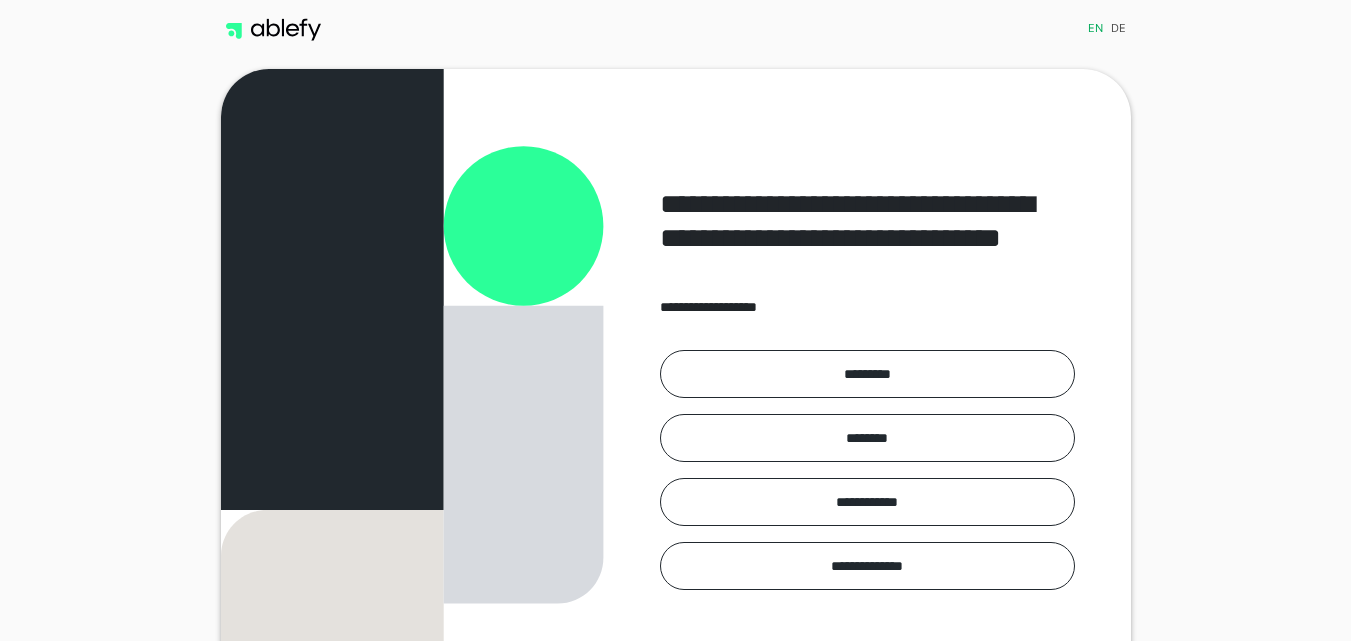 scroll, scrollTop: 0, scrollLeft: 0, axis: both 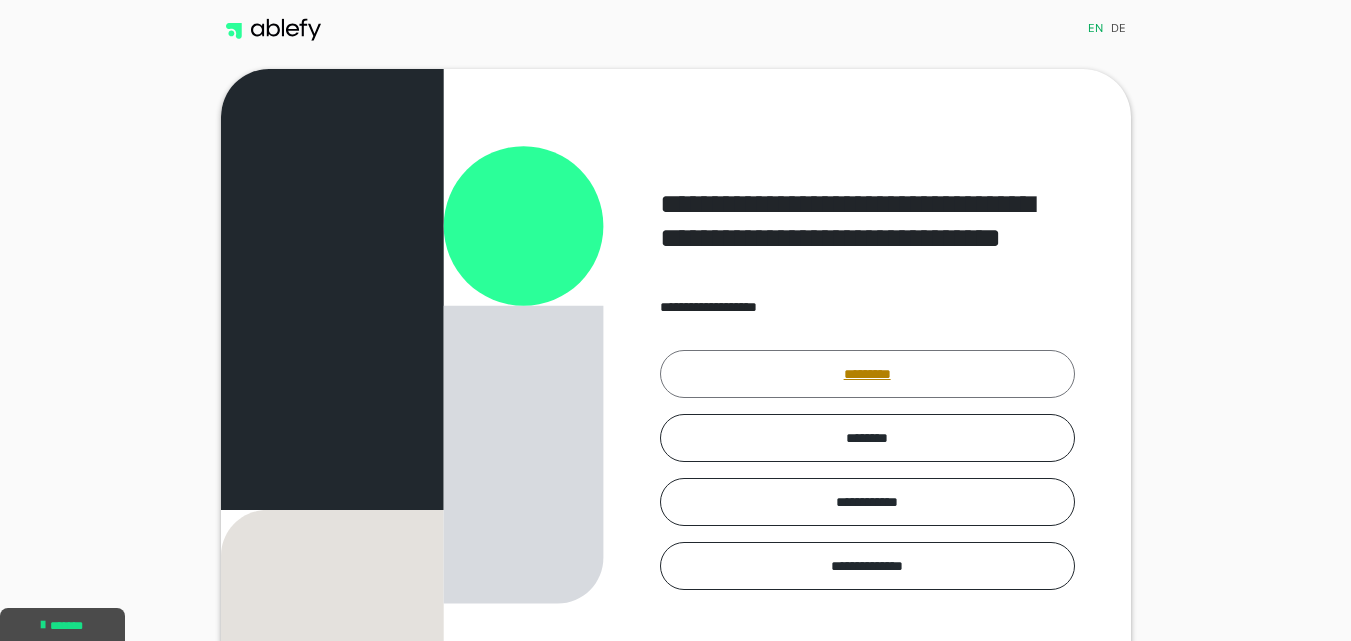 click on "*********" at bounding box center (867, 374) 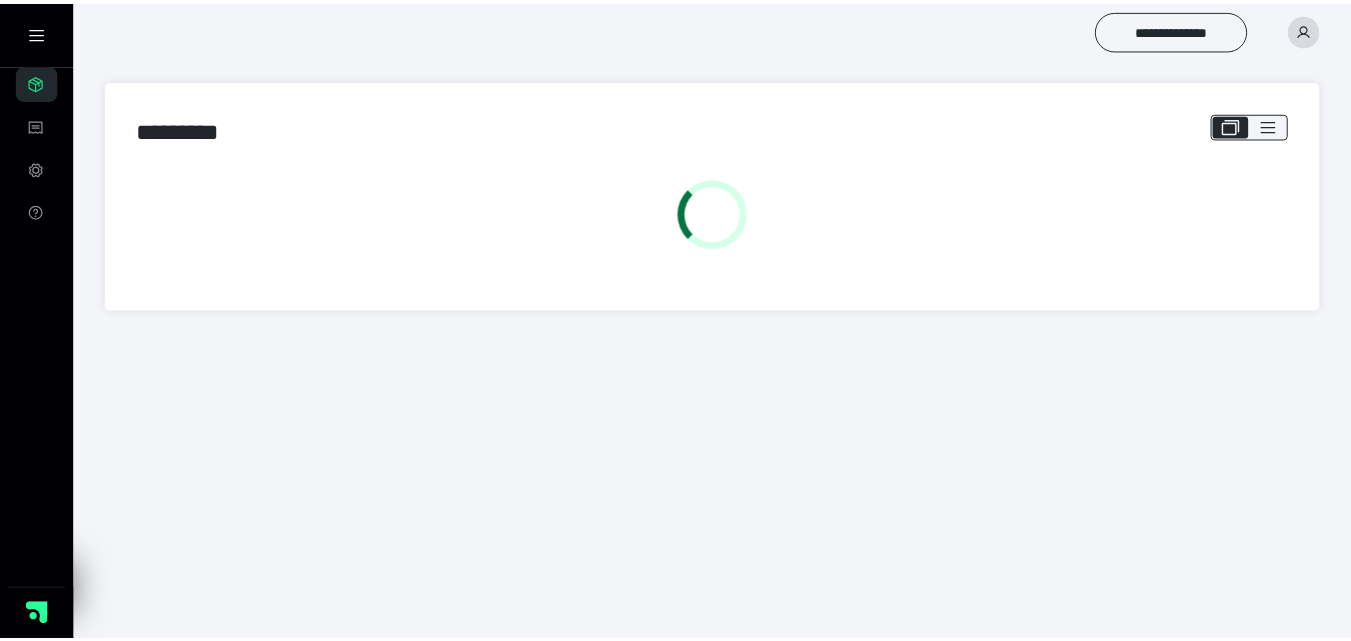 scroll, scrollTop: 0, scrollLeft: 0, axis: both 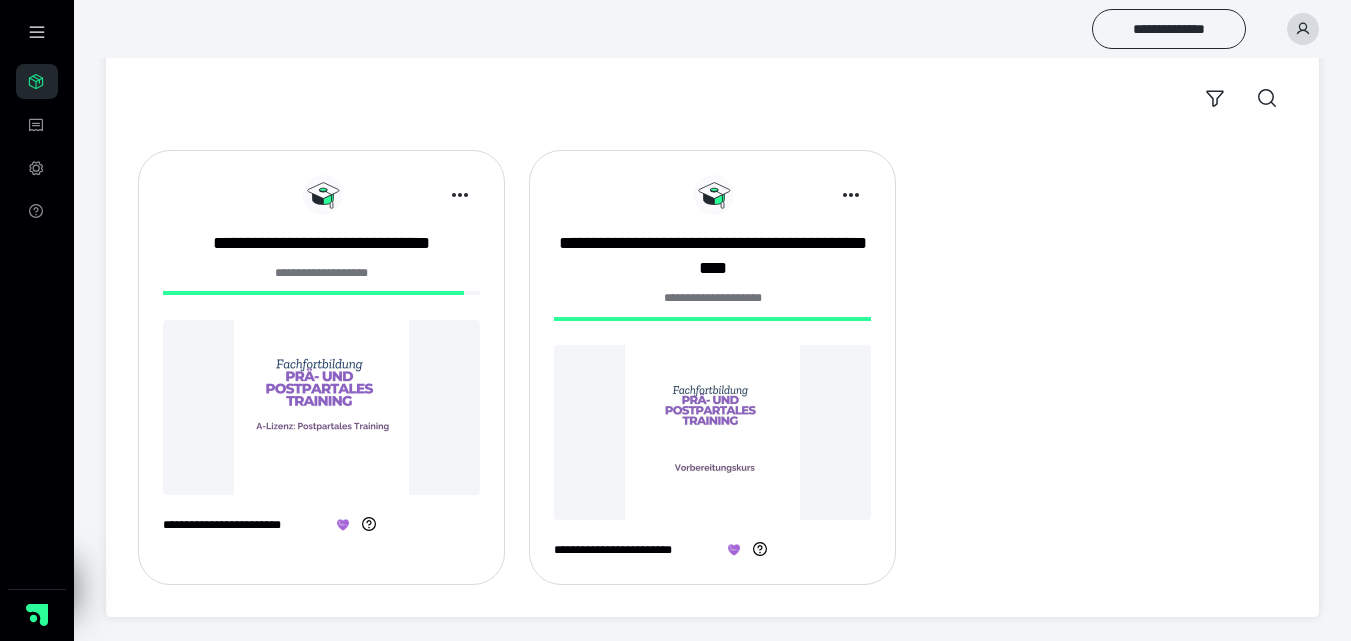 click on "**********" at bounding box center (321, 363) 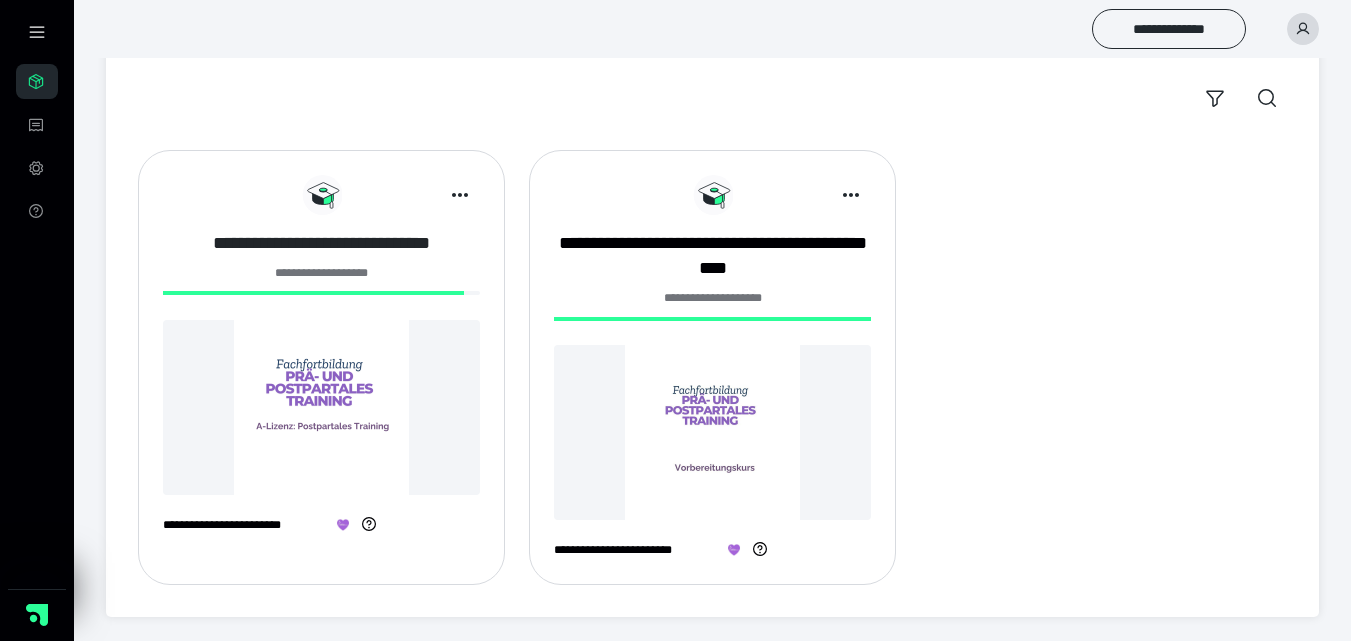 click on "**********" at bounding box center [321, 243] 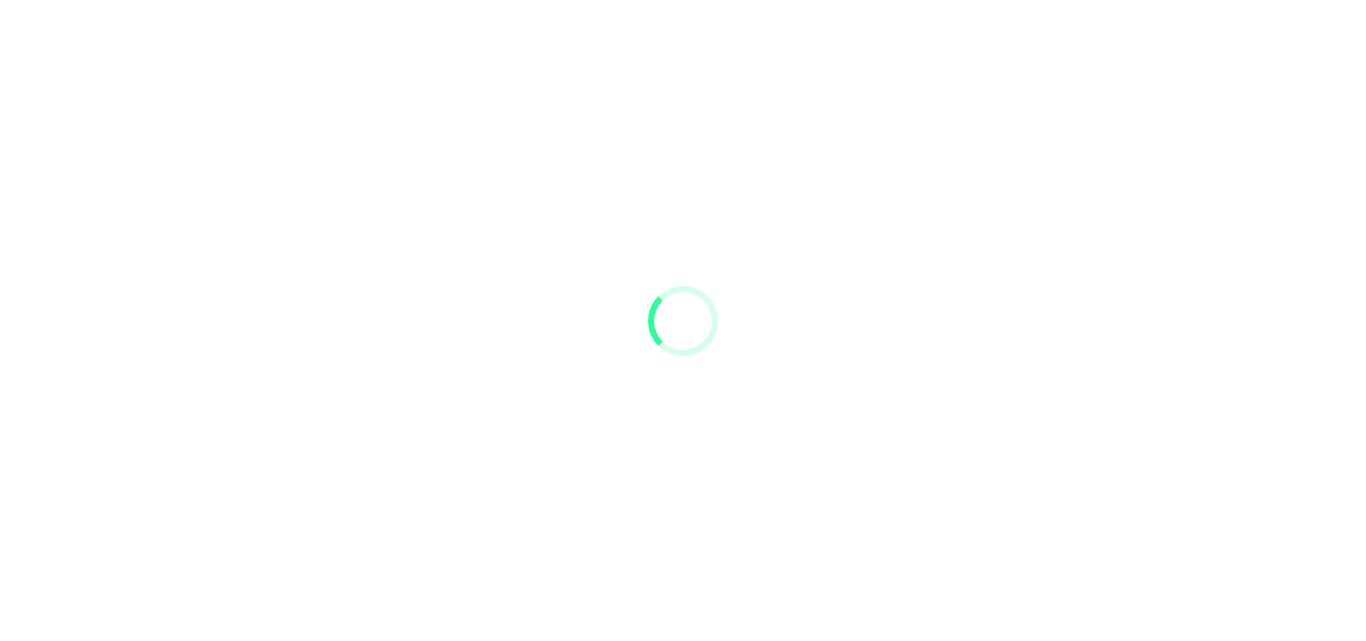 scroll, scrollTop: 0, scrollLeft: 0, axis: both 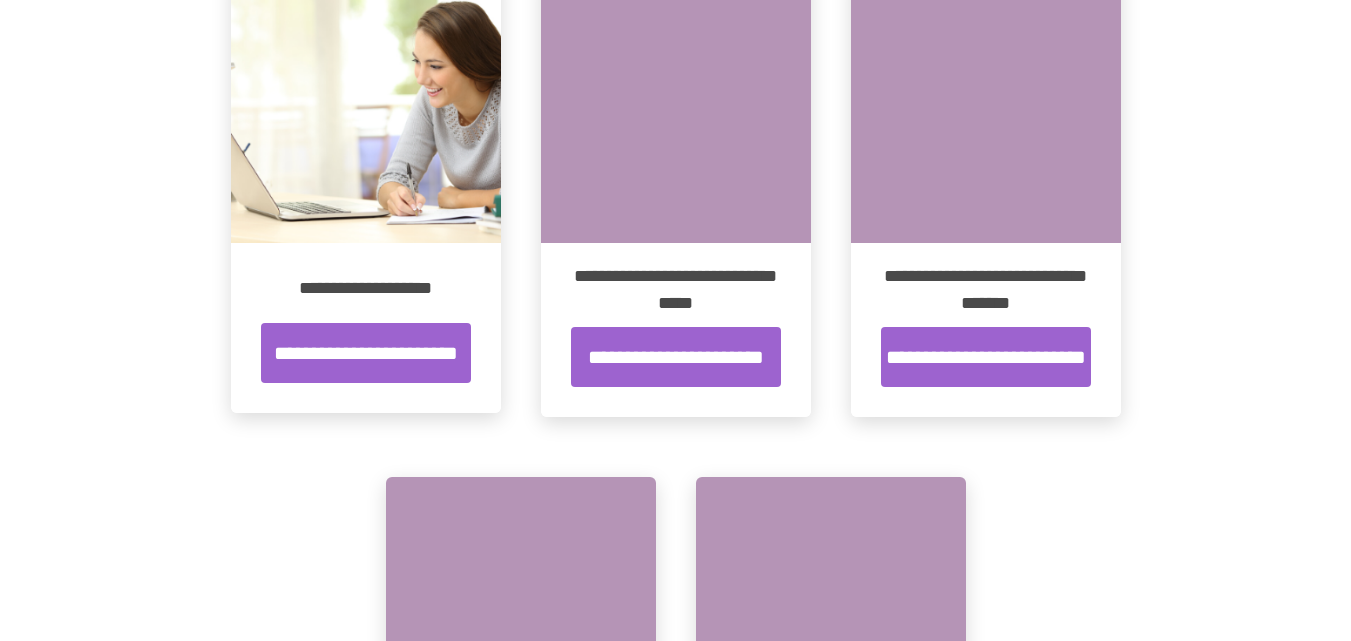 click on "**********" at bounding box center (986, 290) 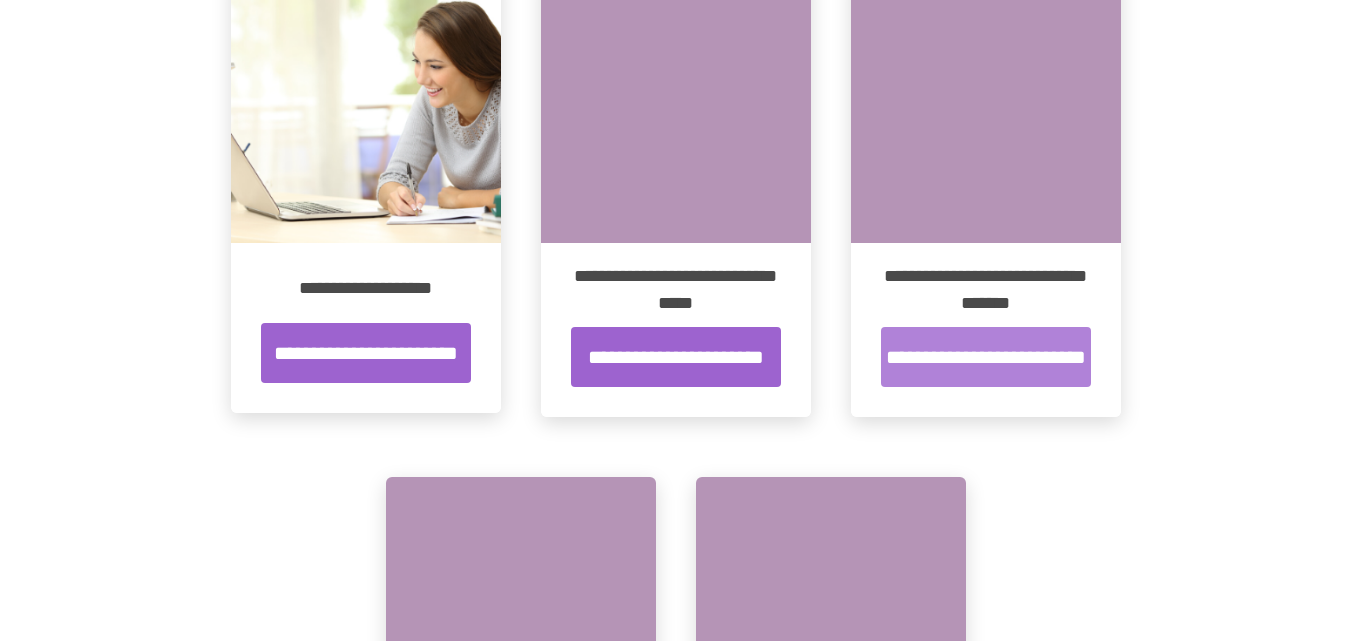 click on "**********" at bounding box center [986, 357] 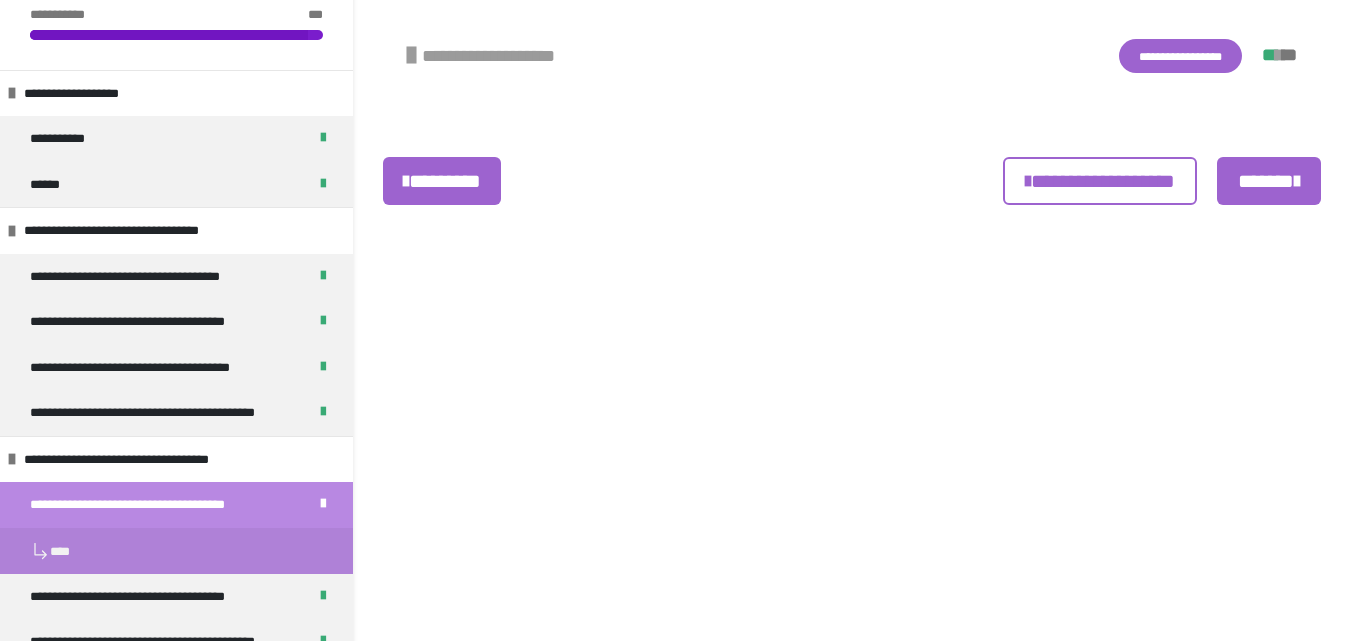 scroll, scrollTop: 0, scrollLeft: 0, axis: both 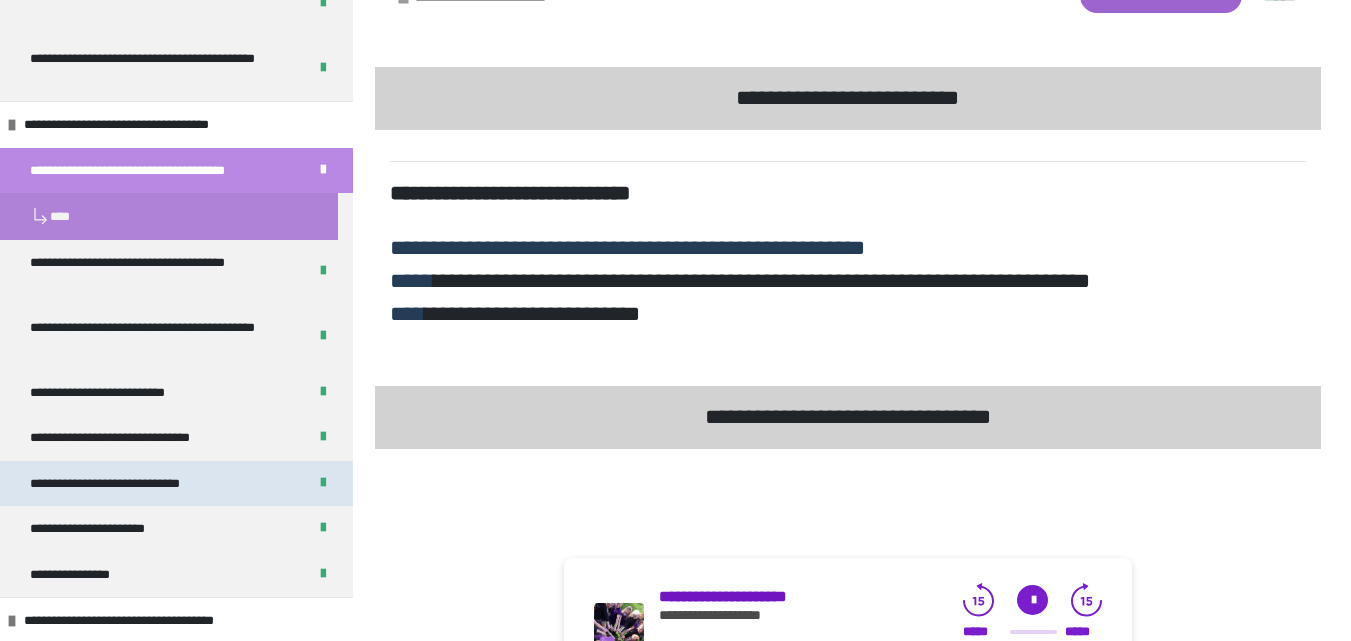 click on "**********" at bounding box center [127, 484] 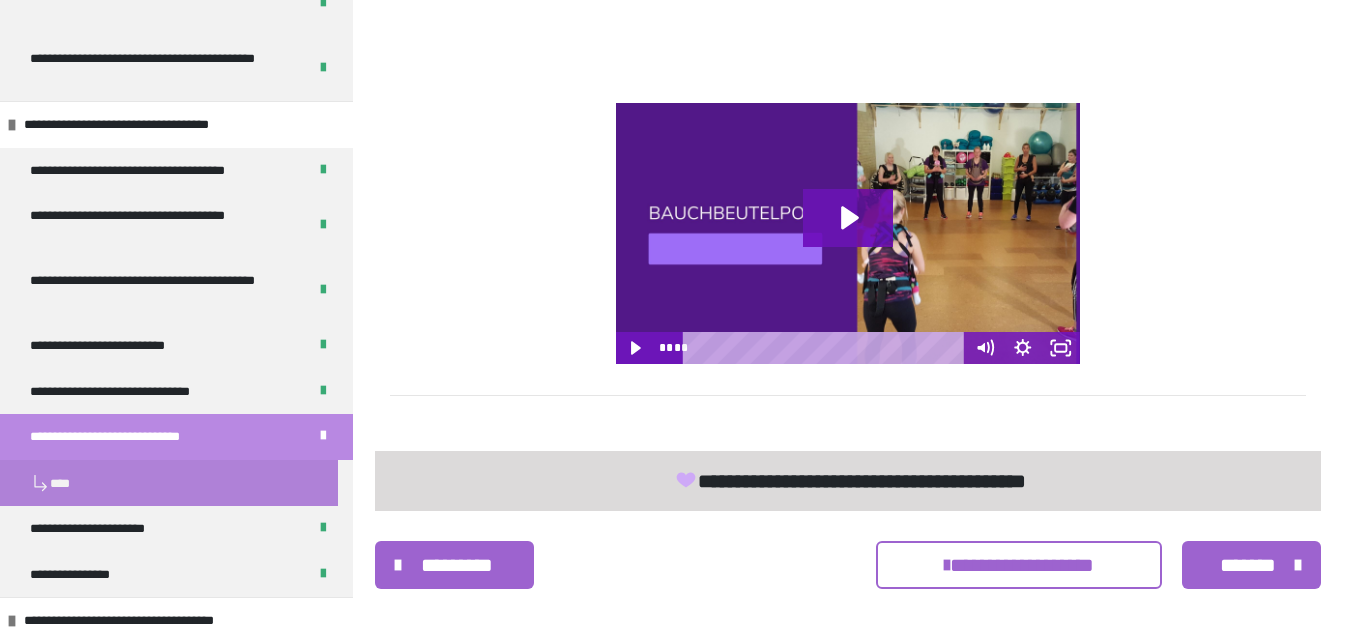 scroll, scrollTop: 1492, scrollLeft: 0, axis: vertical 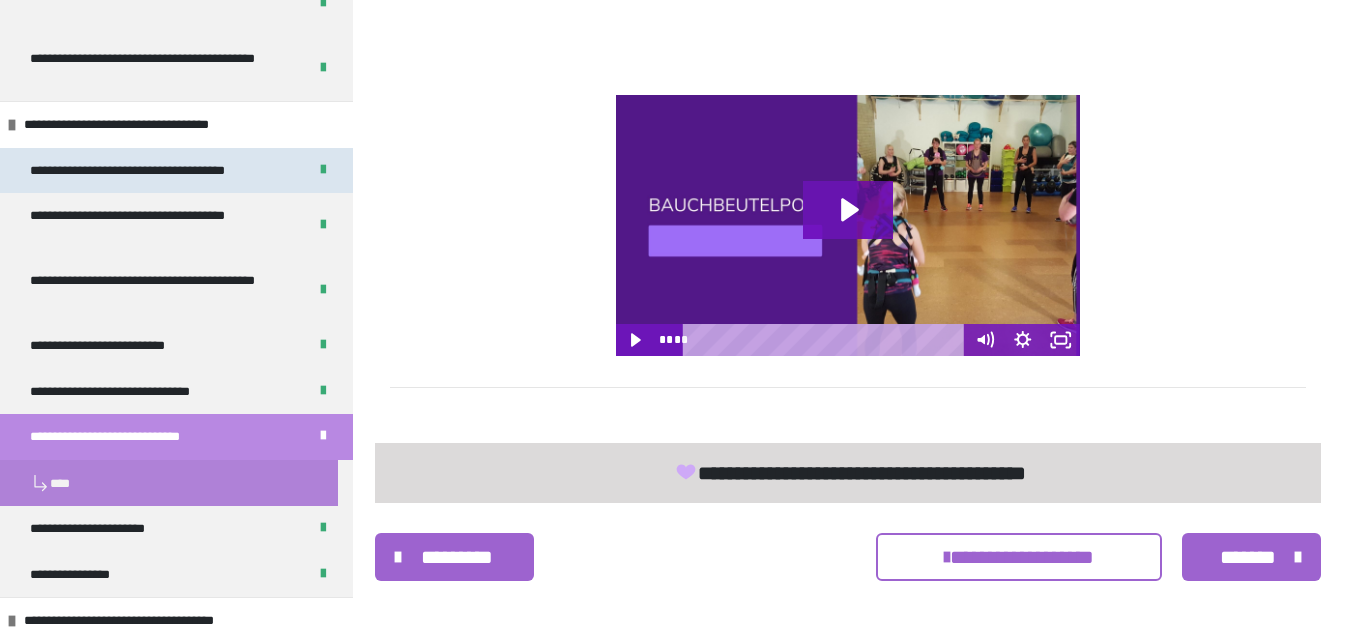 click on "**********" at bounding box center (149, 171) 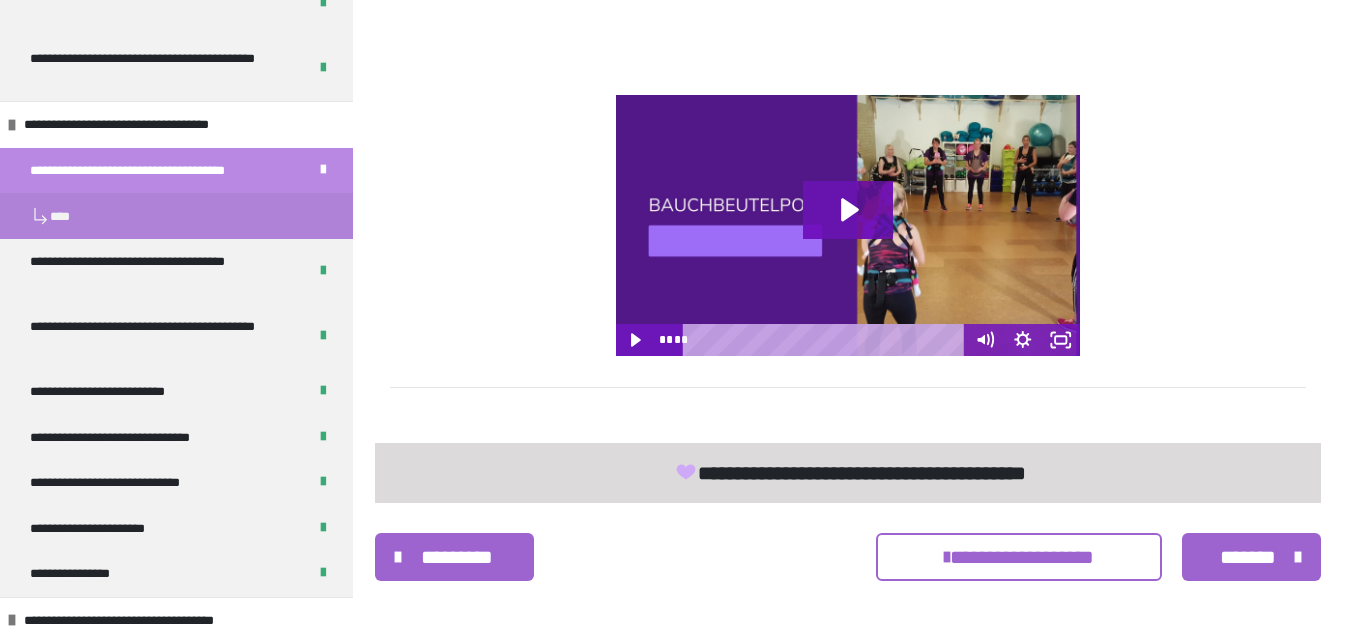 scroll, scrollTop: 270, scrollLeft: 0, axis: vertical 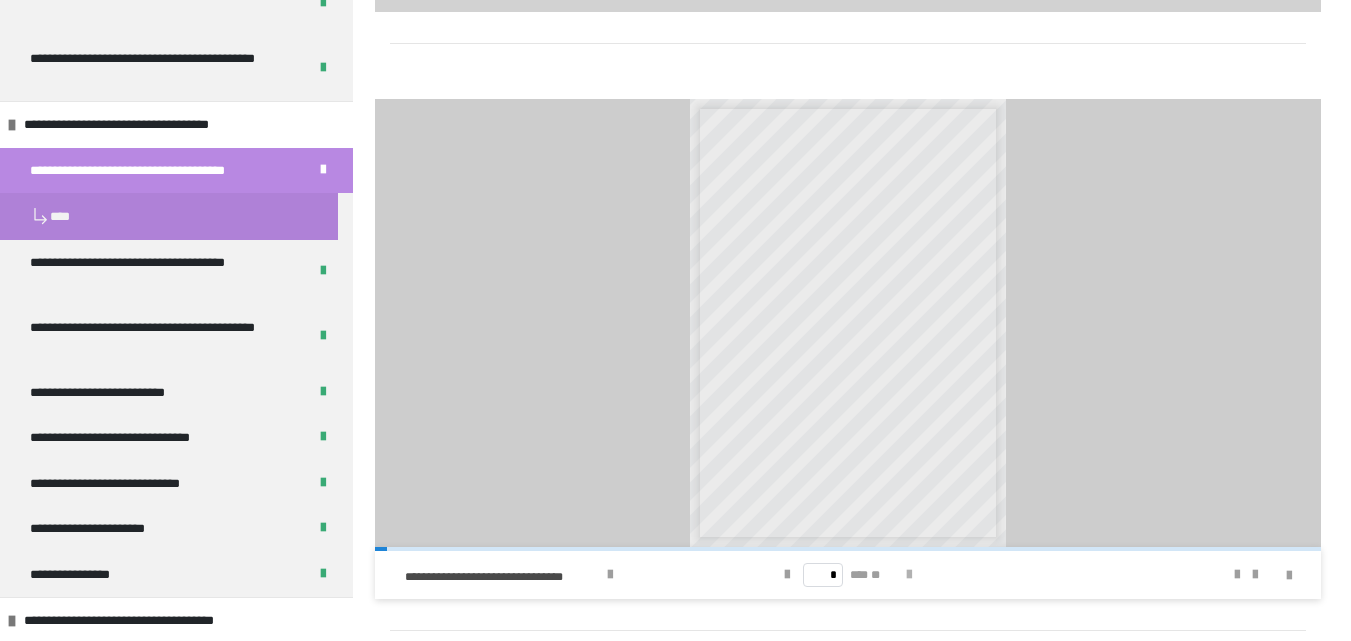 click at bounding box center (909, 575) 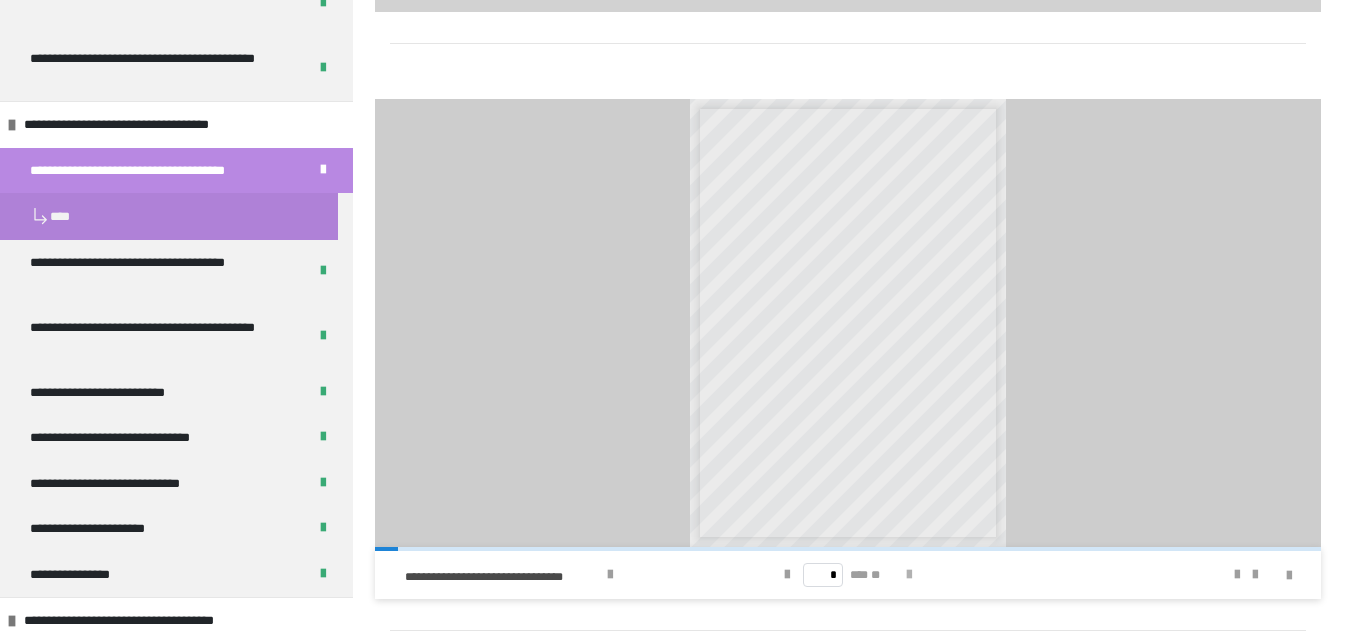 click at bounding box center [909, 575] 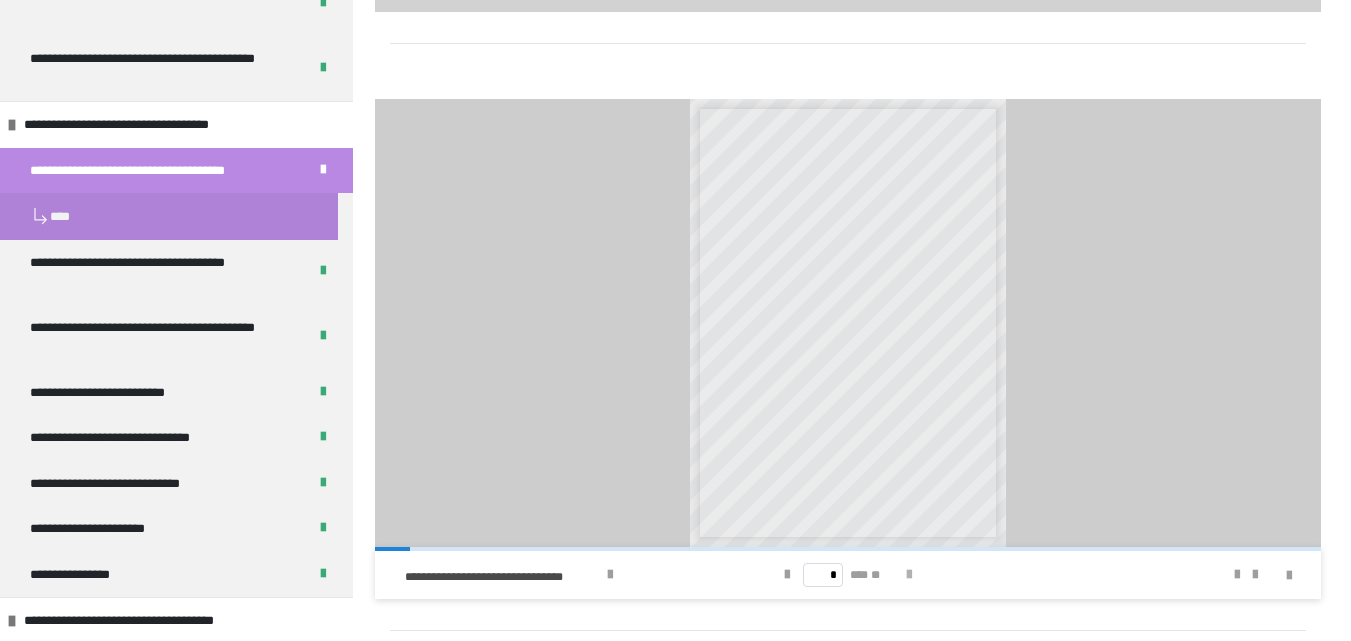 click at bounding box center (909, 575) 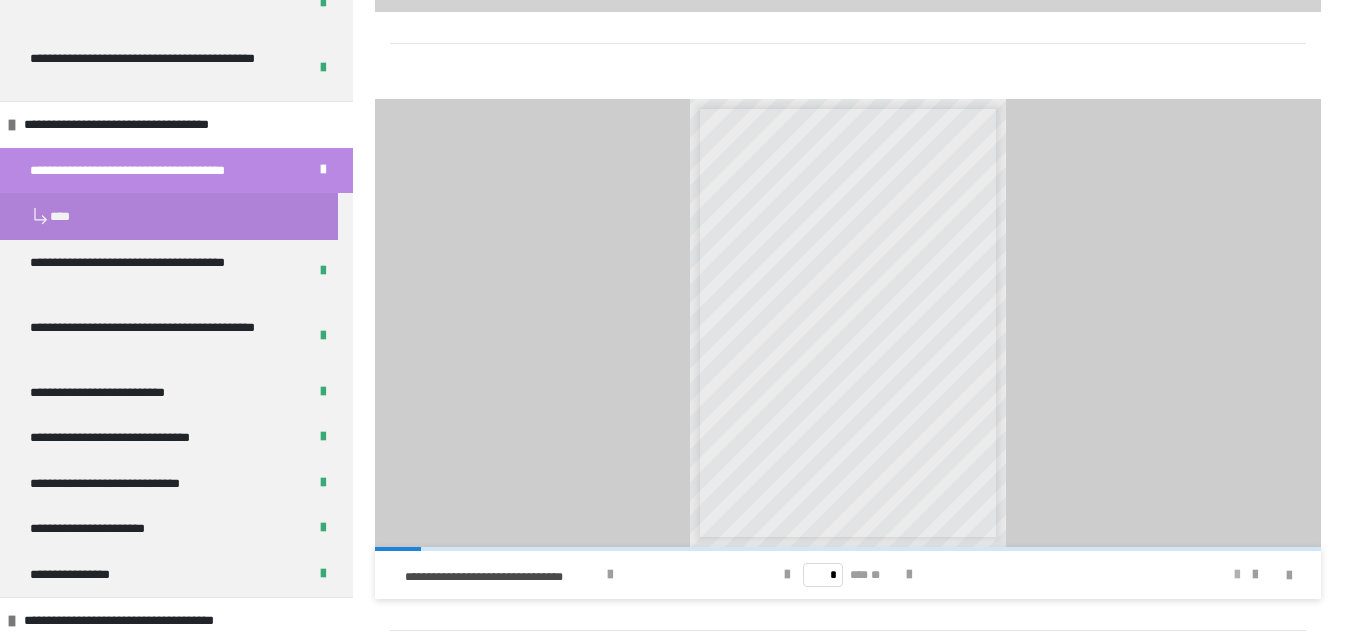 click at bounding box center (1237, 575) 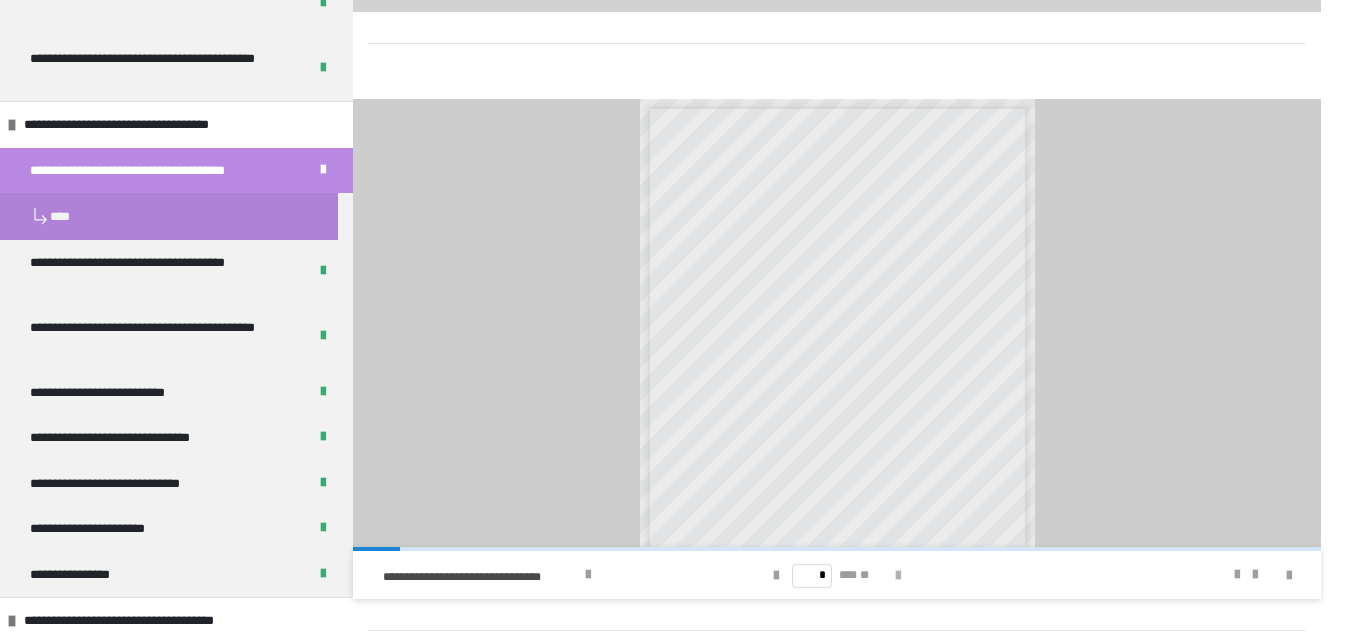 click at bounding box center (898, 576) 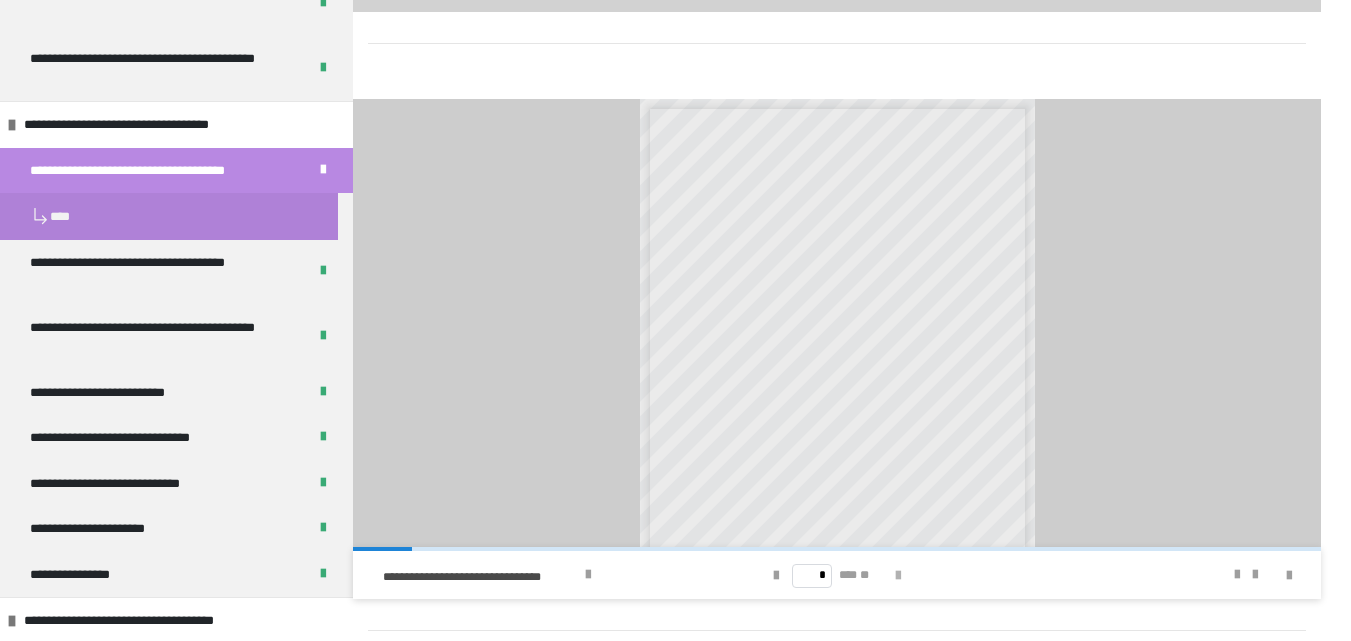 click at bounding box center [898, 576] 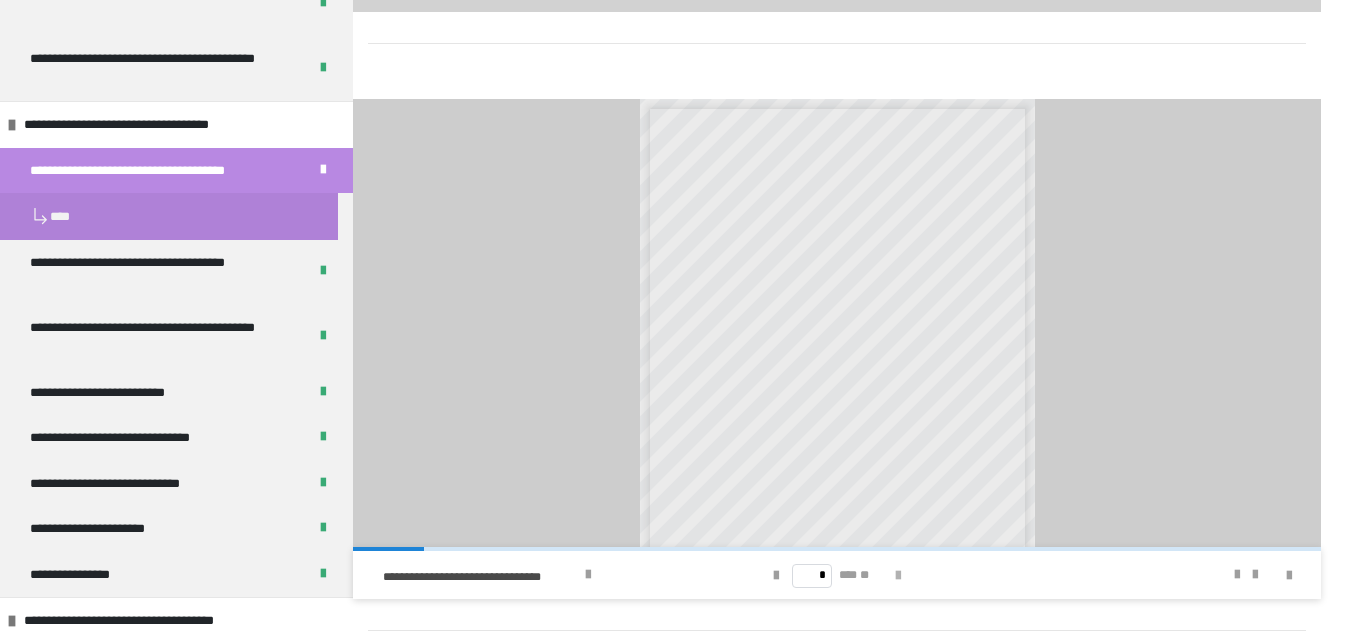 click at bounding box center [898, 576] 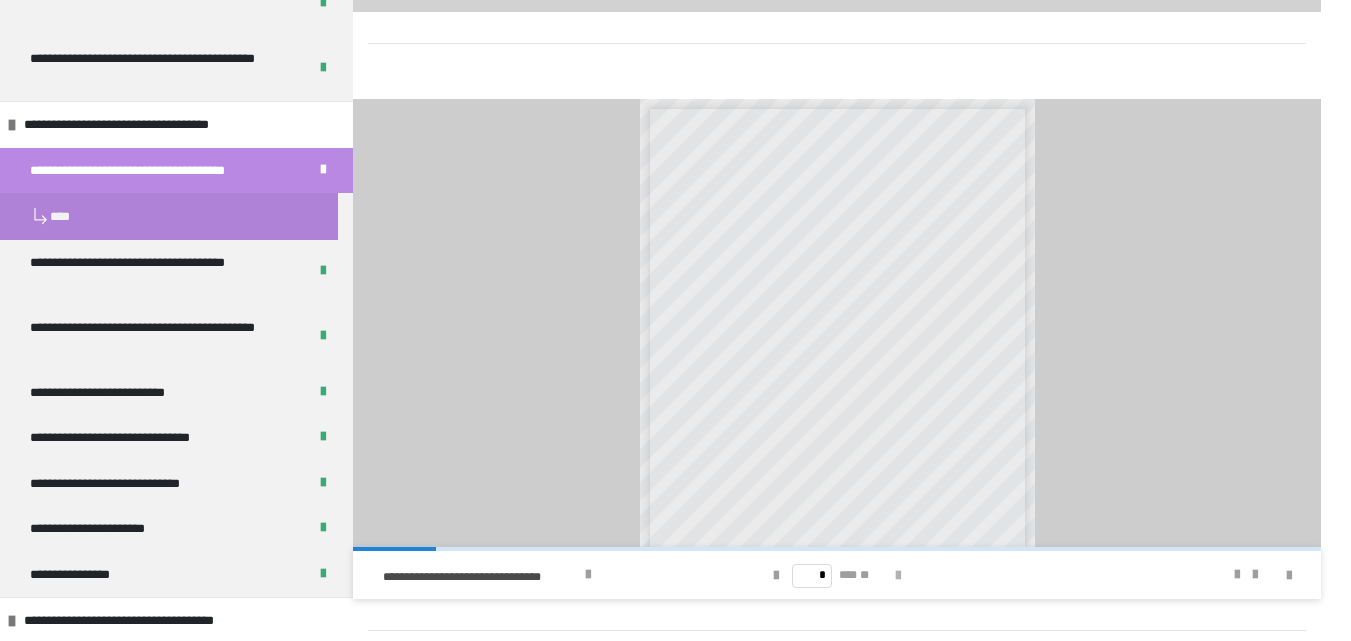 click at bounding box center (898, 576) 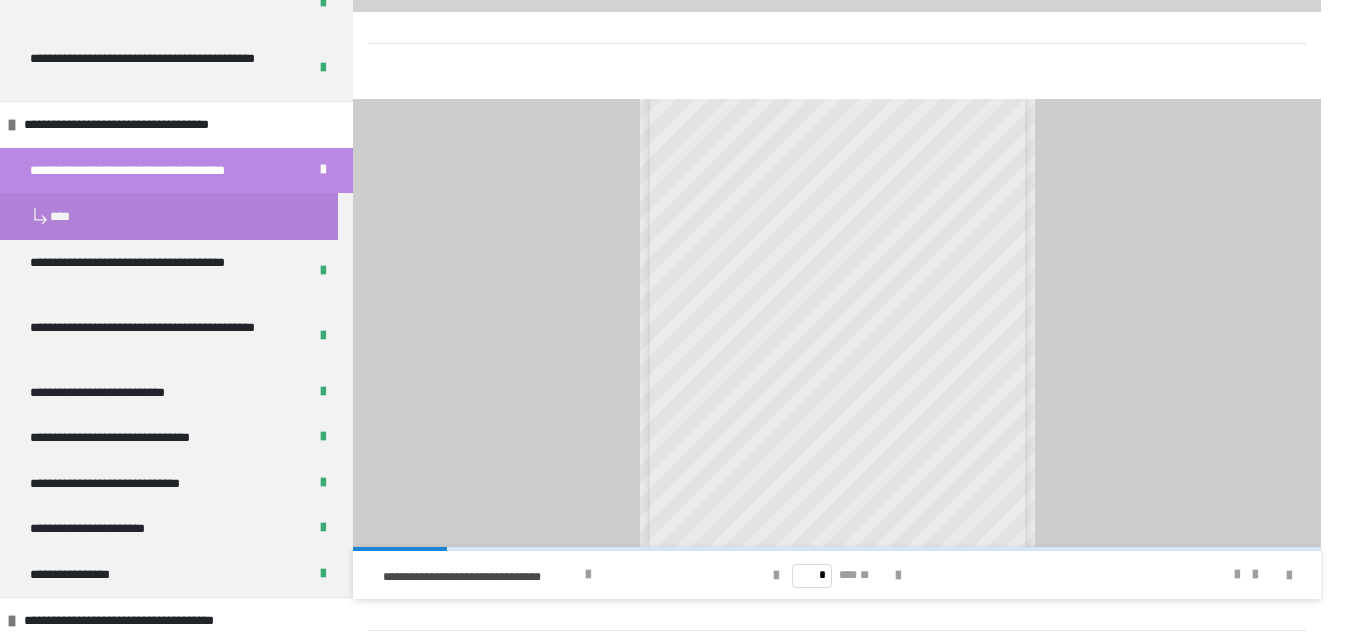 scroll, scrollTop: 96, scrollLeft: 0, axis: vertical 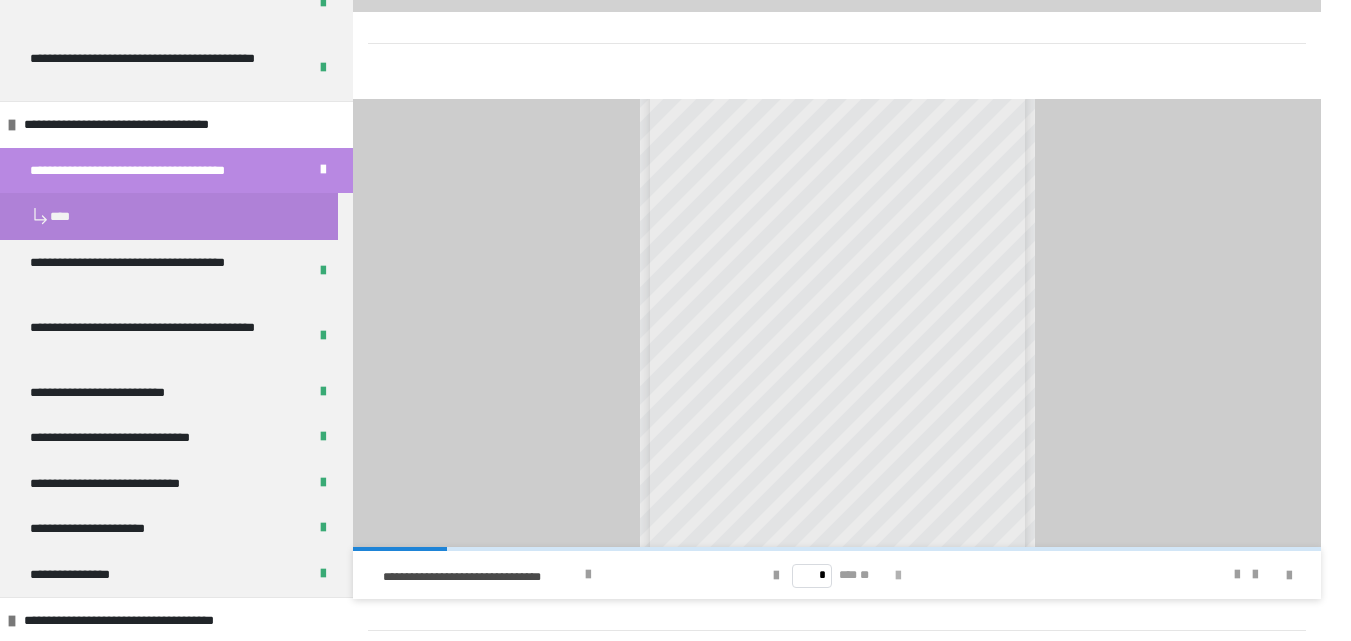 click at bounding box center [898, 576] 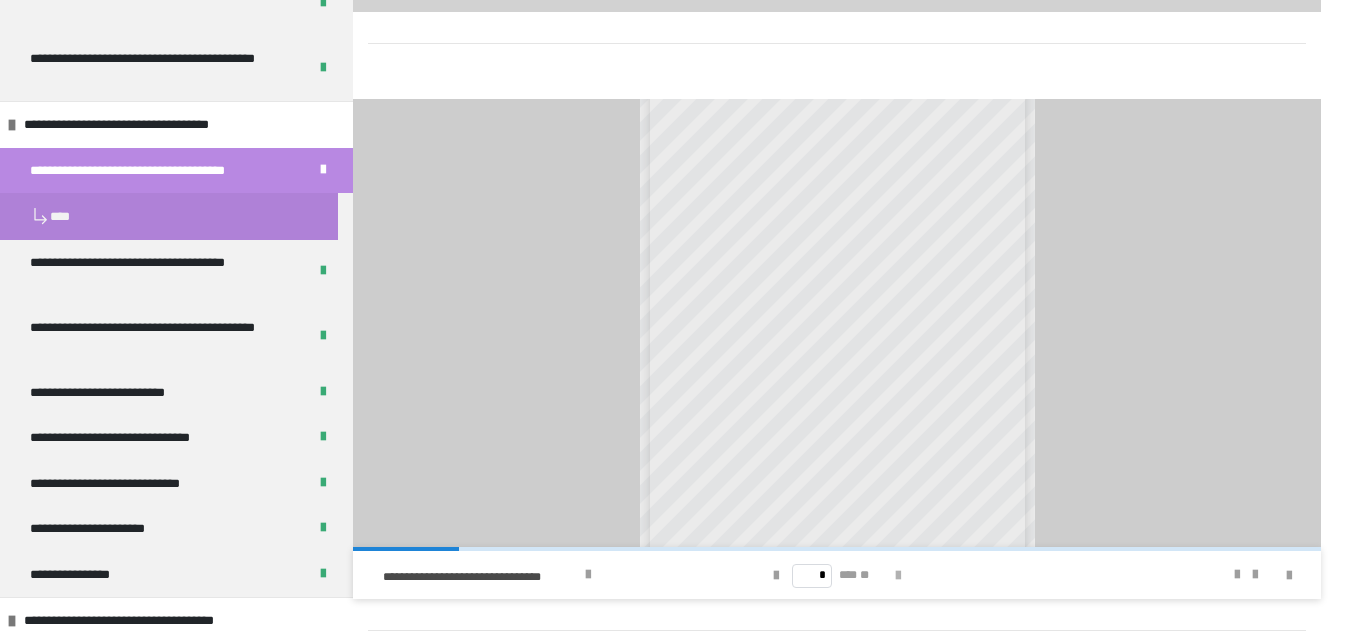 scroll, scrollTop: 0, scrollLeft: 0, axis: both 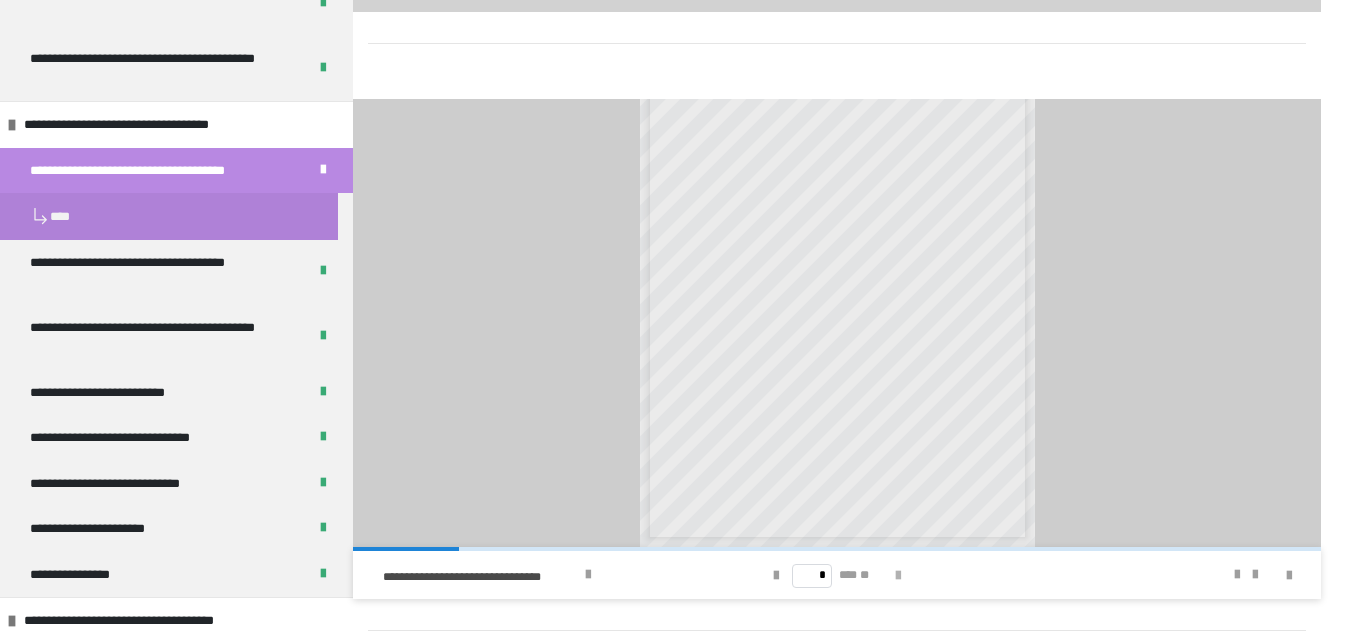 click at bounding box center (898, 576) 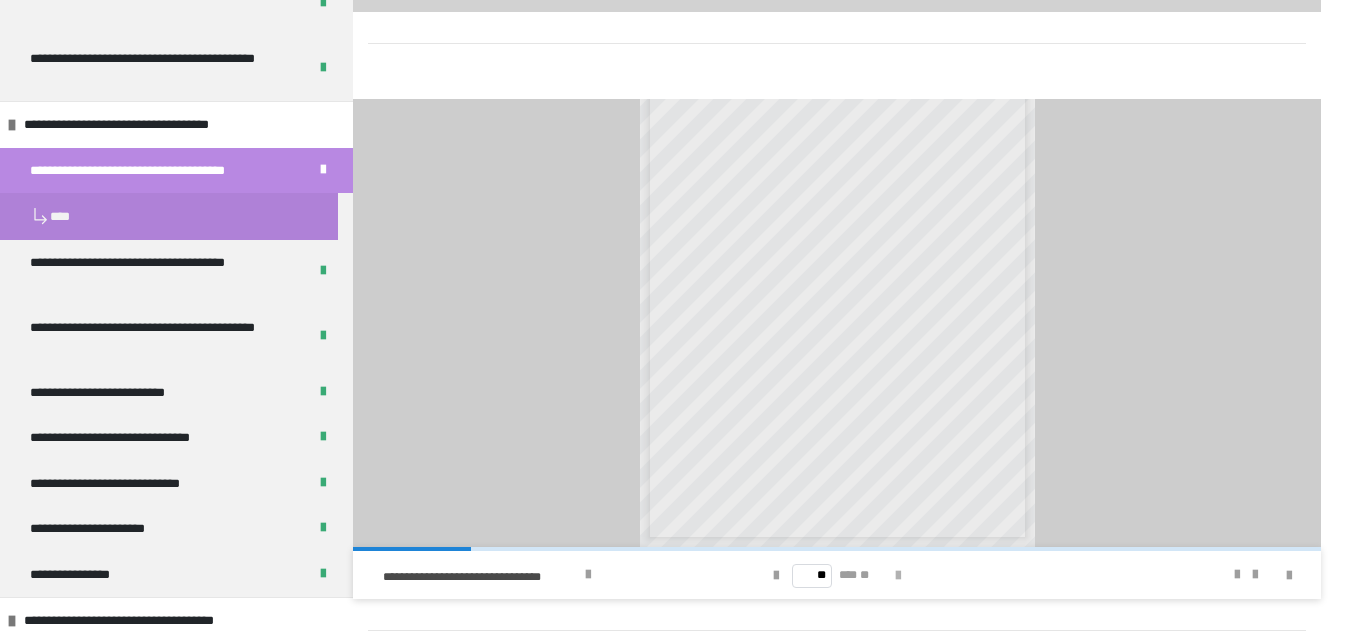 scroll, scrollTop: 0, scrollLeft: 0, axis: both 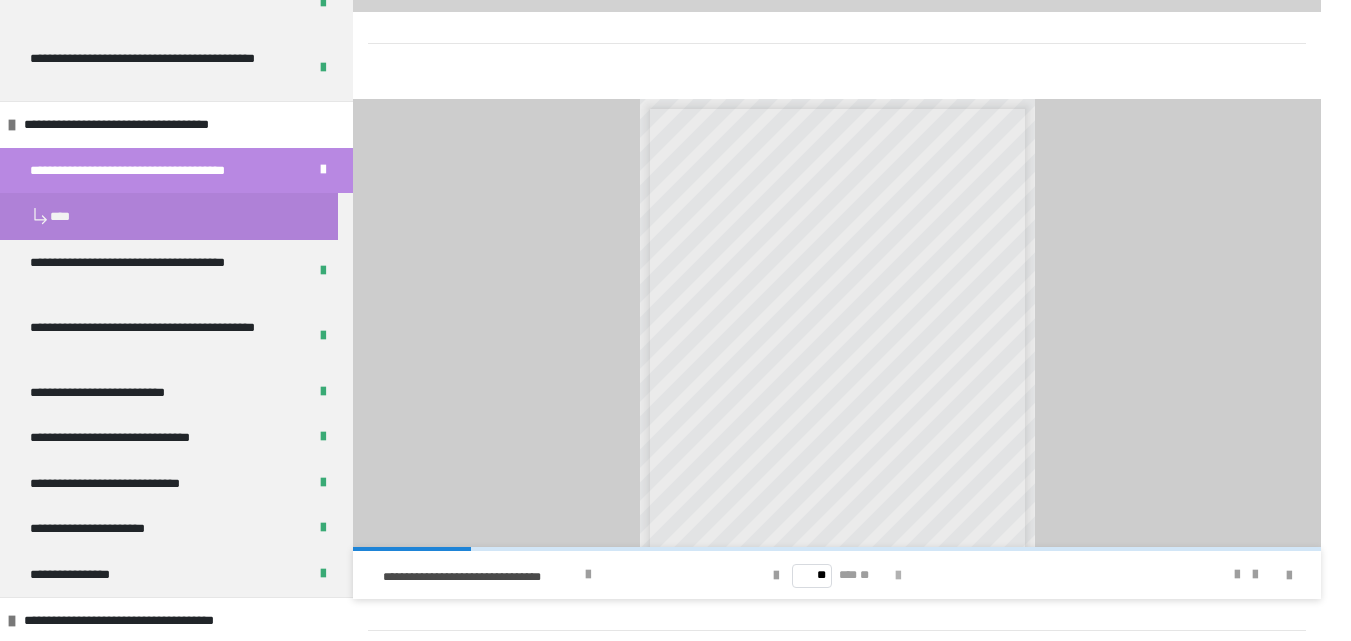 click at bounding box center (898, 576) 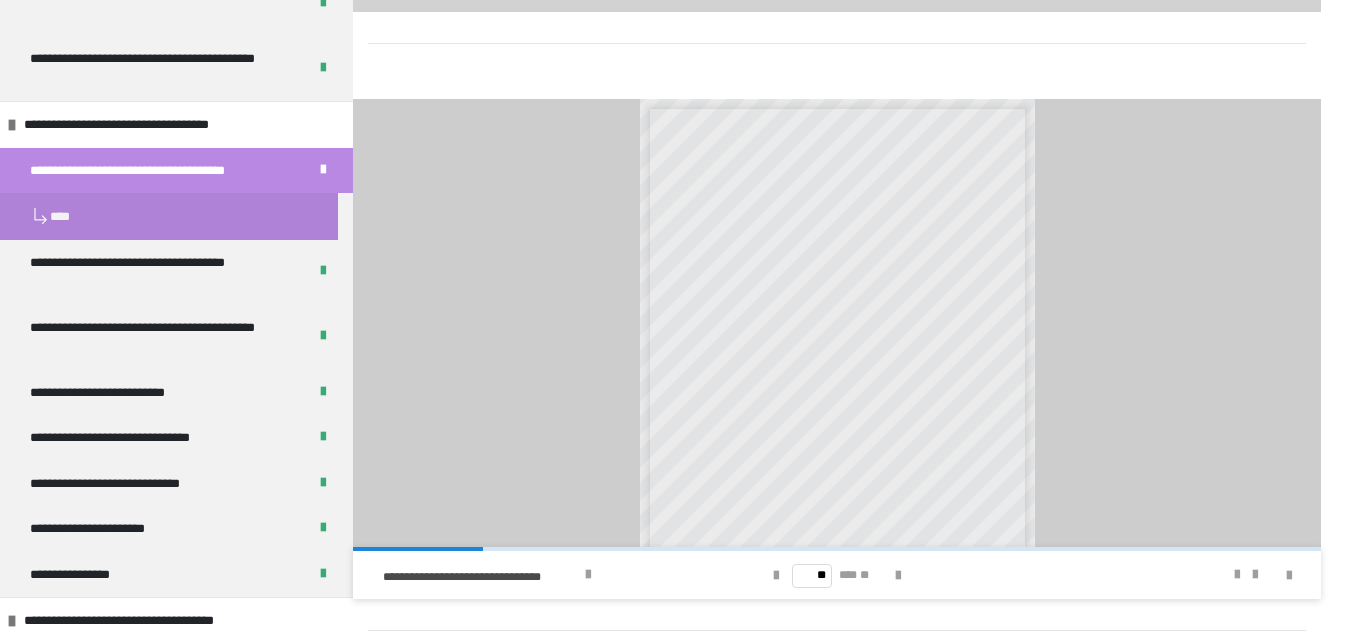 scroll, scrollTop: 20, scrollLeft: 0, axis: vertical 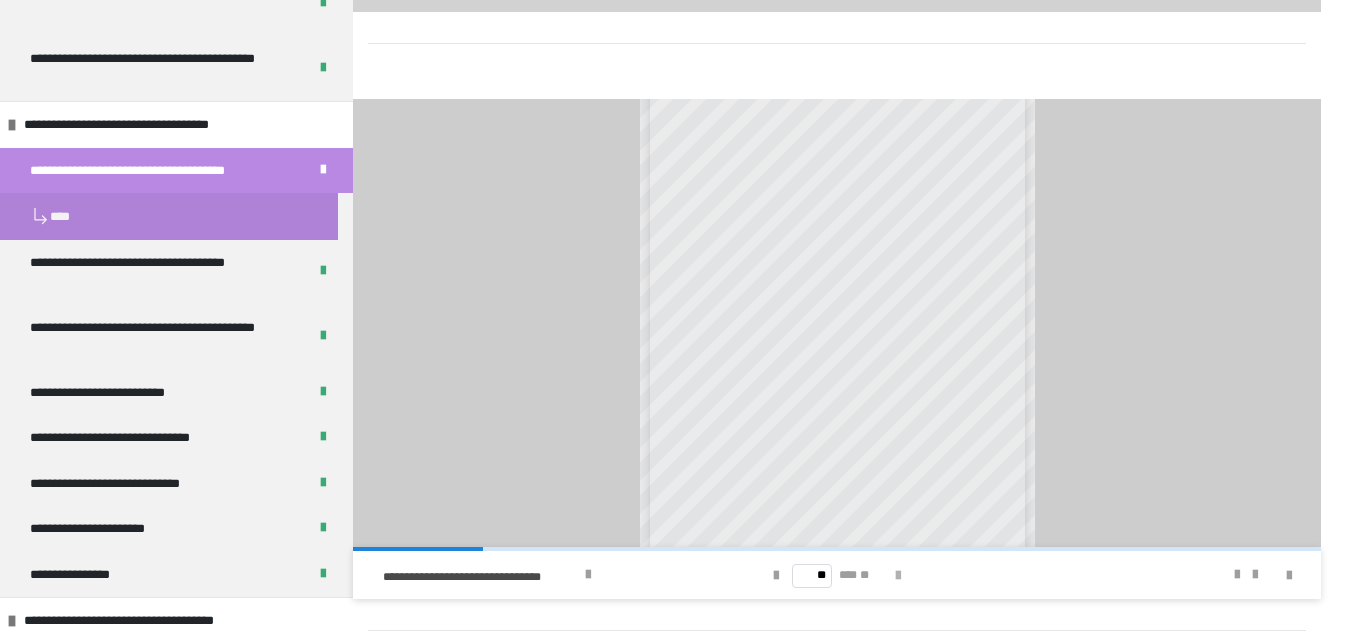click at bounding box center [898, 576] 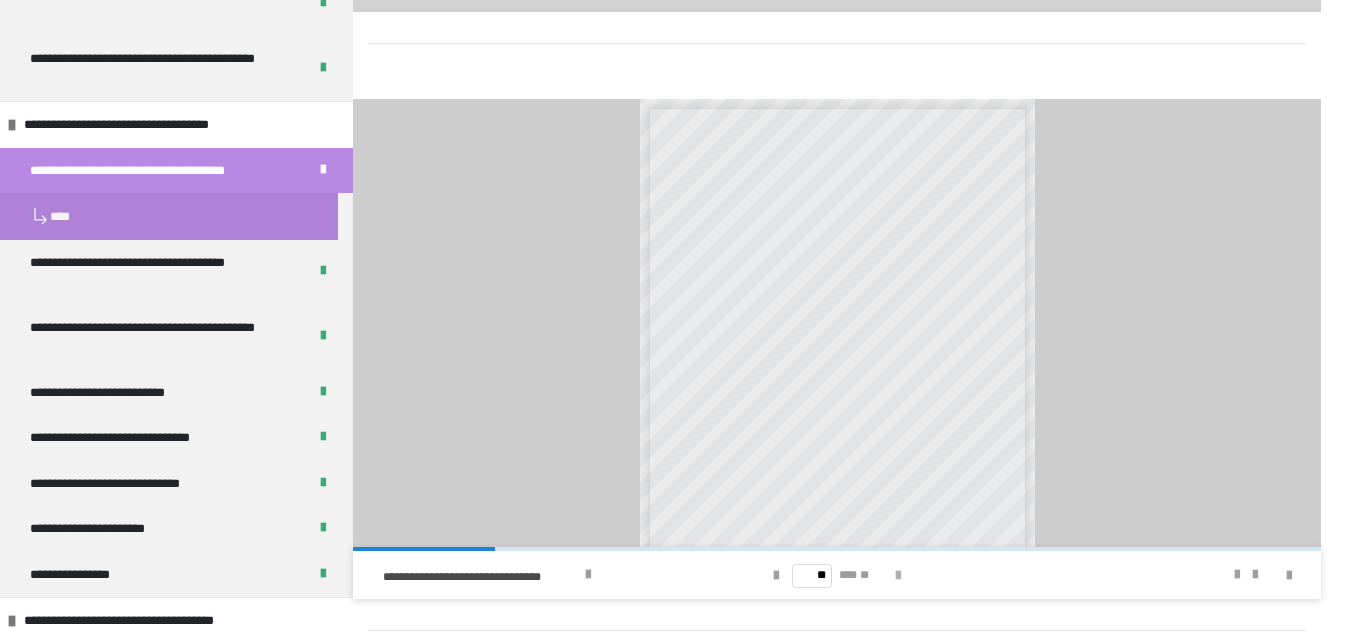 click at bounding box center [898, 576] 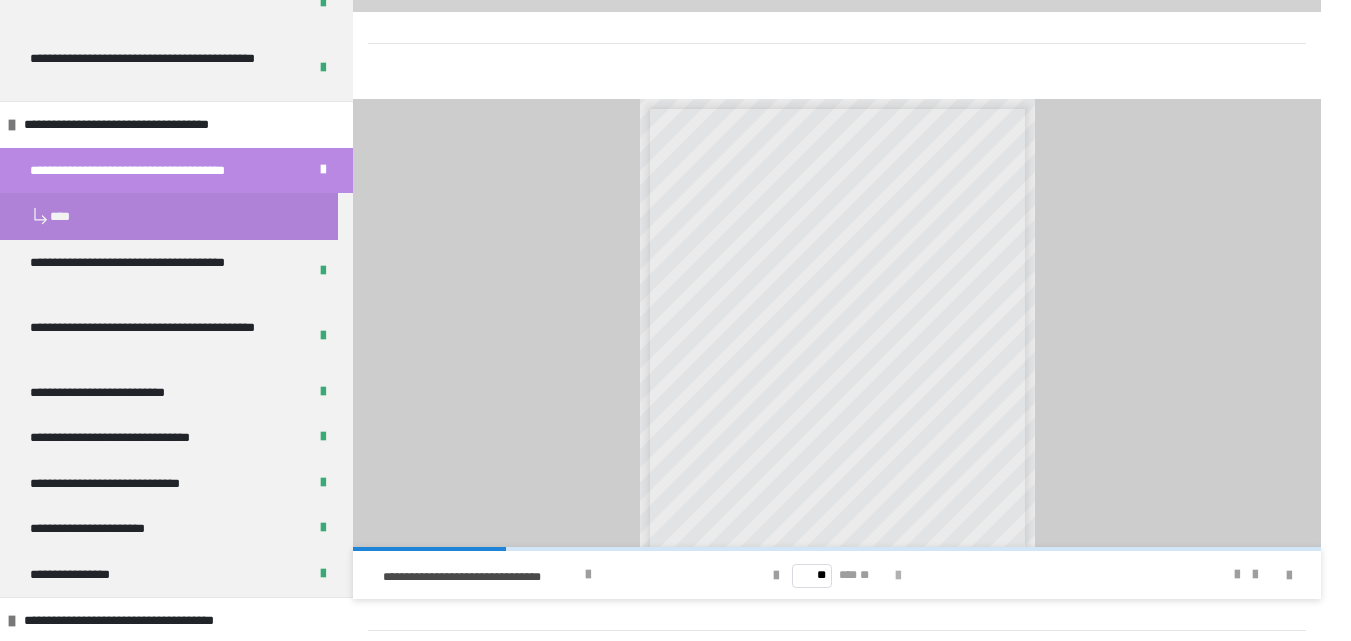 click at bounding box center (898, 576) 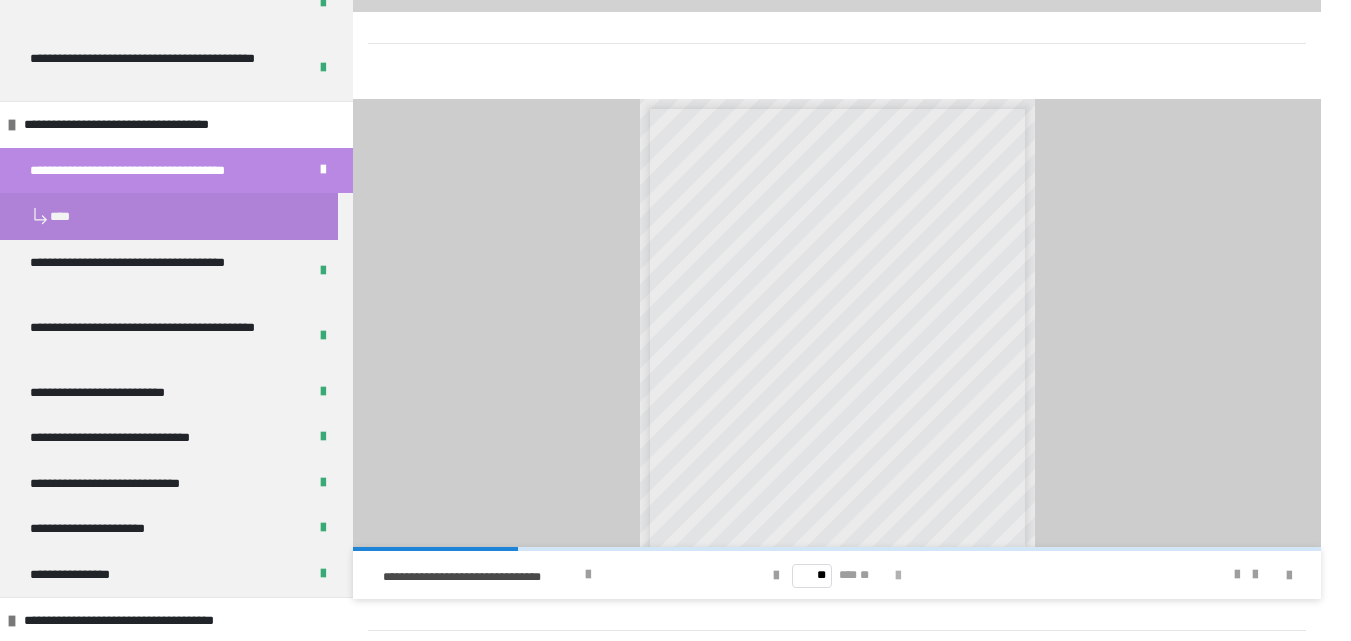 click at bounding box center (898, 576) 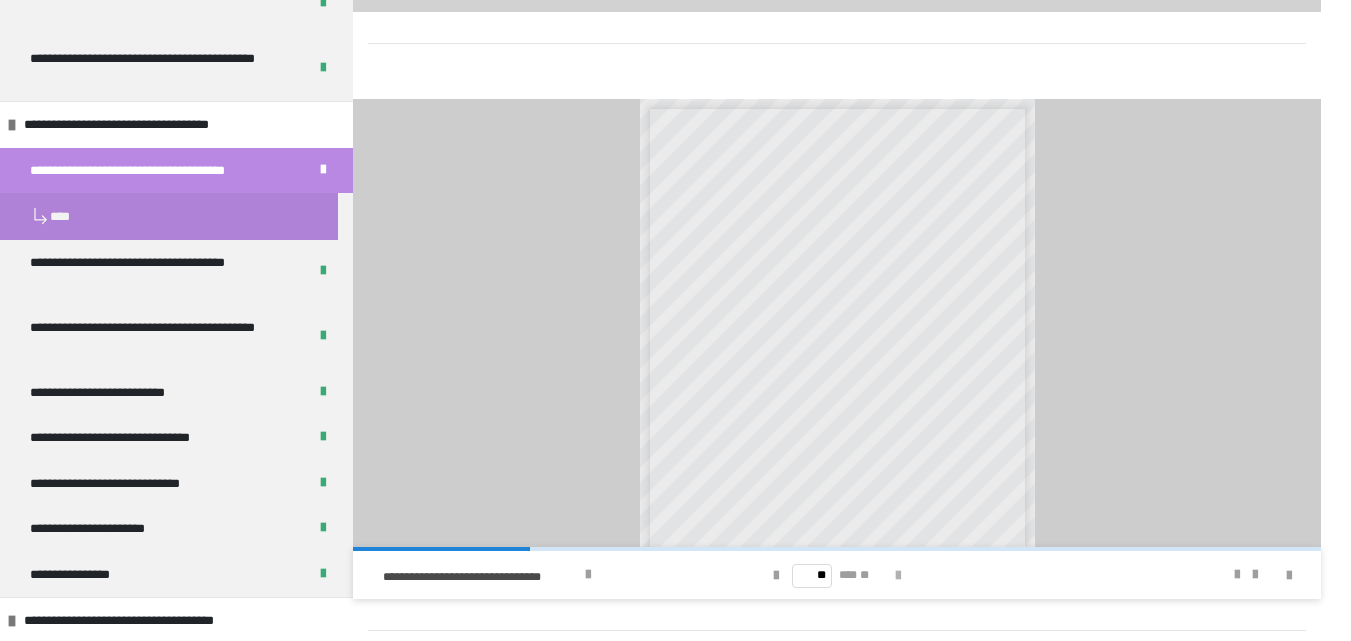 click at bounding box center (898, 576) 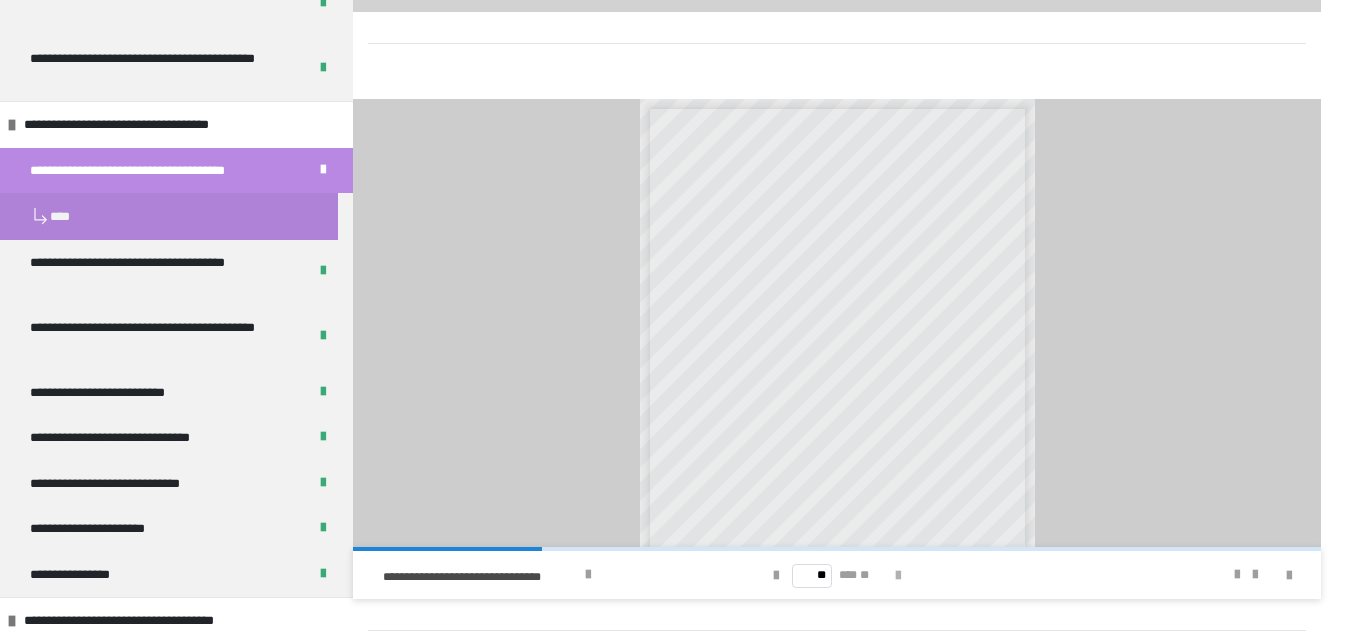 click at bounding box center (898, 576) 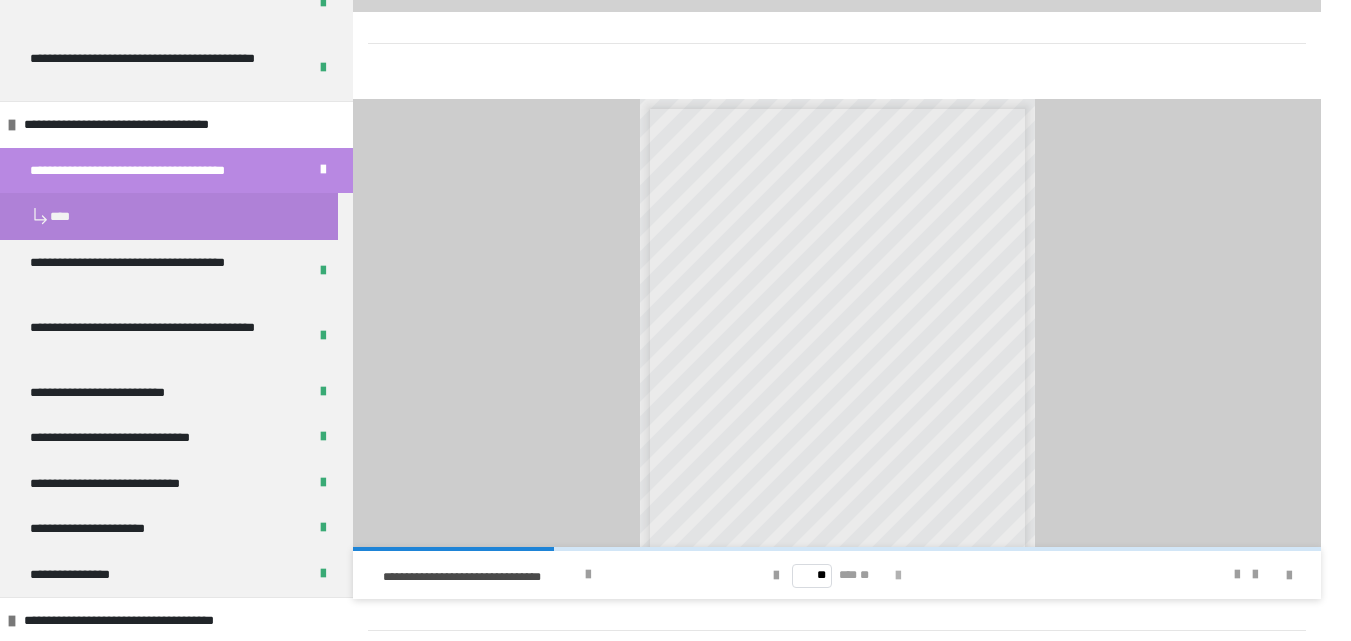 click at bounding box center (898, 576) 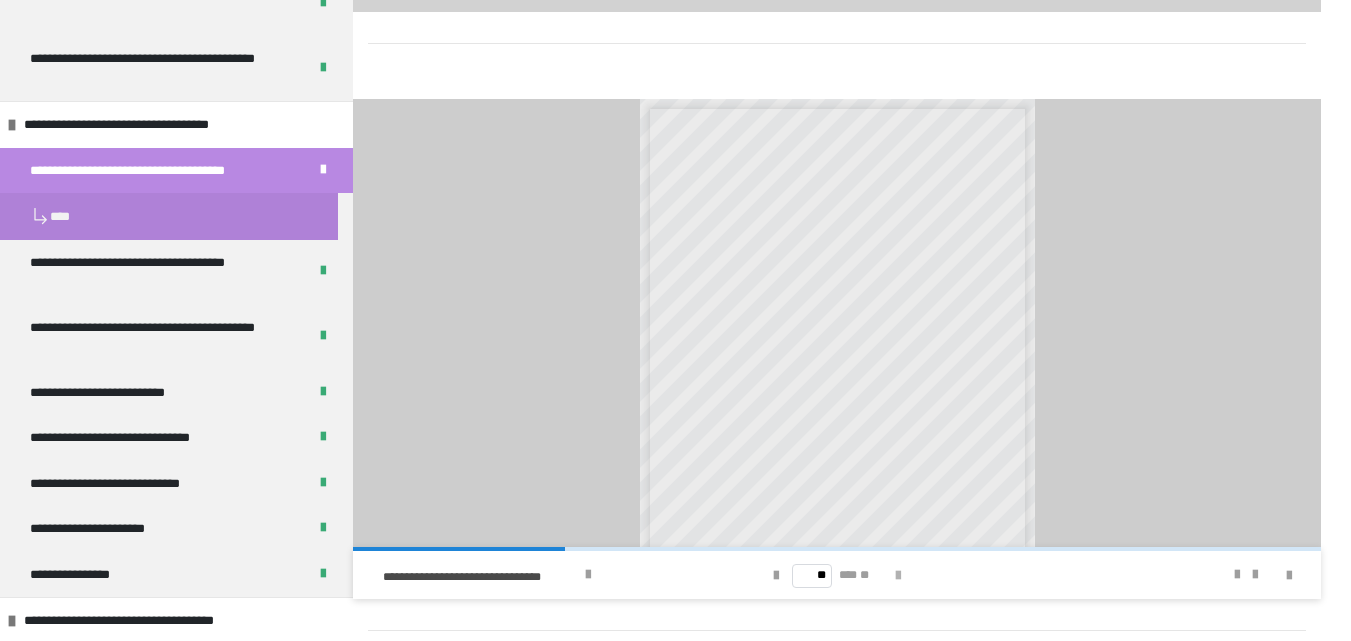 click at bounding box center [898, 576] 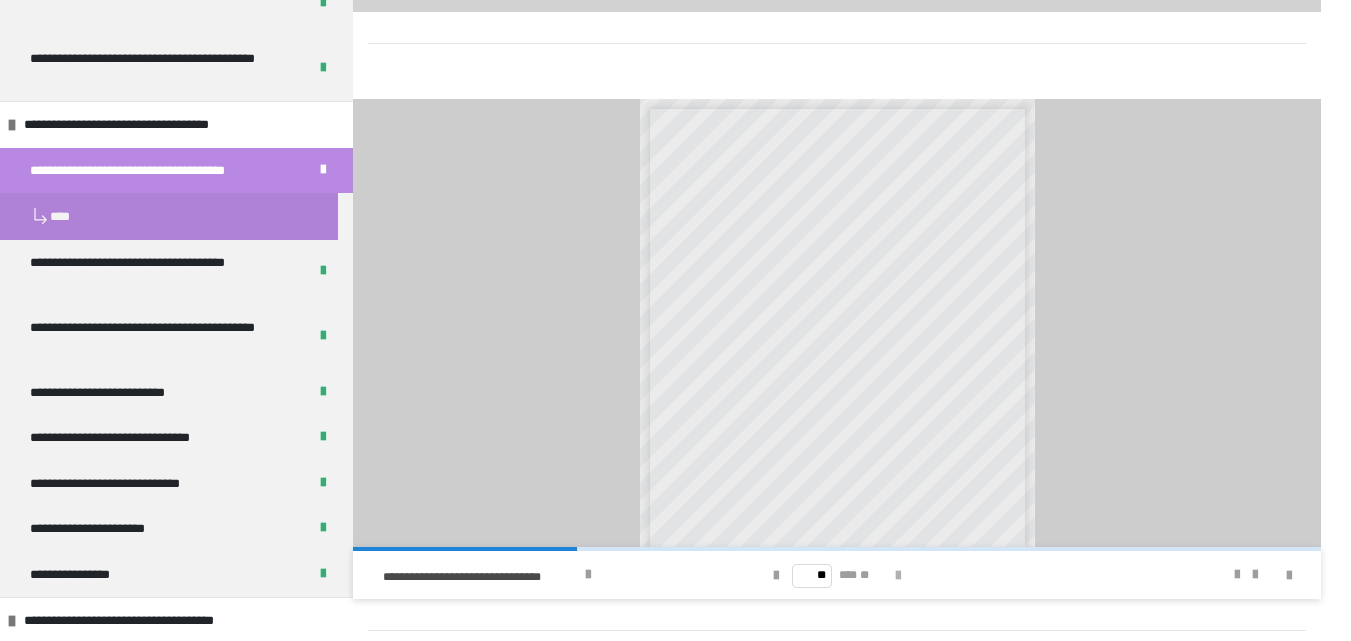 click at bounding box center (898, 576) 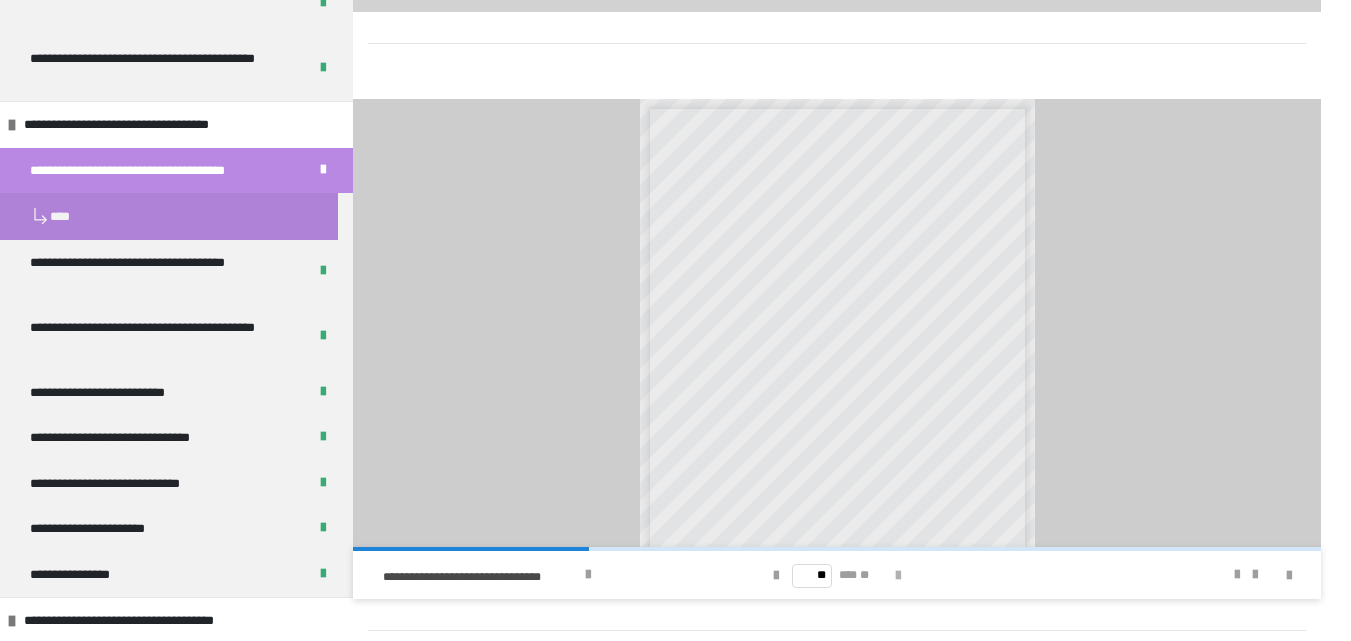 click at bounding box center [898, 576] 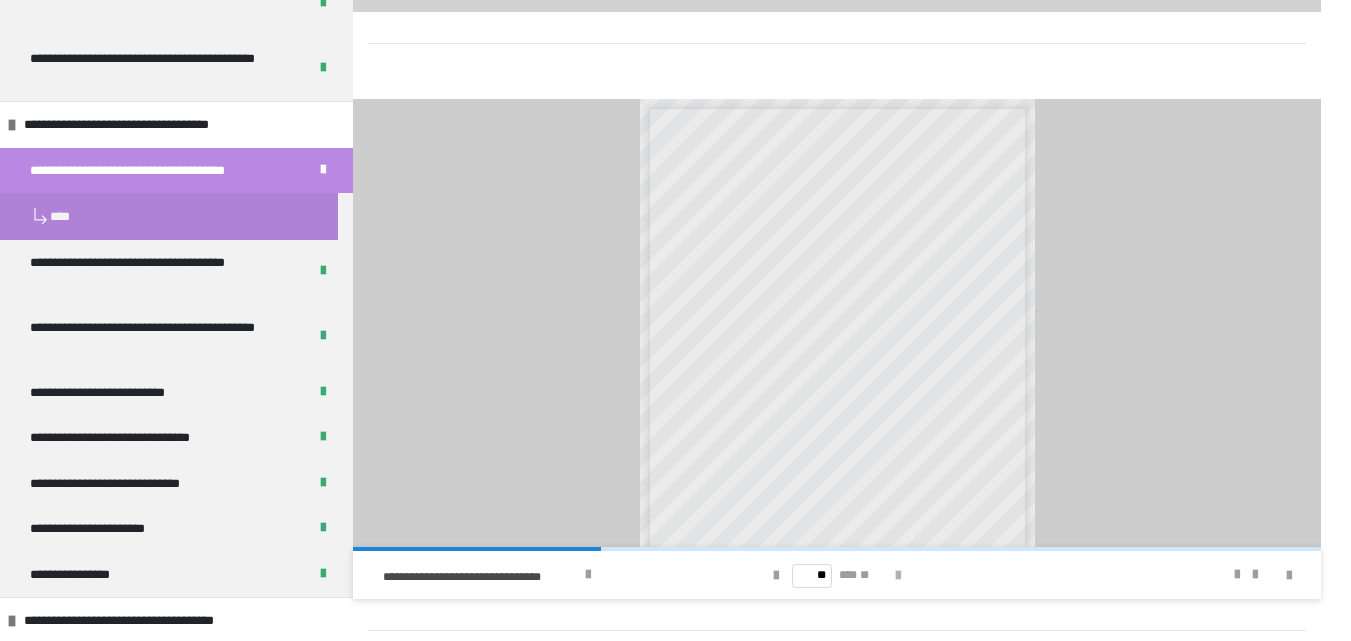 click at bounding box center [898, 576] 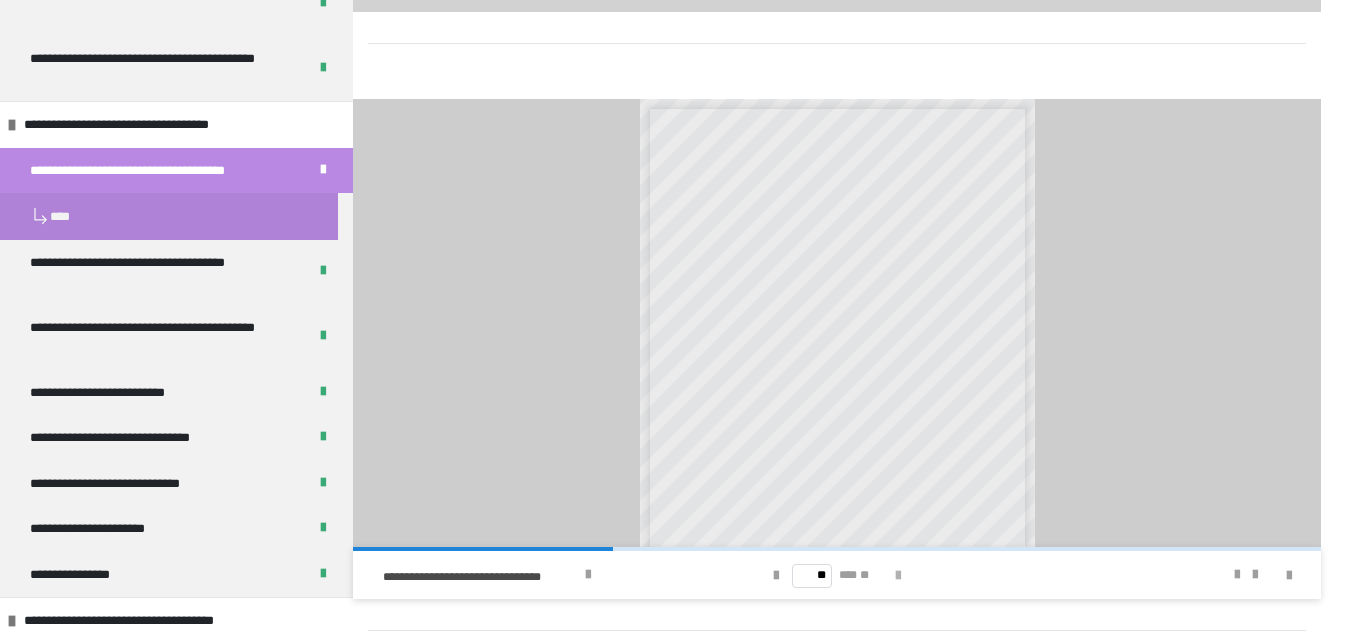 click at bounding box center [898, 576] 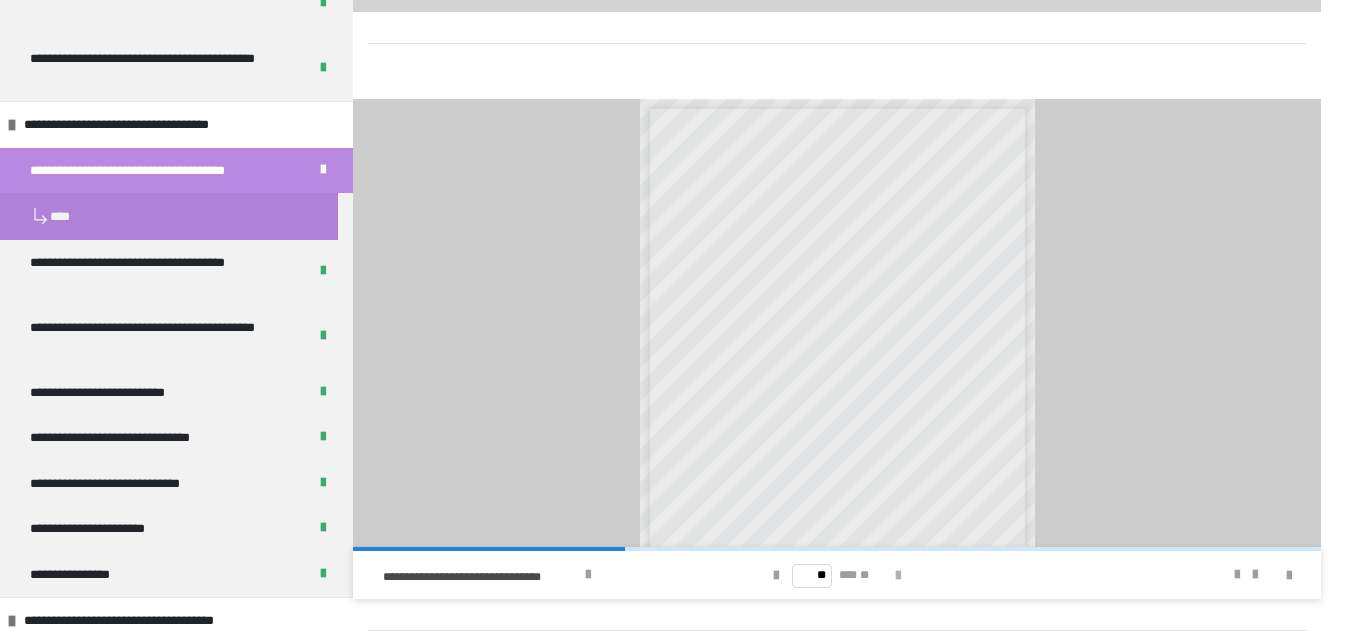 click at bounding box center [898, 576] 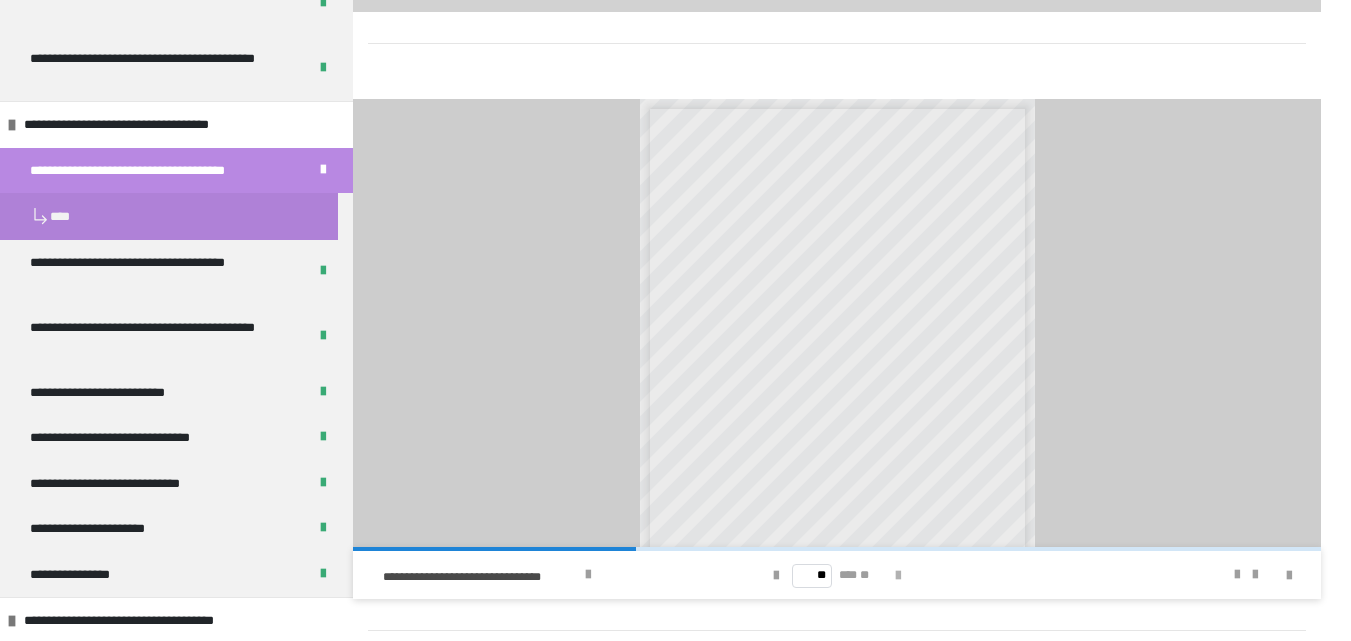 click at bounding box center (898, 576) 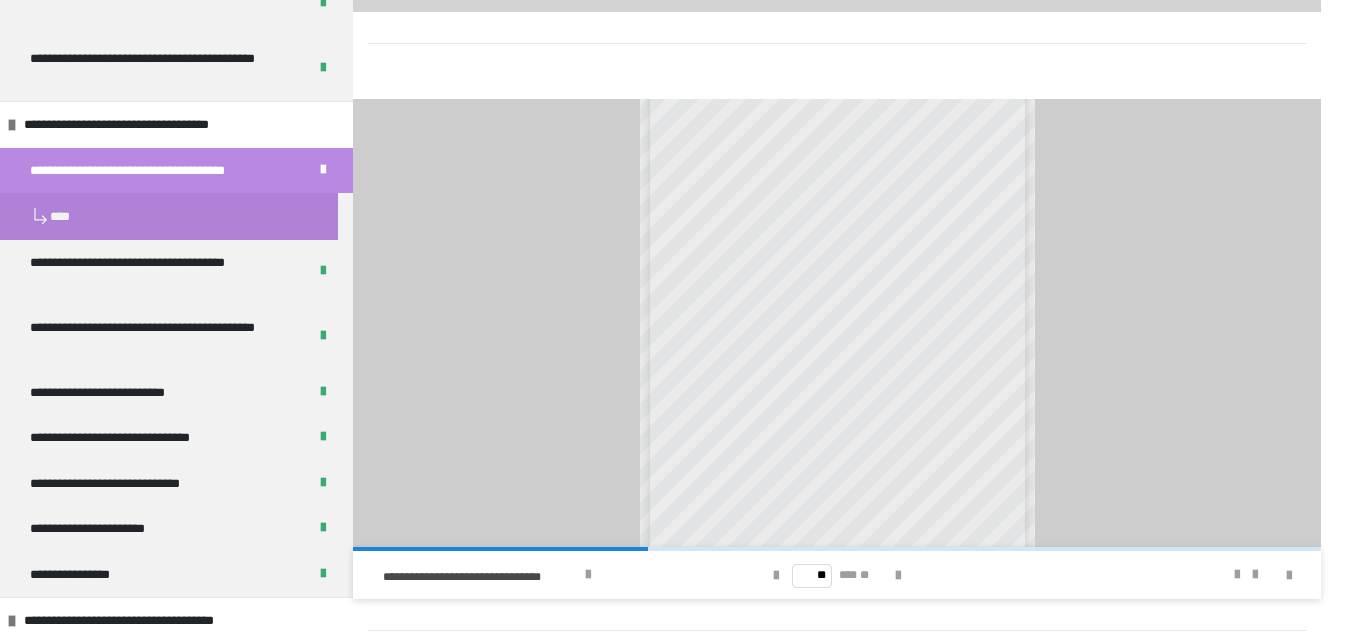 scroll, scrollTop: 101, scrollLeft: 0, axis: vertical 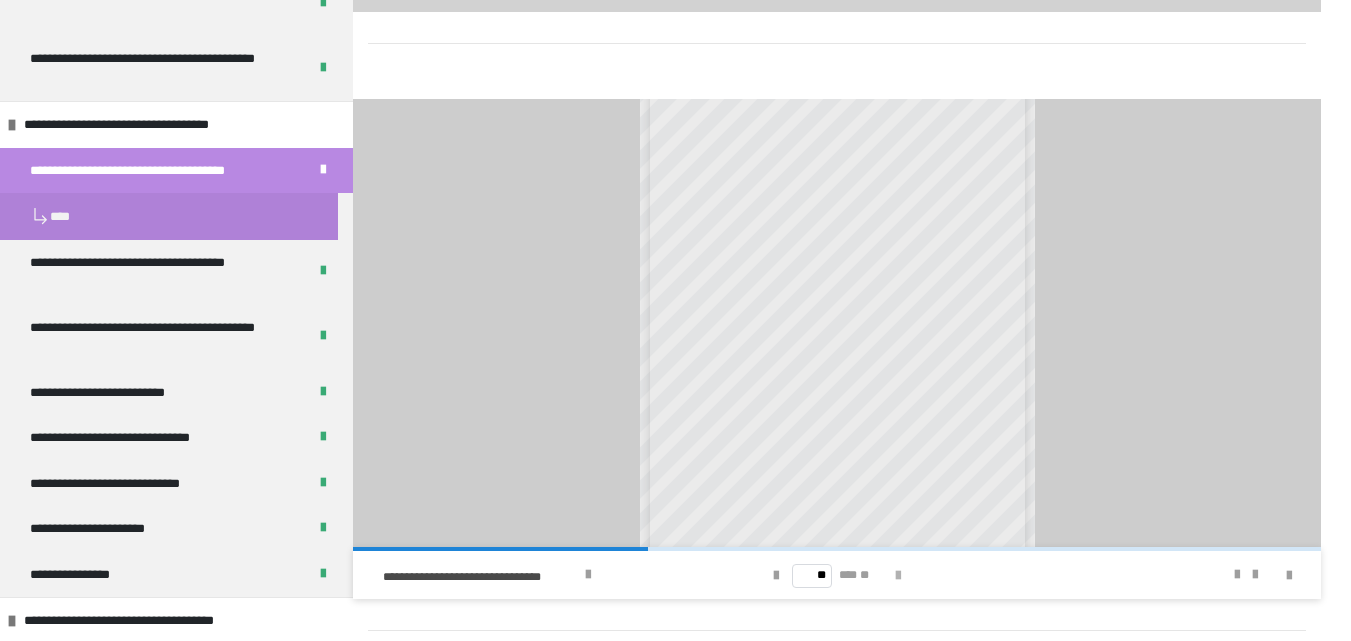 click at bounding box center (898, 576) 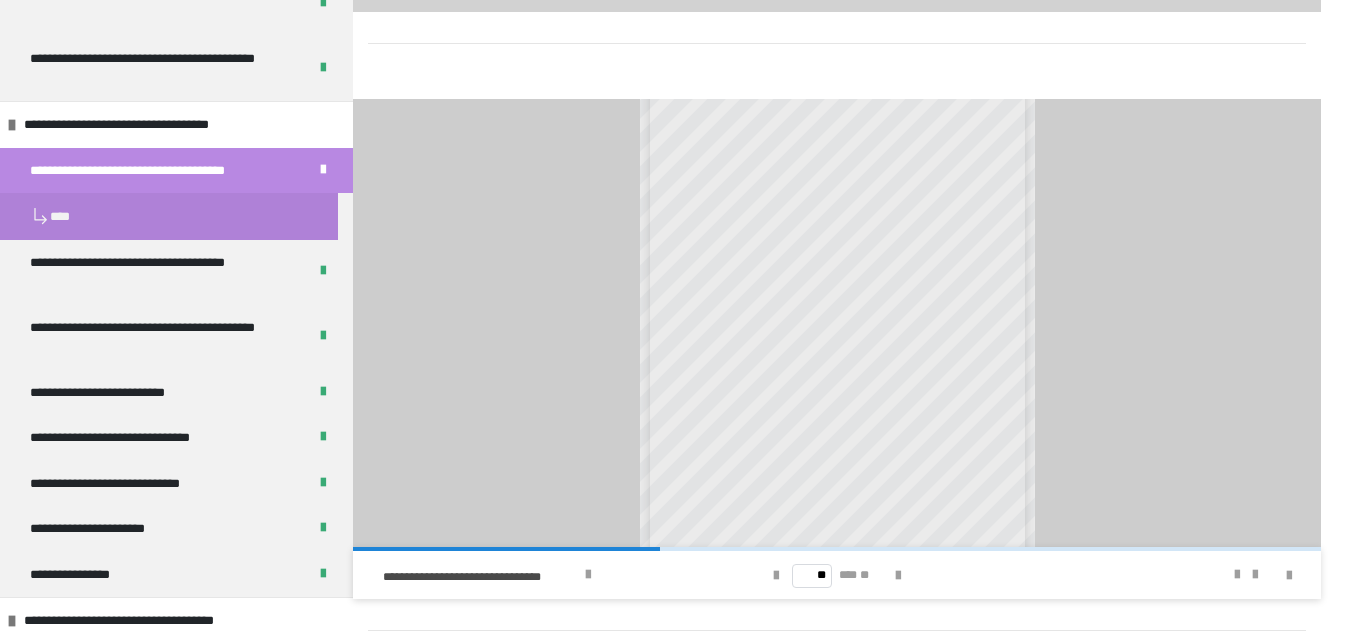 scroll, scrollTop: 96, scrollLeft: 0, axis: vertical 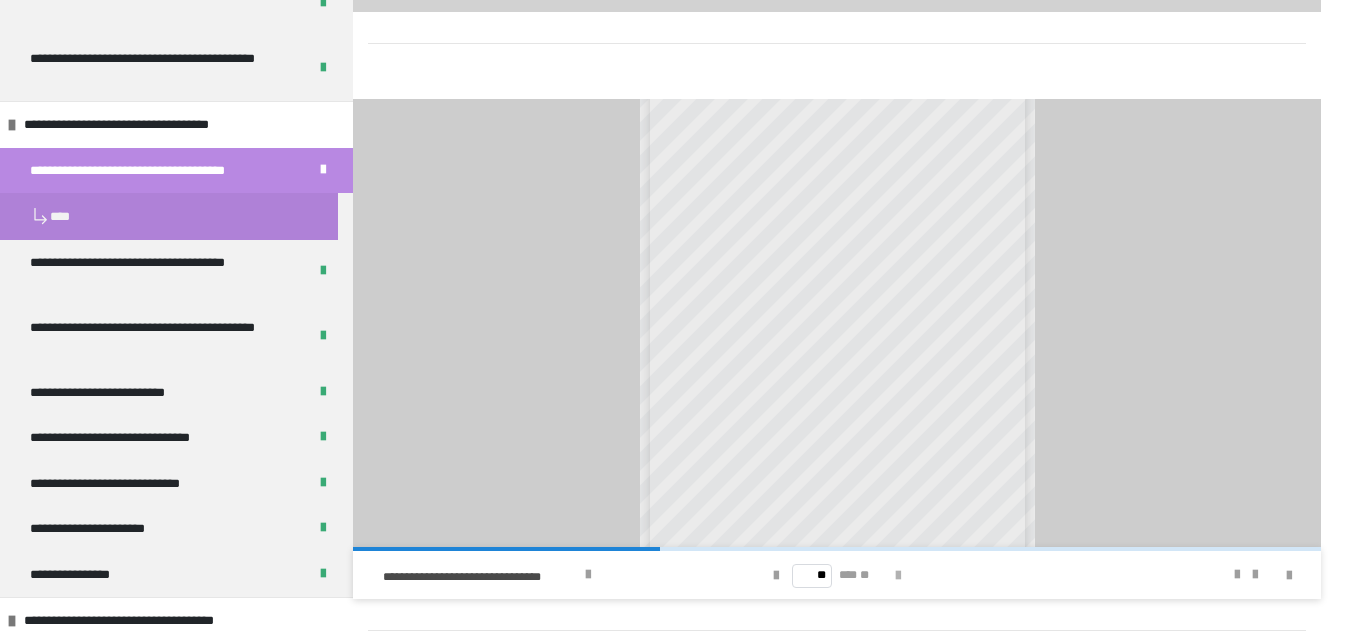 click at bounding box center [898, 576] 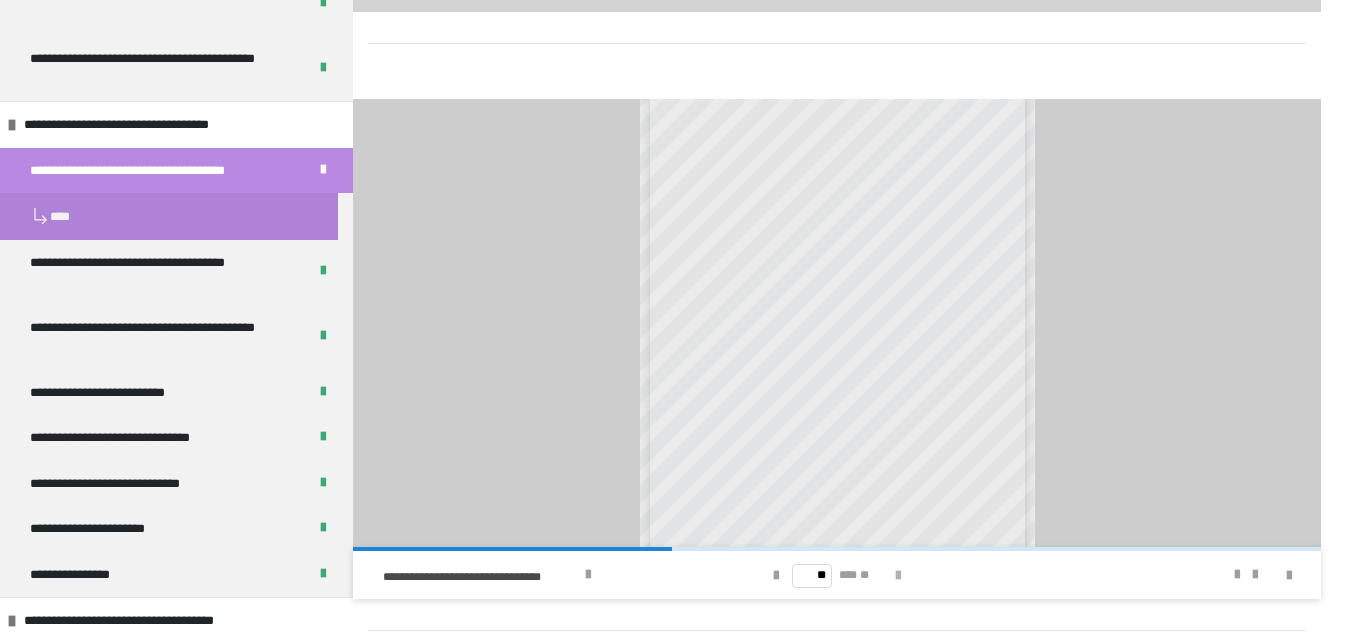 scroll, scrollTop: 0, scrollLeft: 0, axis: both 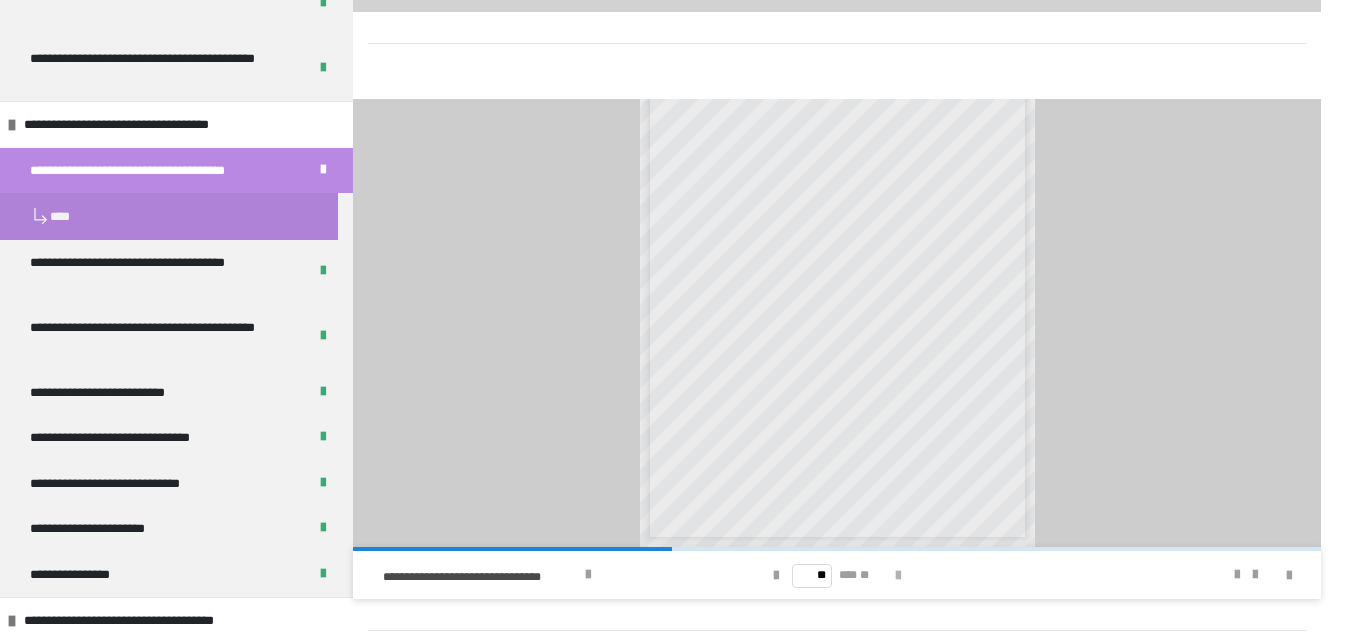 click at bounding box center [898, 576] 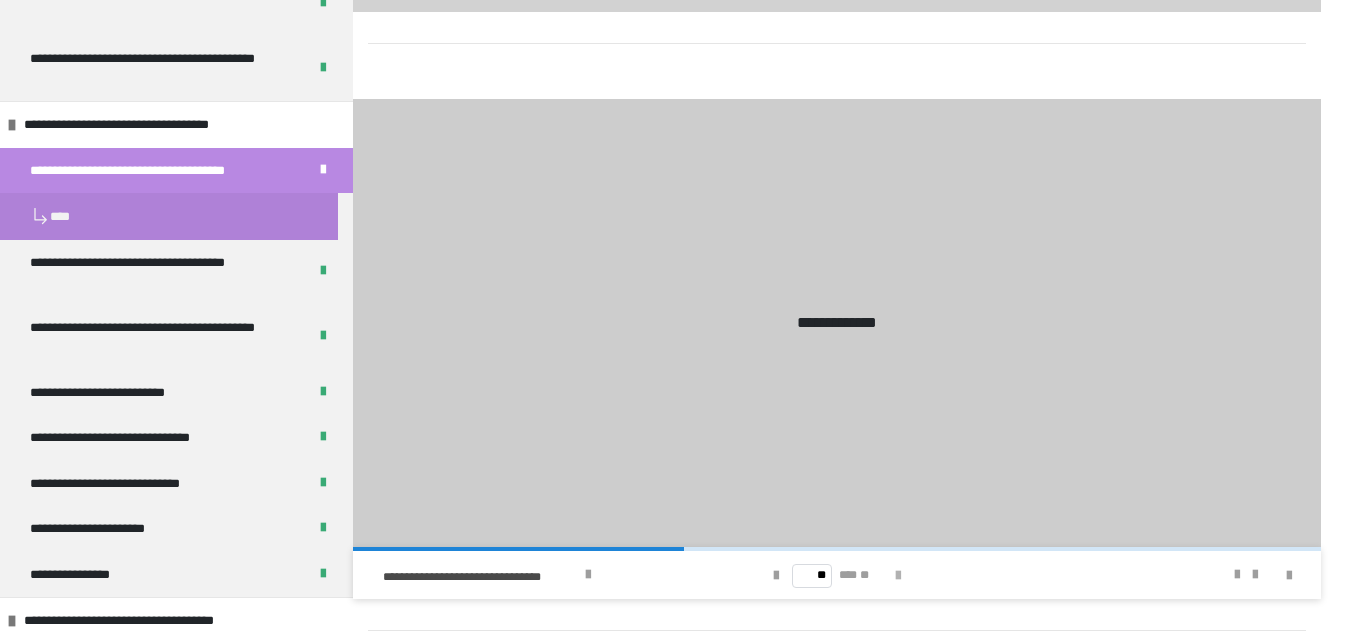 scroll, scrollTop: 0, scrollLeft: 0, axis: both 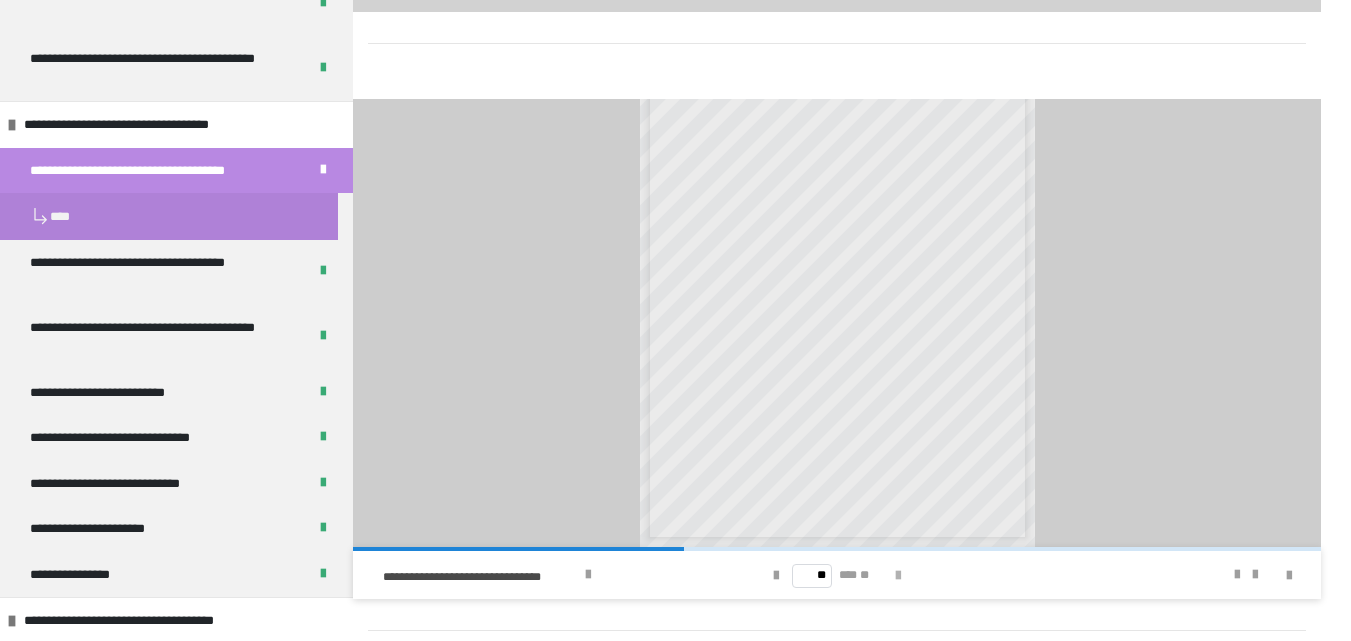 click at bounding box center [898, 576] 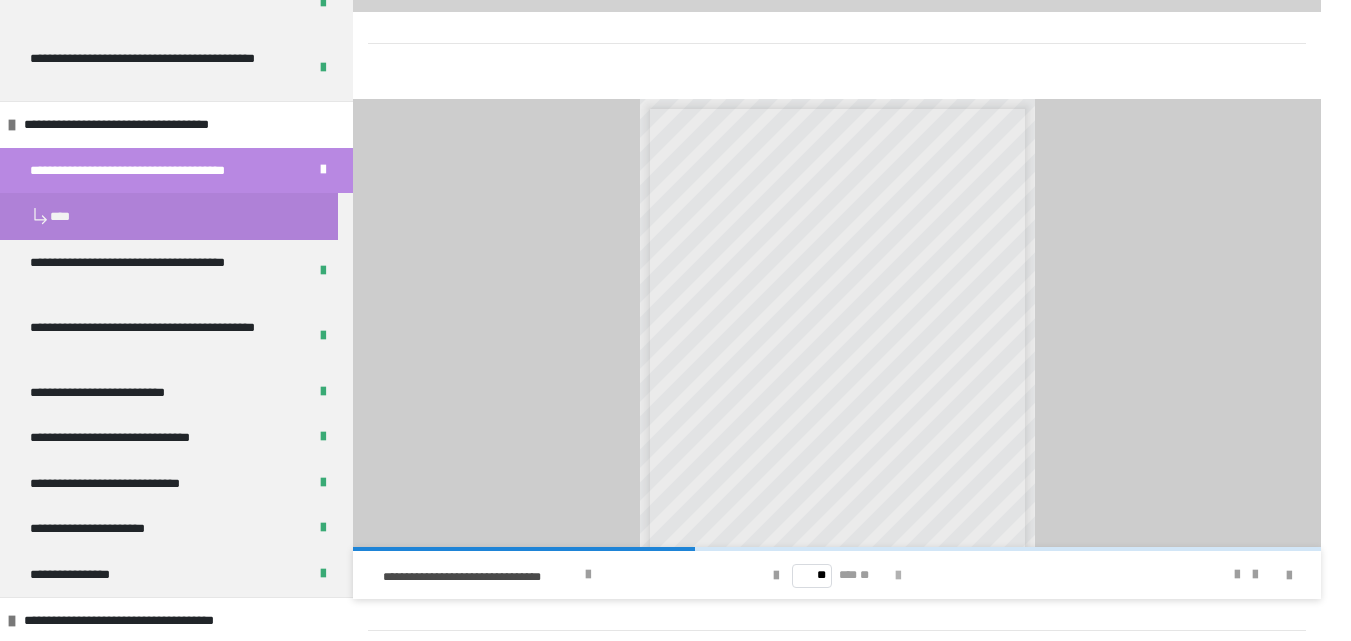 click at bounding box center [898, 576] 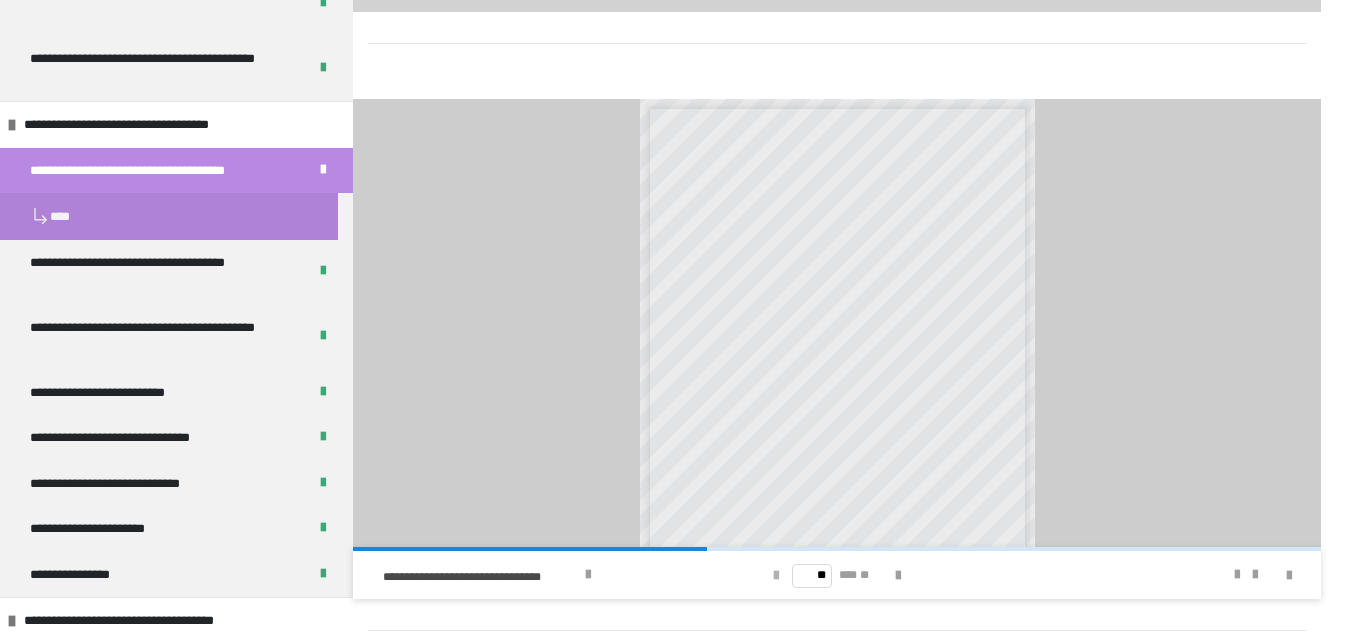 click at bounding box center [776, 576] 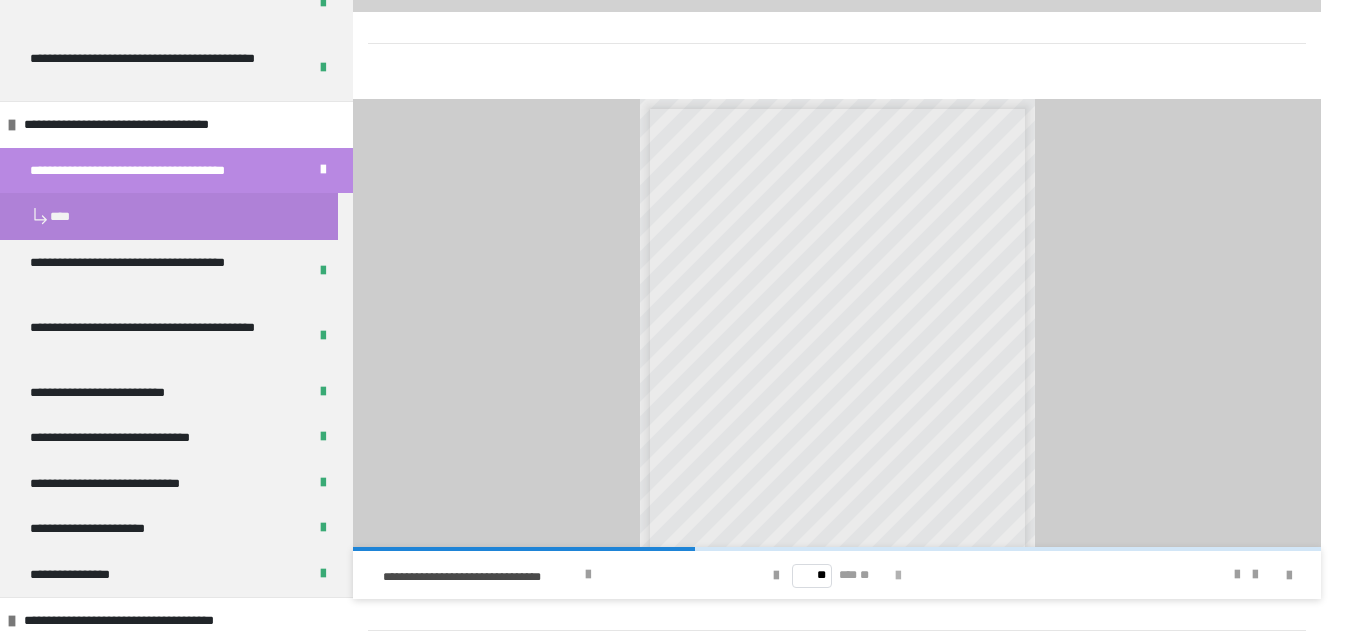 click at bounding box center (898, 576) 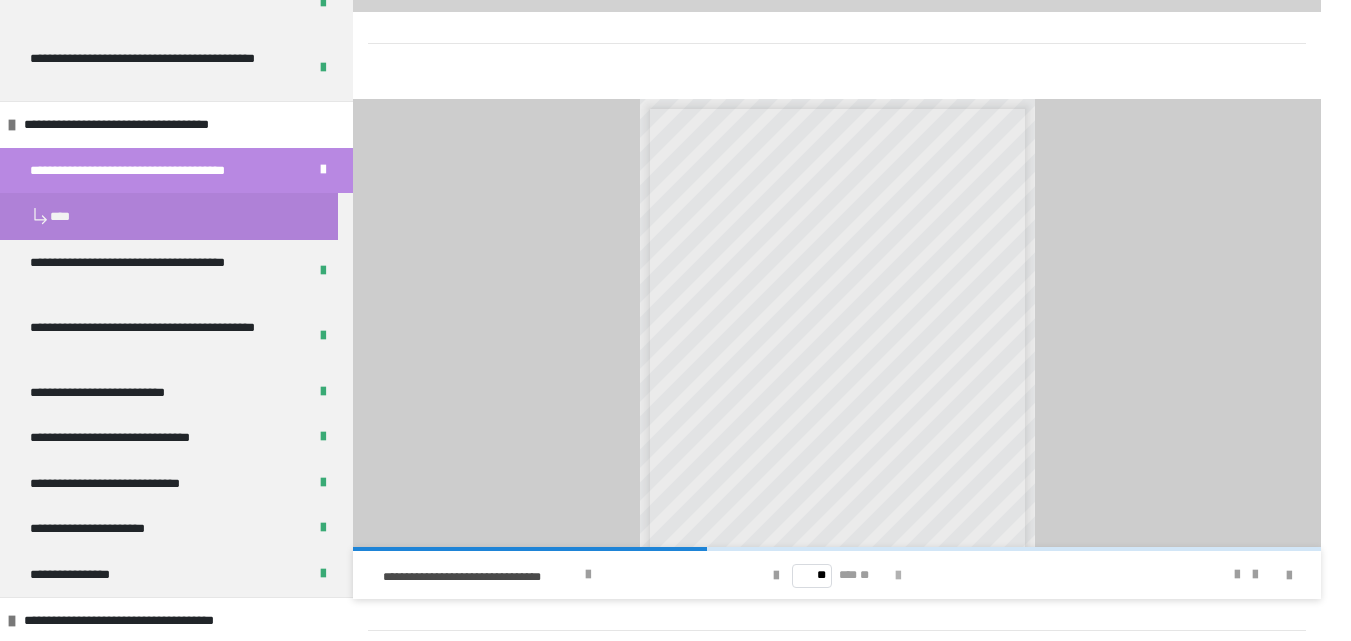 click at bounding box center [898, 576] 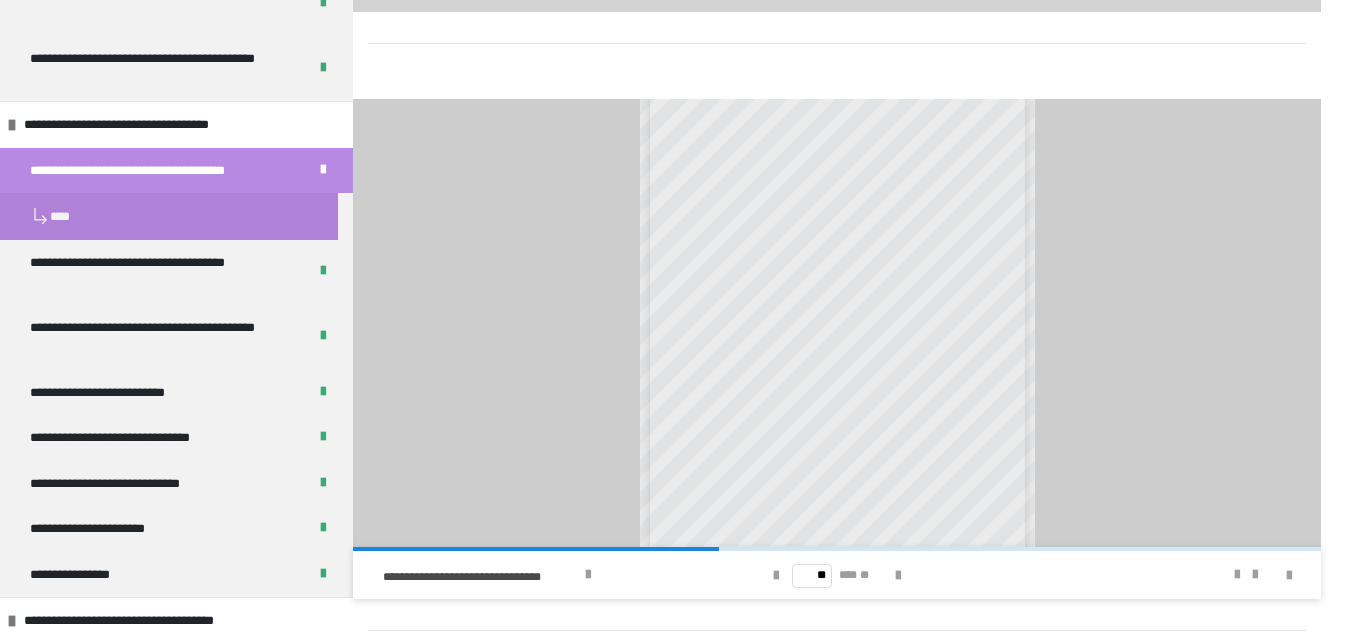 scroll, scrollTop: 112, scrollLeft: 0, axis: vertical 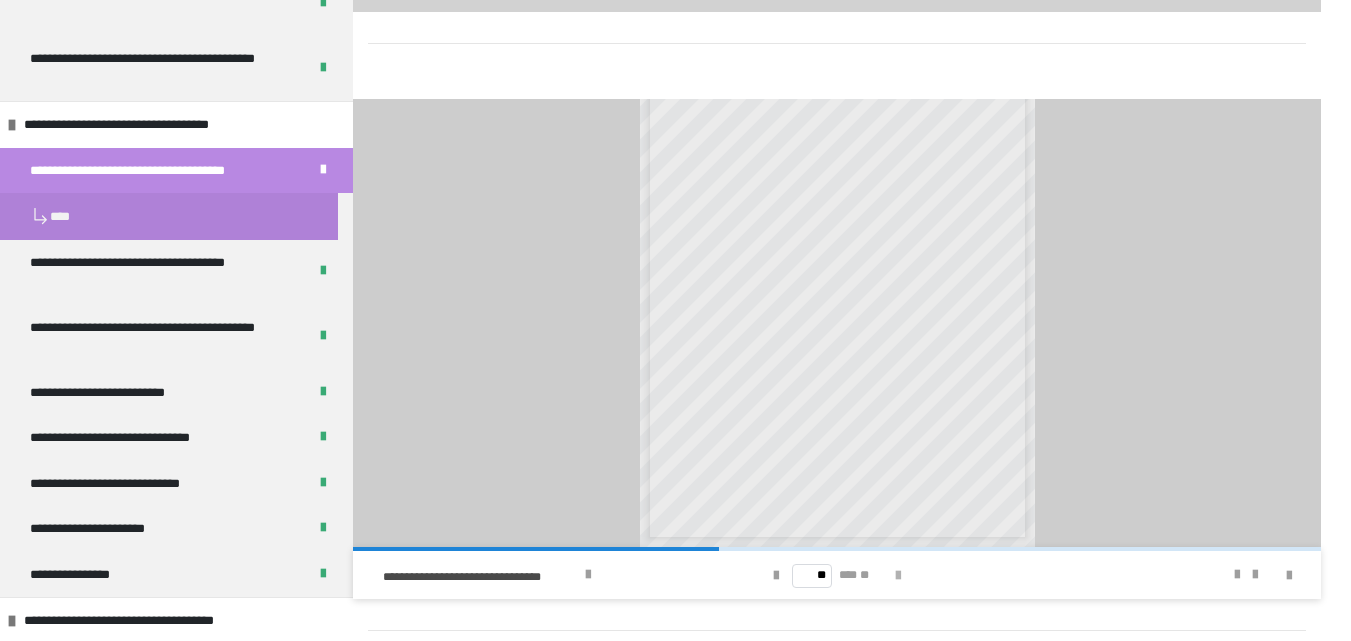 click at bounding box center (898, 576) 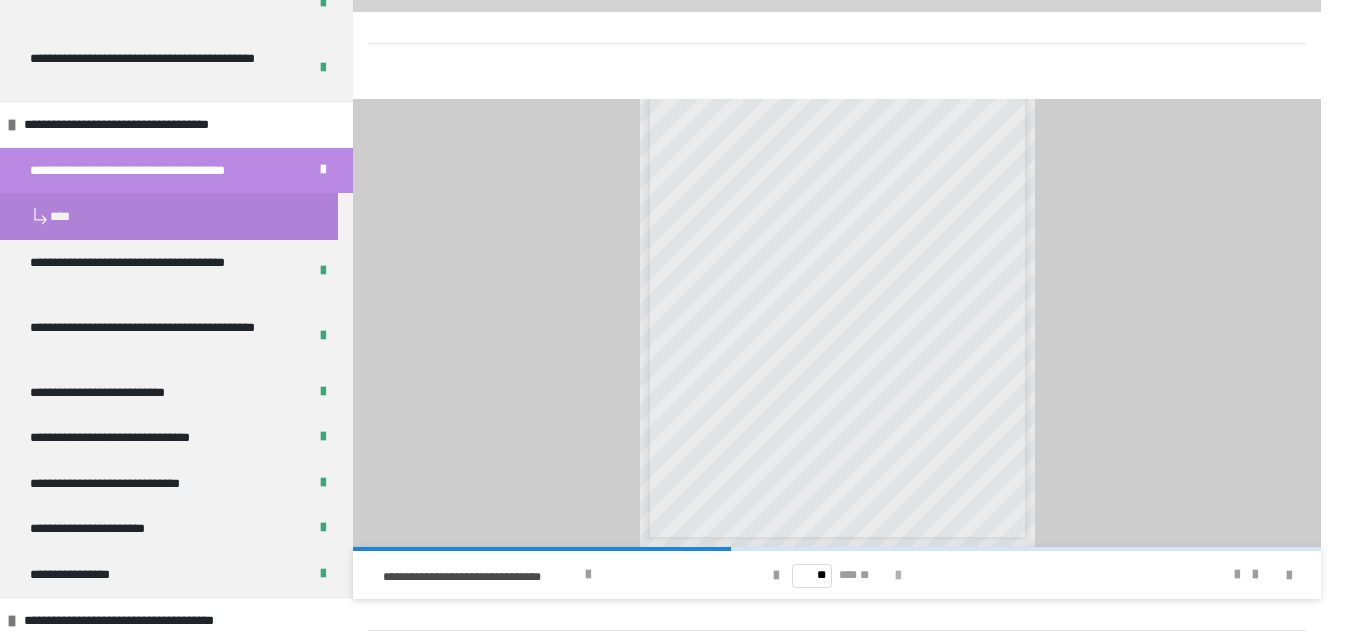 scroll, scrollTop: 0, scrollLeft: 0, axis: both 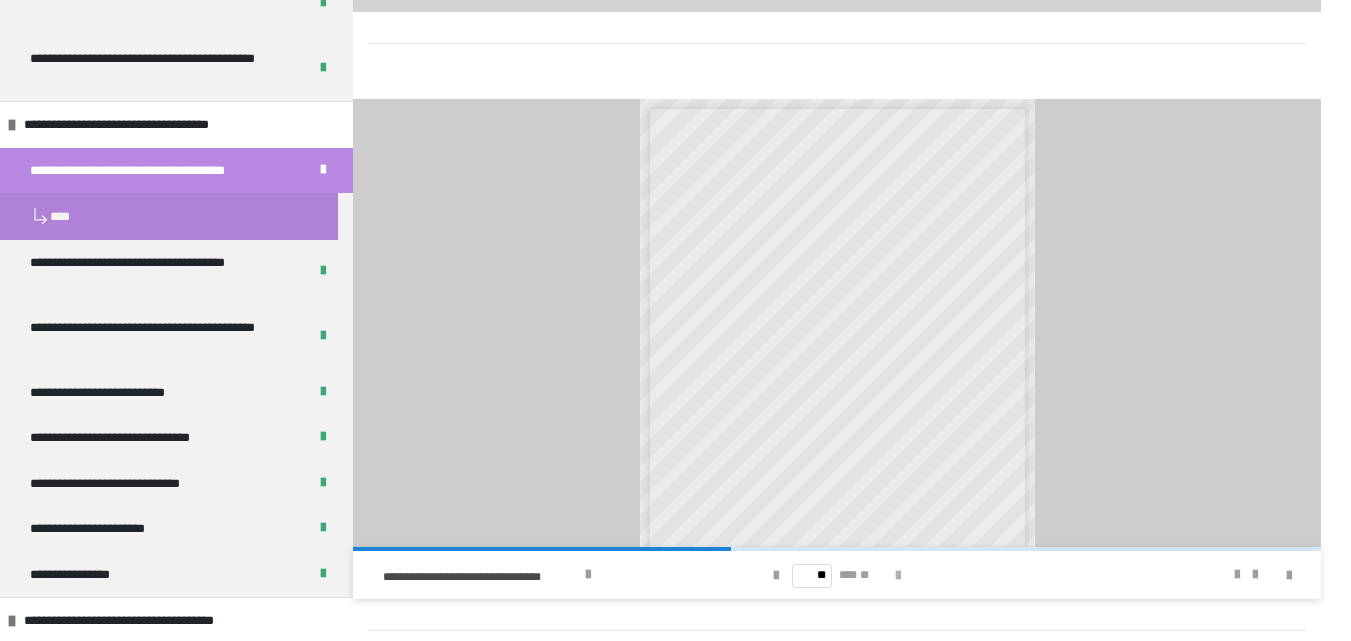 click at bounding box center (898, 576) 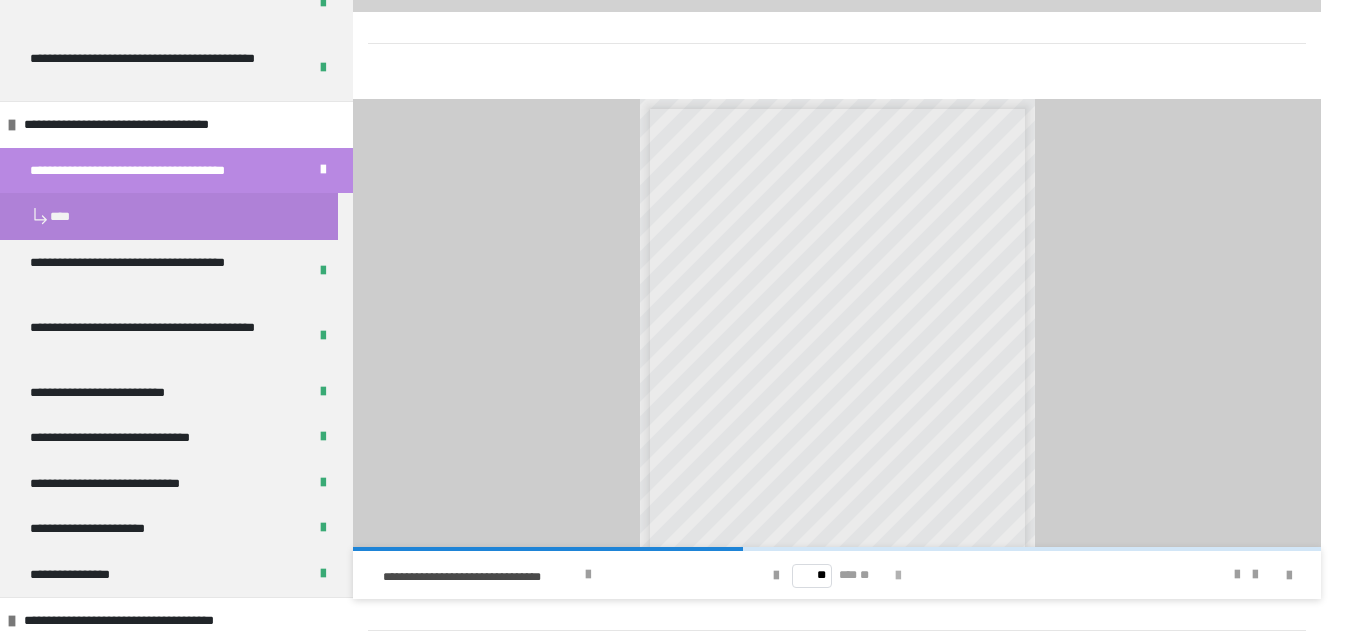 click at bounding box center [898, 576] 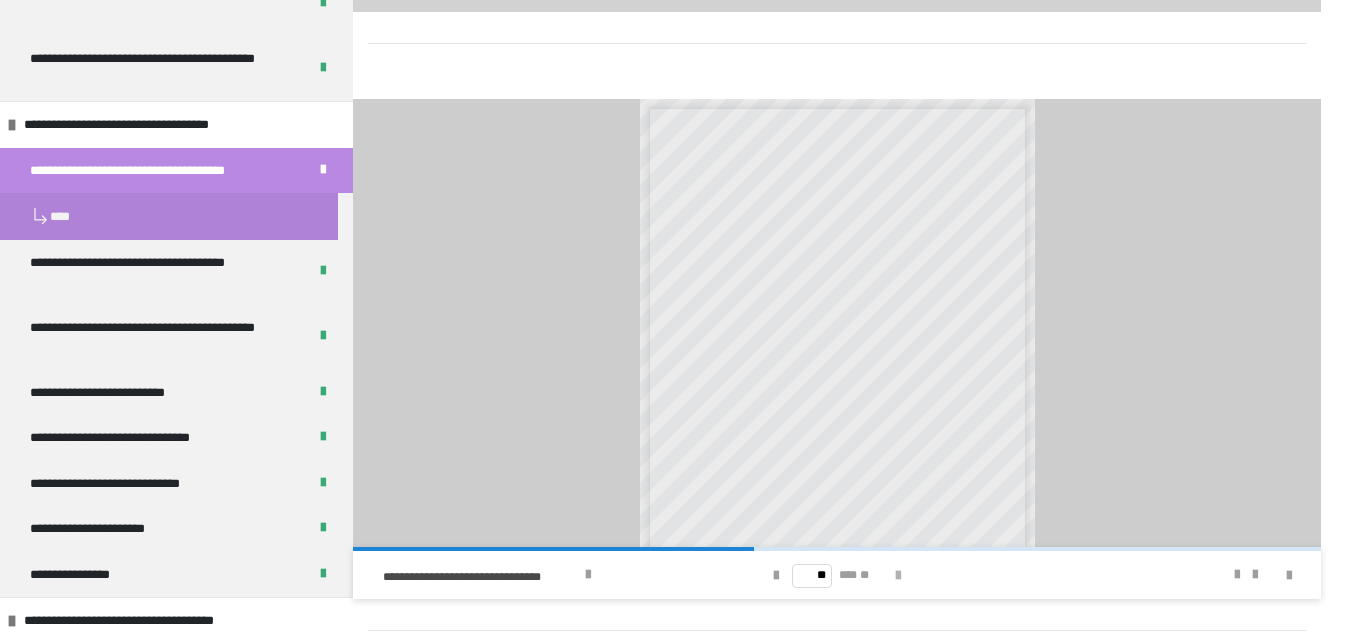 click at bounding box center [898, 576] 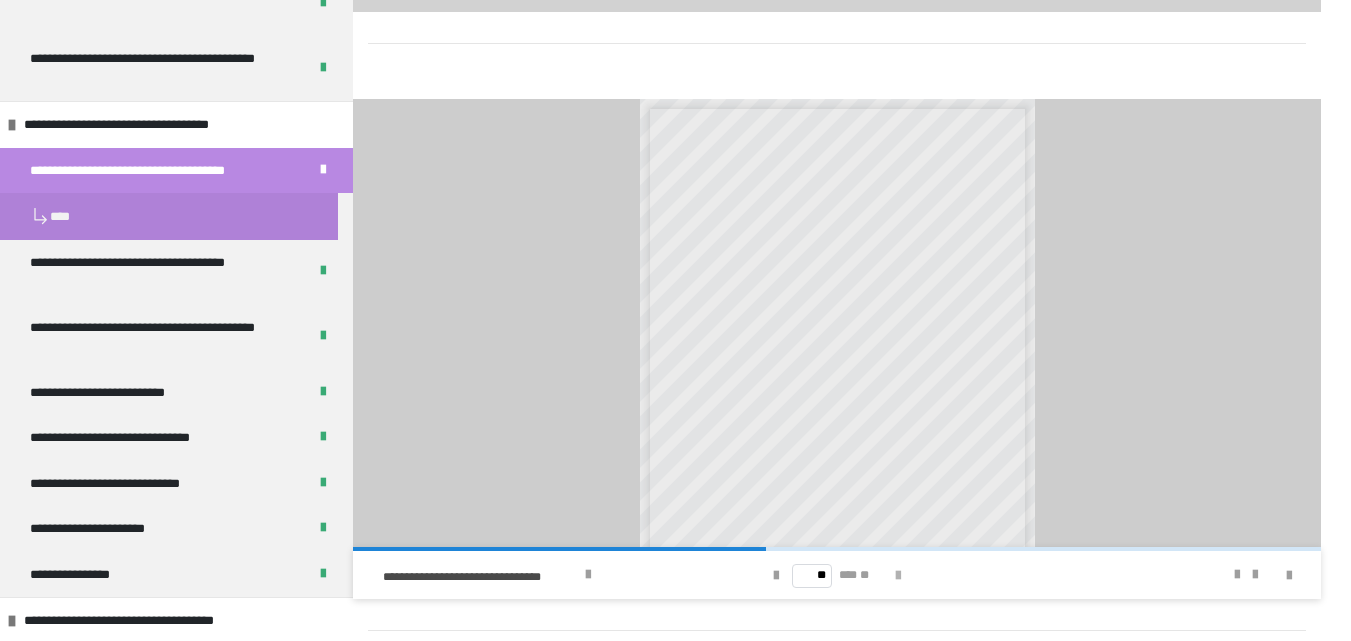 click at bounding box center (898, 576) 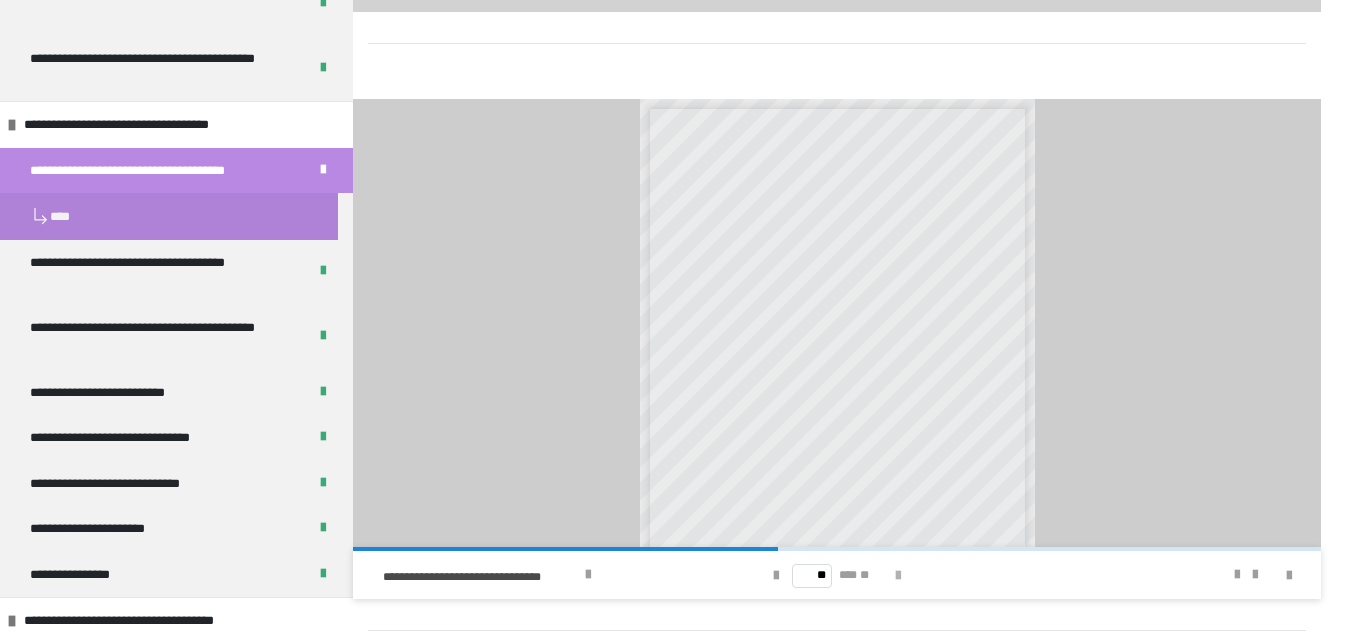 click at bounding box center [898, 576] 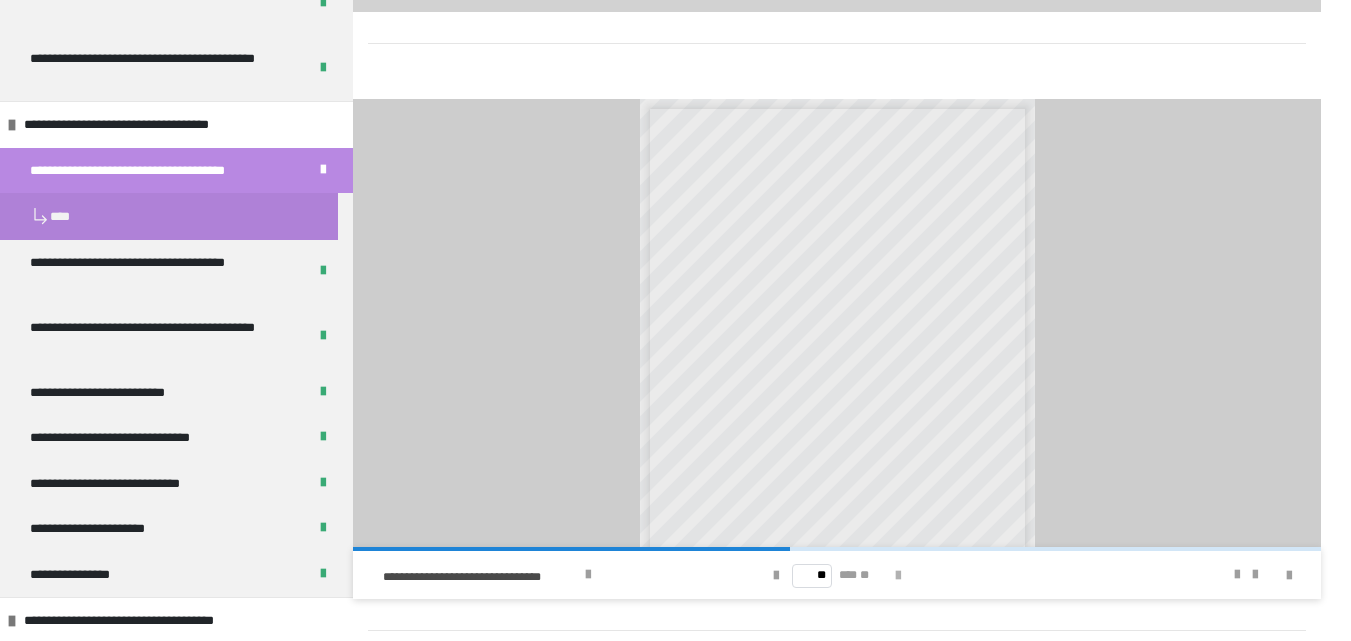click at bounding box center (898, 576) 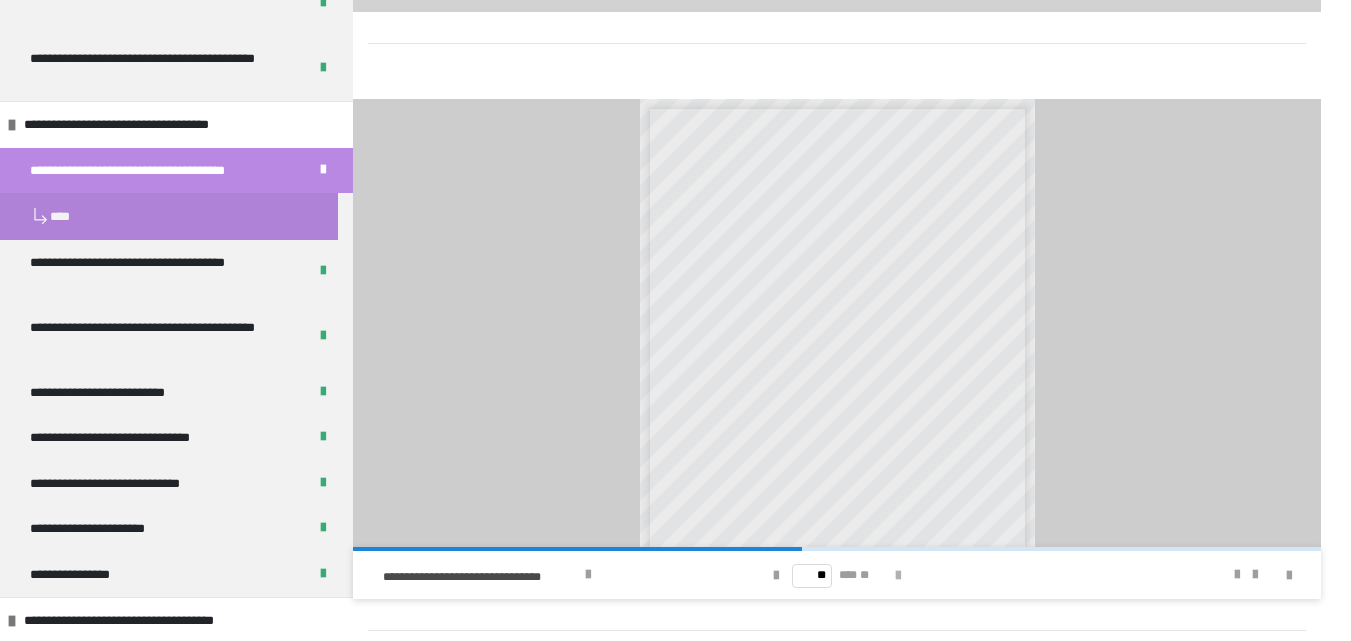 click at bounding box center [898, 576] 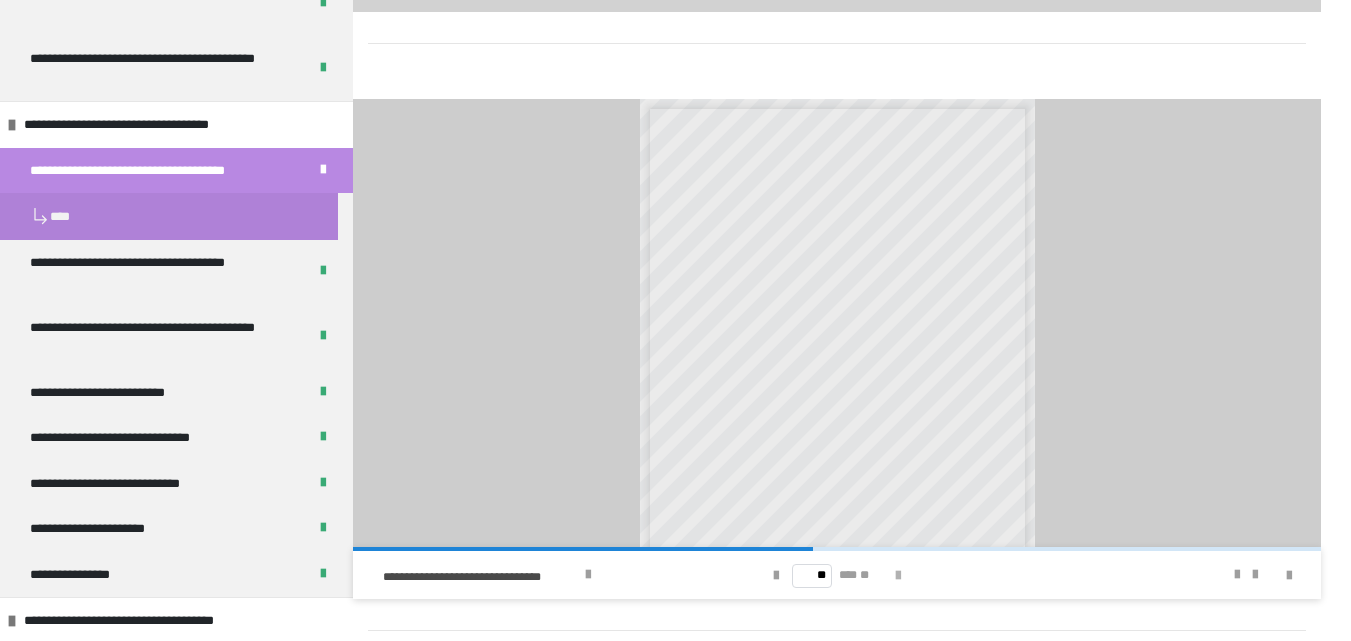 click at bounding box center [898, 576] 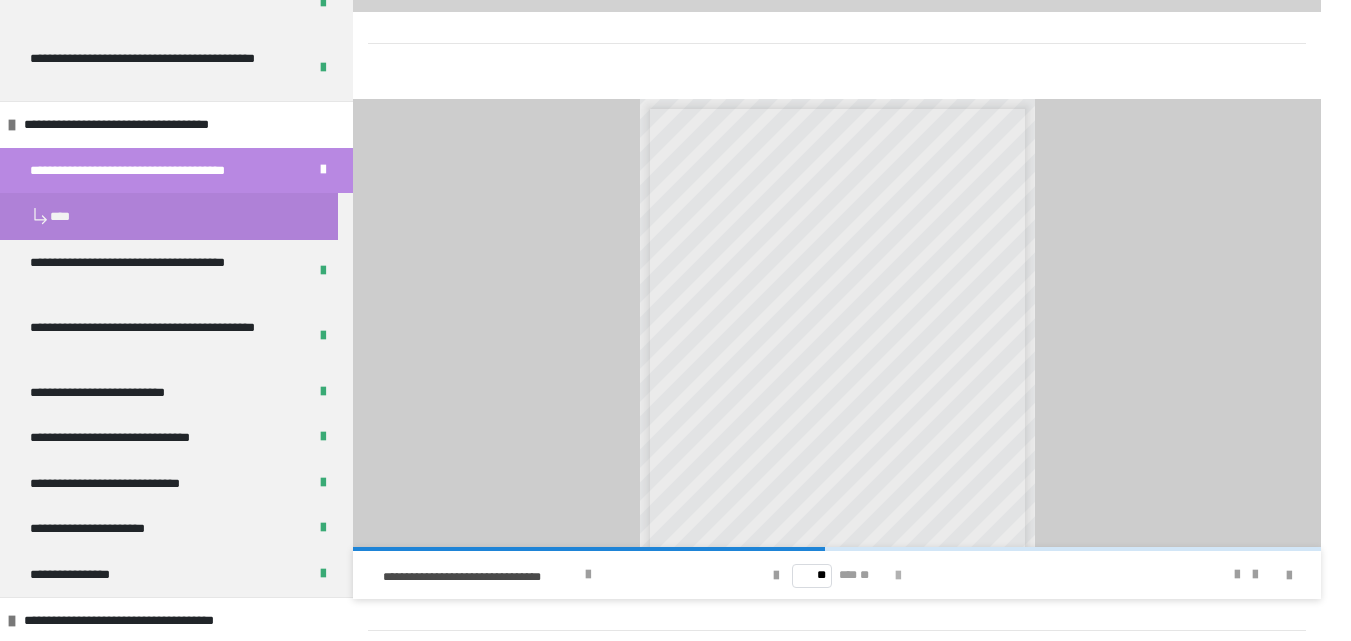 click at bounding box center [898, 576] 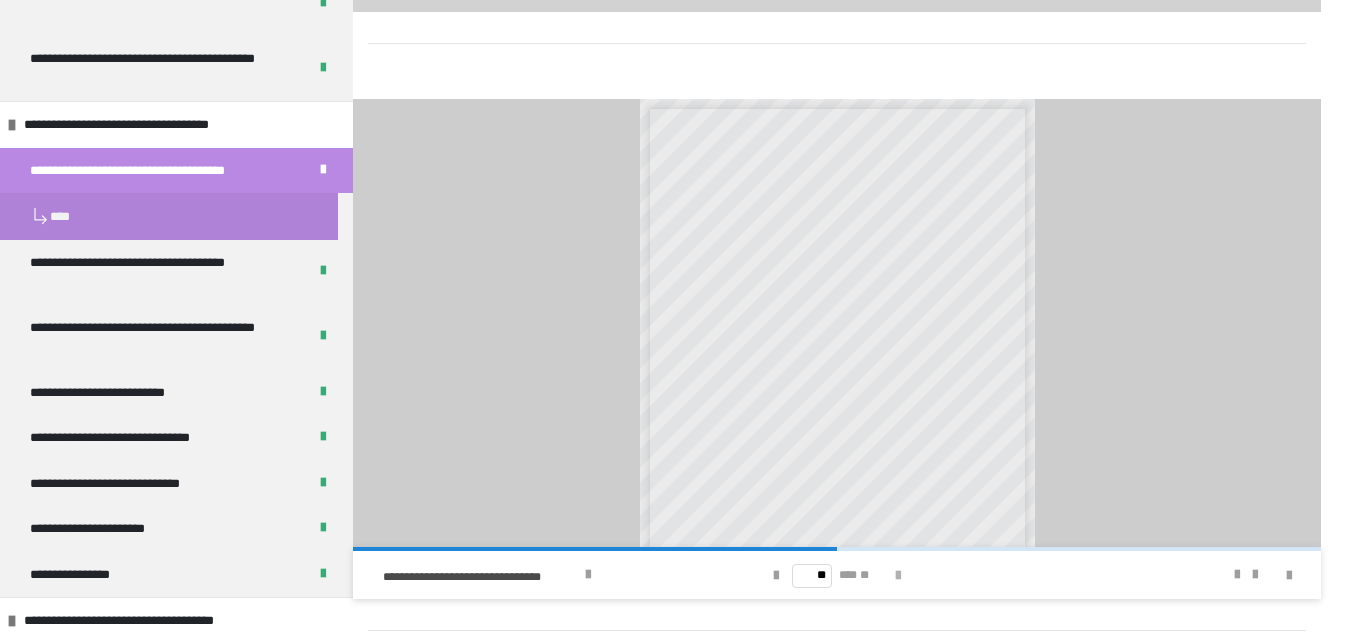 click at bounding box center (898, 576) 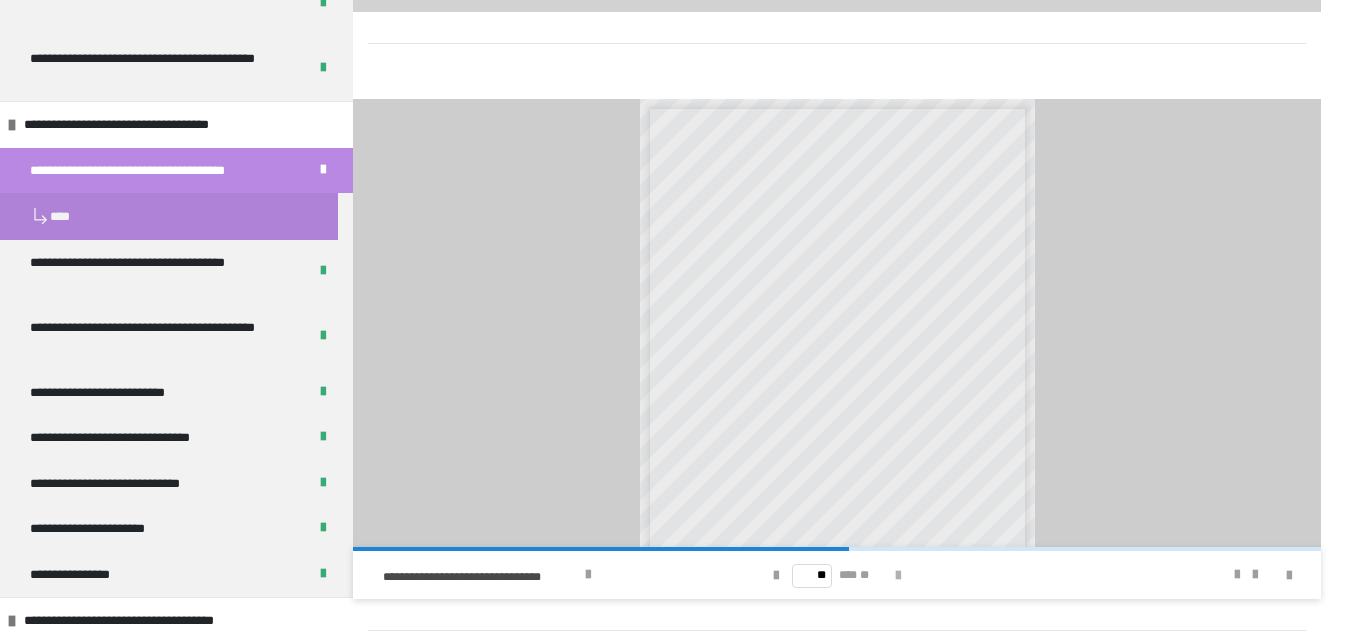 click at bounding box center [898, 576] 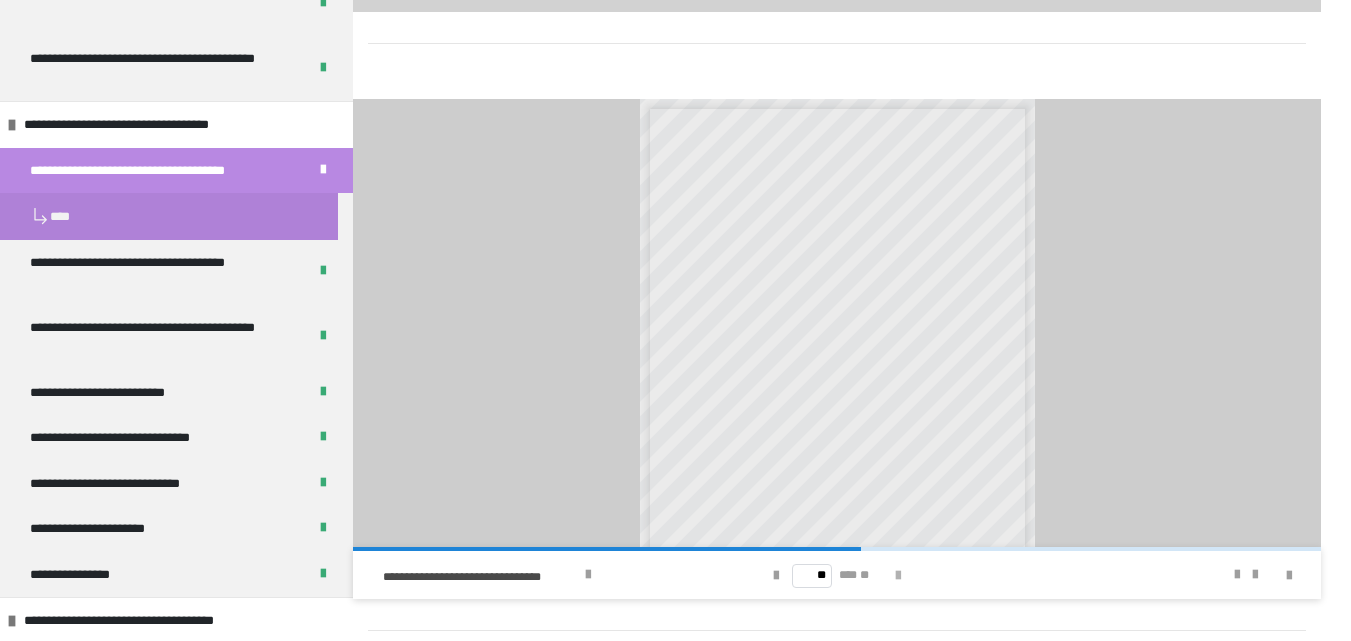click at bounding box center [898, 576] 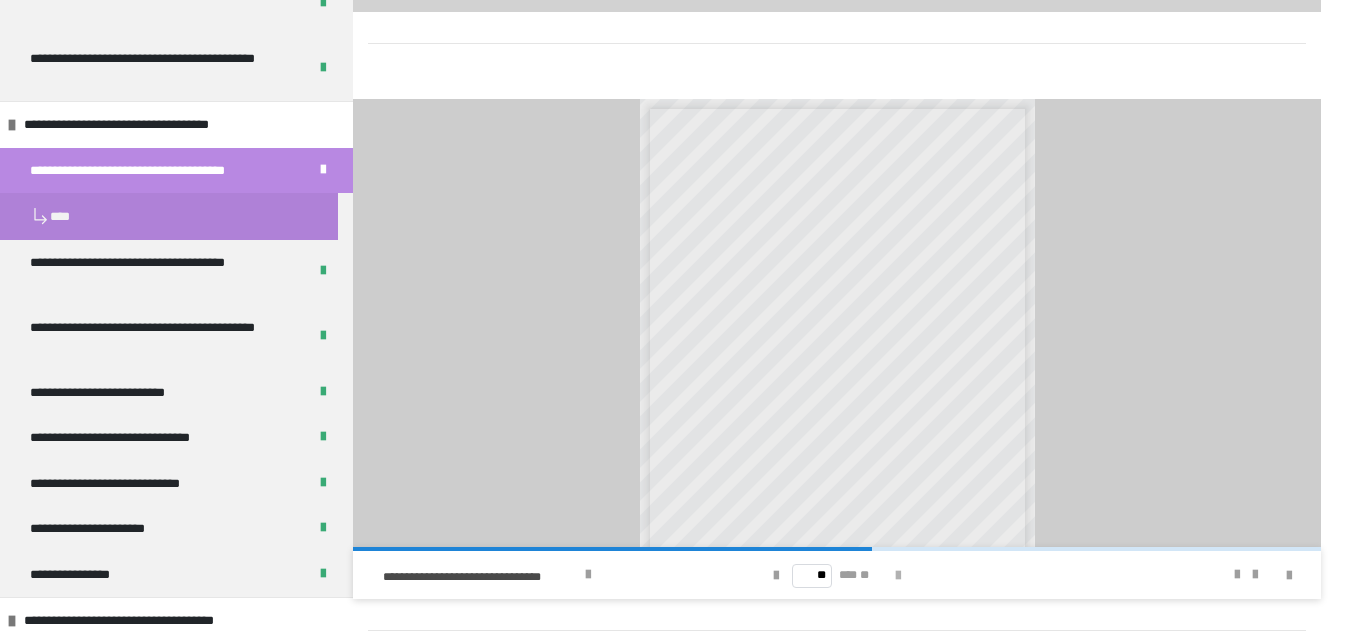 click at bounding box center [898, 576] 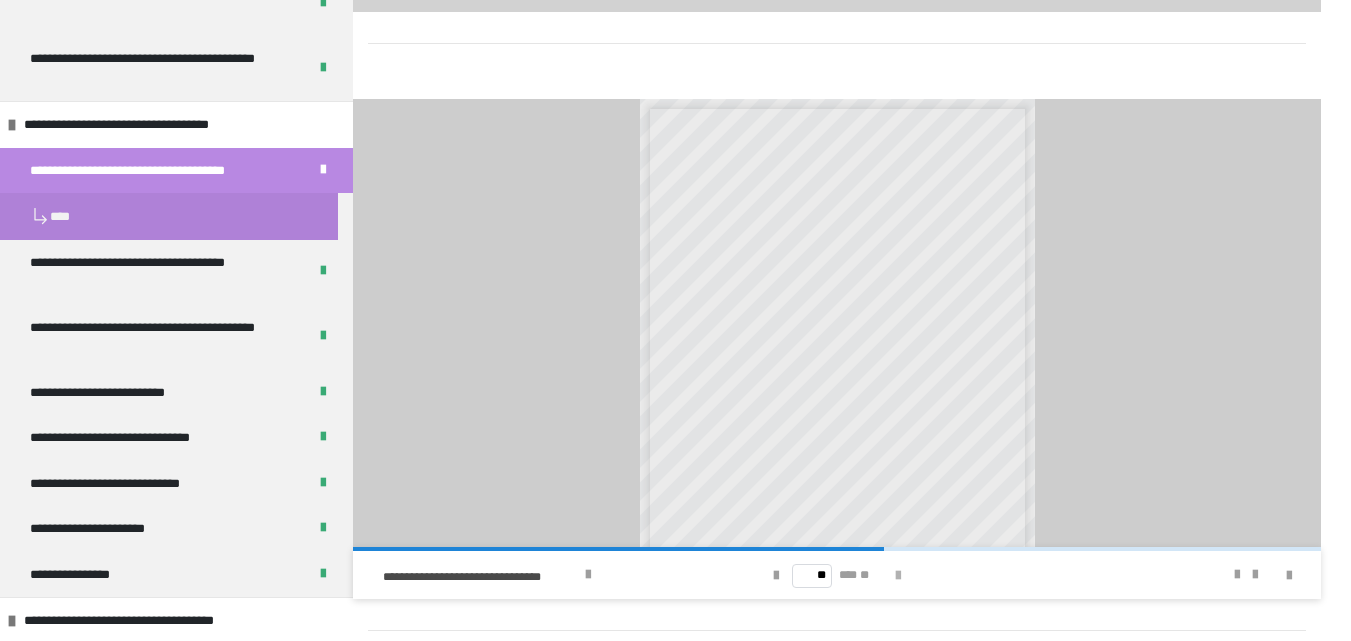 click at bounding box center (898, 576) 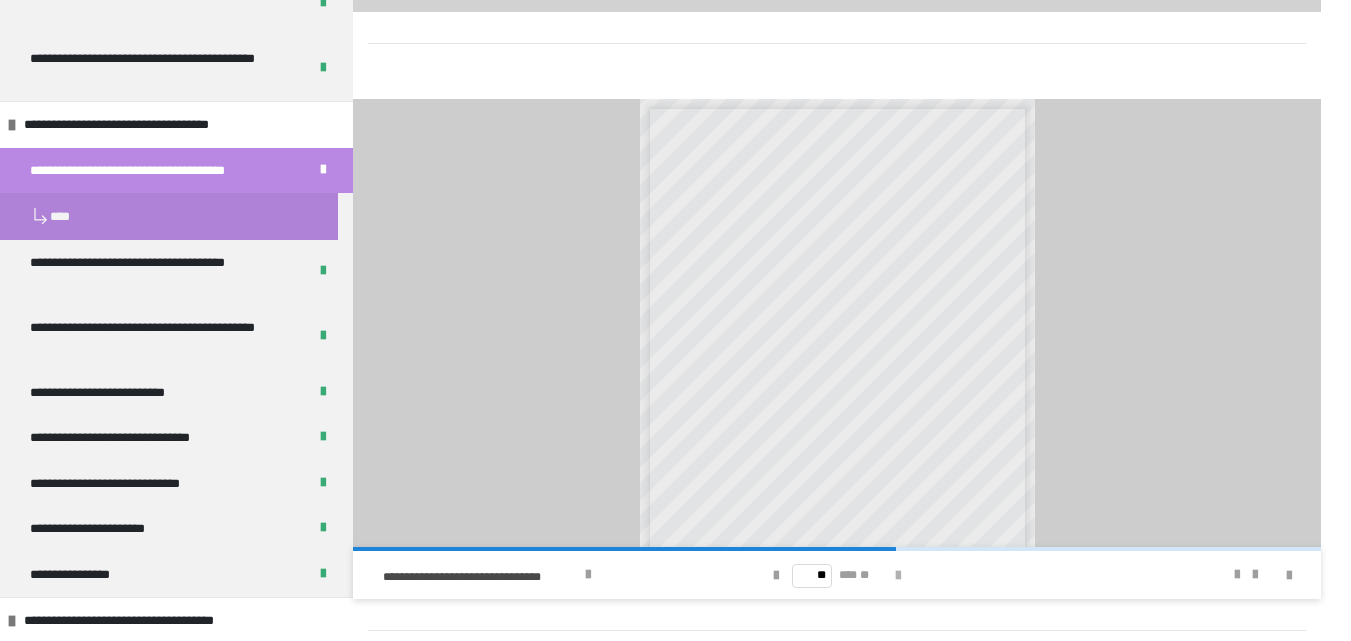 click at bounding box center [898, 576] 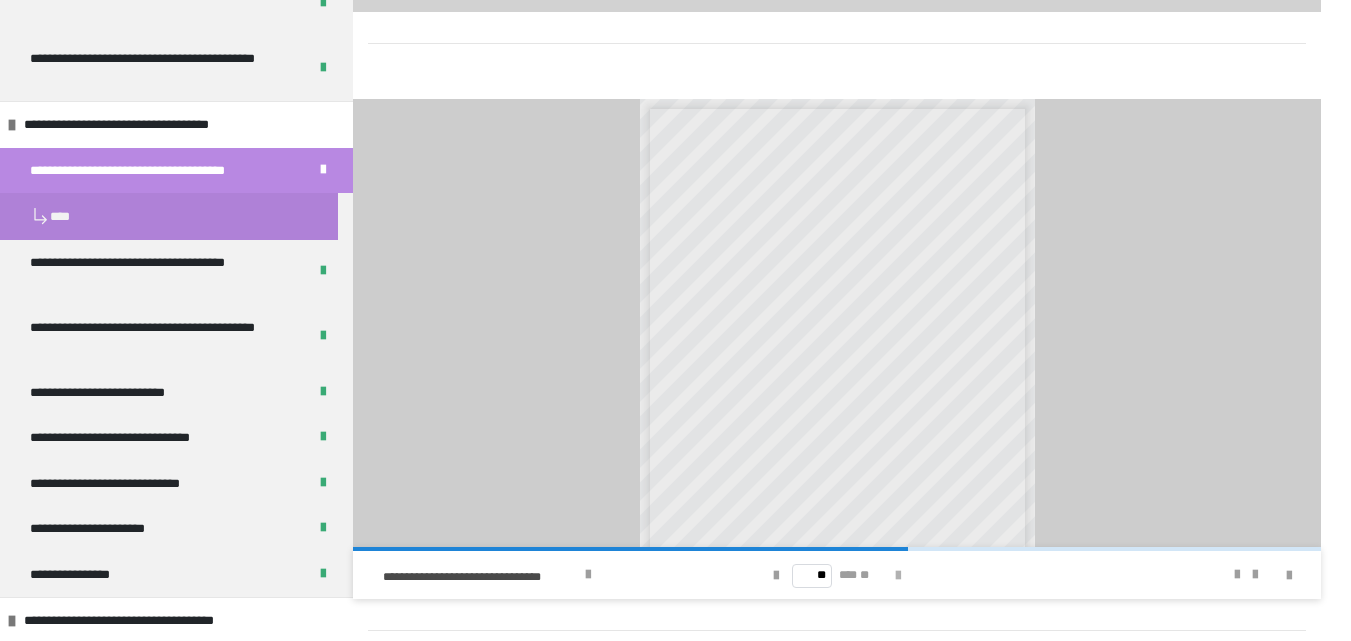 click at bounding box center [898, 576] 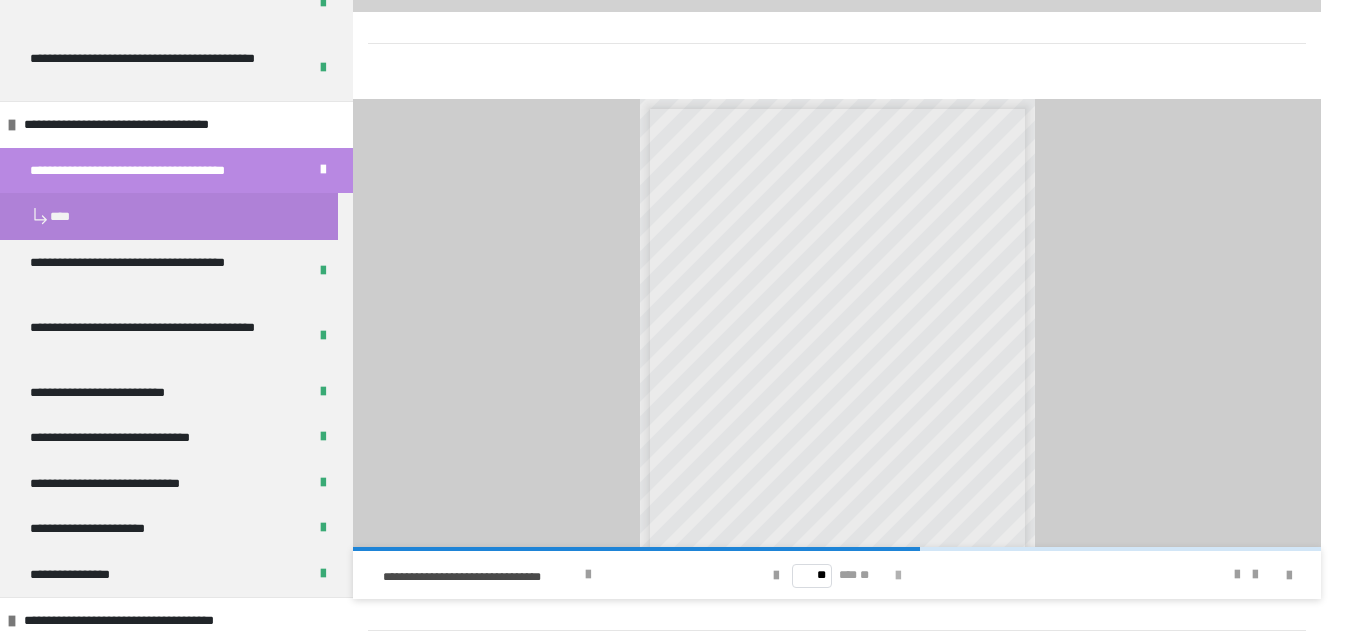 click at bounding box center [898, 576] 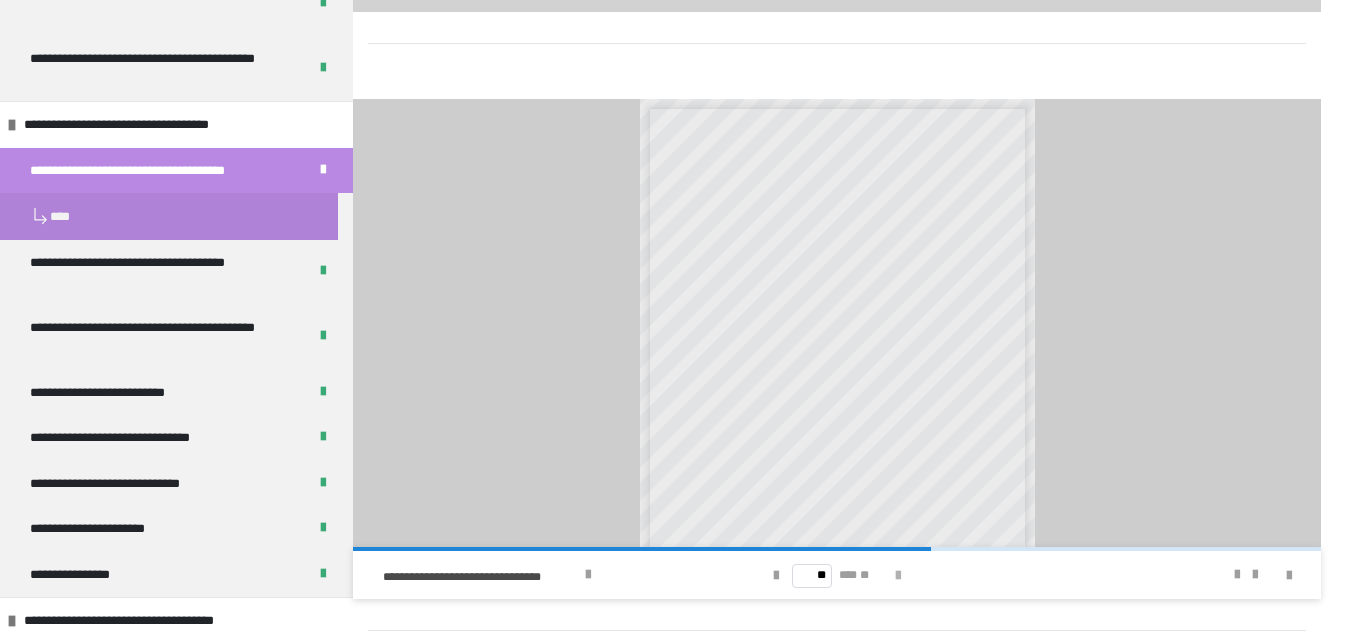 click at bounding box center (898, 576) 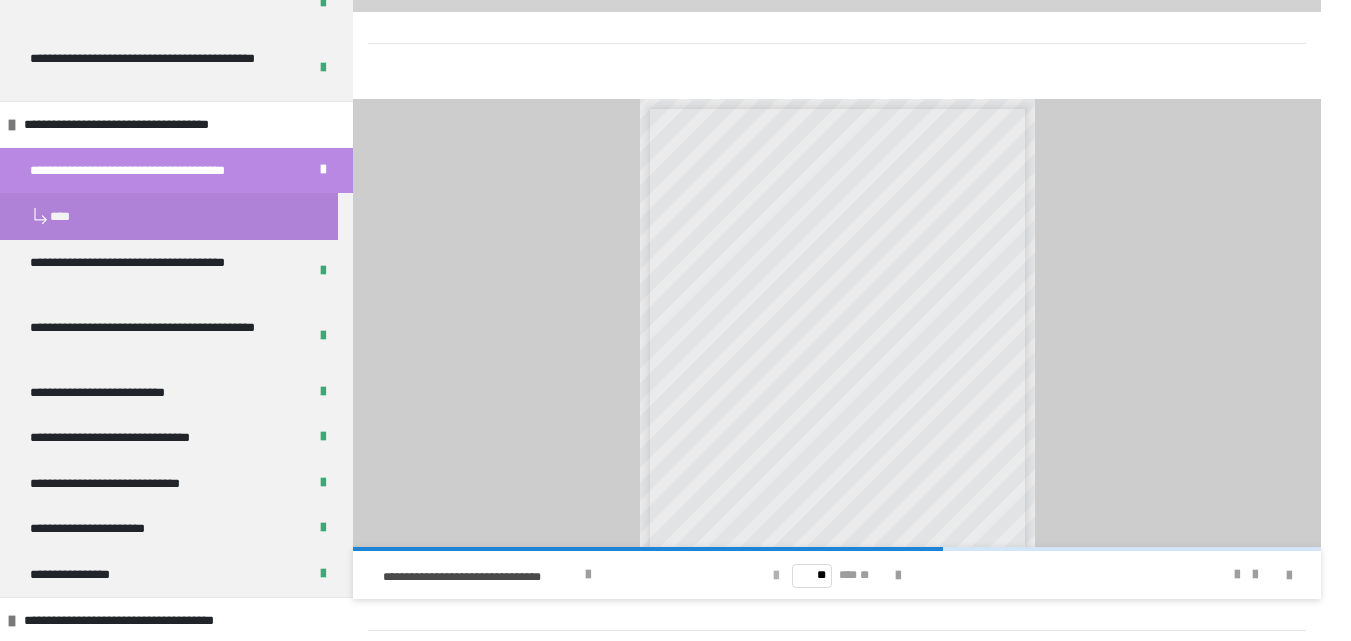 click at bounding box center (776, 576) 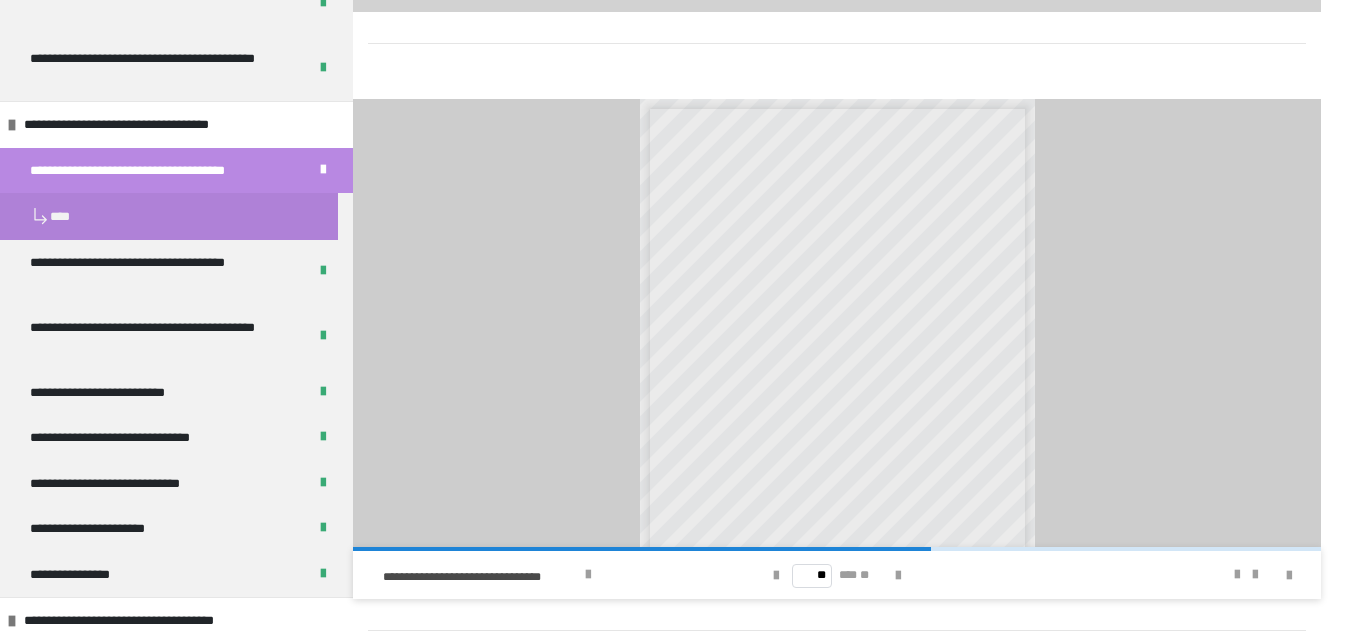 click on "** *** **" at bounding box center [837, 575] 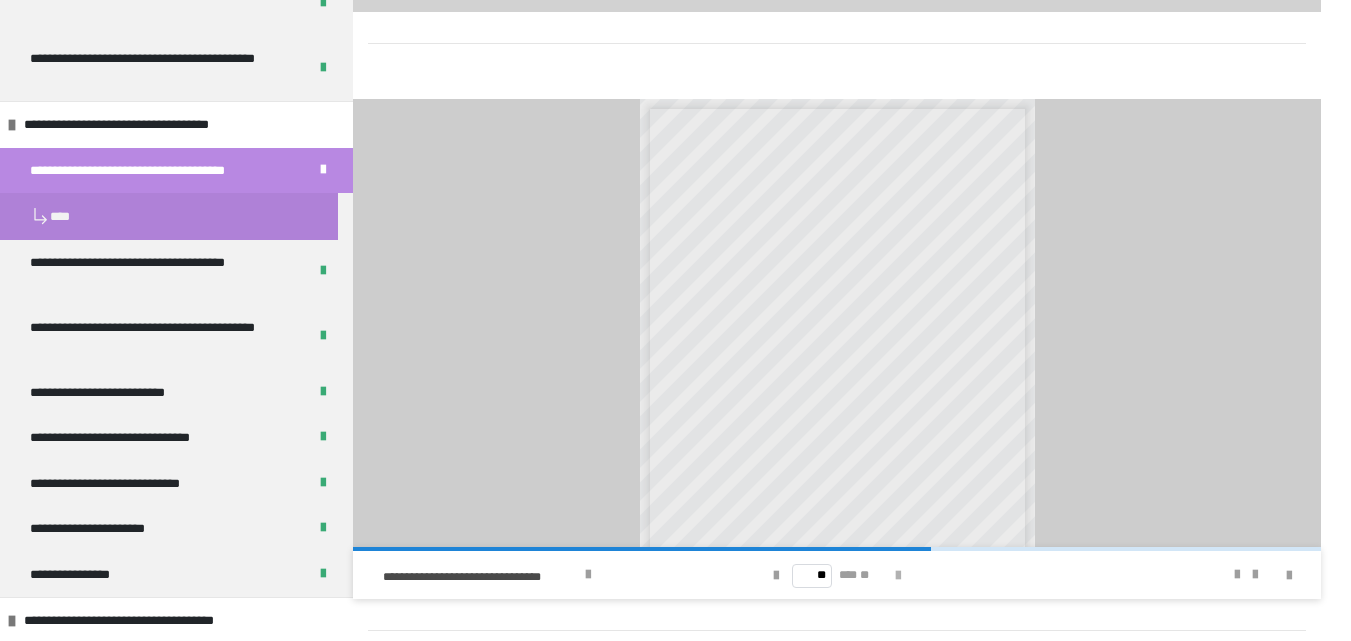 click at bounding box center [898, 576] 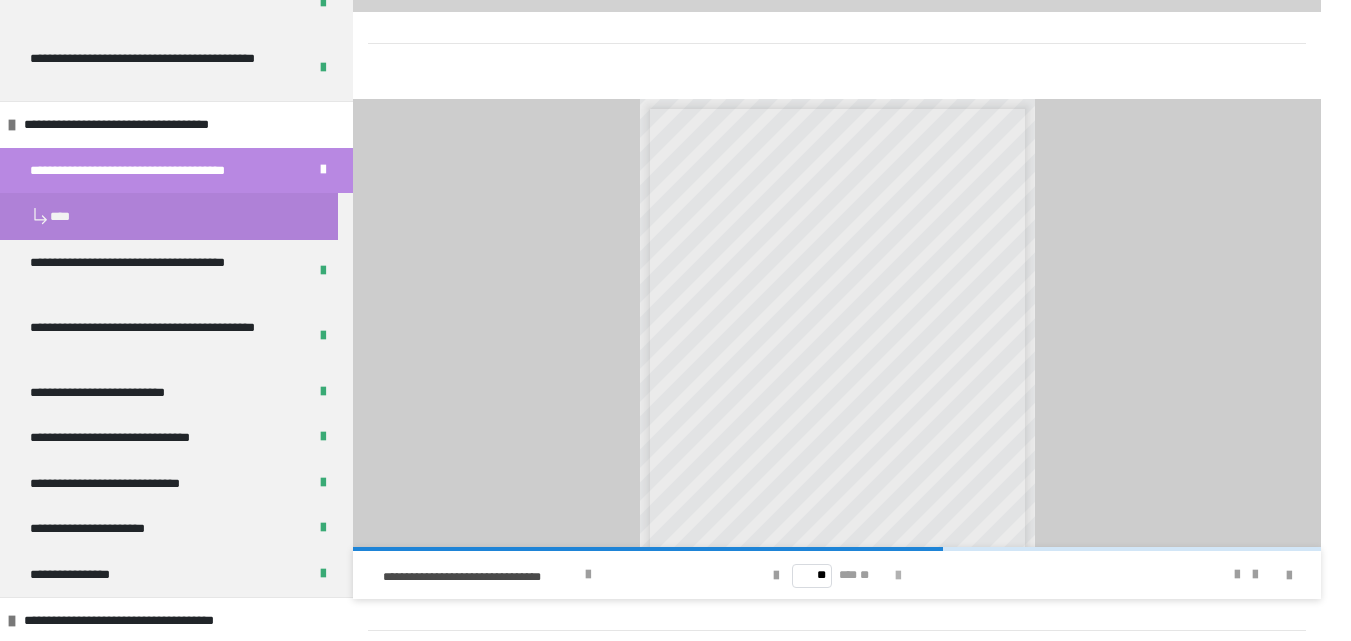 click at bounding box center [898, 576] 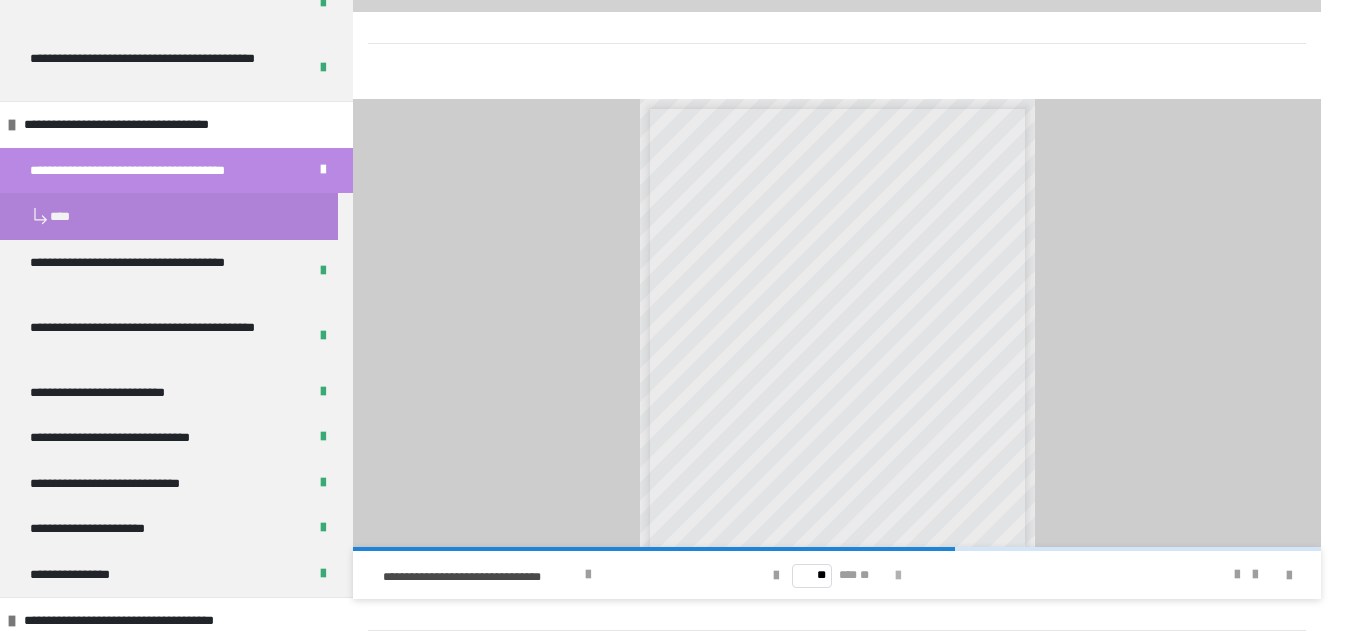 click at bounding box center (898, 576) 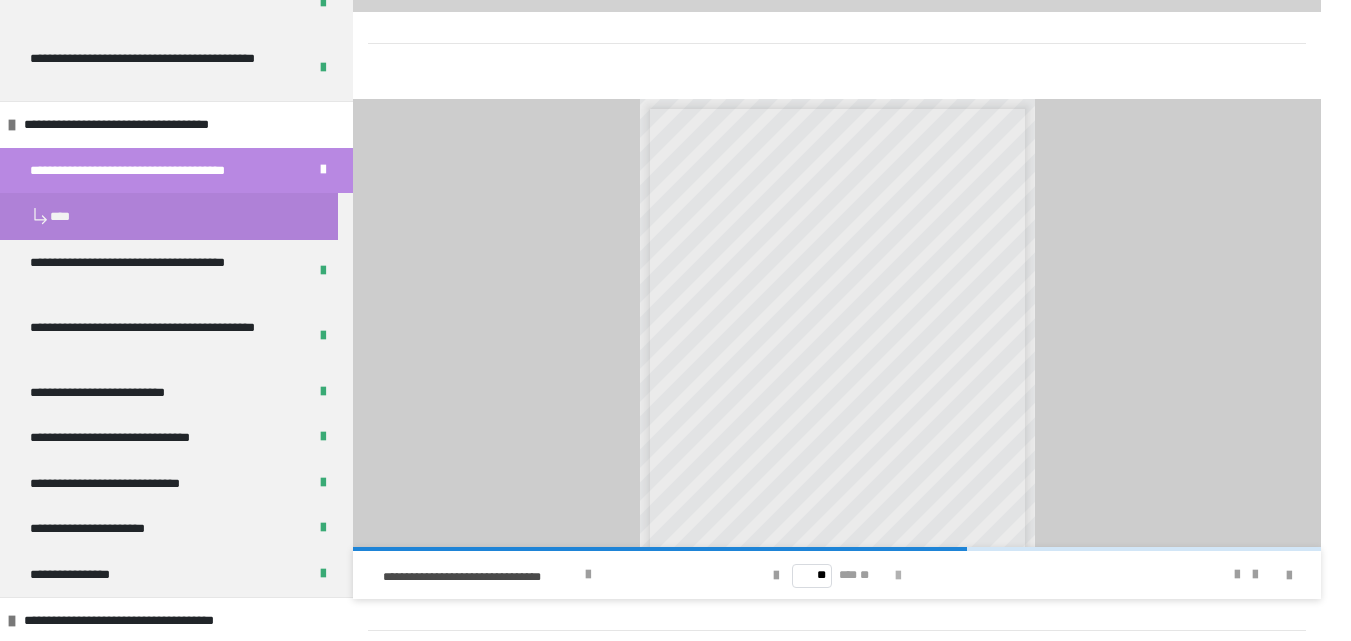 click at bounding box center (898, 576) 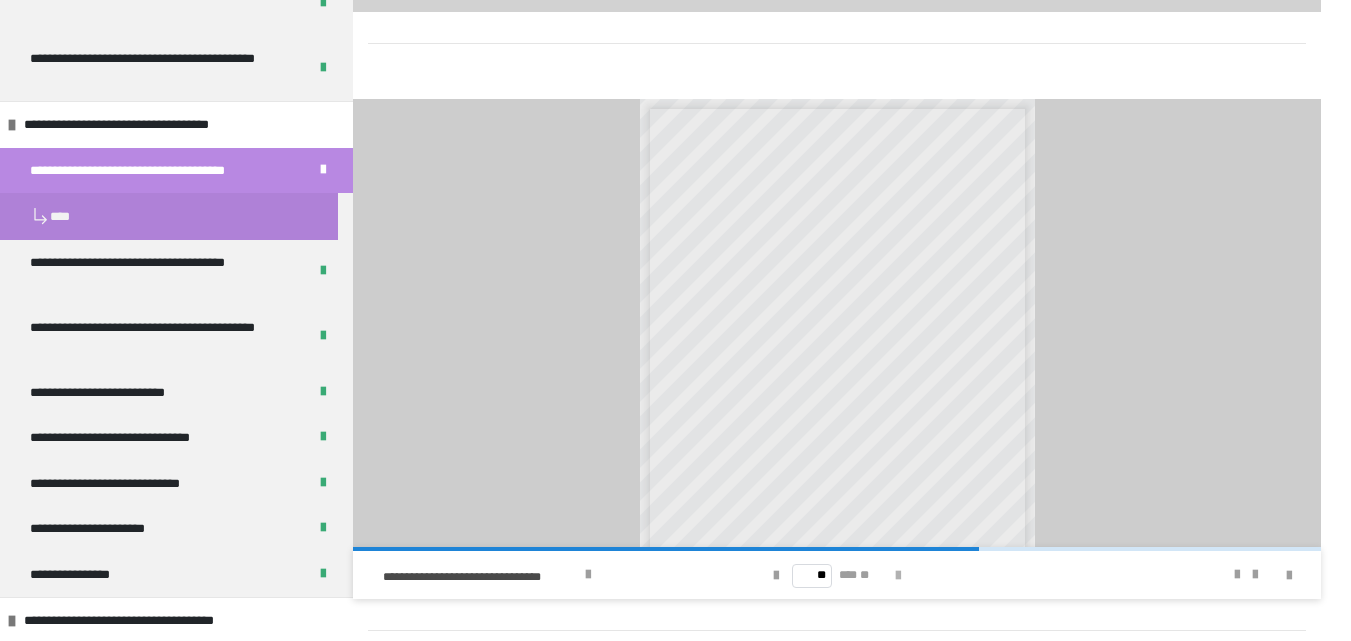 click at bounding box center [898, 576] 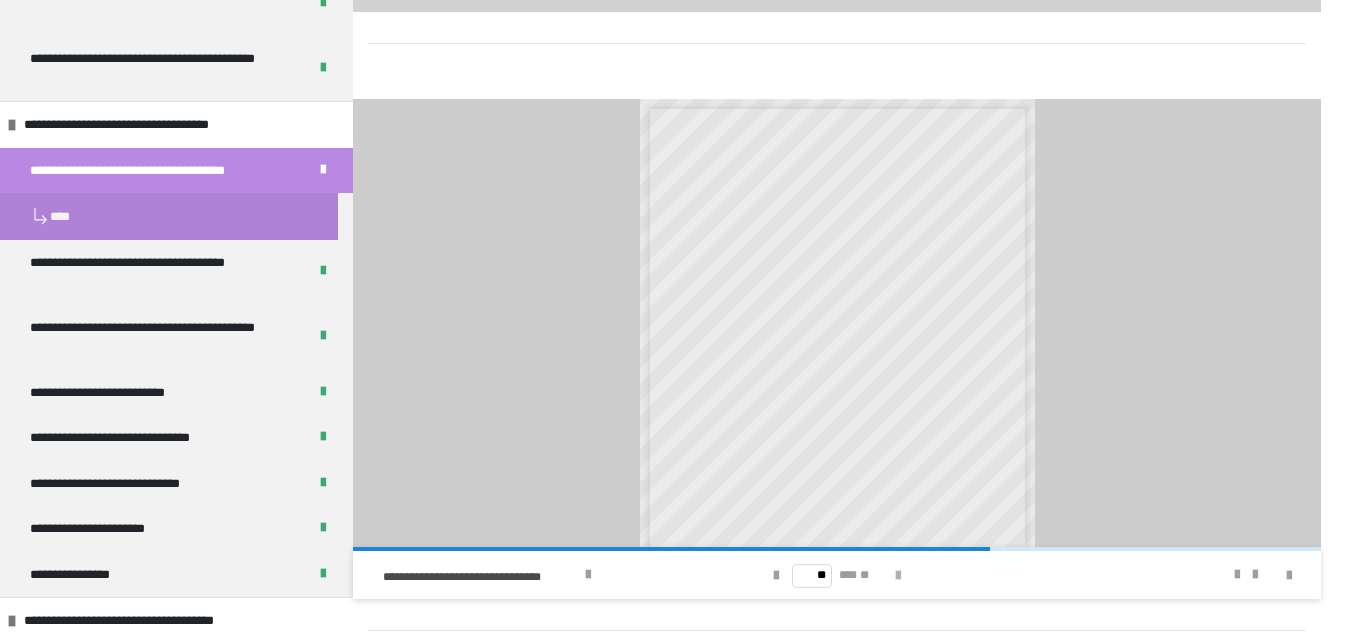 click at bounding box center (898, 576) 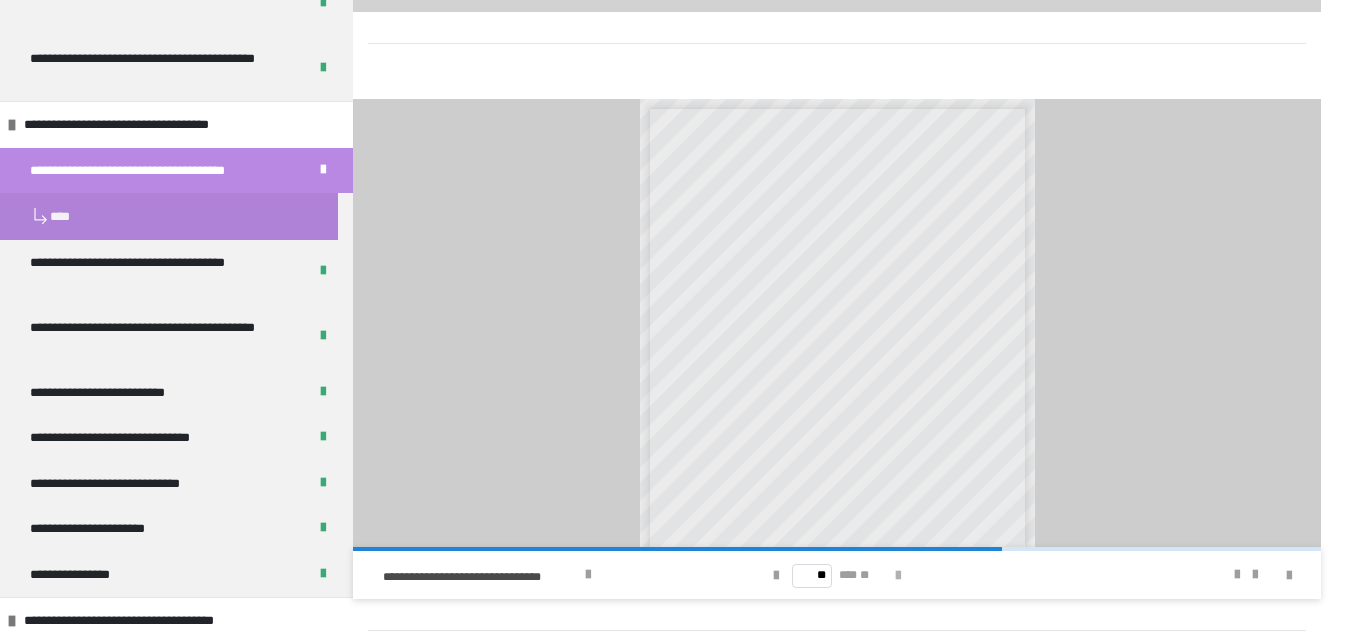 click at bounding box center [898, 576] 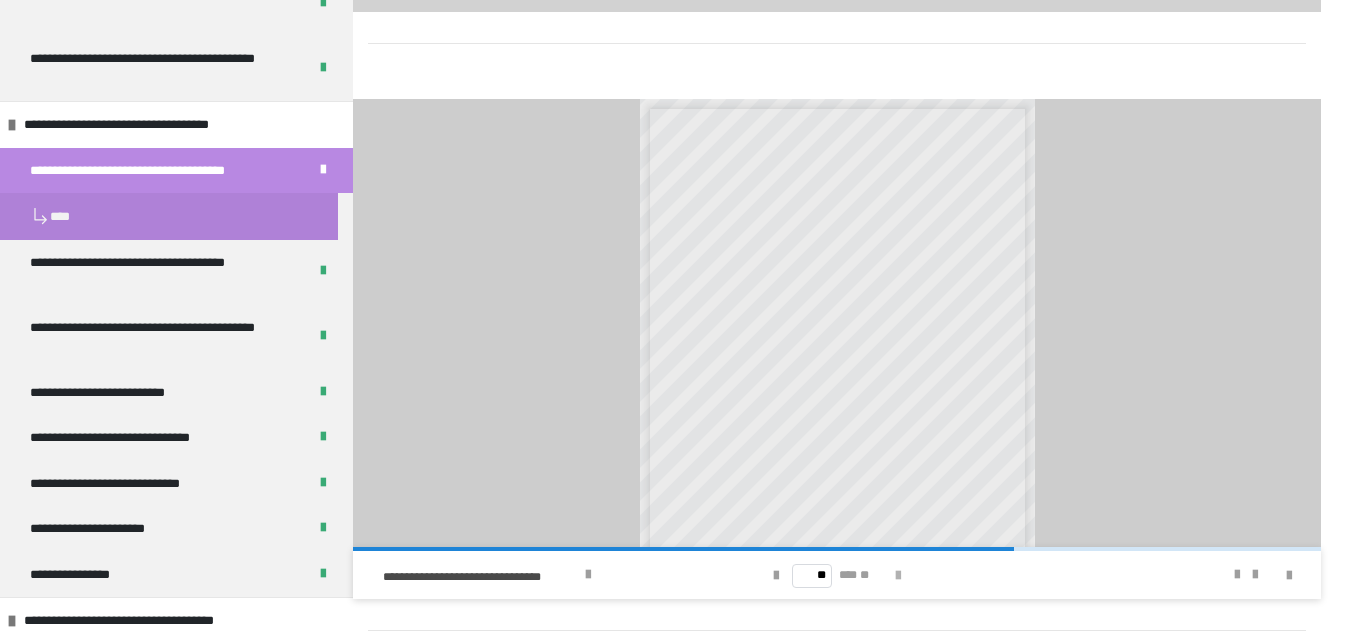 click at bounding box center (898, 576) 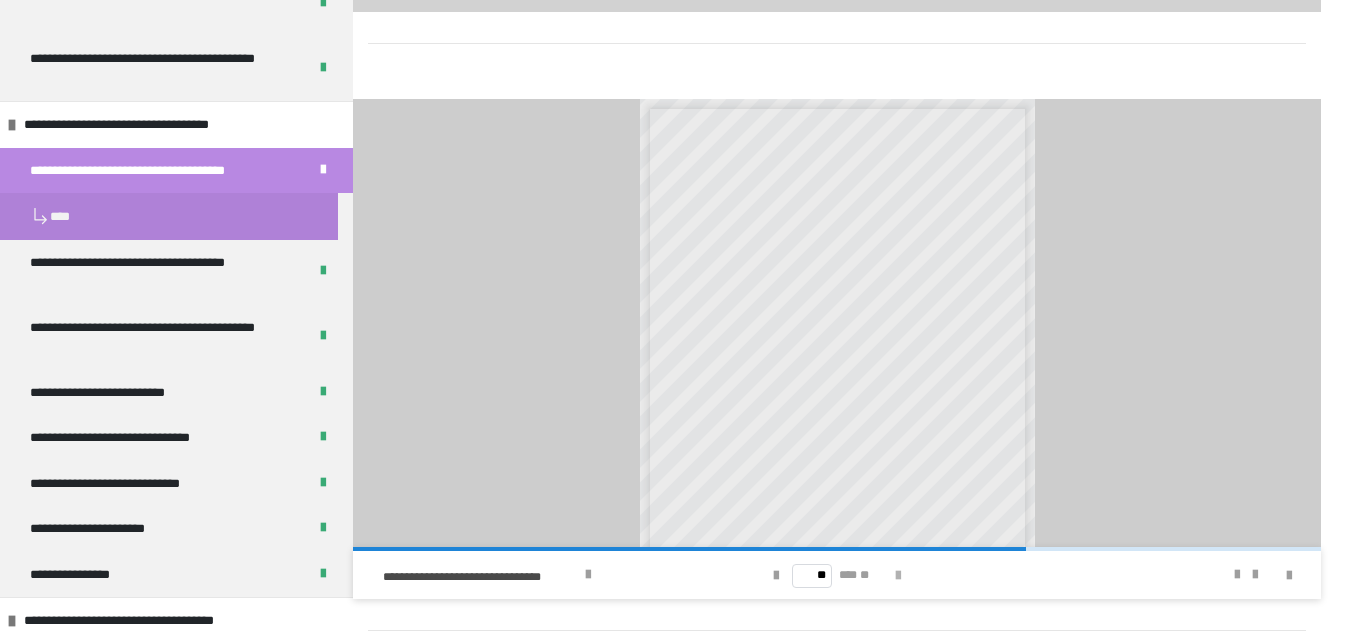 click at bounding box center (898, 576) 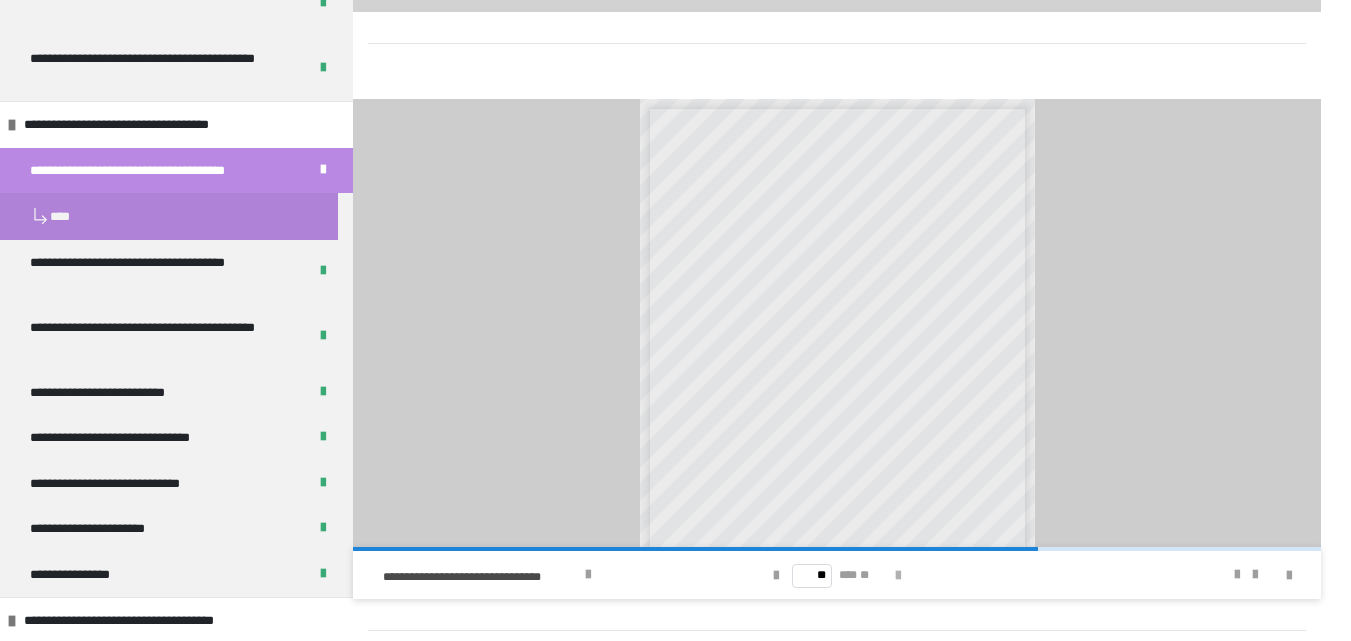 click at bounding box center [898, 576] 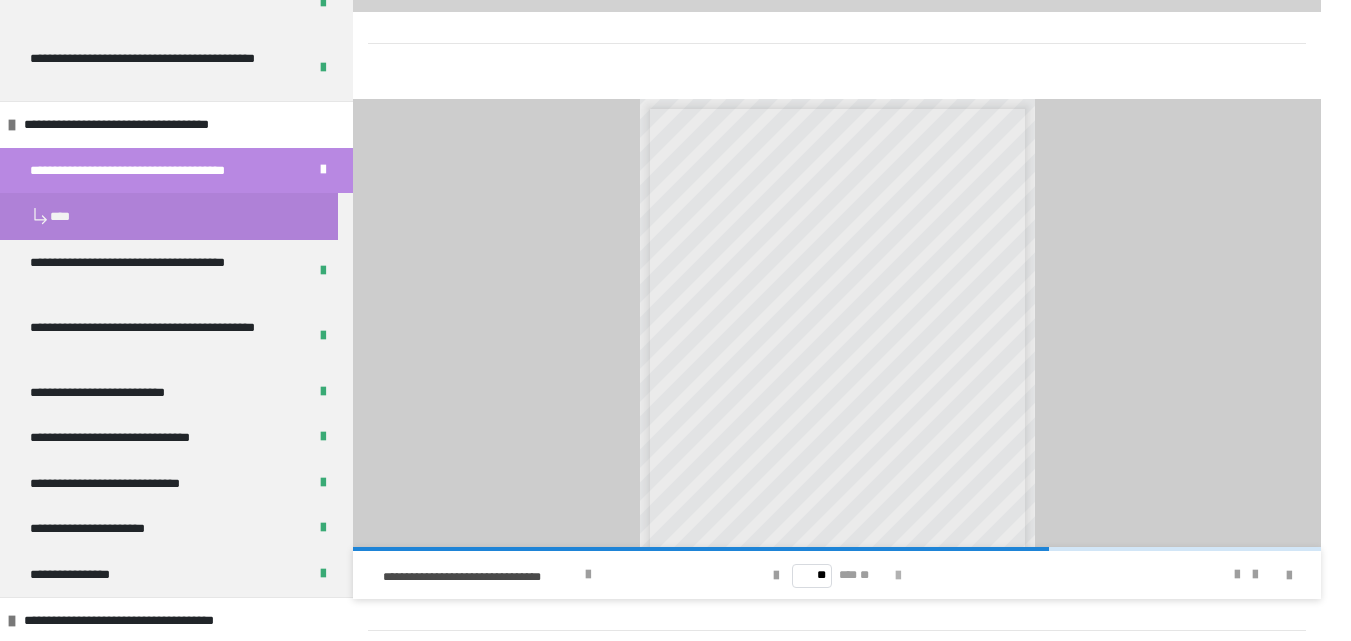 click at bounding box center (898, 576) 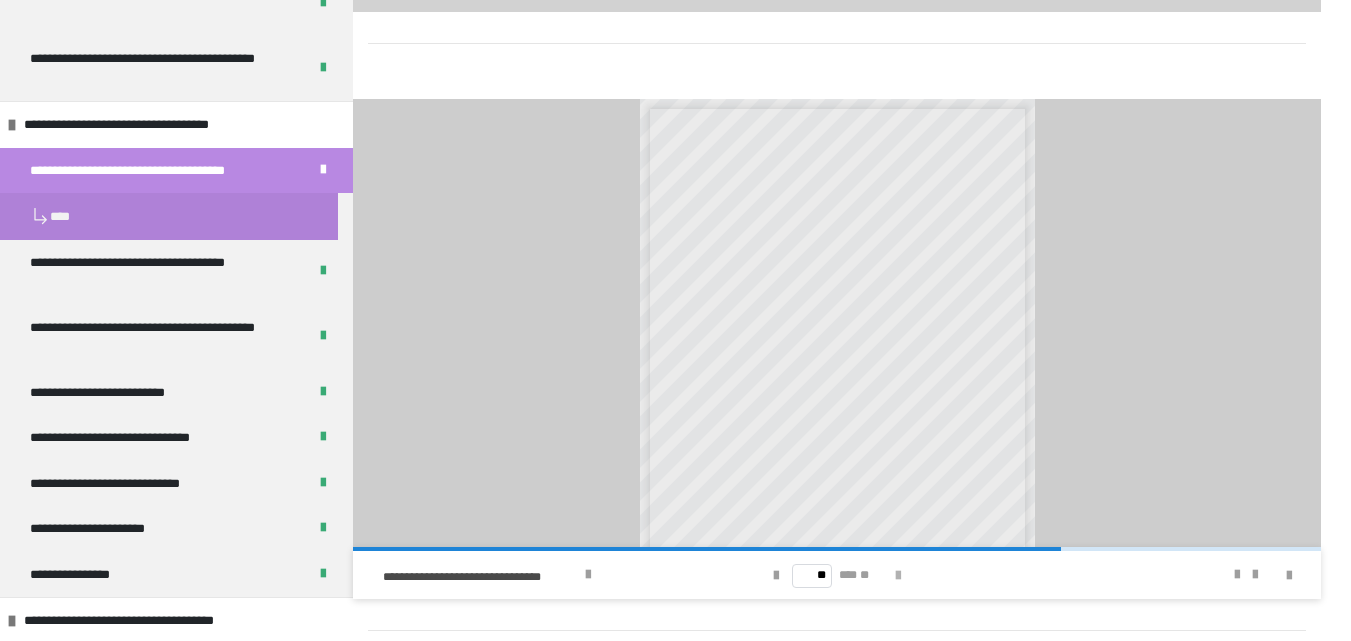 click at bounding box center (898, 576) 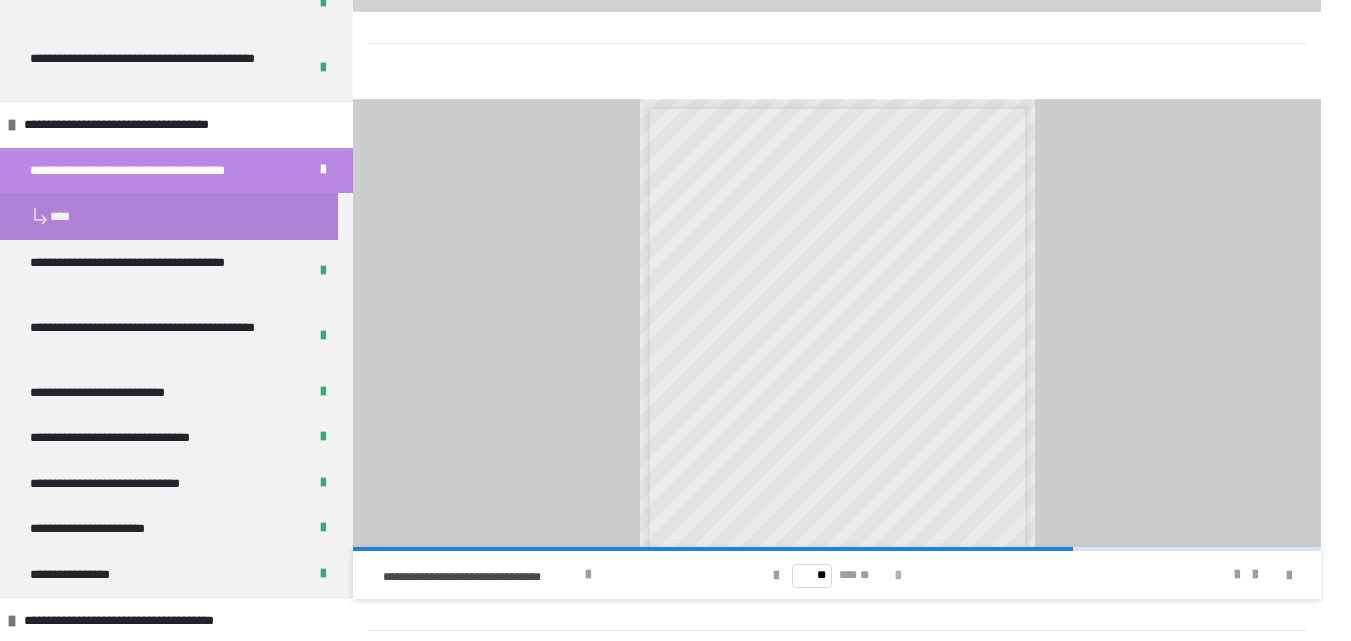click at bounding box center [898, 576] 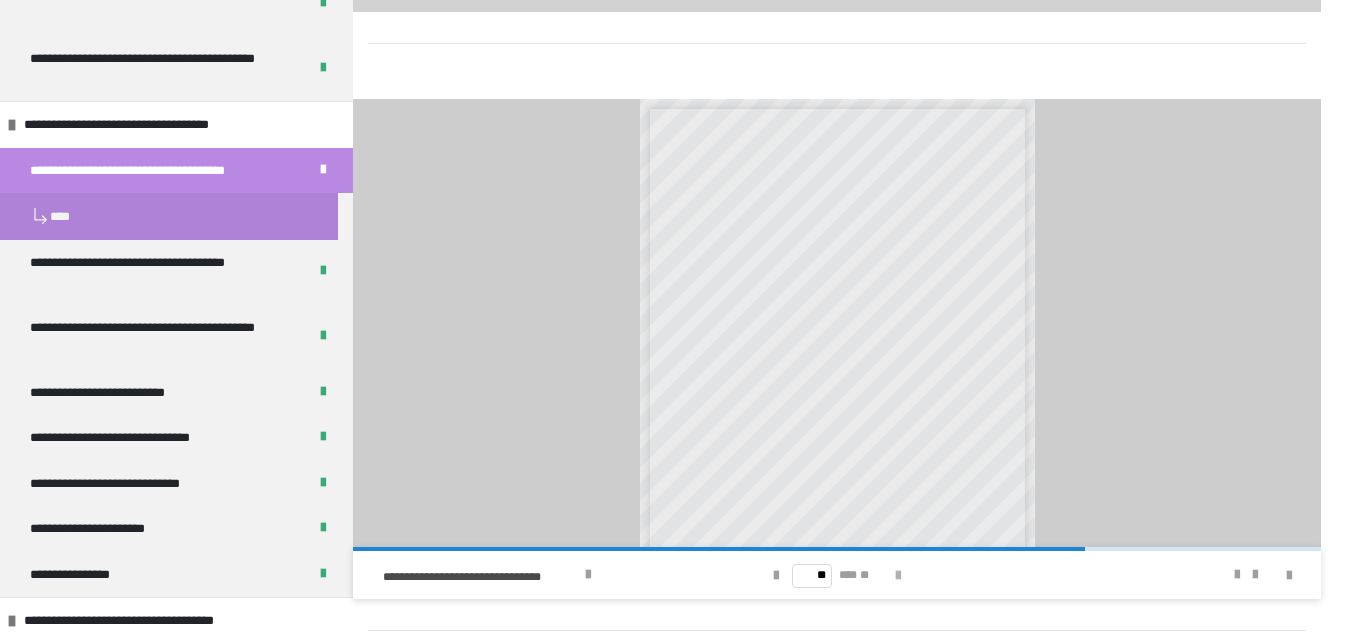 click at bounding box center (898, 576) 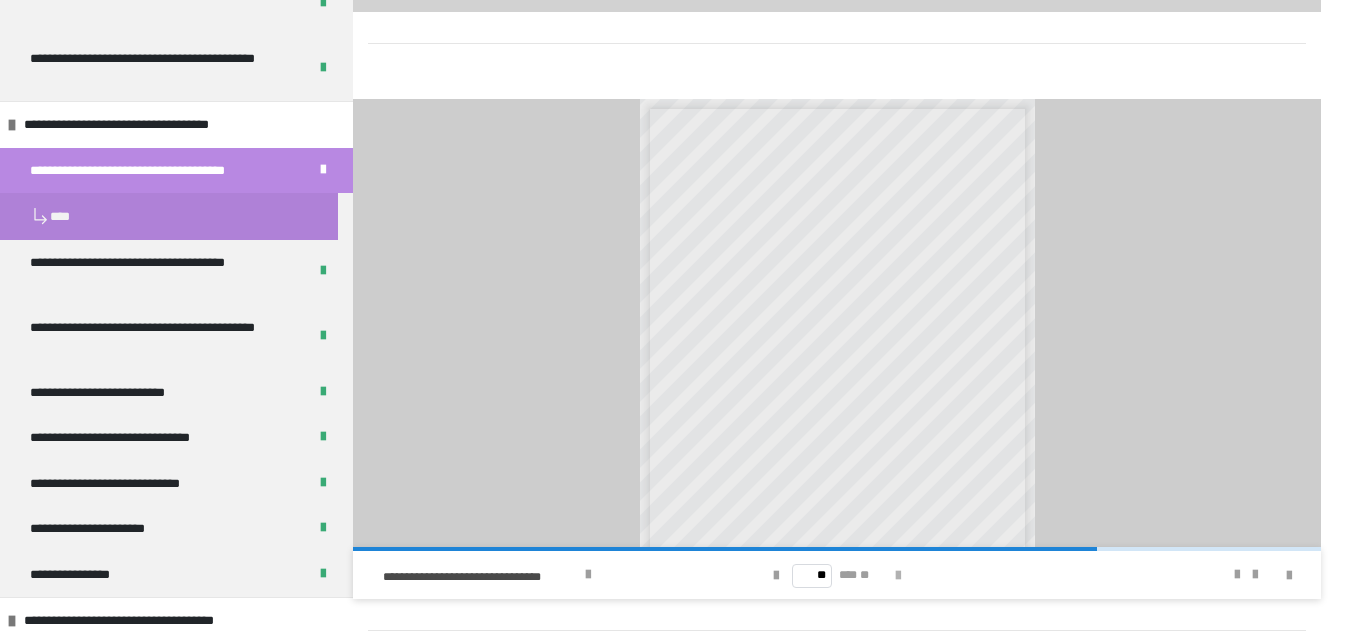 click at bounding box center [898, 576] 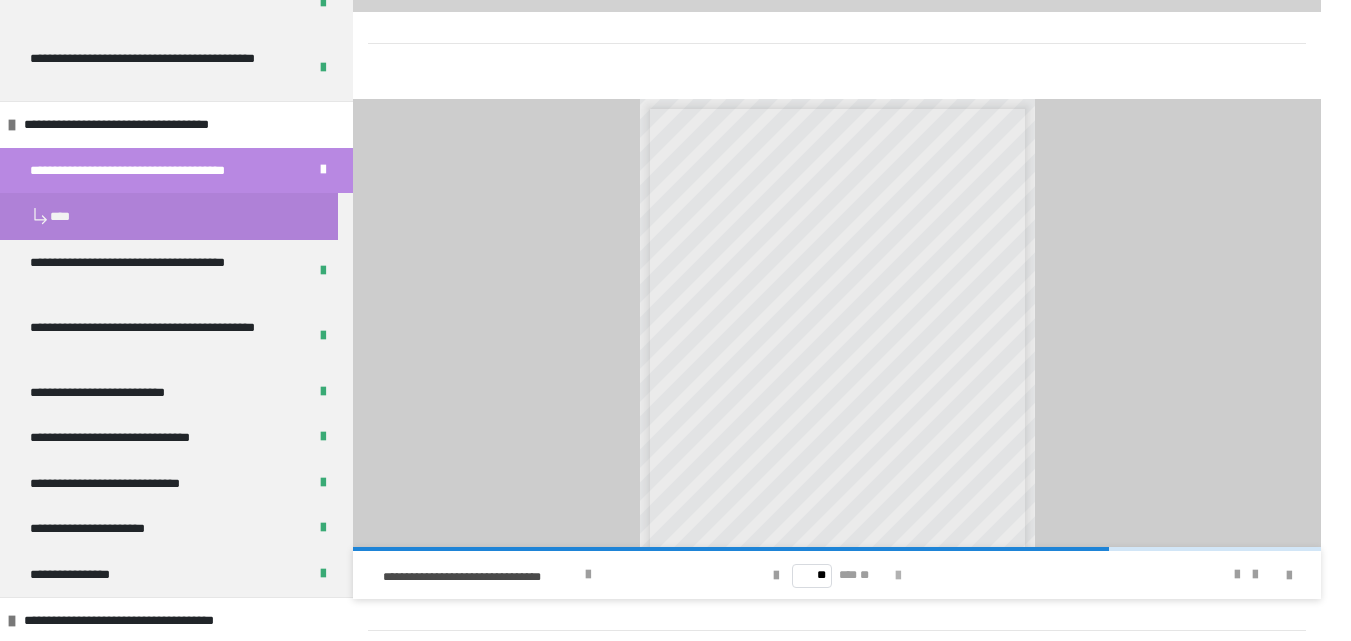 click at bounding box center (898, 576) 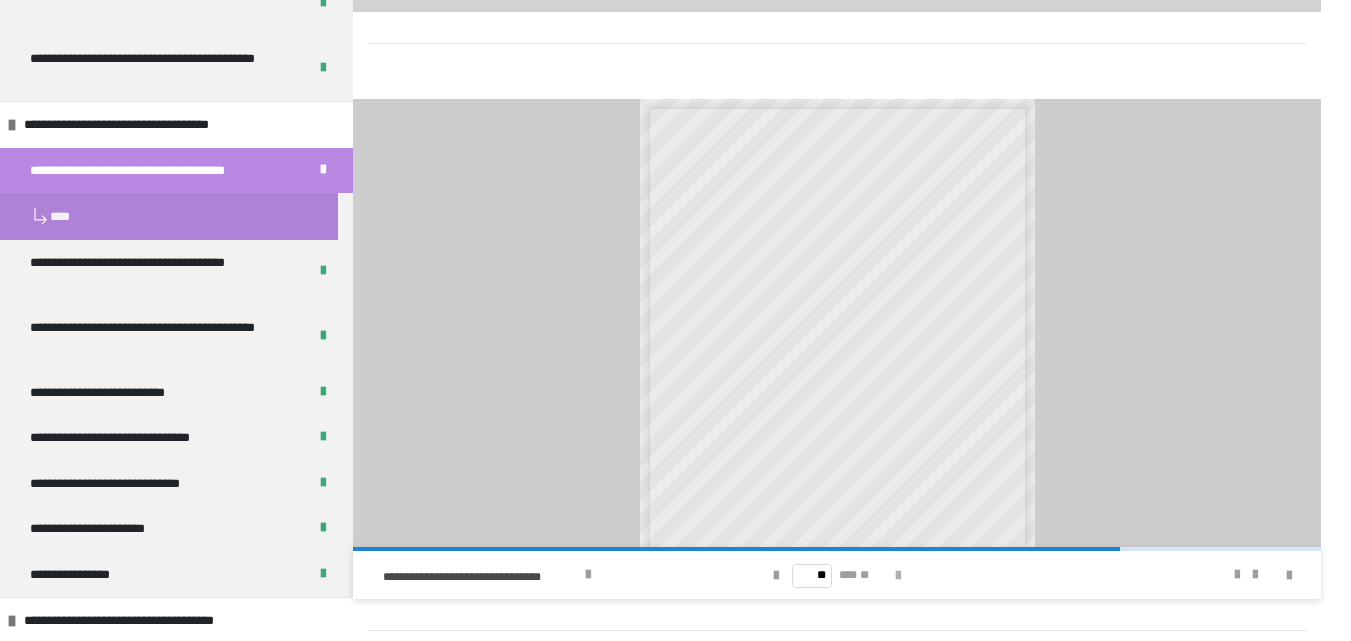 click at bounding box center (898, 576) 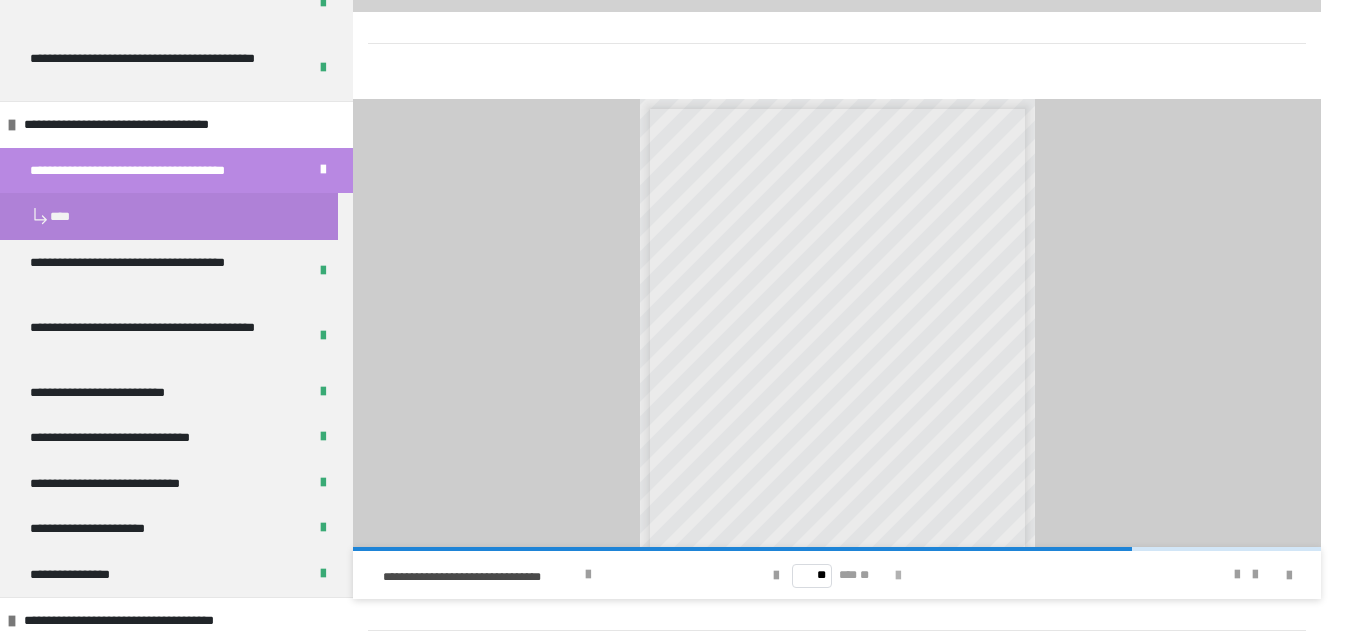 click at bounding box center [898, 576] 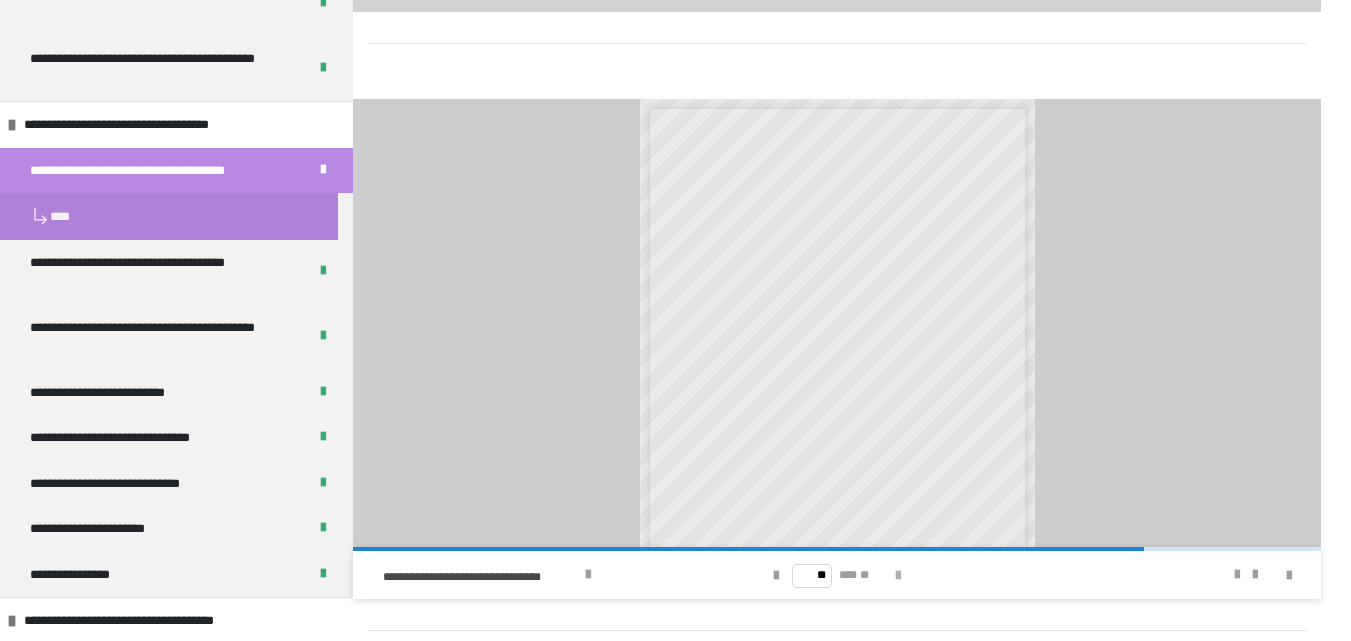click at bounding box center (898, 576) 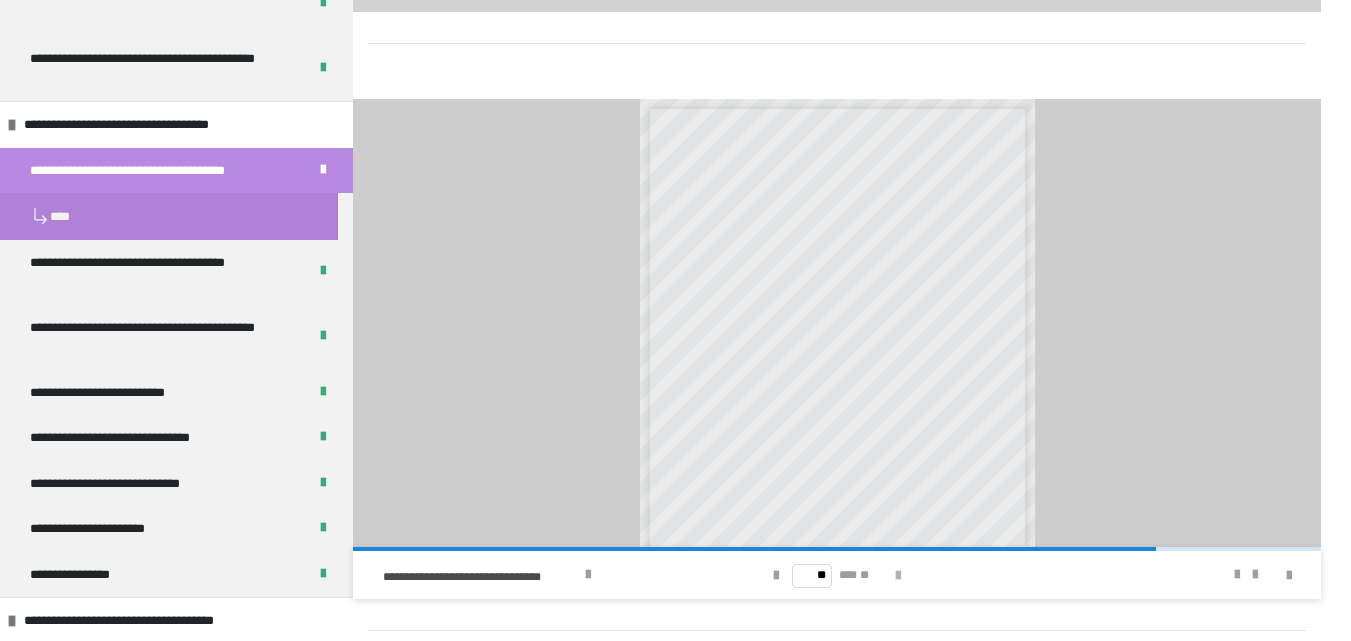 click at bounding box center (898, 576) 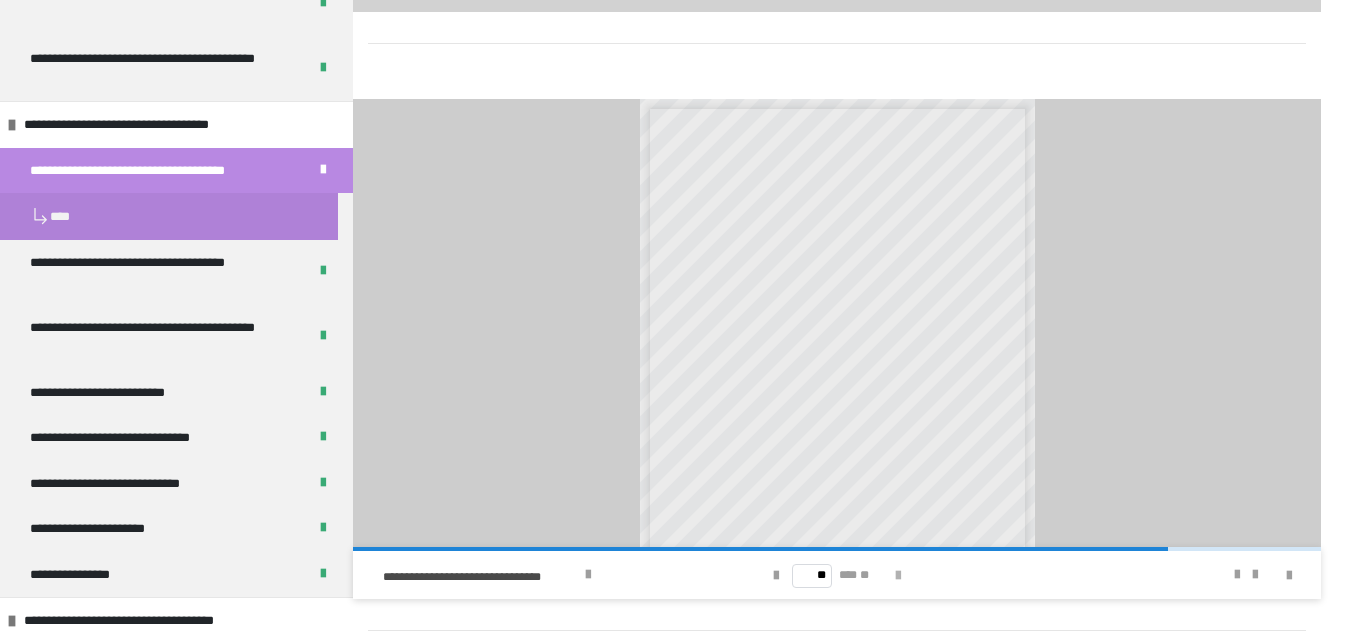 click at bounding box center (898, 576) 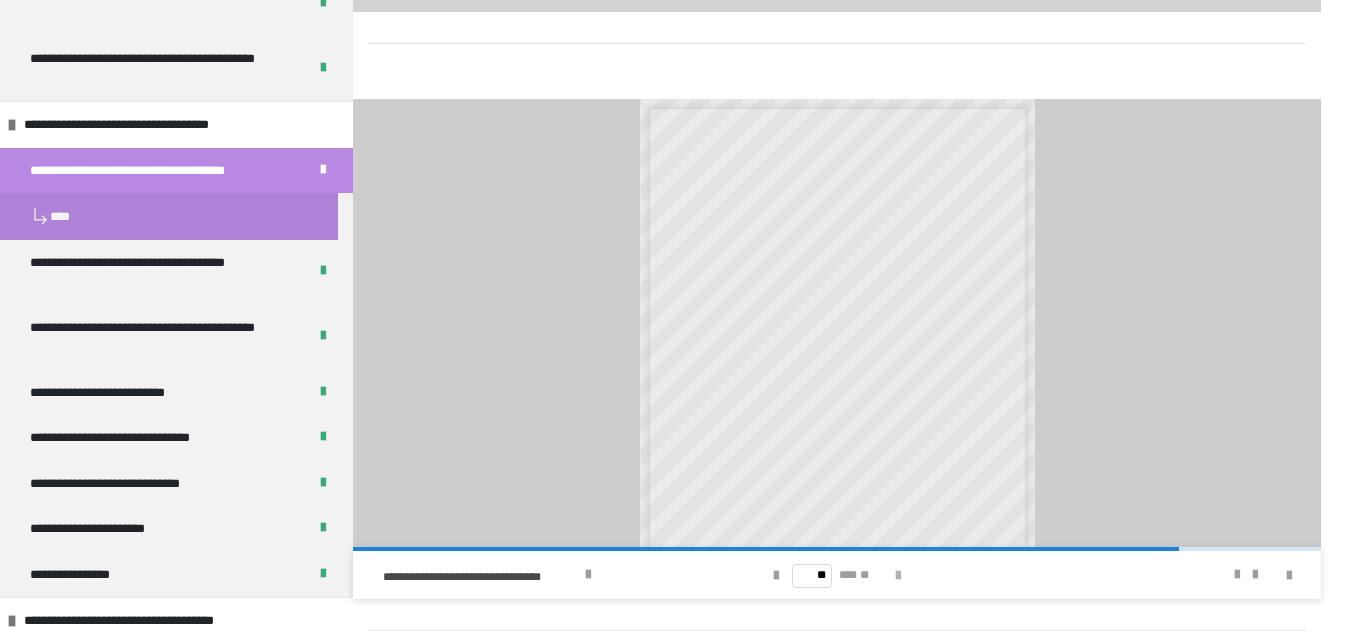 click at bounding box center (898, 576) 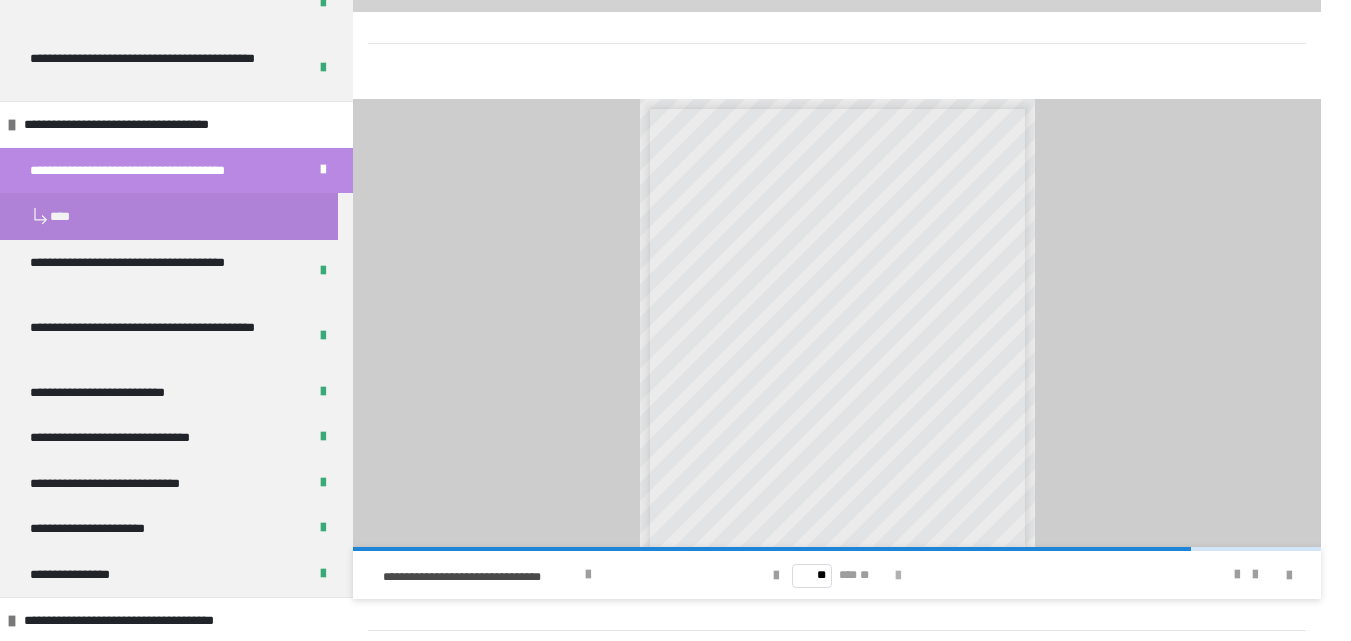 click at bounding box center [898, 576] 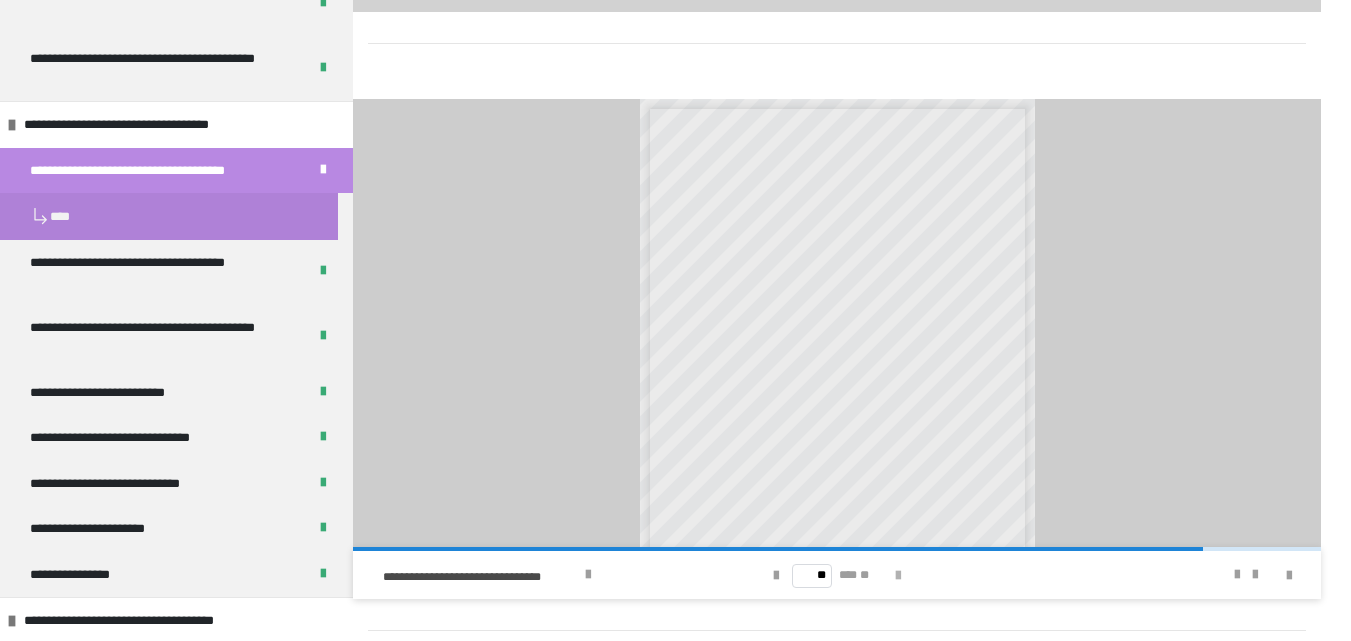 click at bounding box center (898, 576) 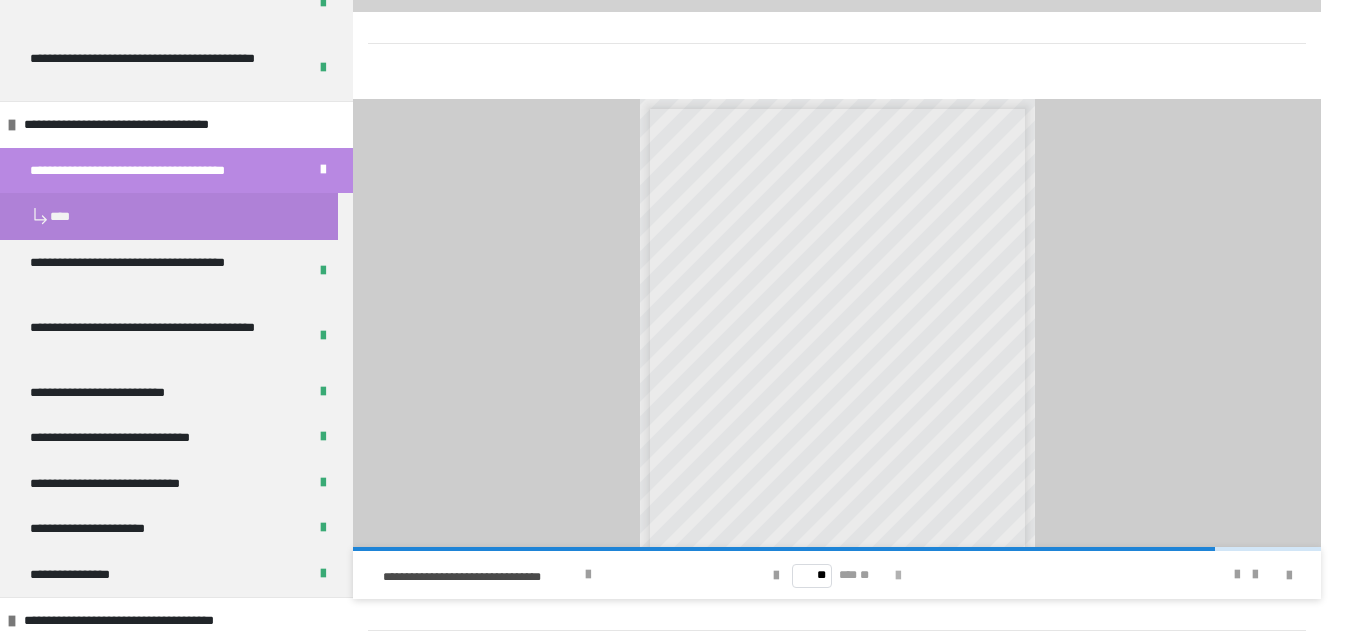 click at bounding box center (898, 576) 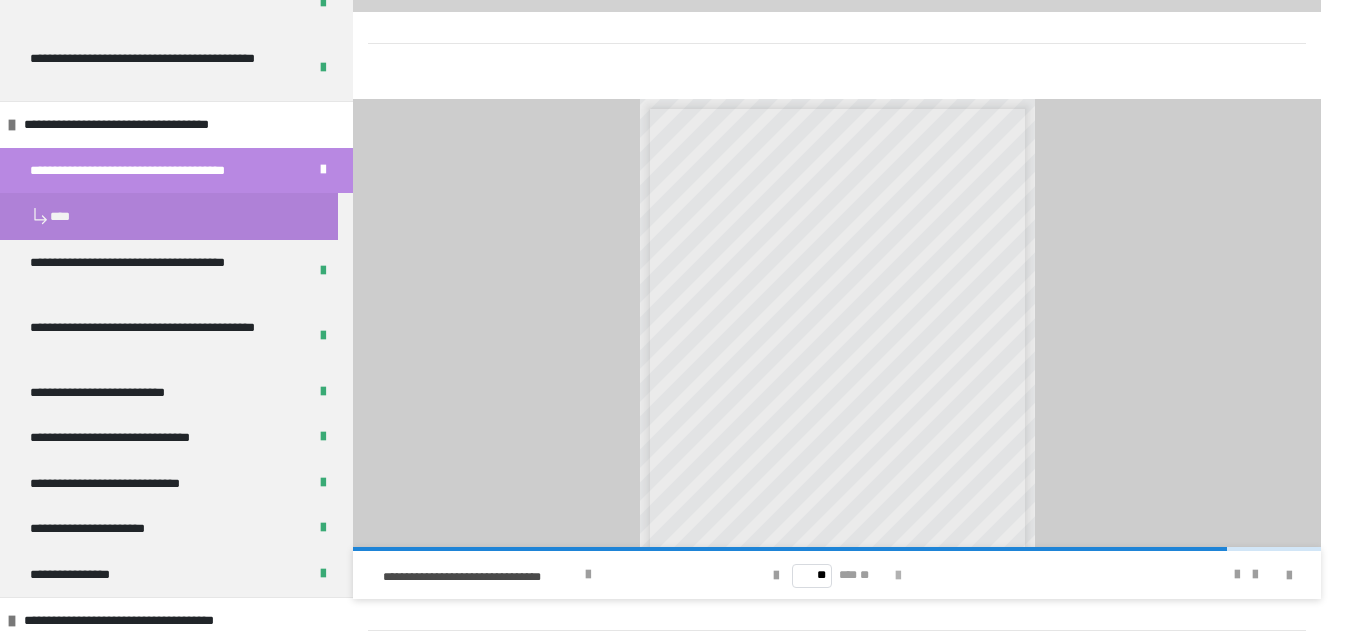 click at bounding box center [898, 576] 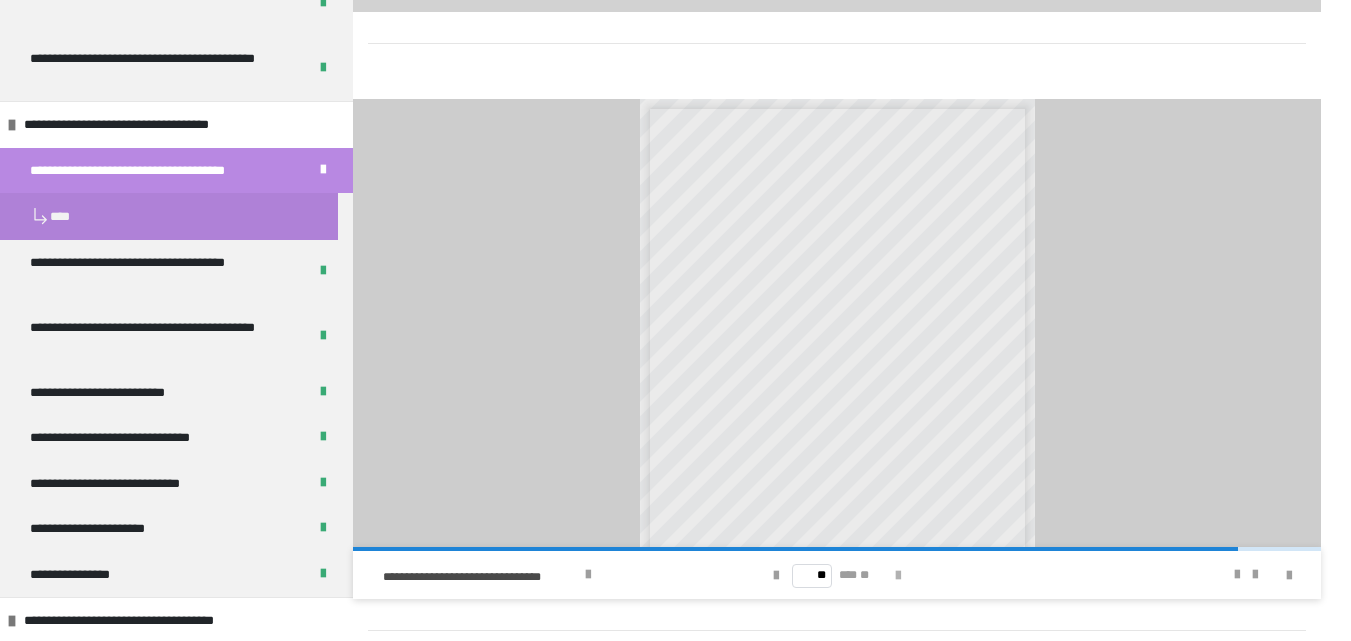 click at bounding box center (898, 576) 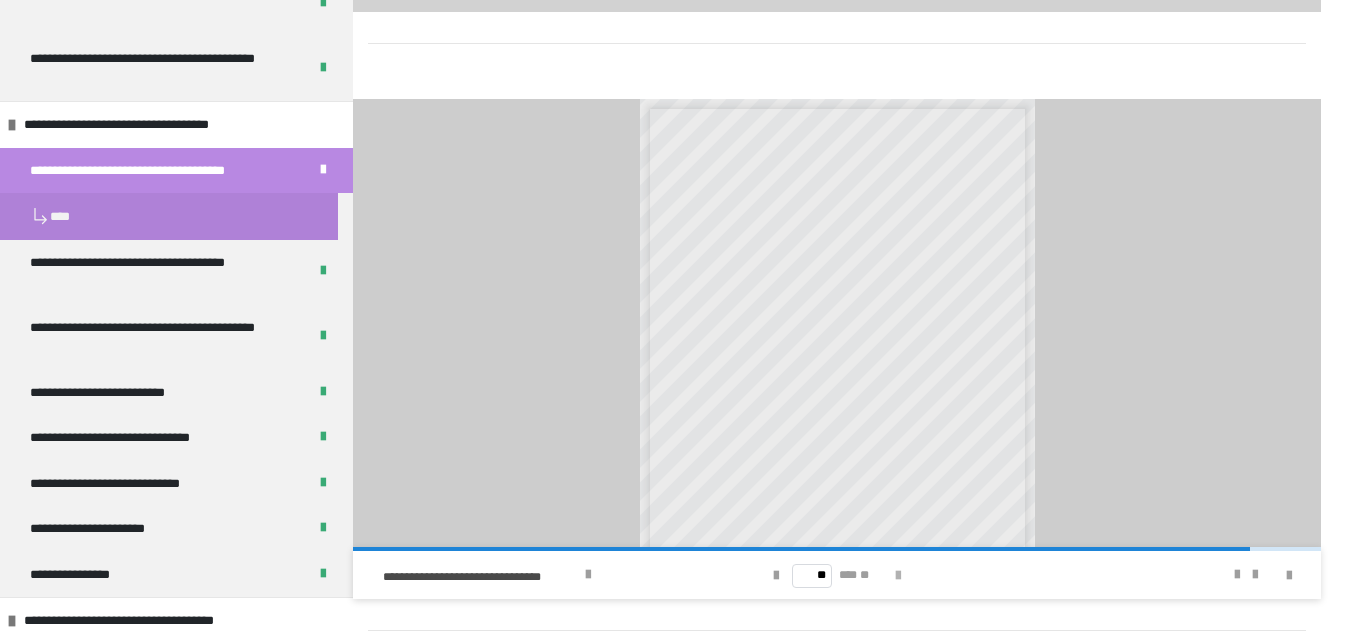 click at bounding box center (898, 576) 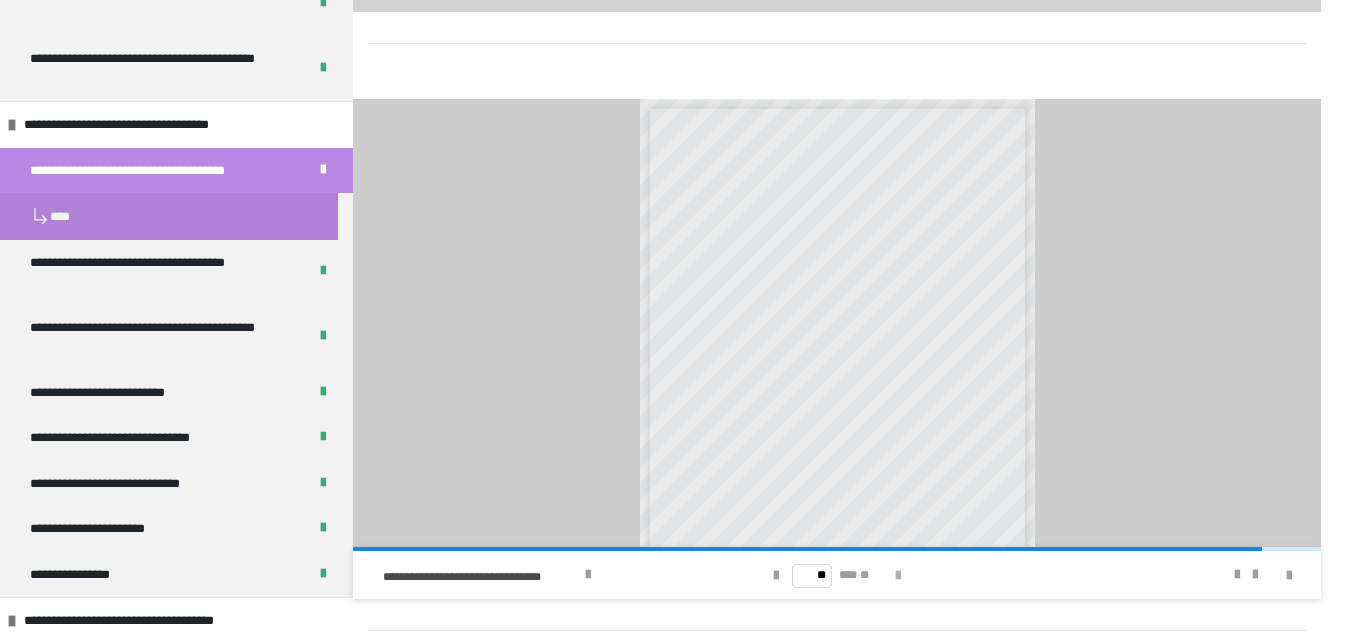 click at bounding box center (898, 576) 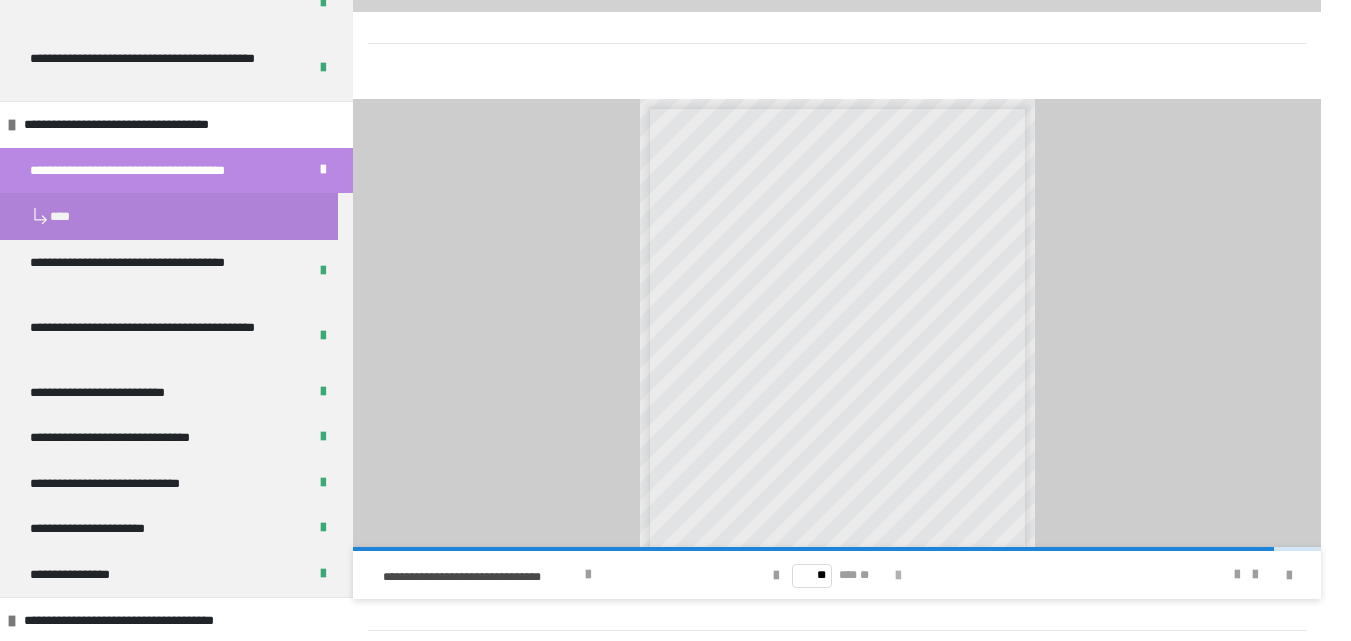 click at bounding box center [898, 576] 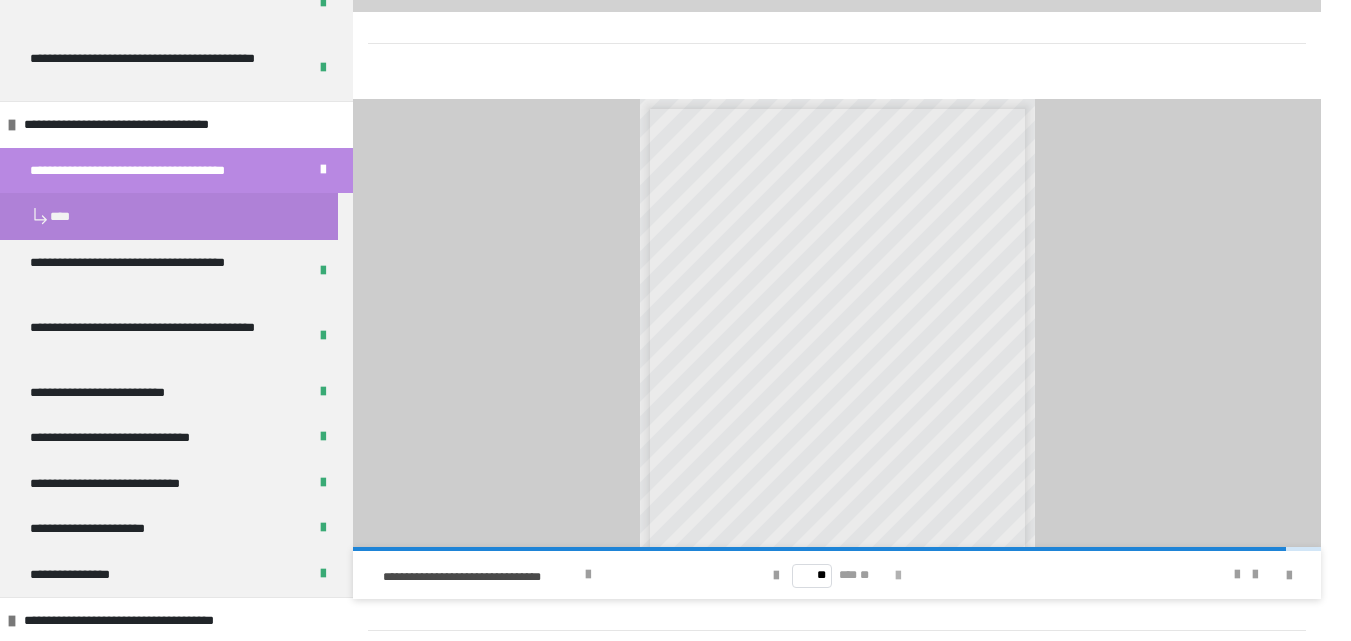 click at bounding box center [898, 576] 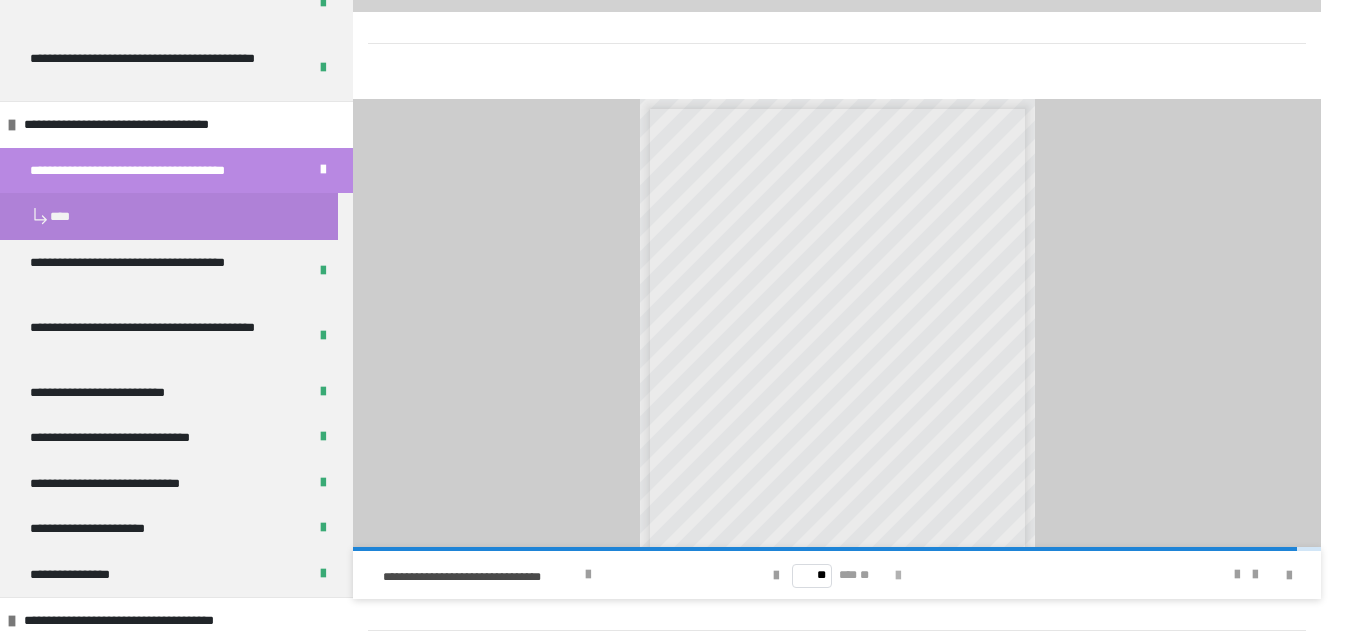 click at bounding box center [898, 576] 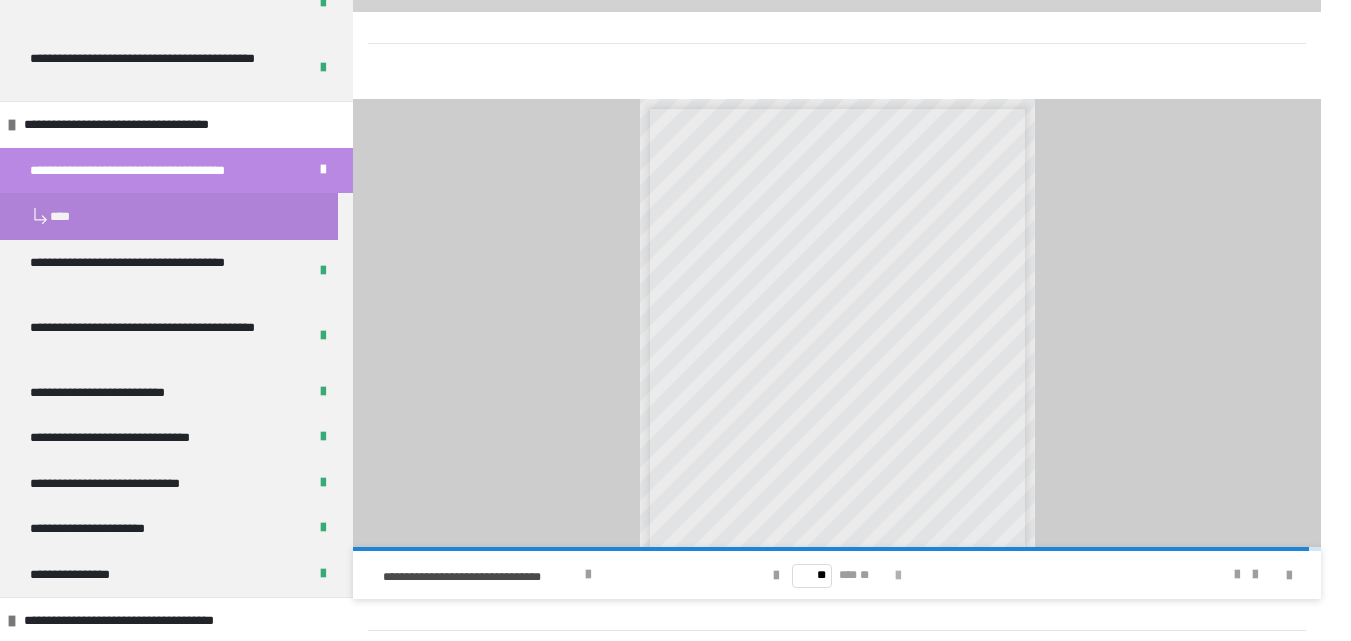 click at bounding box center (898, 576) 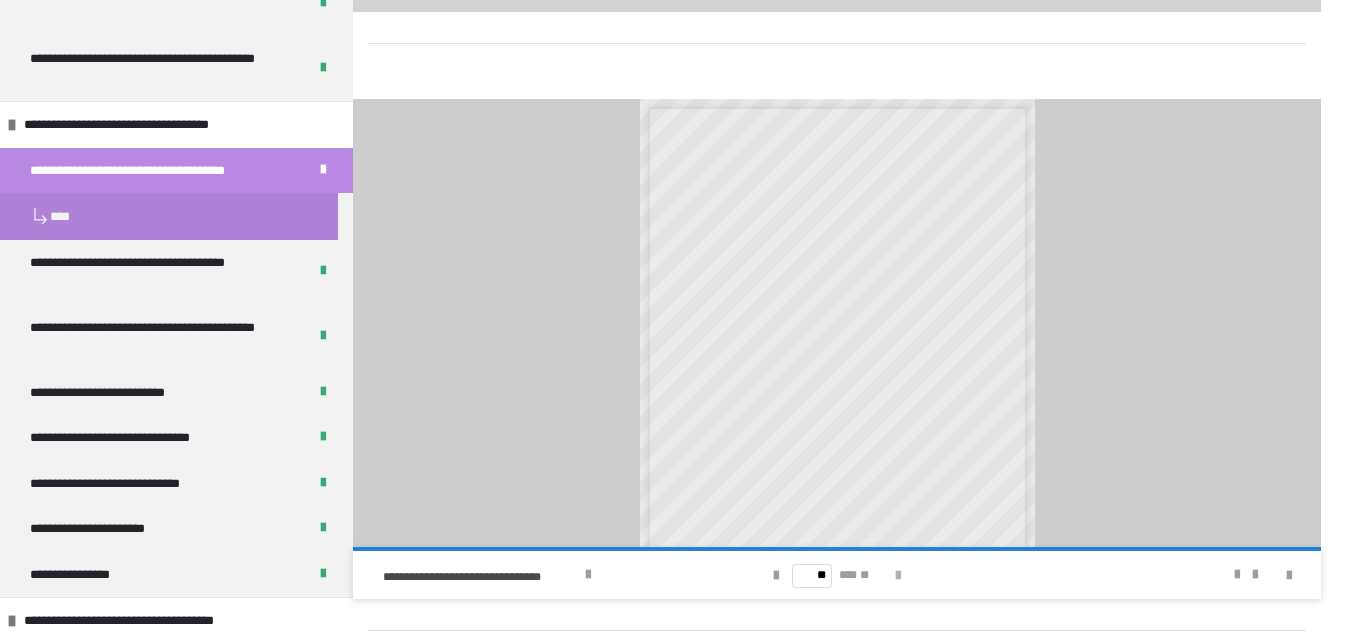 click on "** *** **" at bounding box center (837, 575) 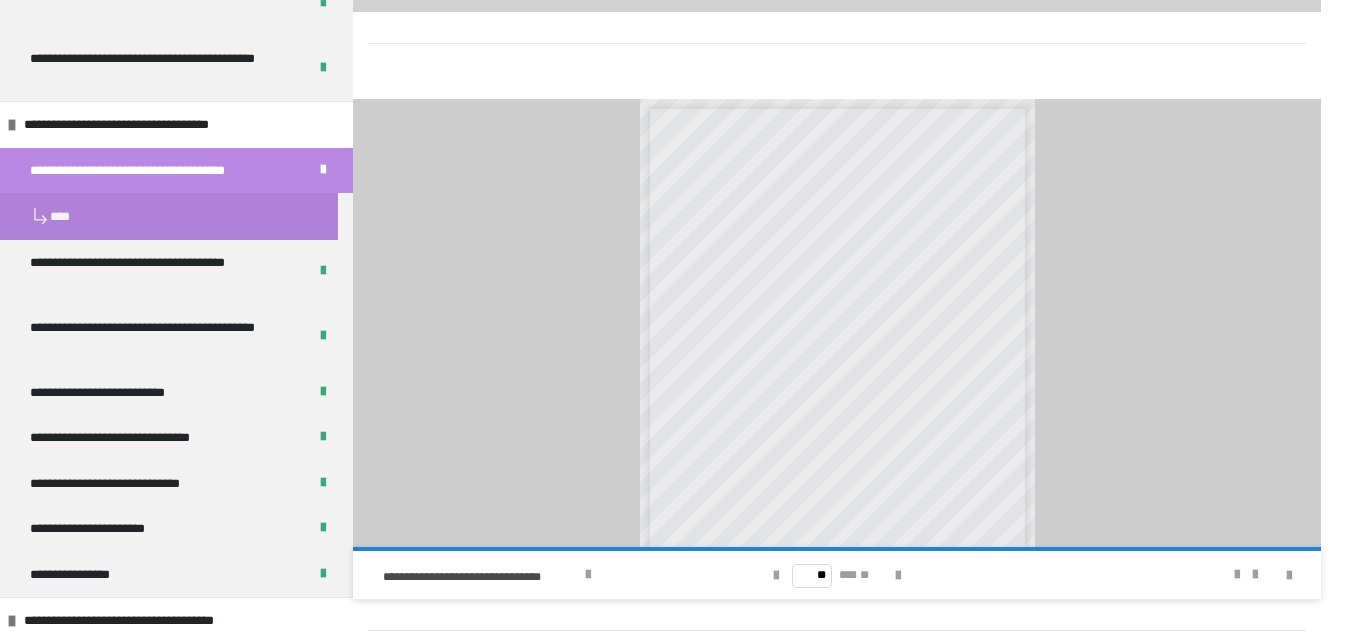 click on "** *** **" at bounding box center [837, 575] 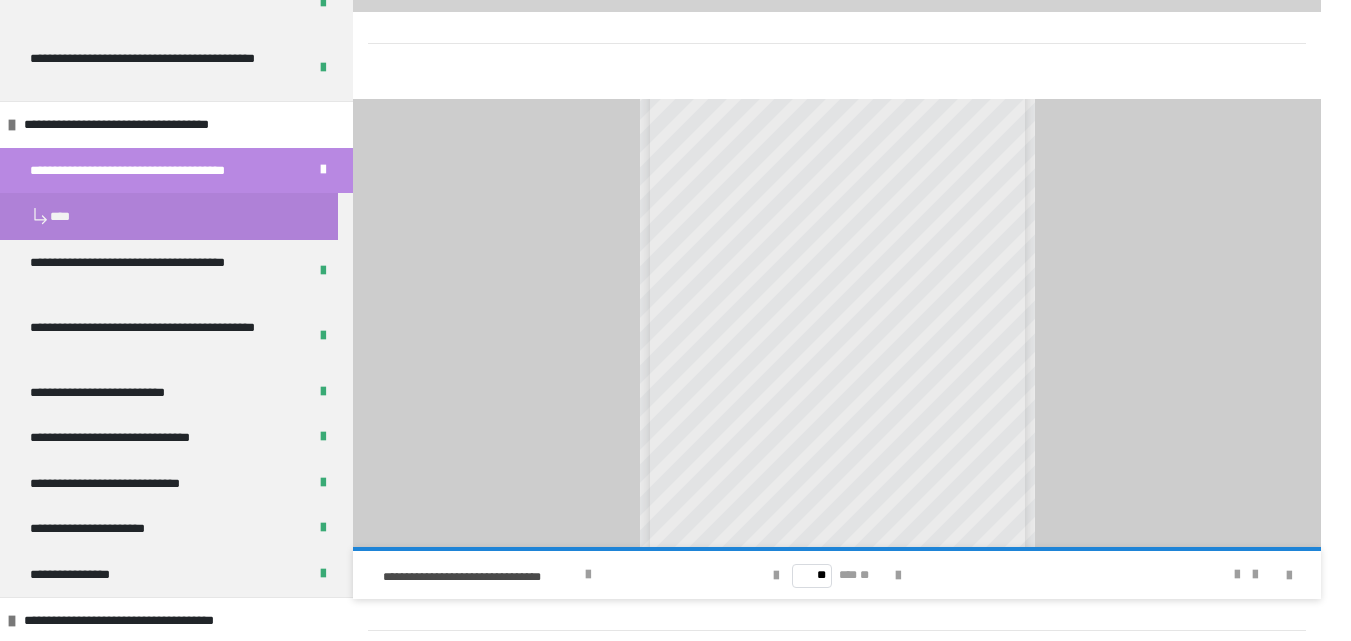 scroll, scrollTop: 112, scrollLeft: 0, axis: vertical 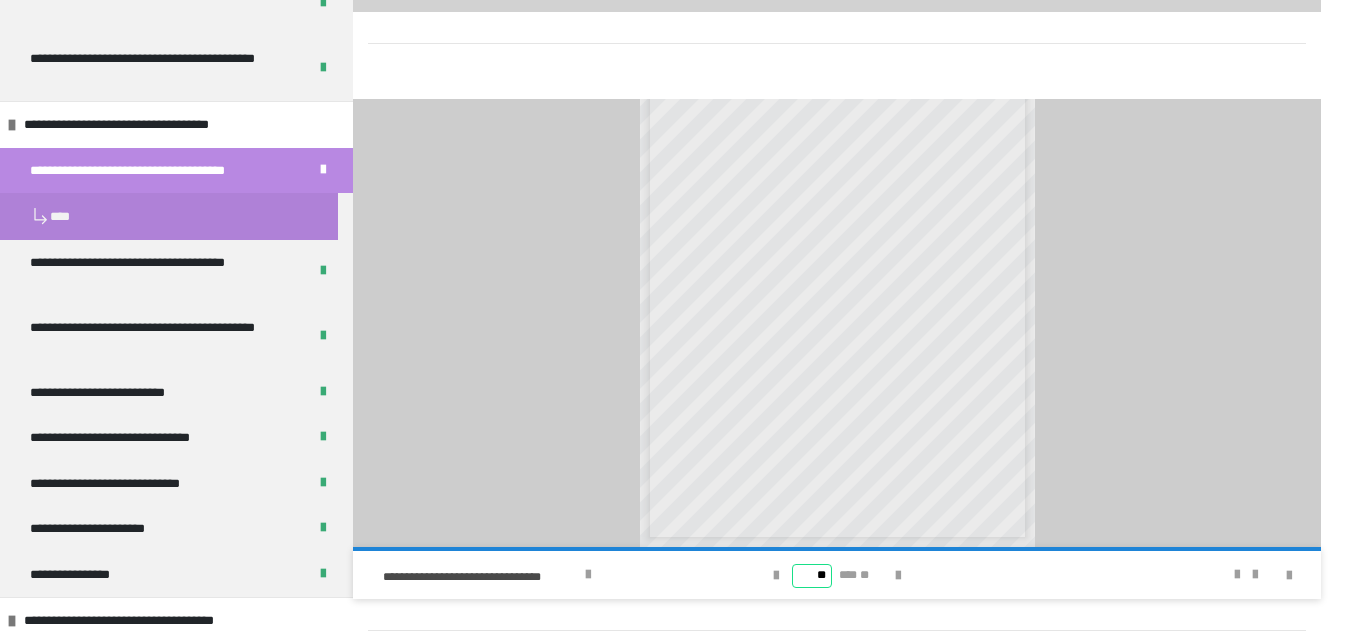 drag, startPoint x: 826, startPoint y: 579, endPoint x: 794, endPoint y: 585, distance: 32.55764 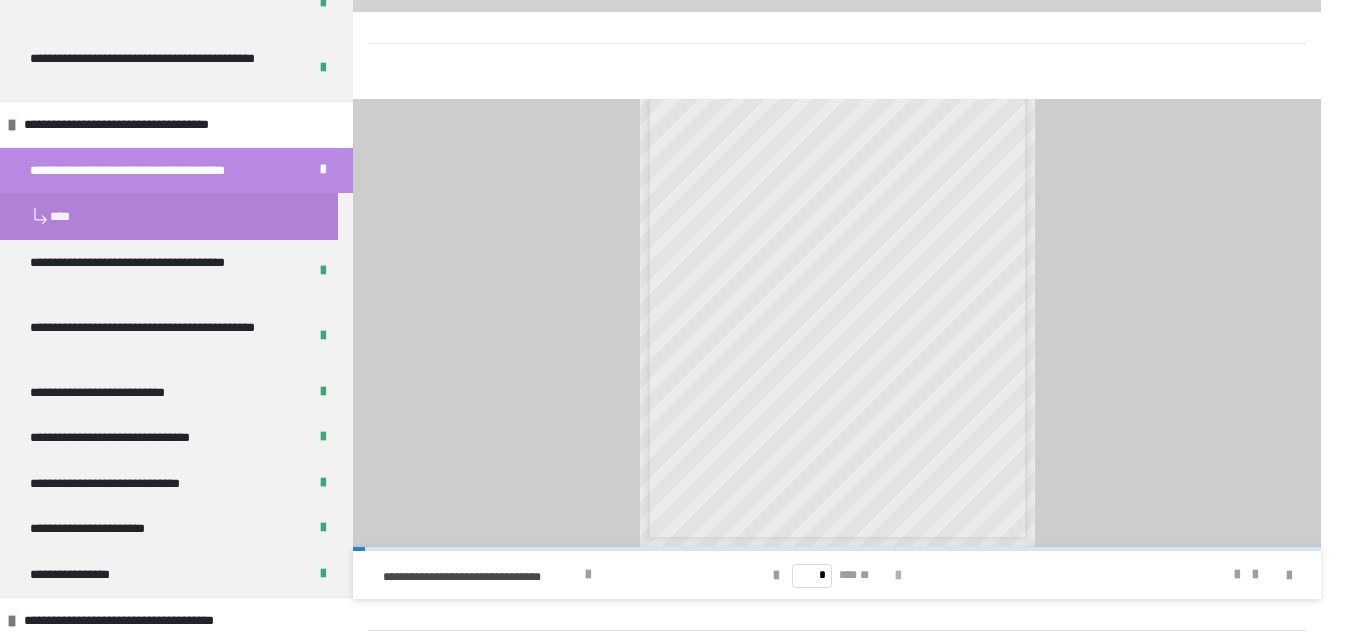 click at bounding box center [898, 575] 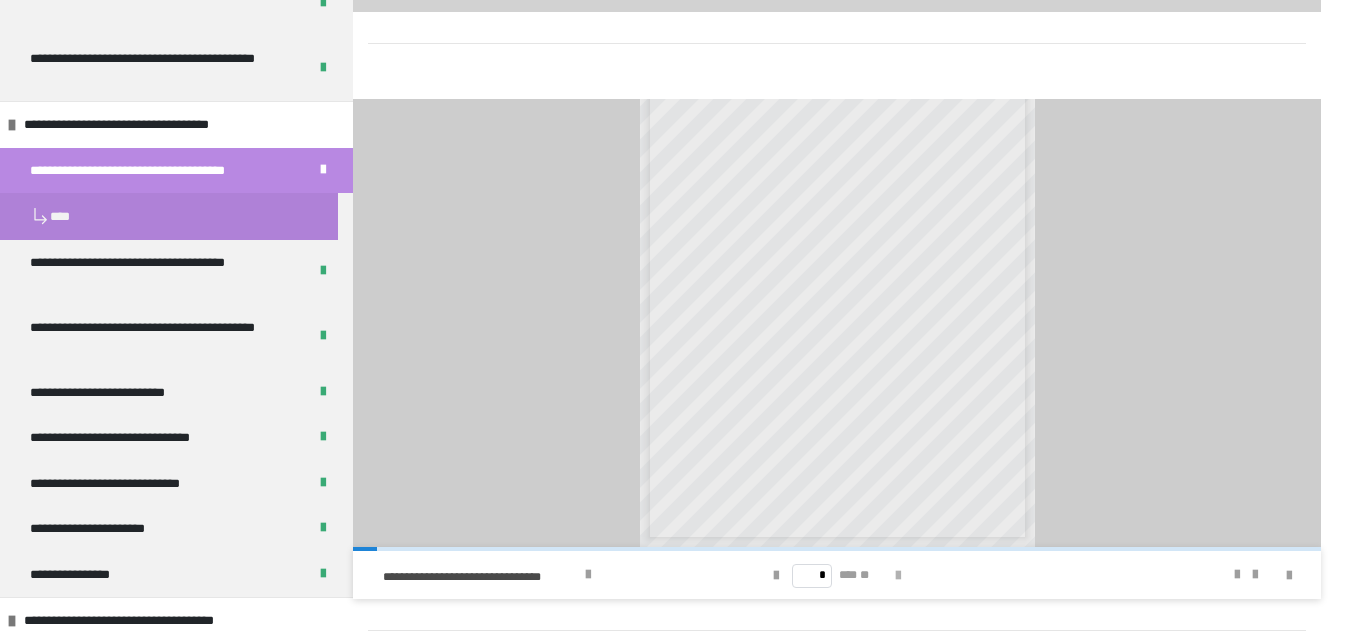 click at bounding box center [898, 575] 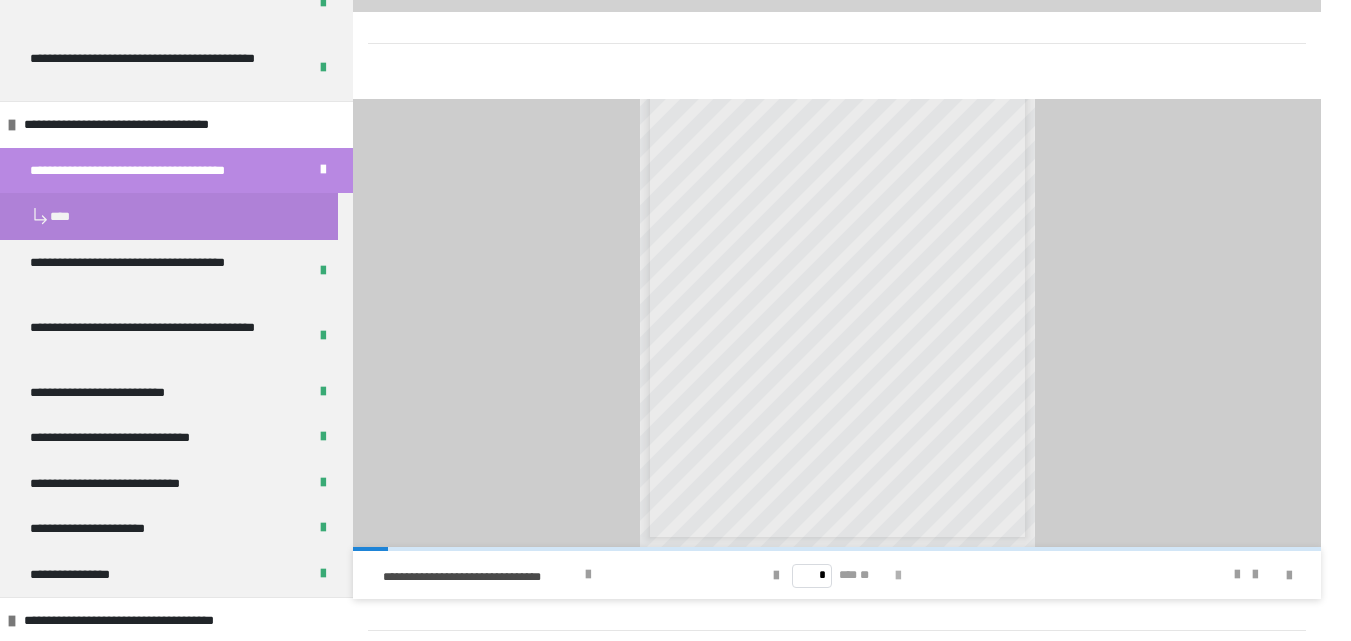 click at bounding box center [898, 575] 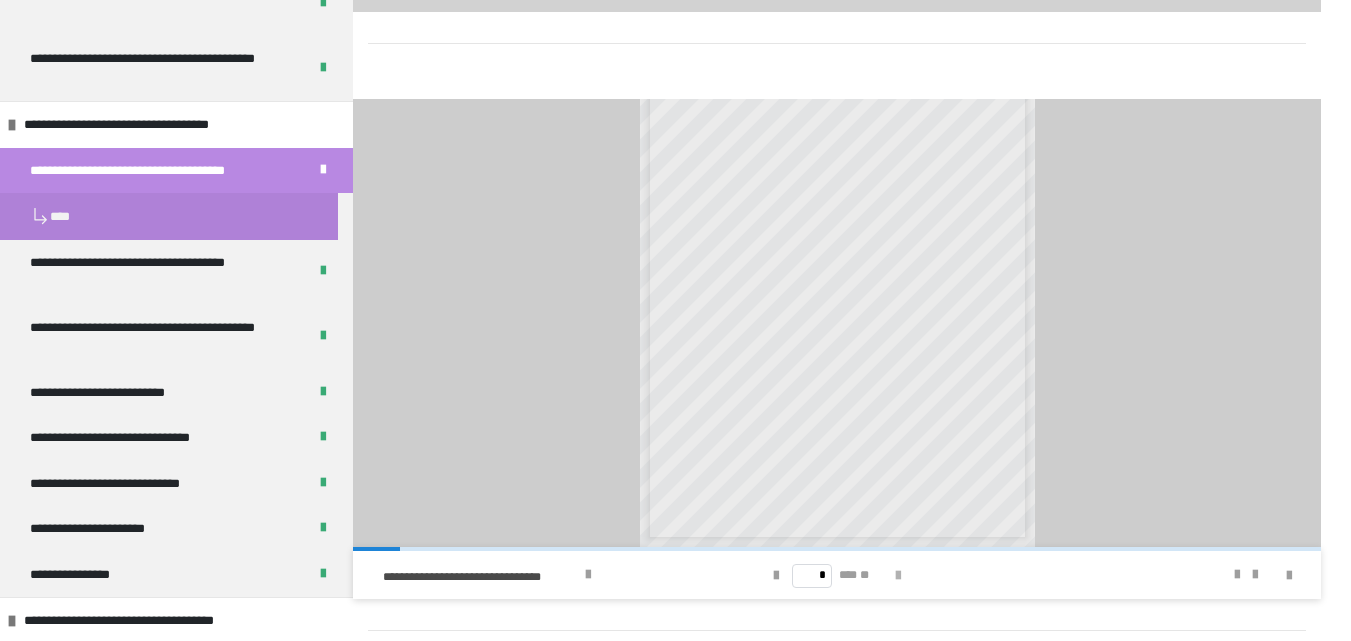 click at bounding box center [898, 575] 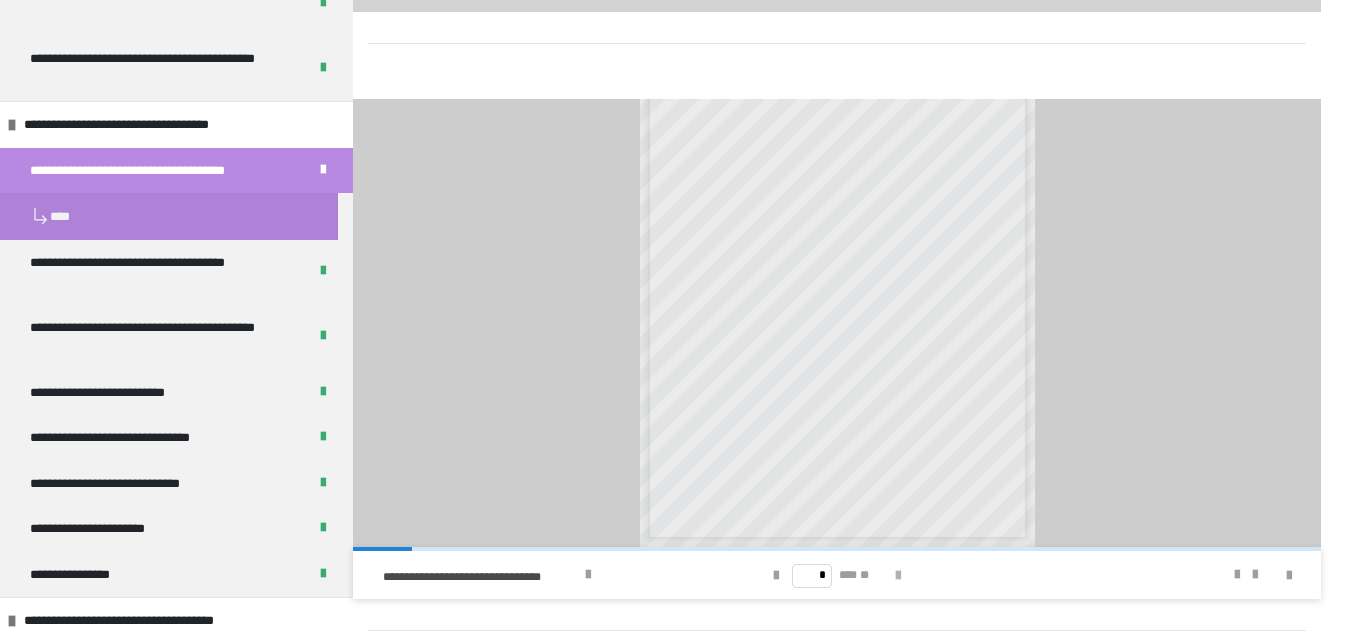 click at bounding box center (898, 575) 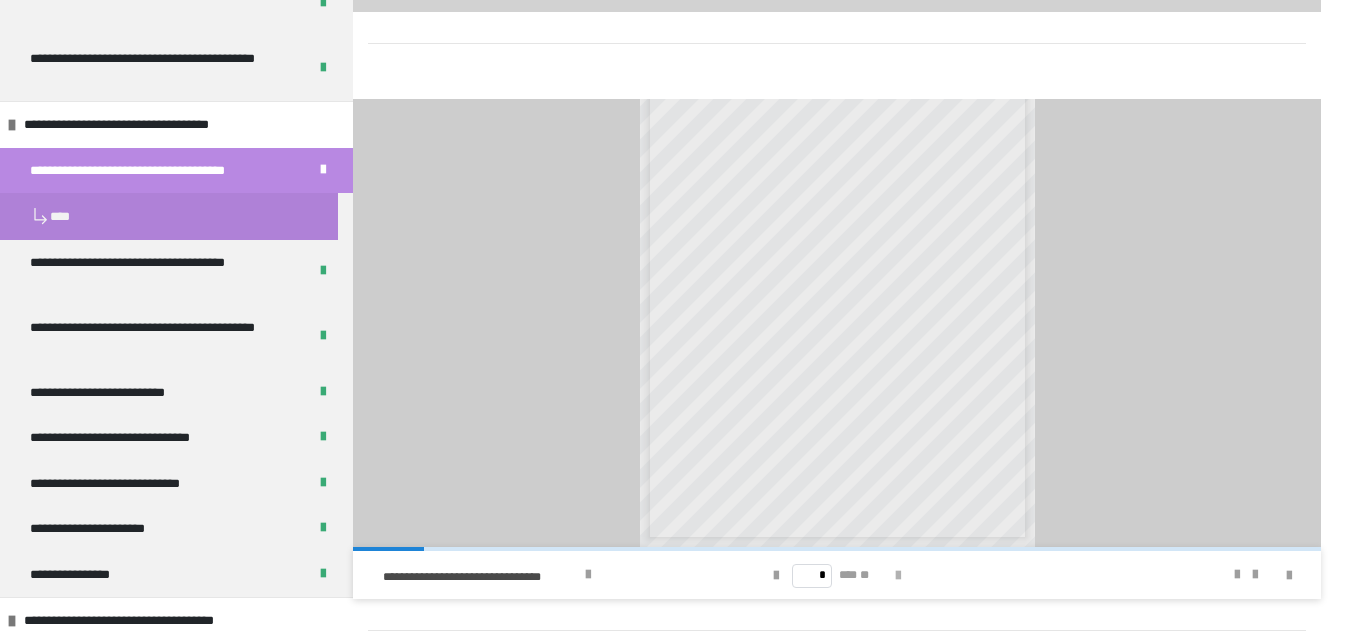 click at bounding box center [898, 576] 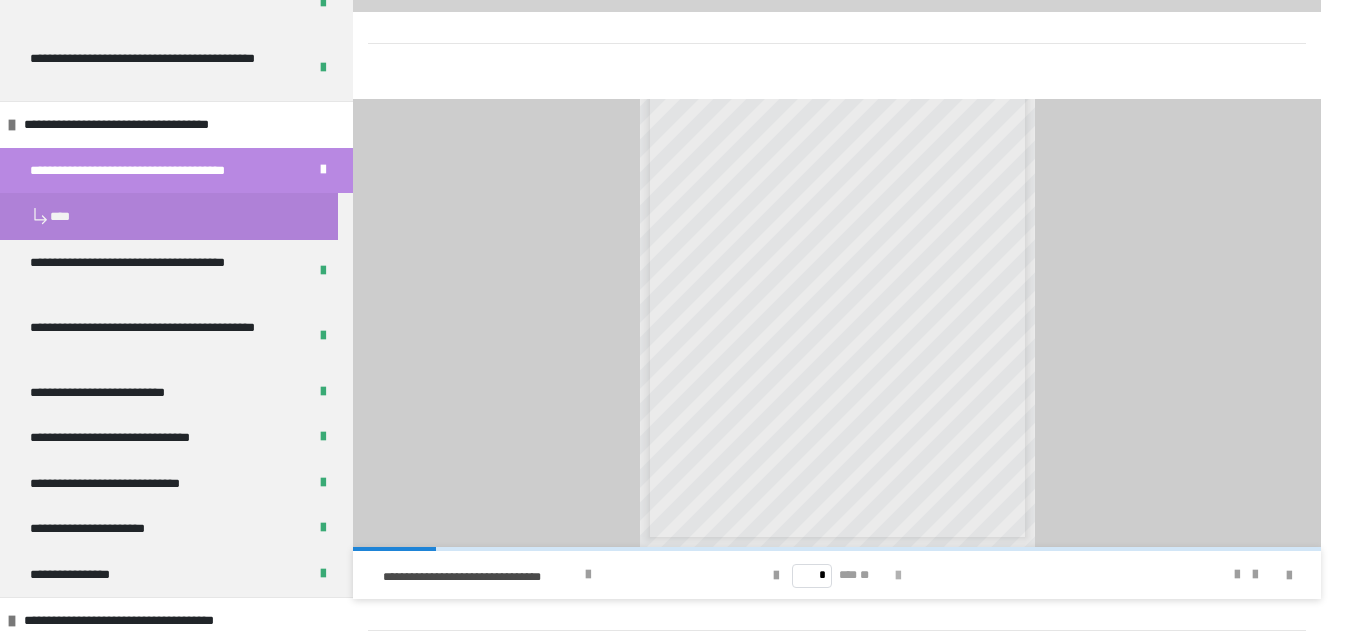 click at bounding box center (898, 576) 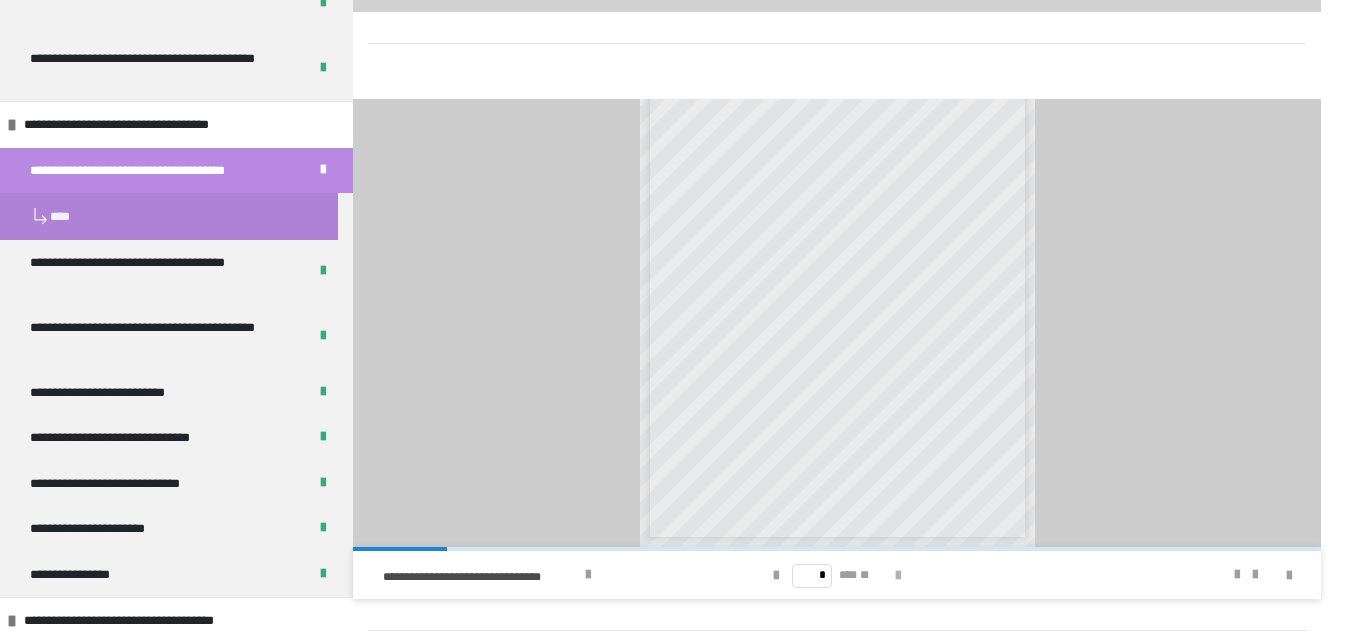 click at bounding box center [898, 576] 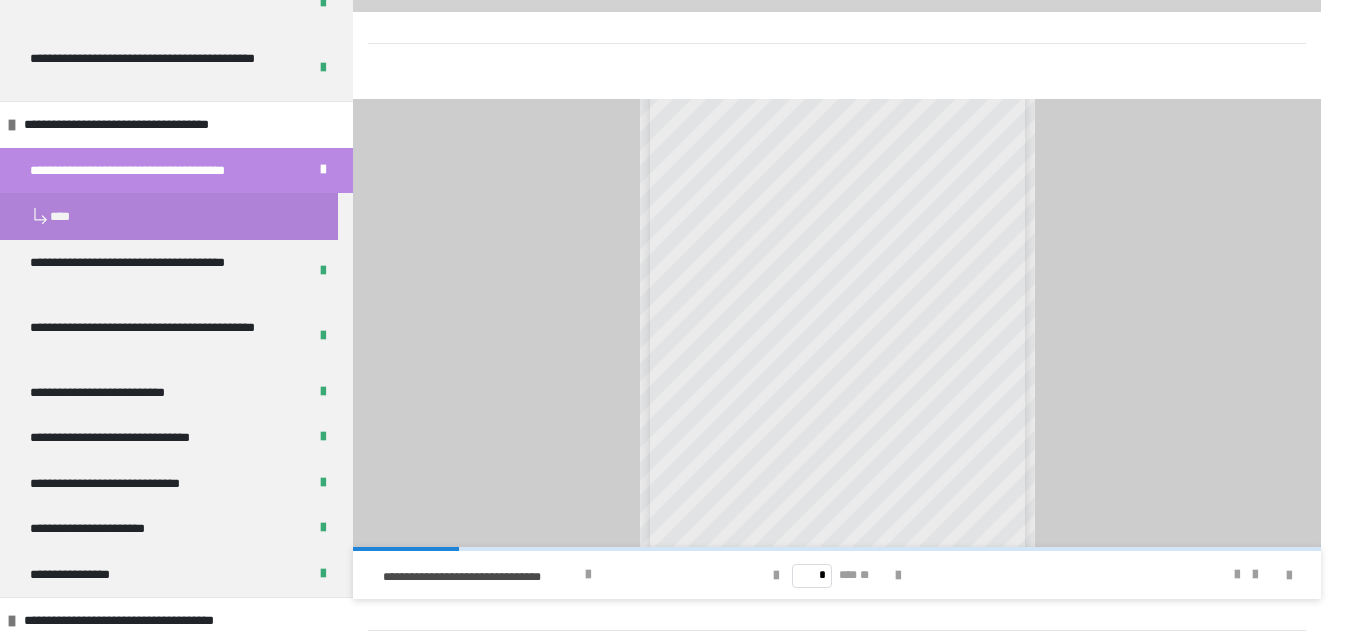 scroll, scrollTop: 3, scrollLeft: 0, axis: vertical 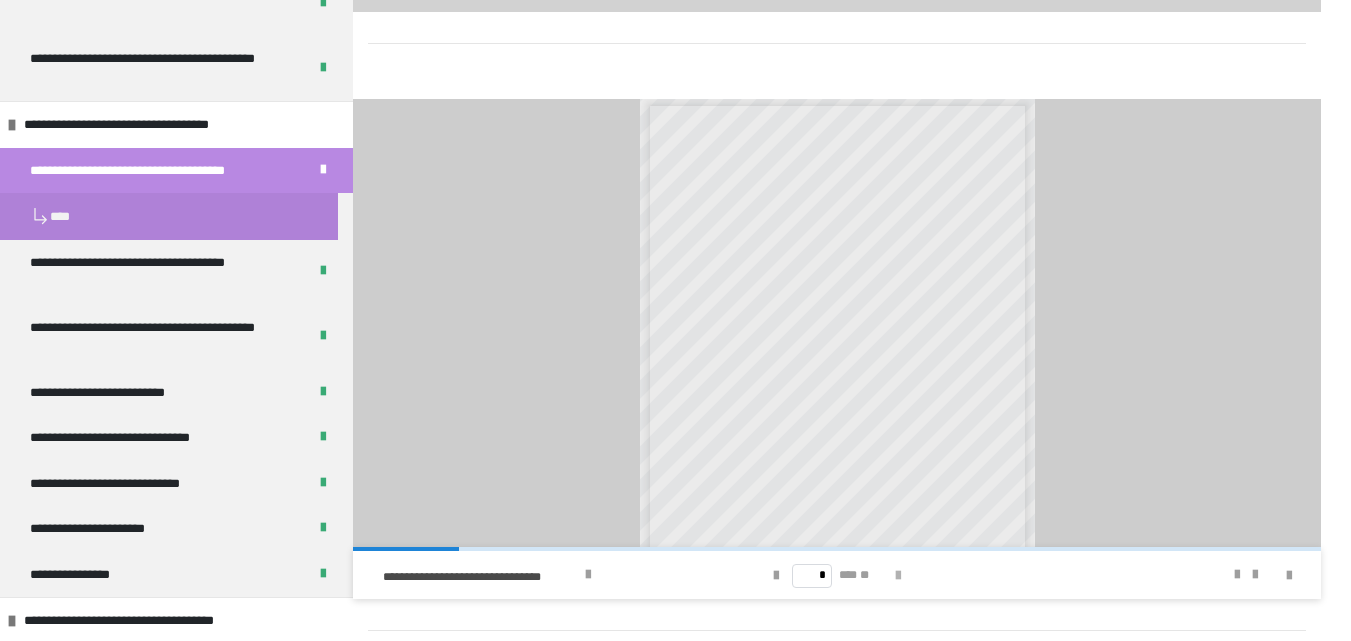 click at bounding box center (898, 576) 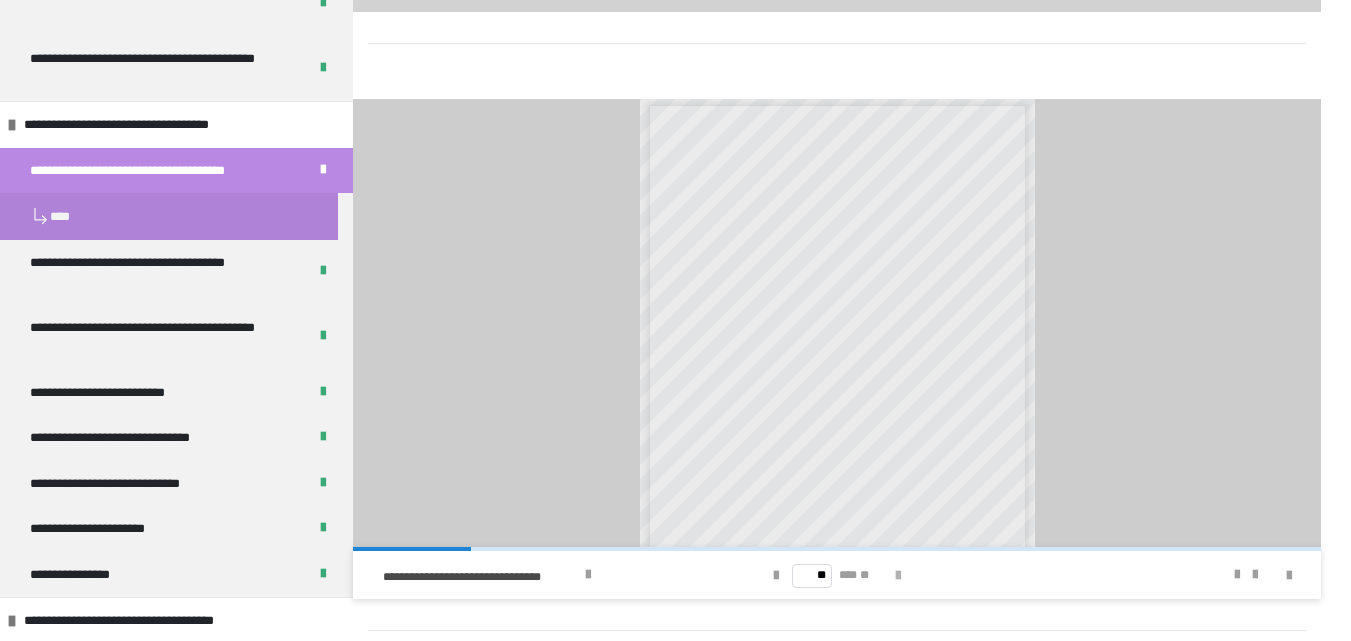 click at bounding box center (898, 576) 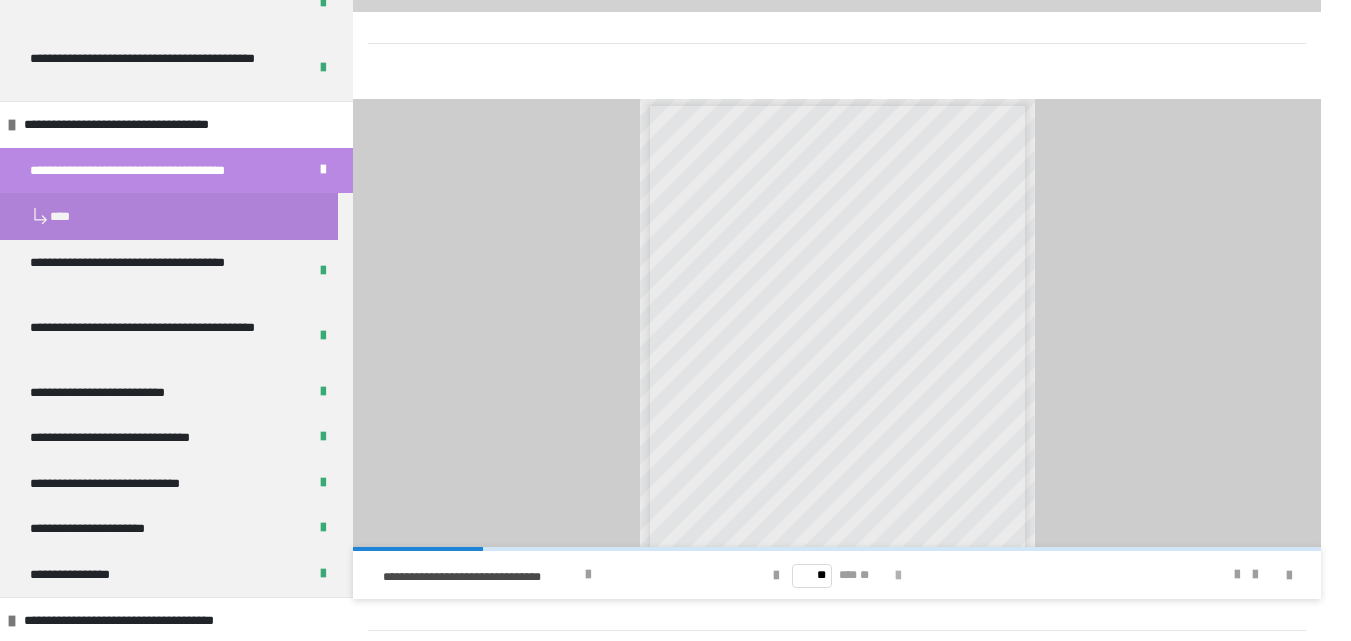 click at bounding box center [898, 576] 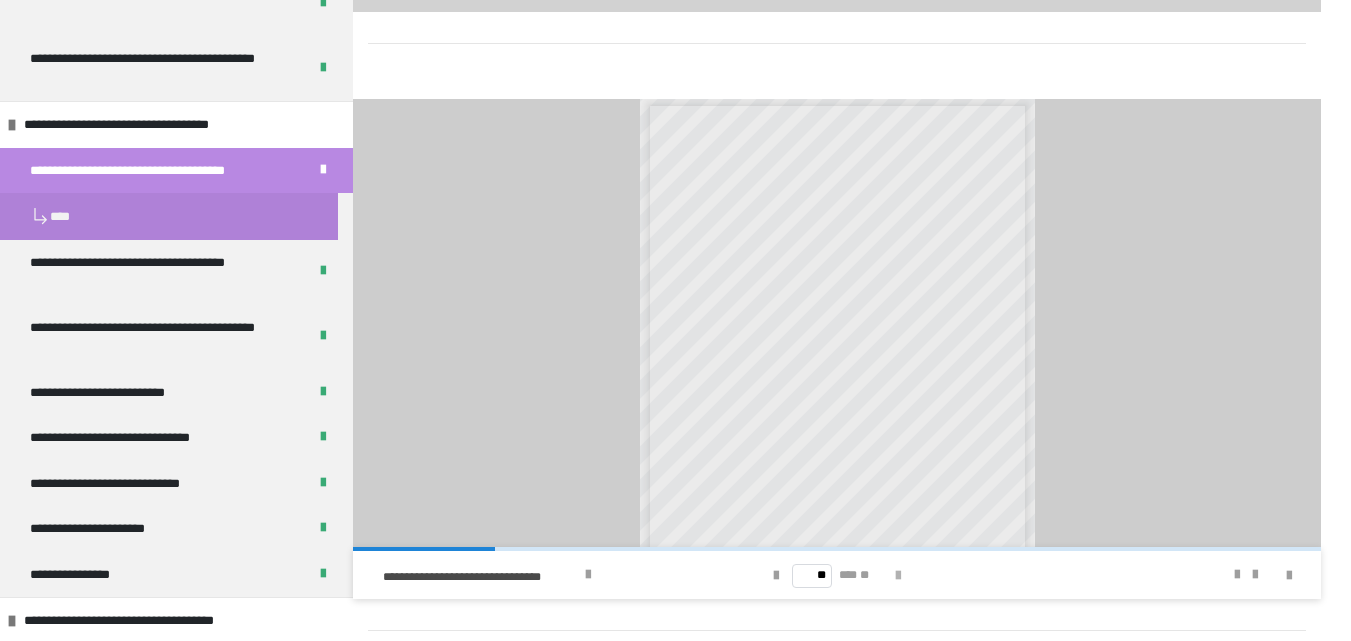 click at bounding box center [898, 576] 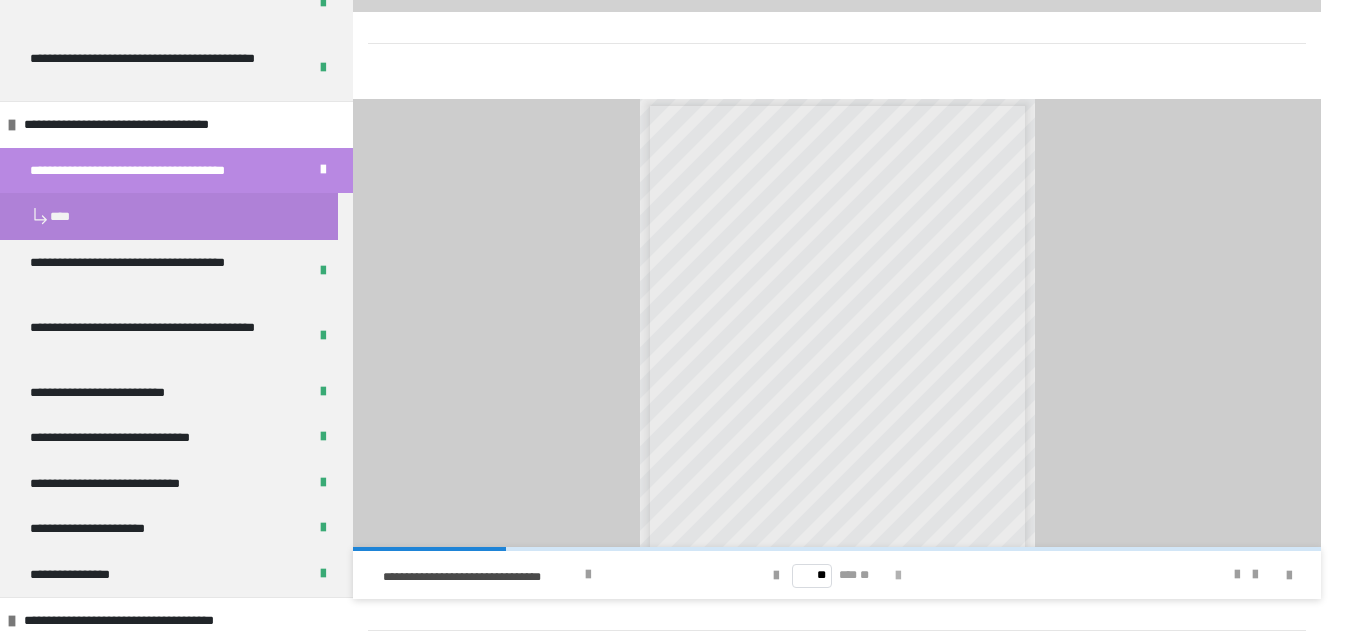 click at bounding box center [898, 576] 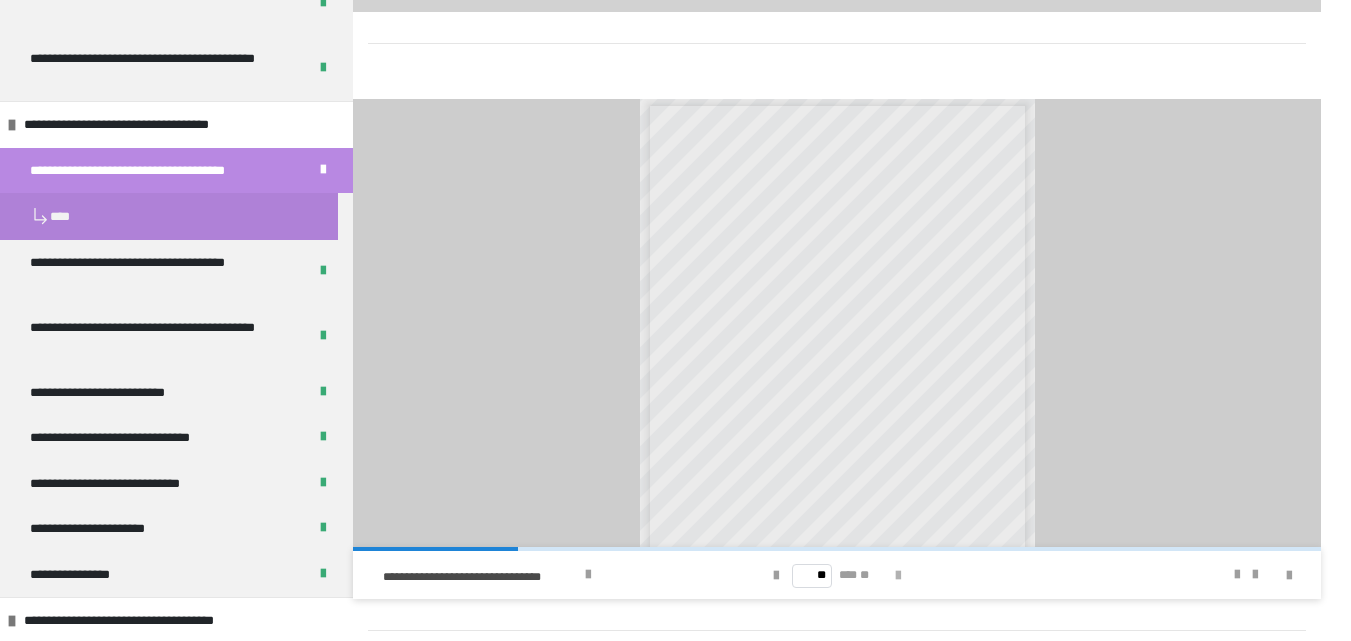 click at bounding box center (898, 576) 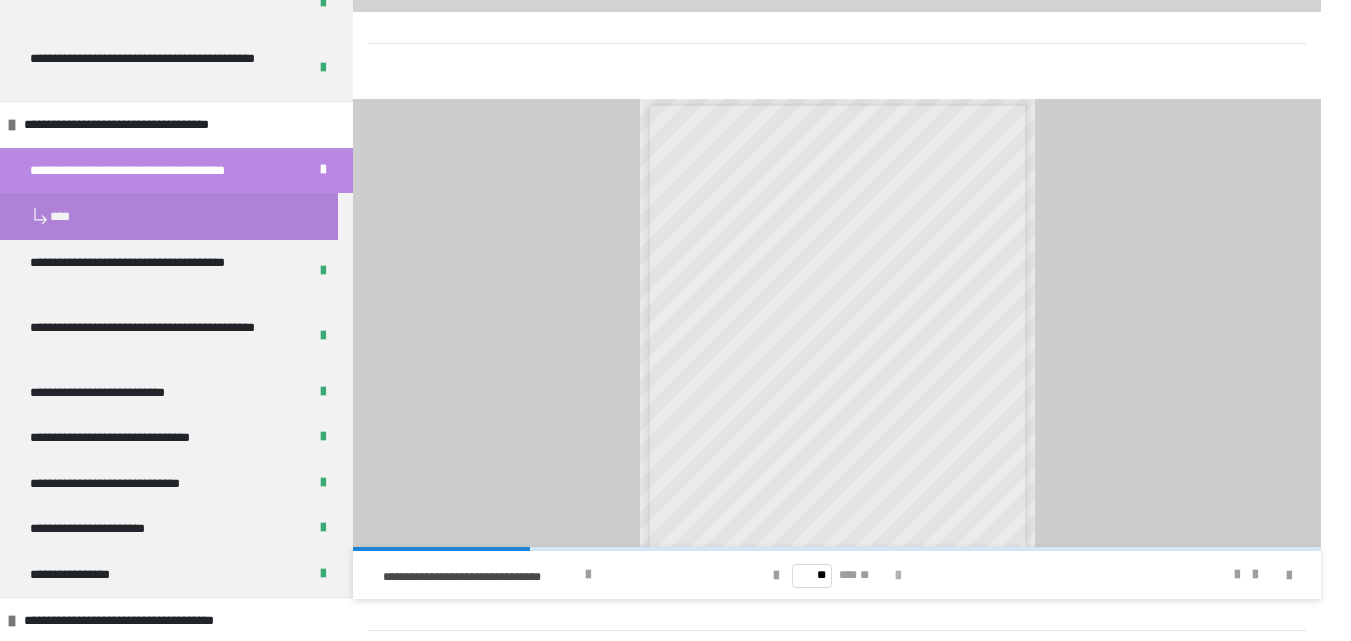 click at bounding box center (898, 576) 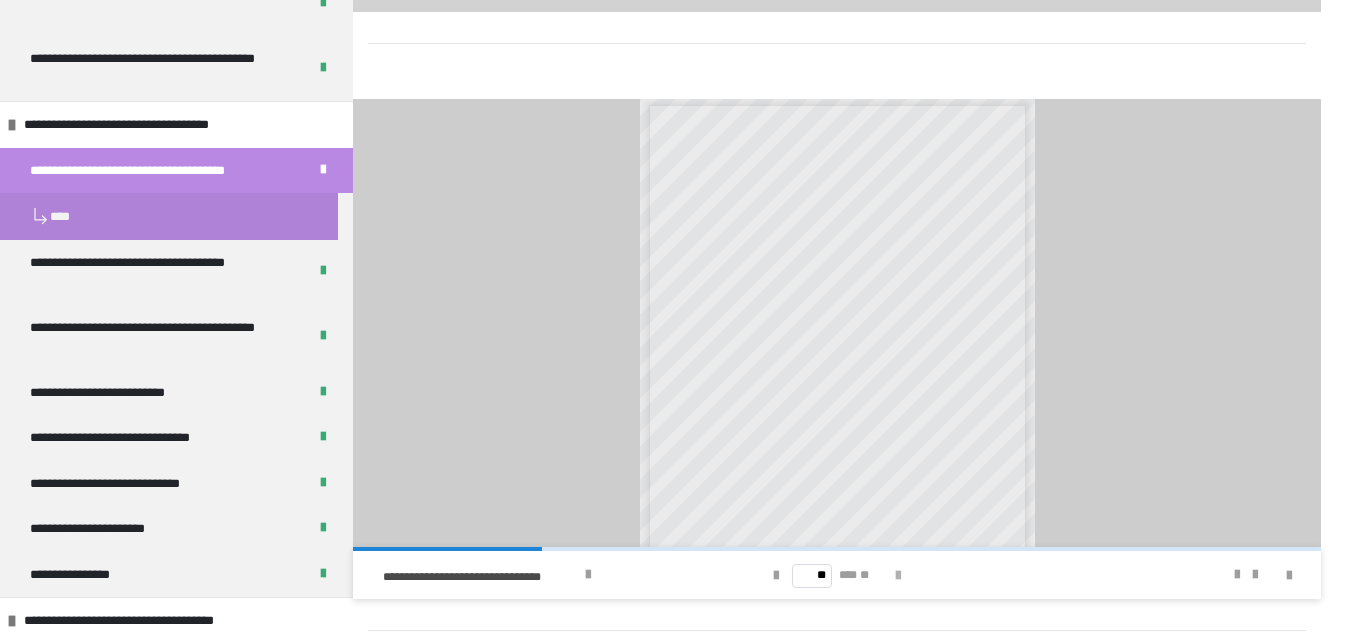 click at bounding box center (898, 576) 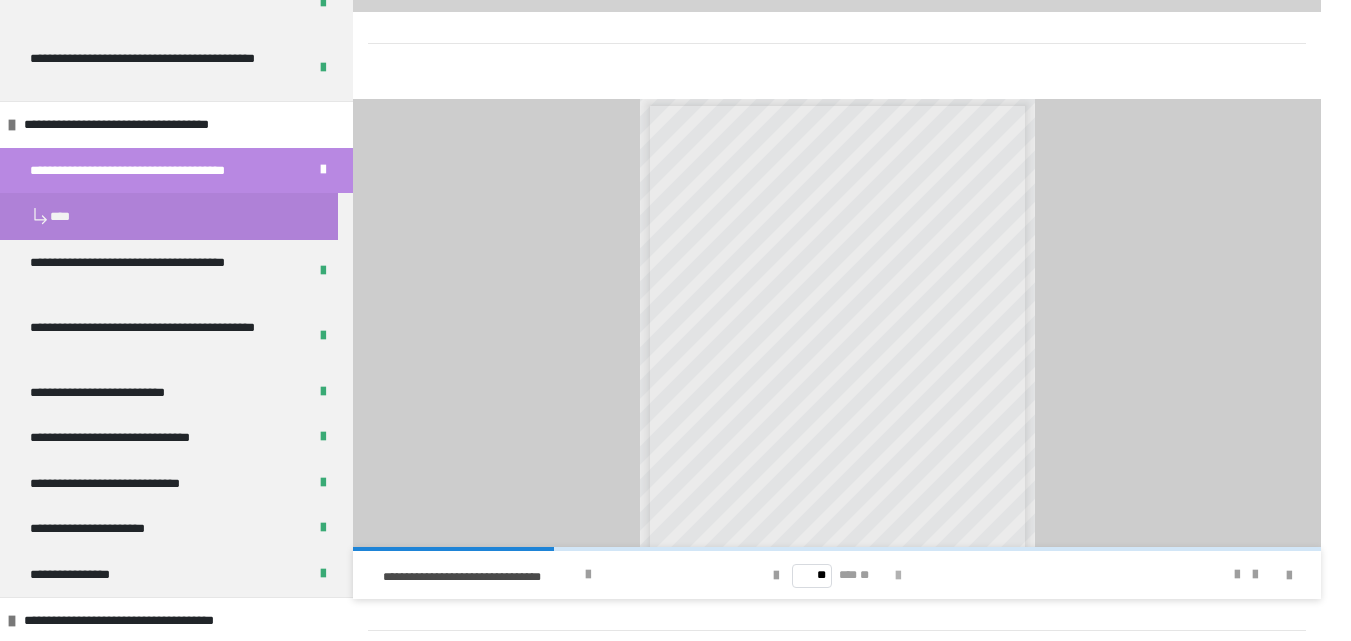 click at bounding box center [898, 576] 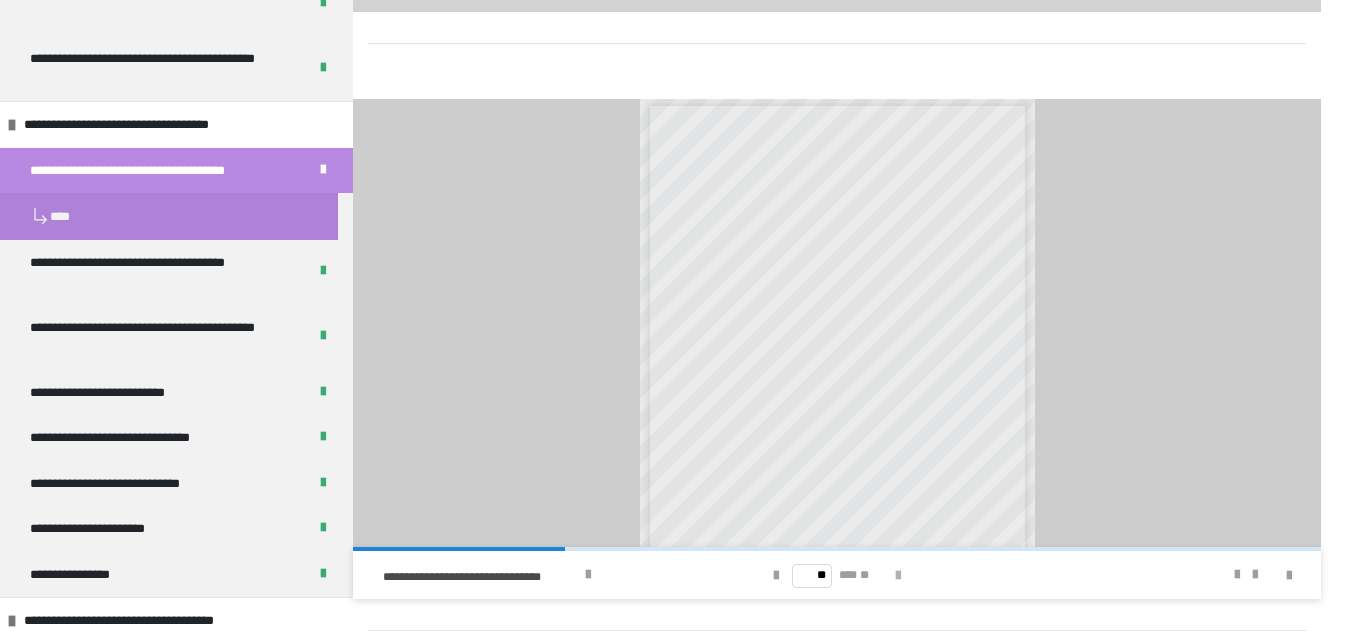 click at bounding box center (898, 576) 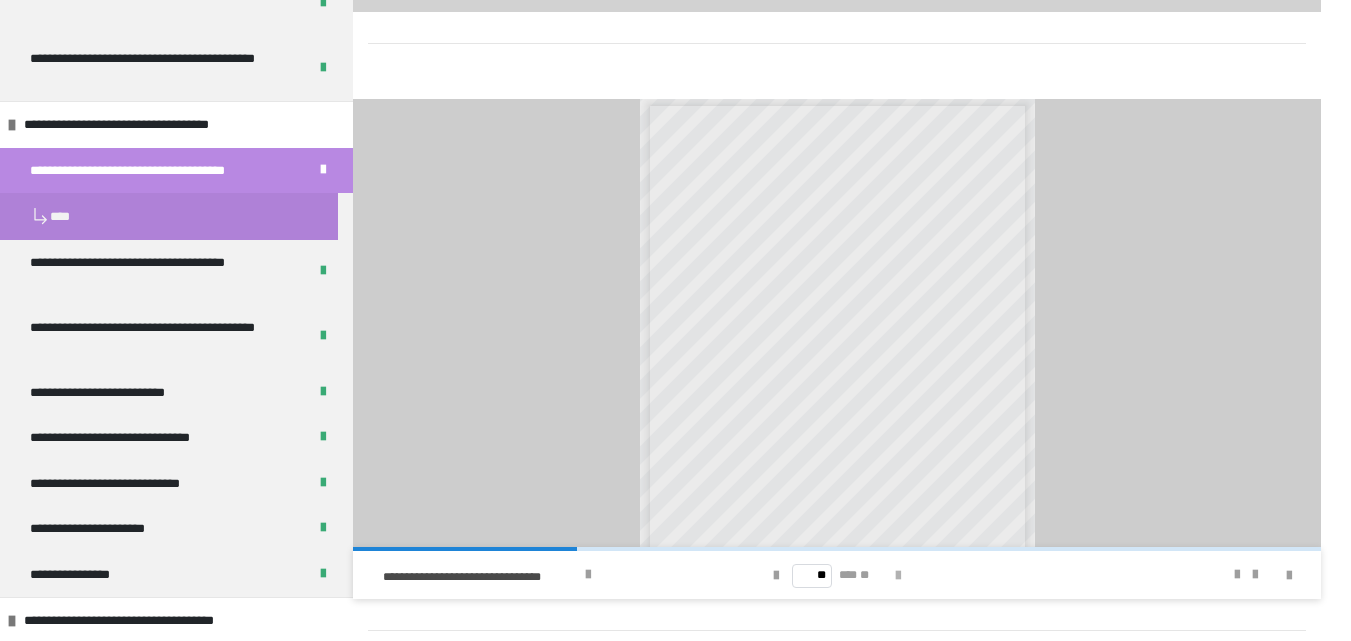 click at bounding box center [898, 576] 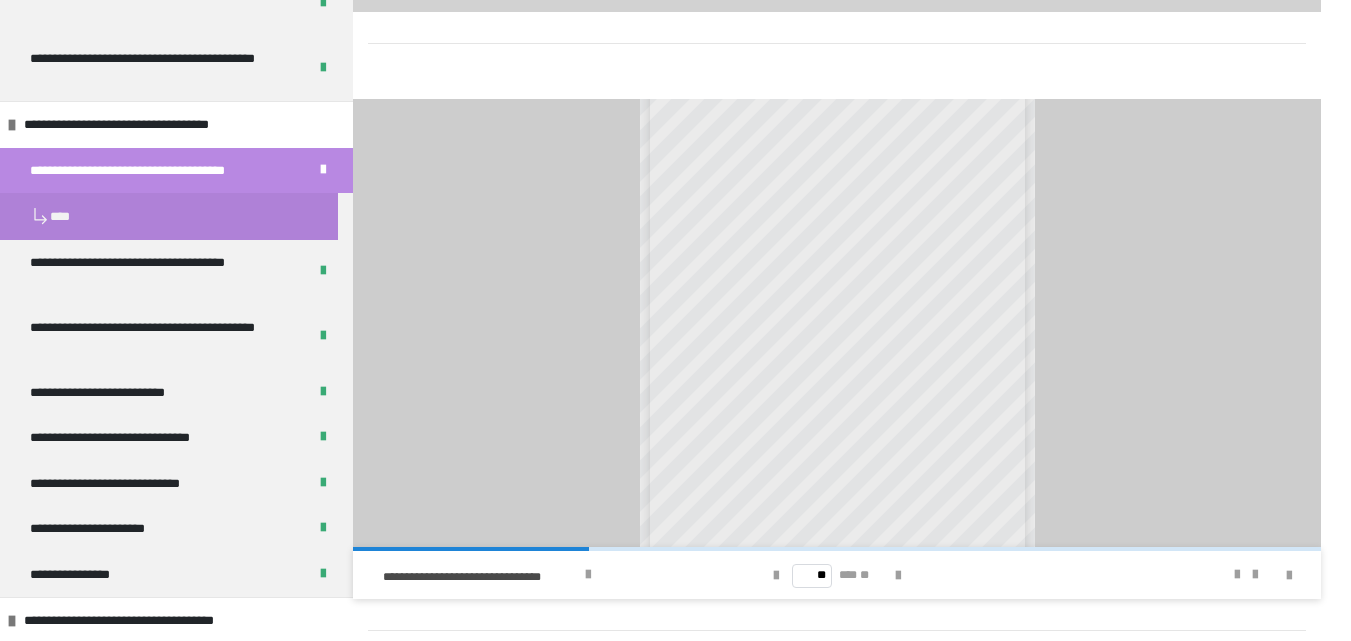 scroll, scrollTop: 56, scrollLeft: 0, axis: vertical 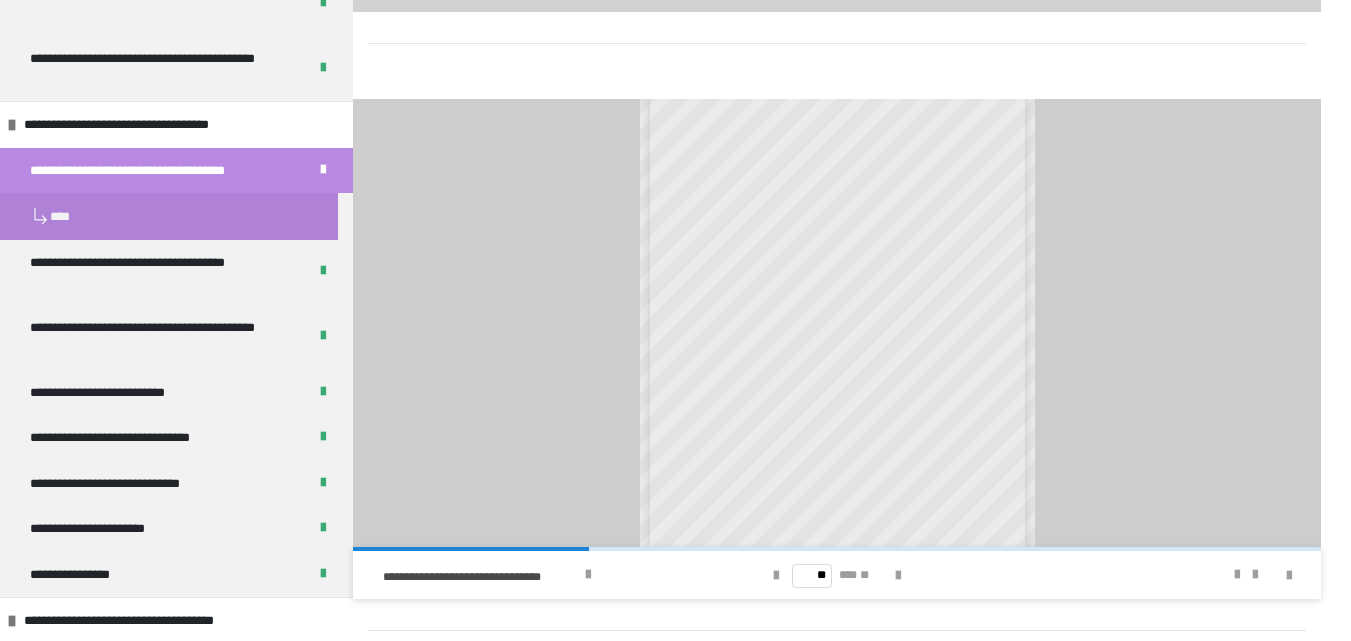 click on "** *** **" at bounding box center [837, 575] 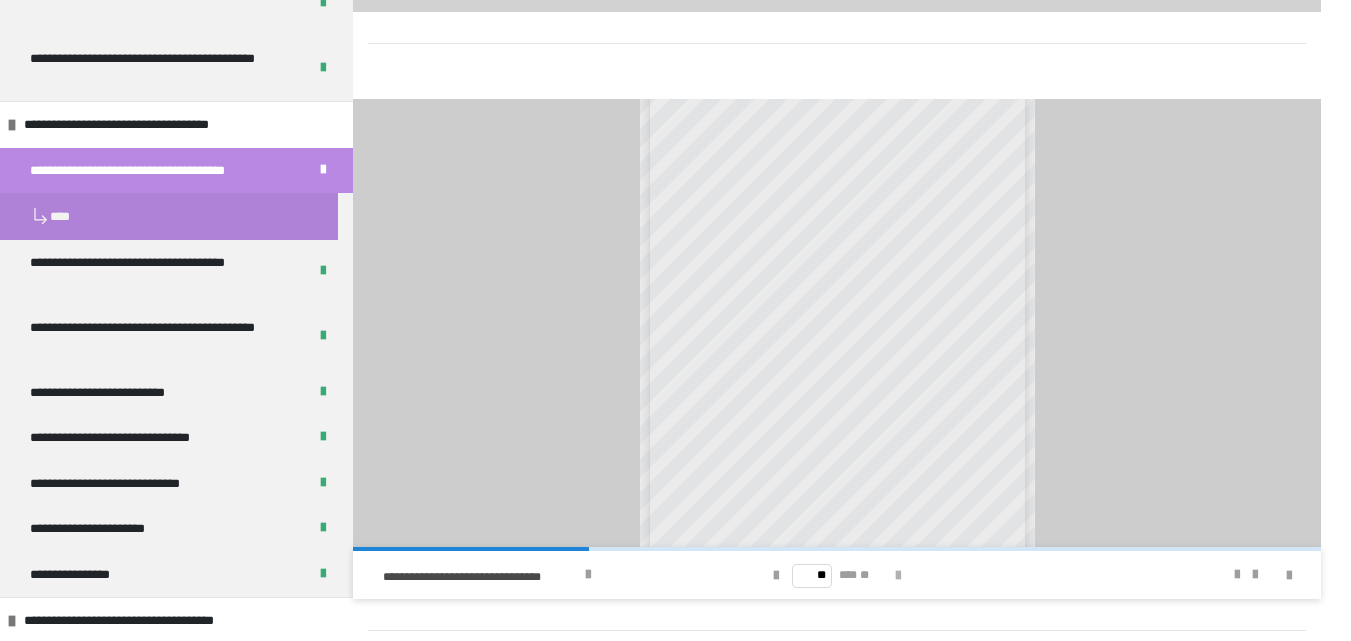 click at bounding box center [898, 576] 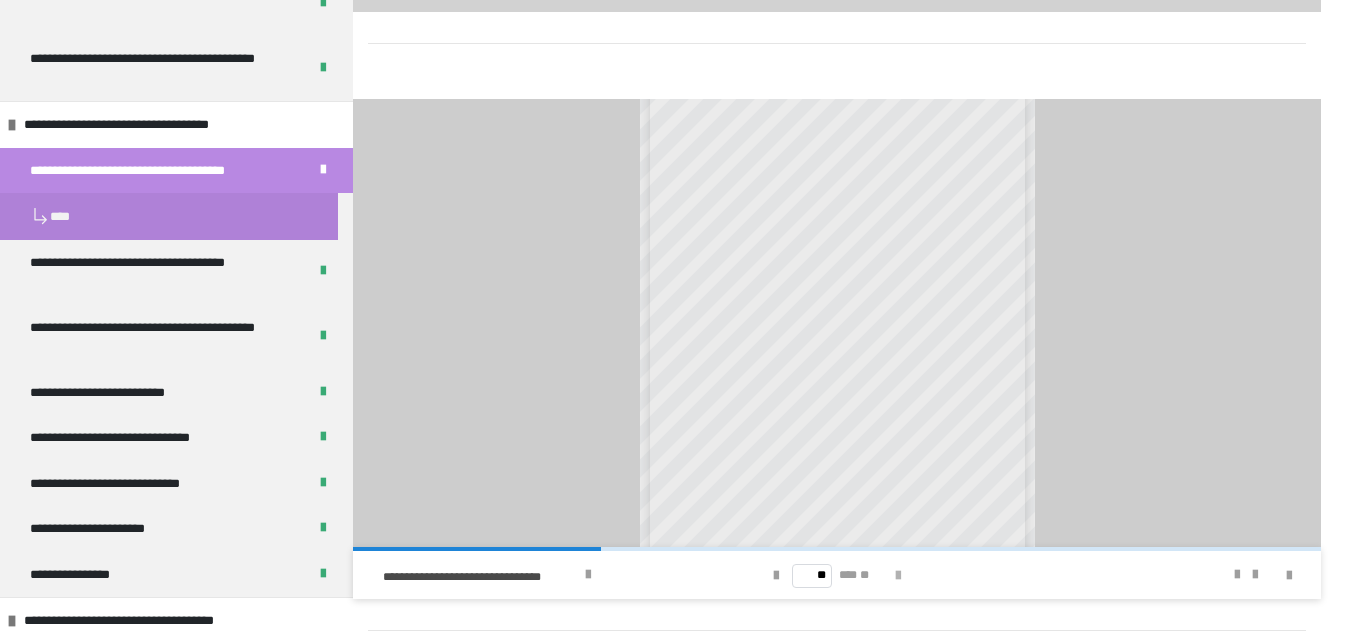 click at bounding box center [898, 576] 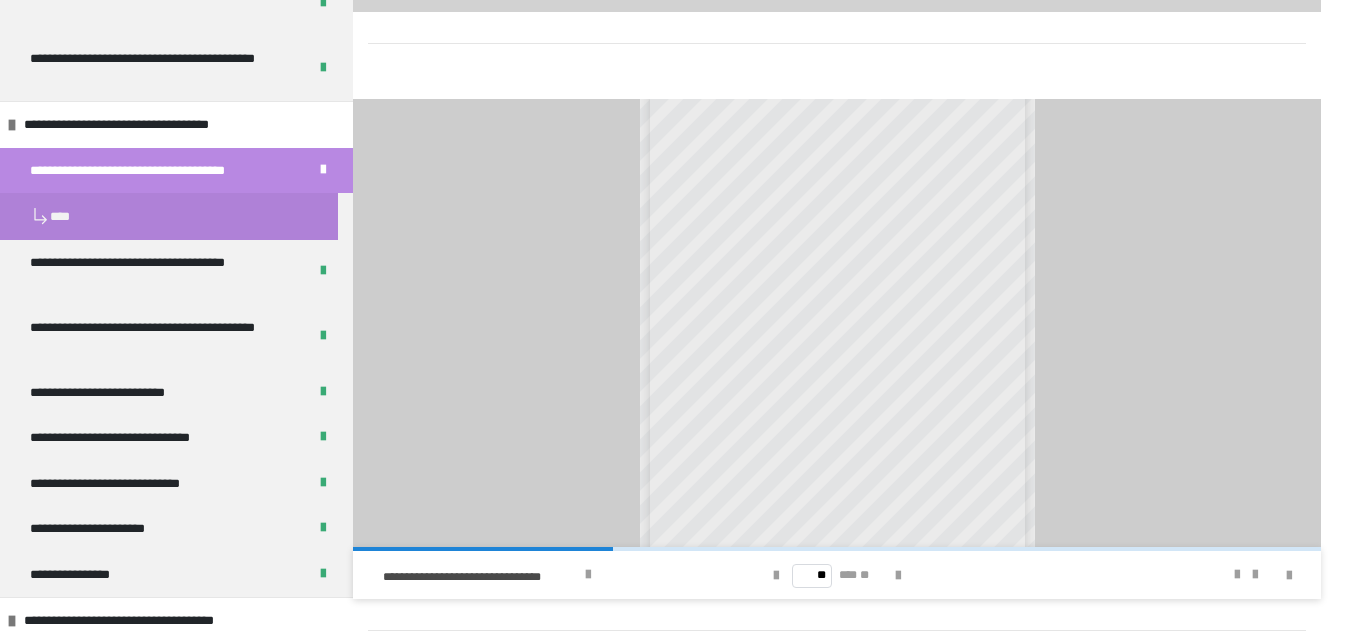 scroll, scrollTop: 112, scrollLeft: 0, axis: vertical 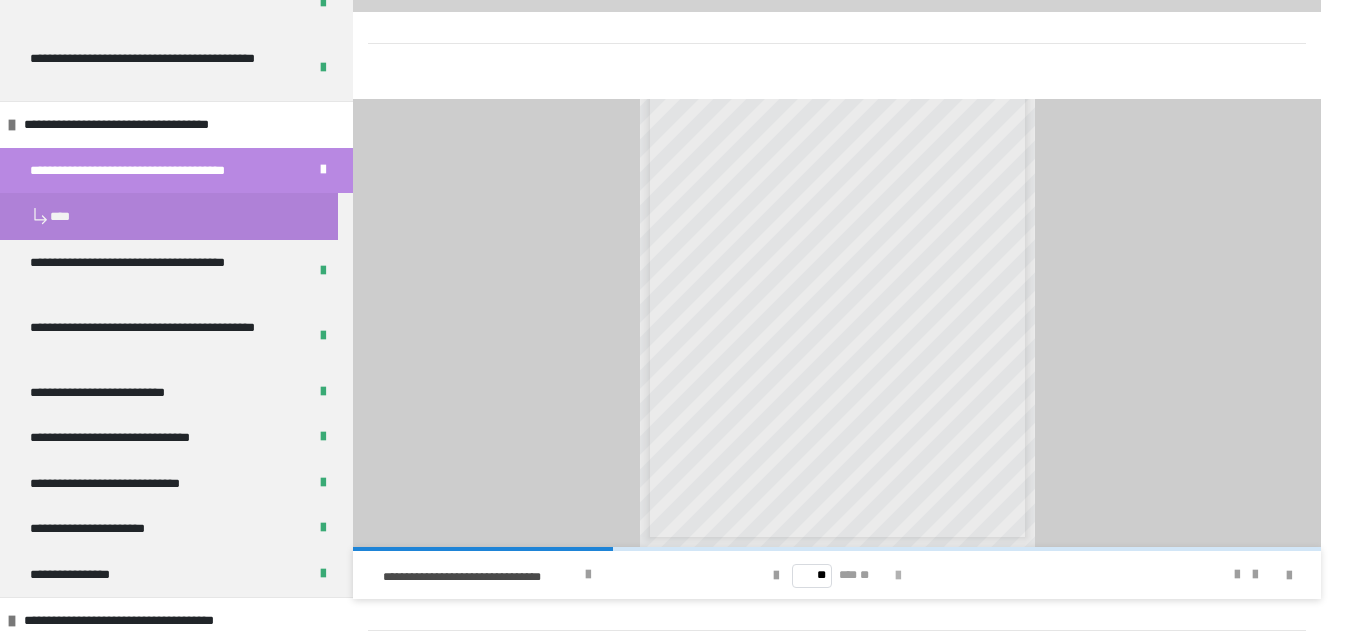 click at bounding box center [898, 576] 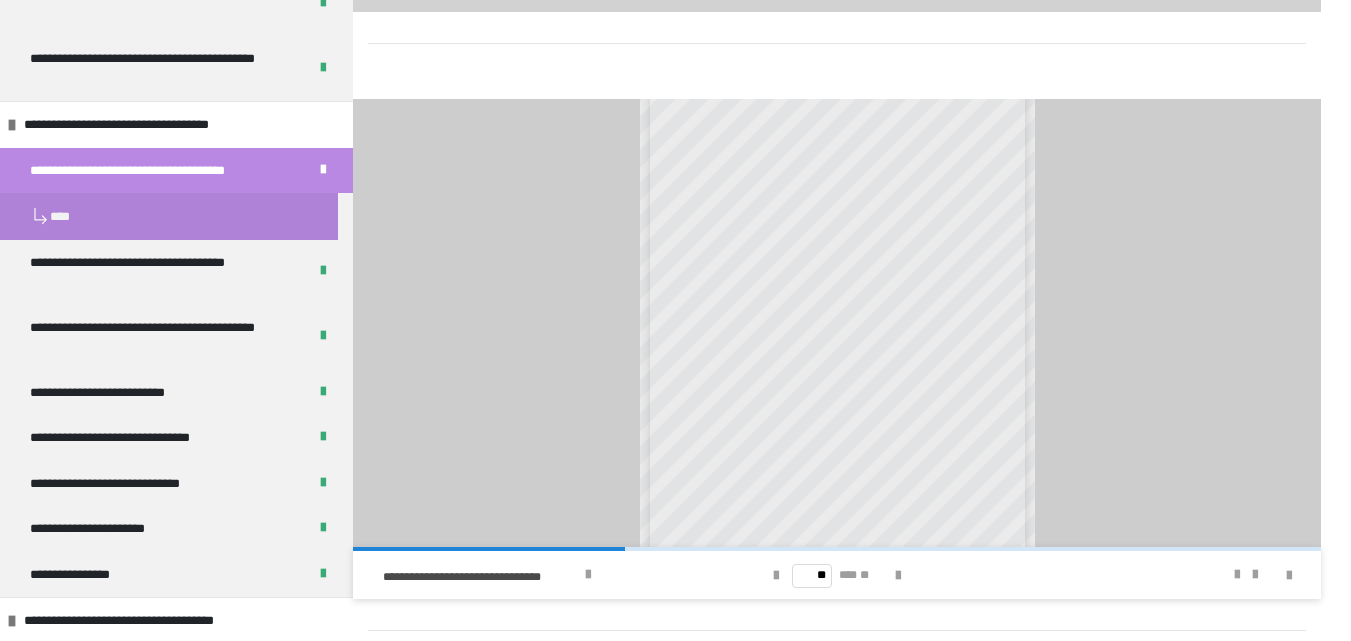 scroll, scrollTop: 0, scrollLeft: 0, axis: both 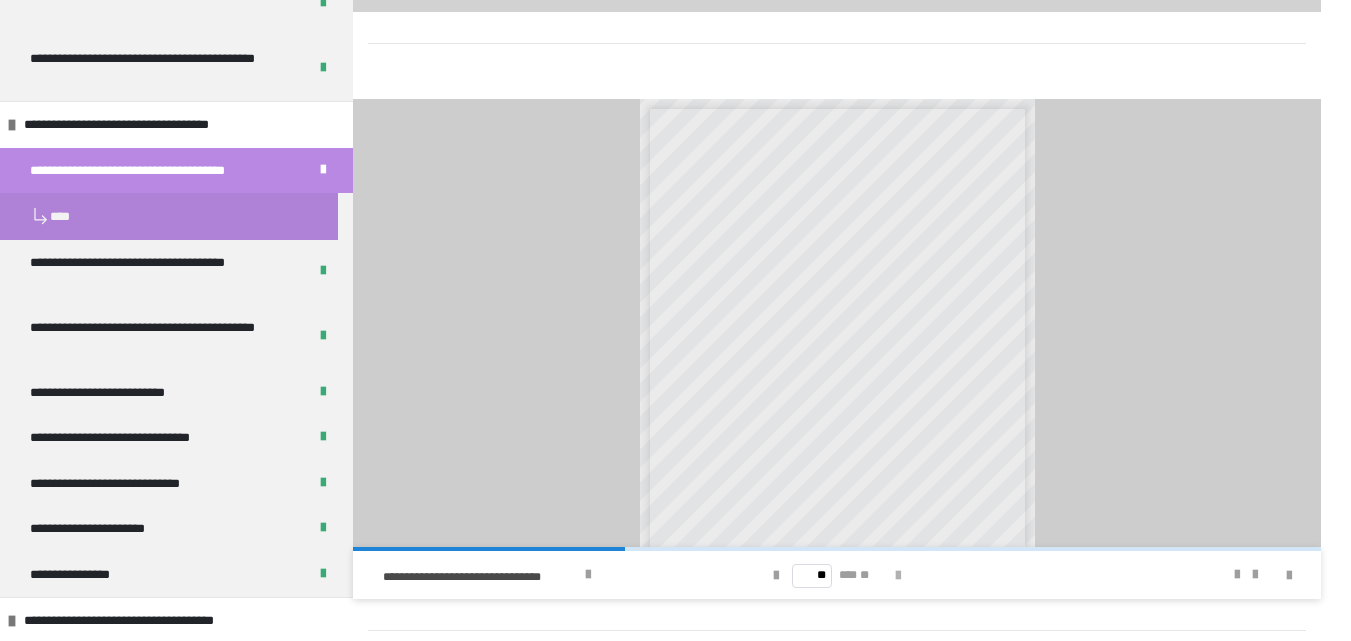 click at bounding box center (898, 576) 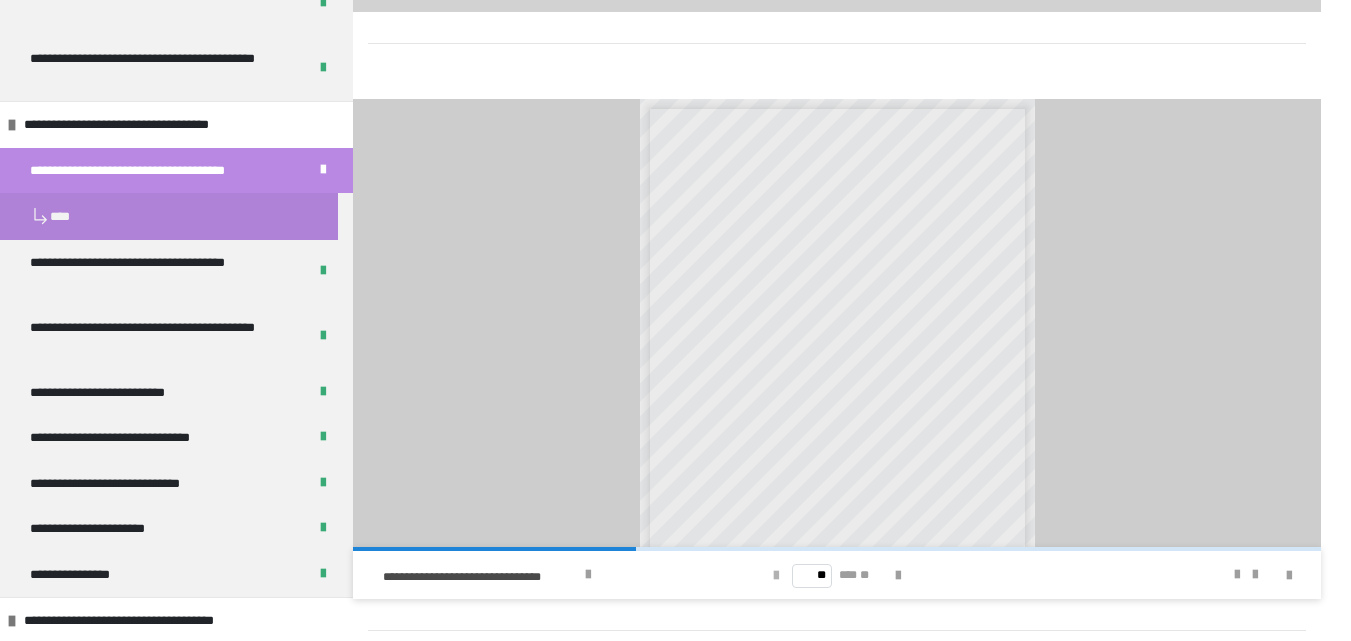 click at bounding box center [776, 576] 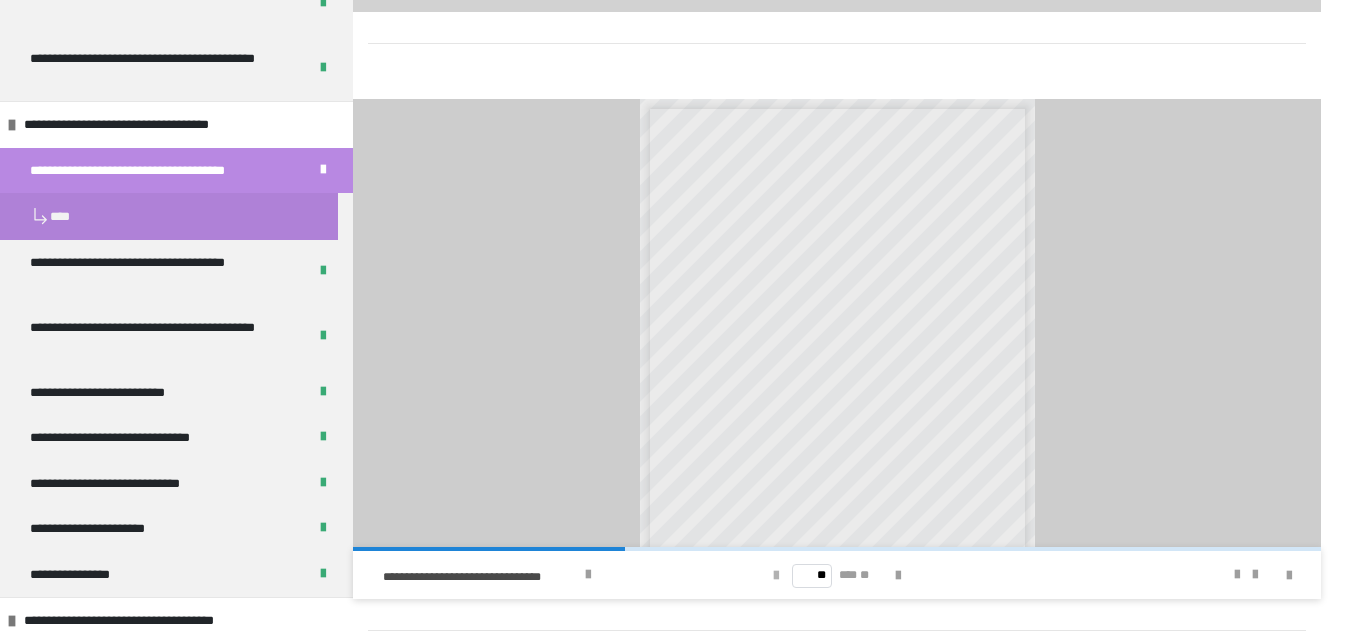 click at bounding box center [776, 576] 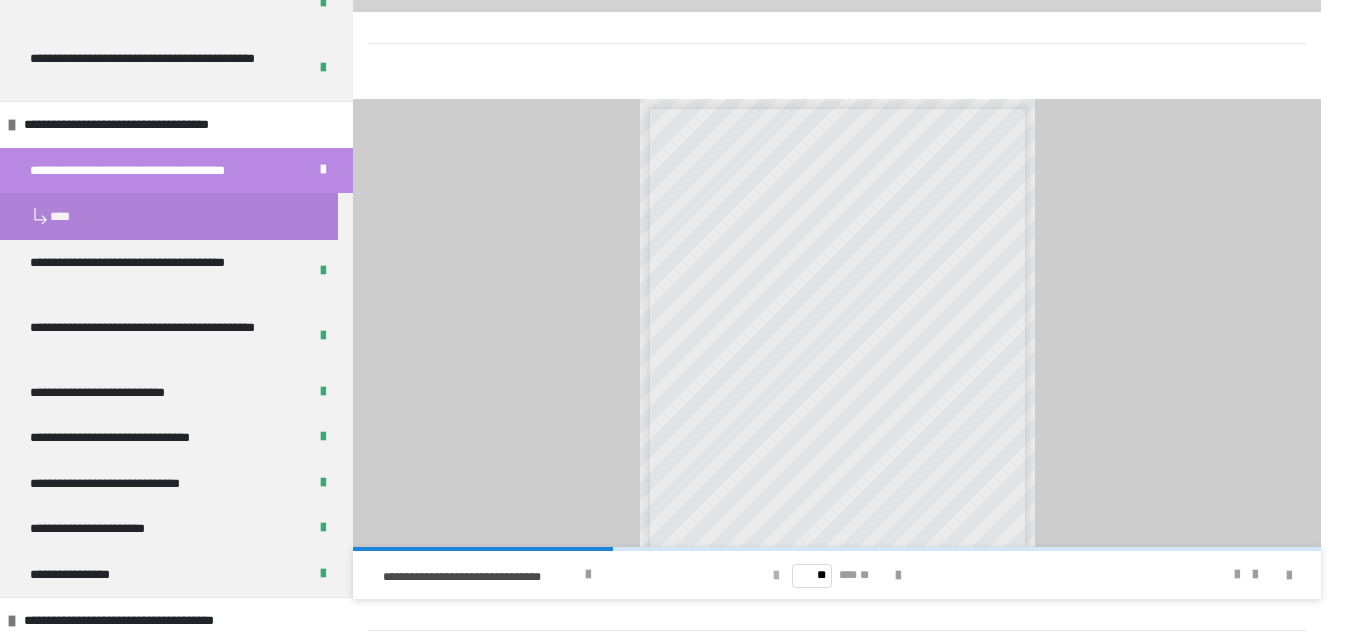 click at bounding box center [776, 576] 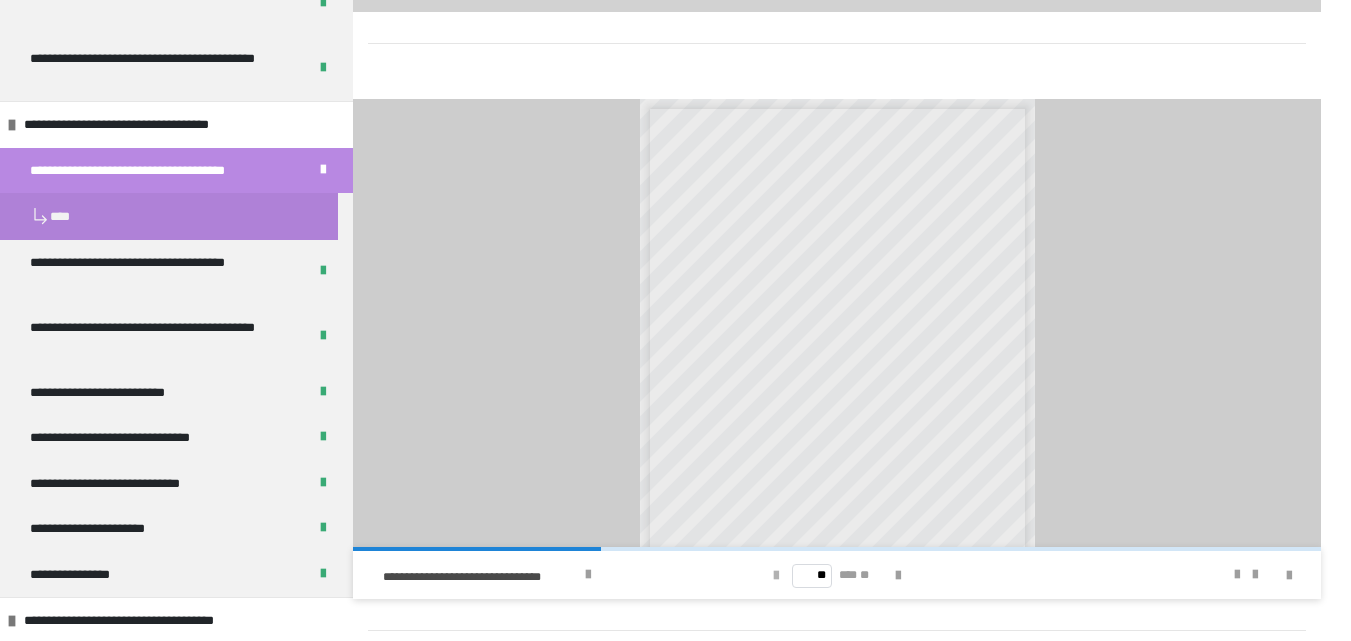 click at bounding box center (776, 576) 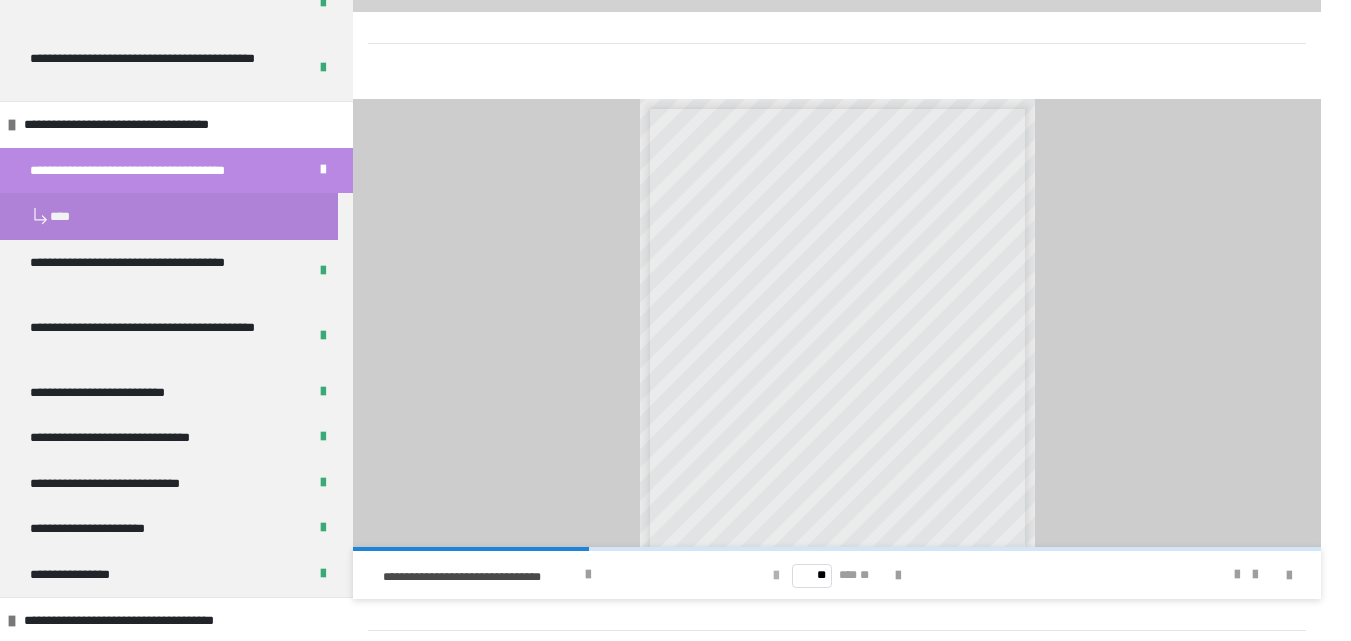 click at bounding box center (776, 576) 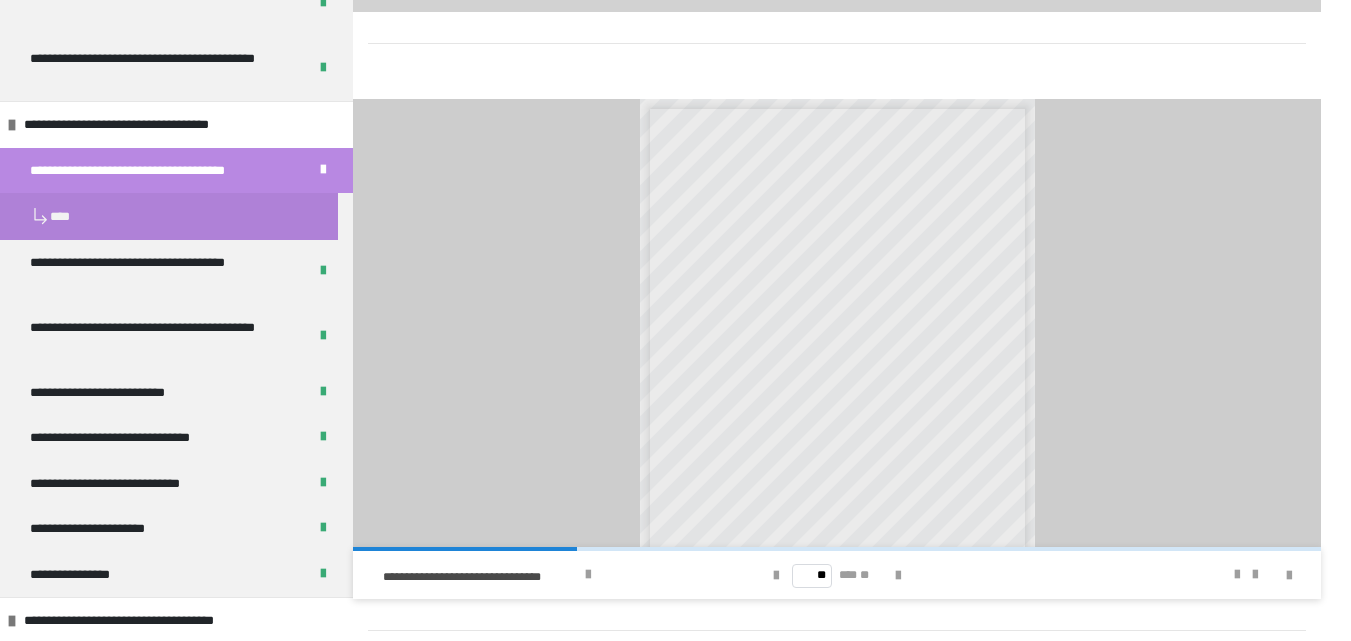 drag, startPoint x: 1307, startPoint y: 308, endPoint x: 1305, endPoint y: 416, distance: 108.01852 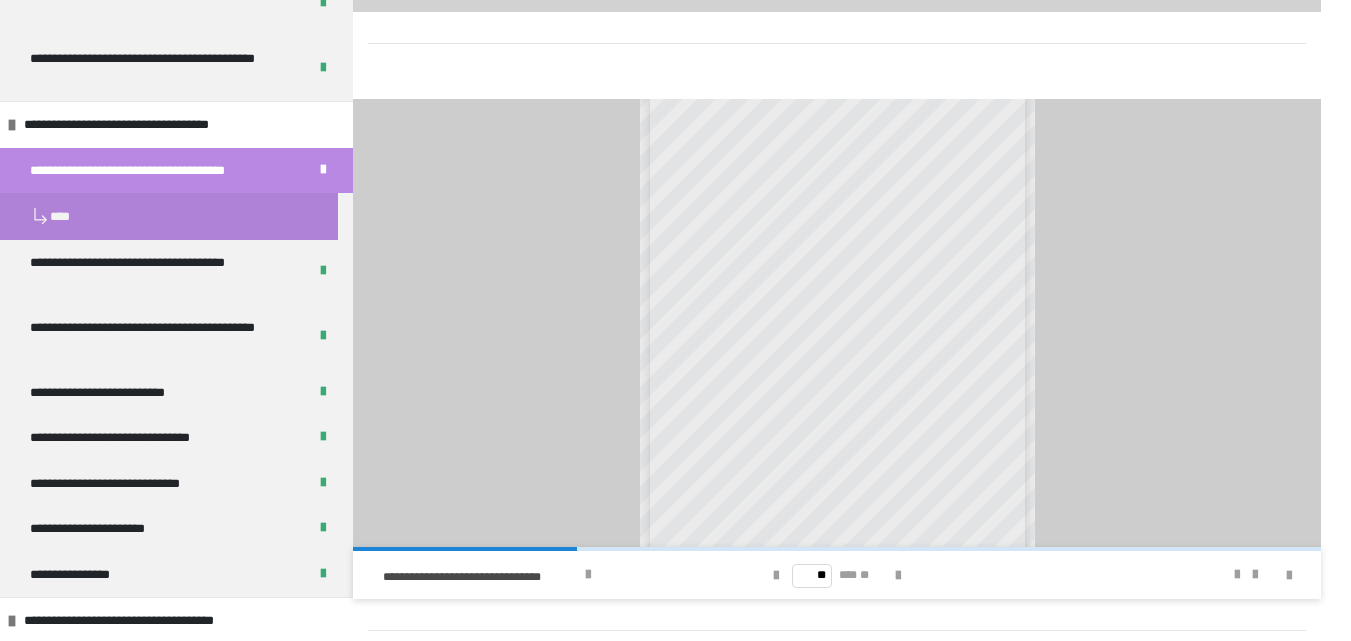 scroll, scrollTop: 112, scrollLeft: 0, axis: vertical 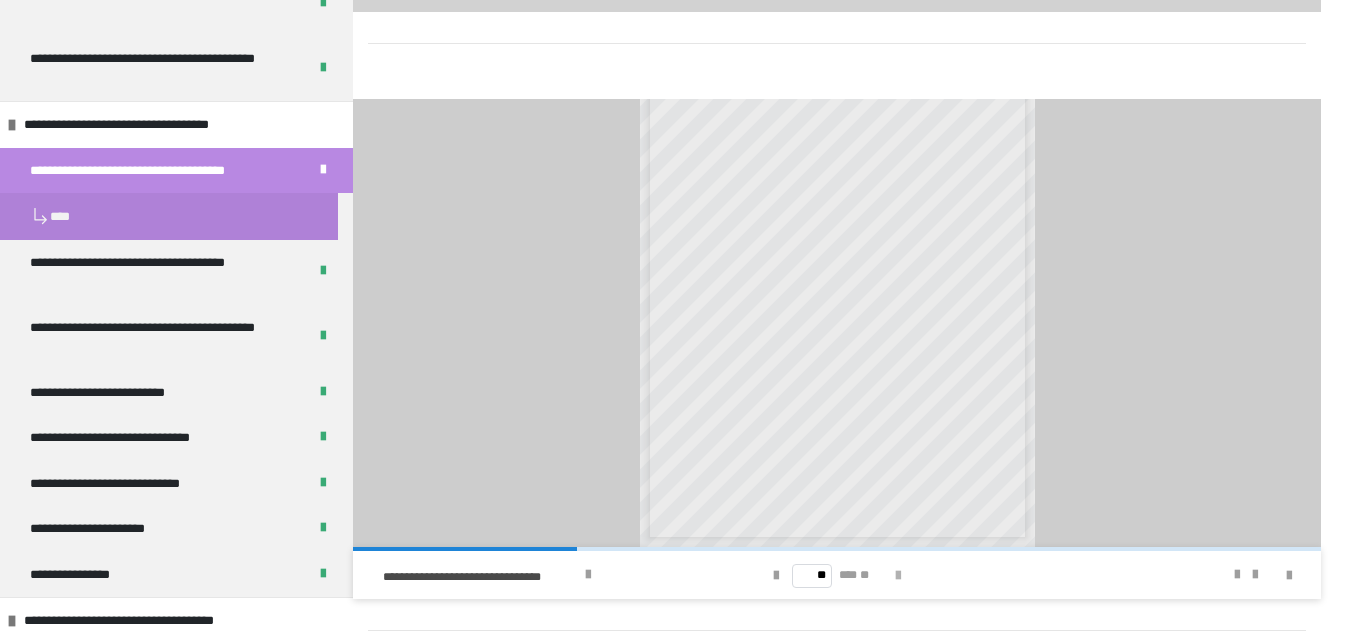 click at bounding box center [898, 576] 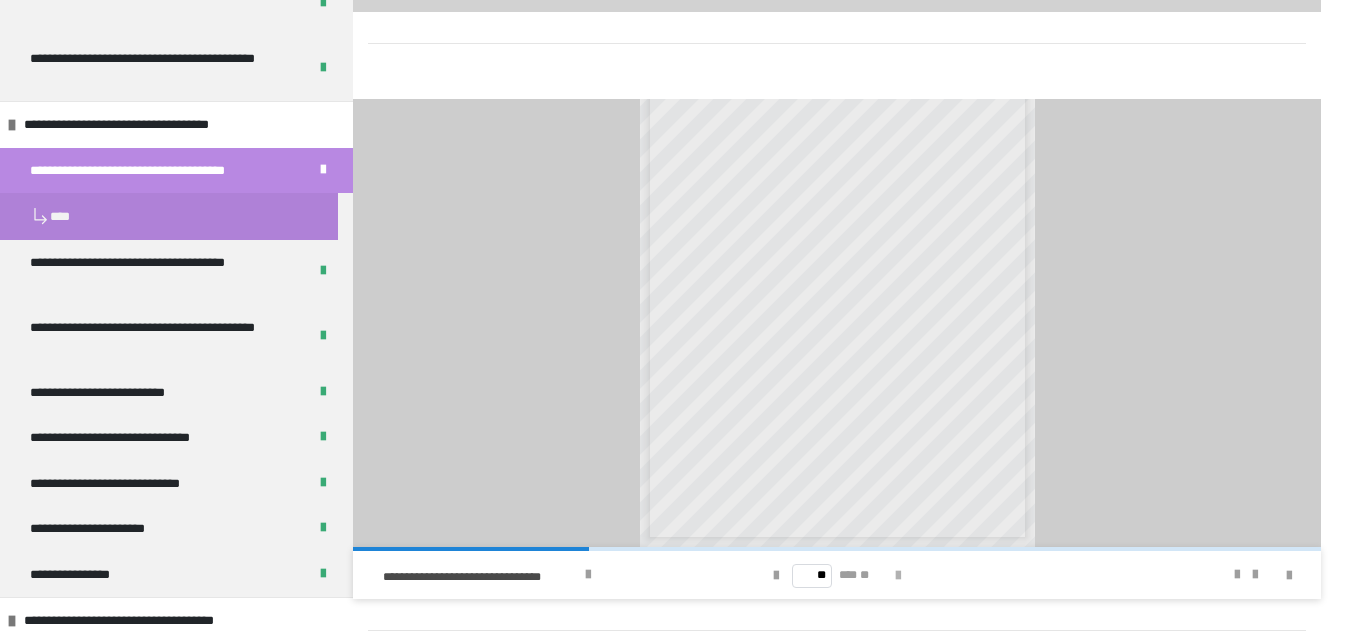 click at bounding box center (898, 576) 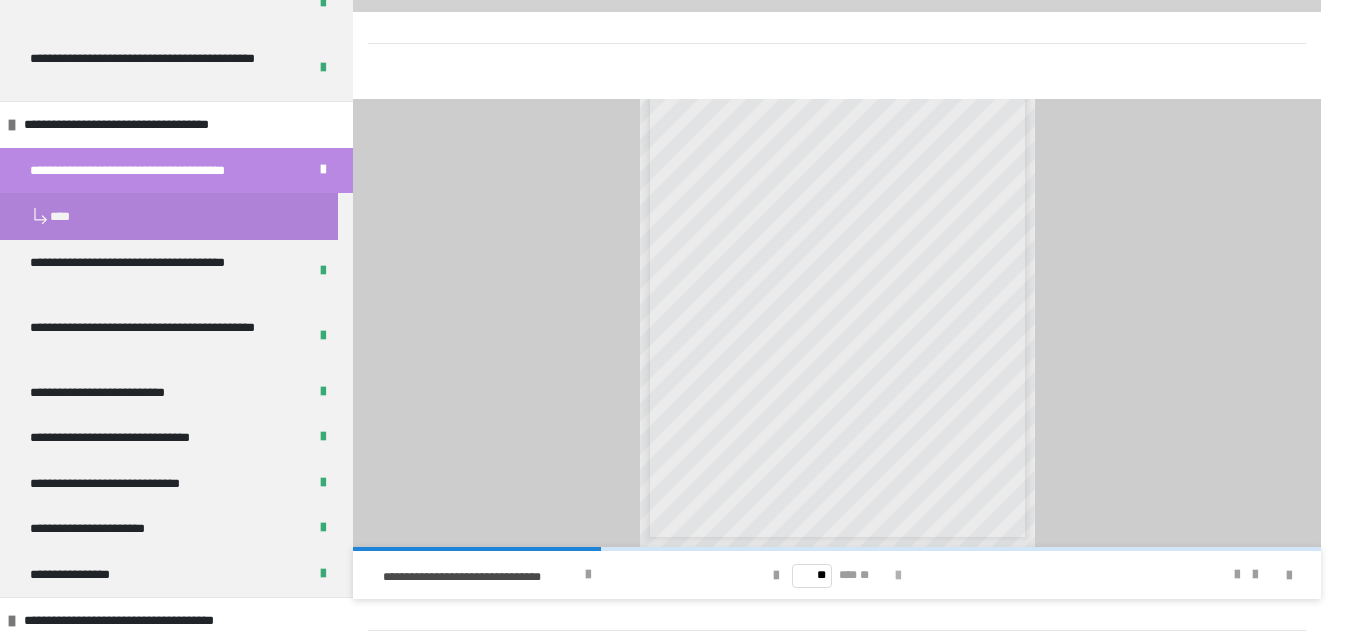 click at bounding box center (898, 576) 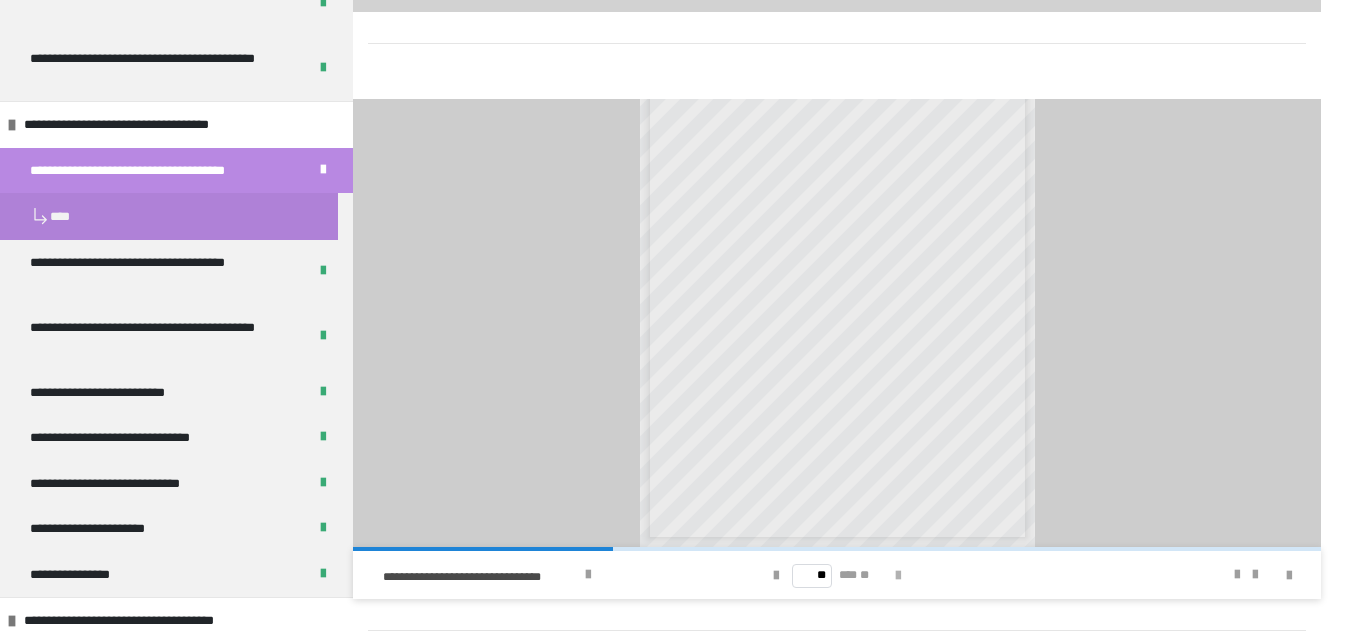 click at bounding box center [898, 576] 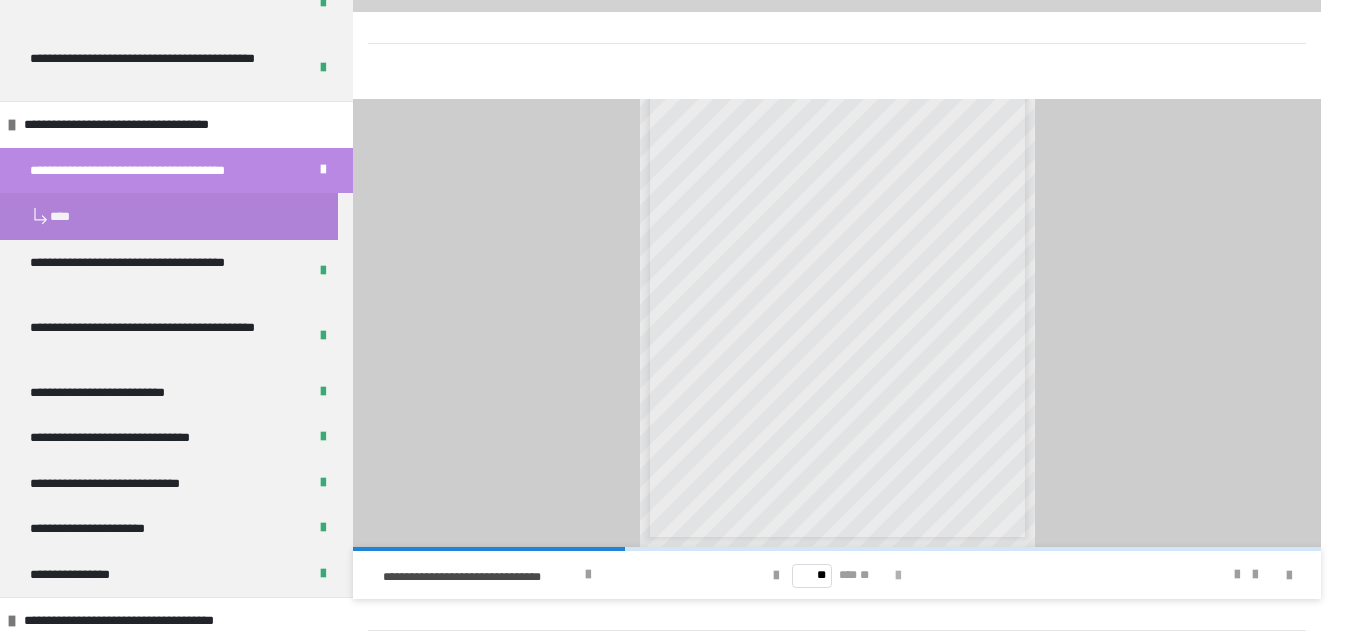 click at bounding box center (898, 576) 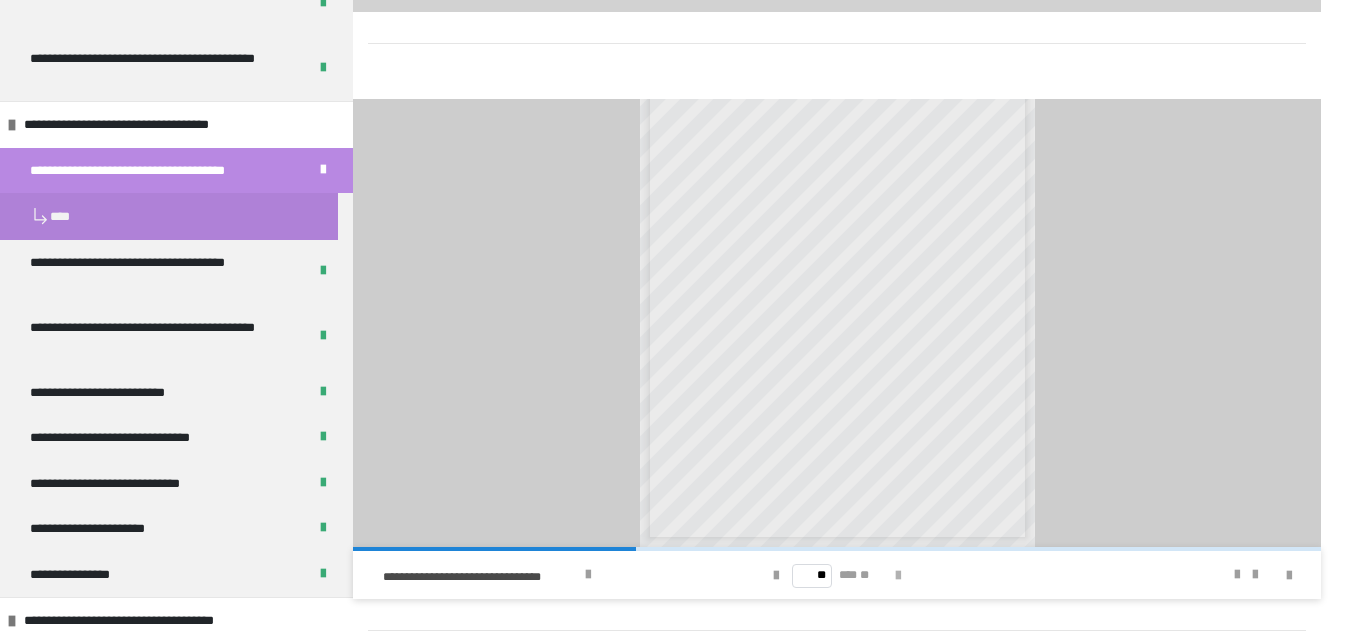 click at bounding box center [898, 576] 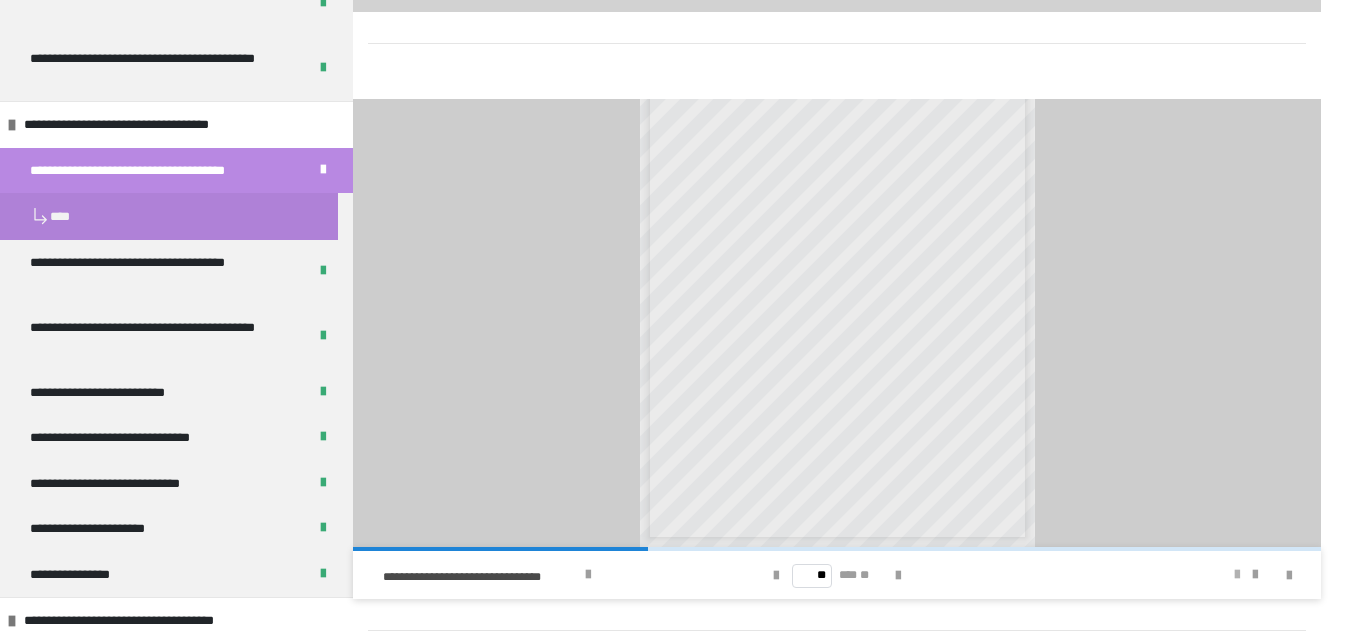 click at bounding box center [1237, 575] 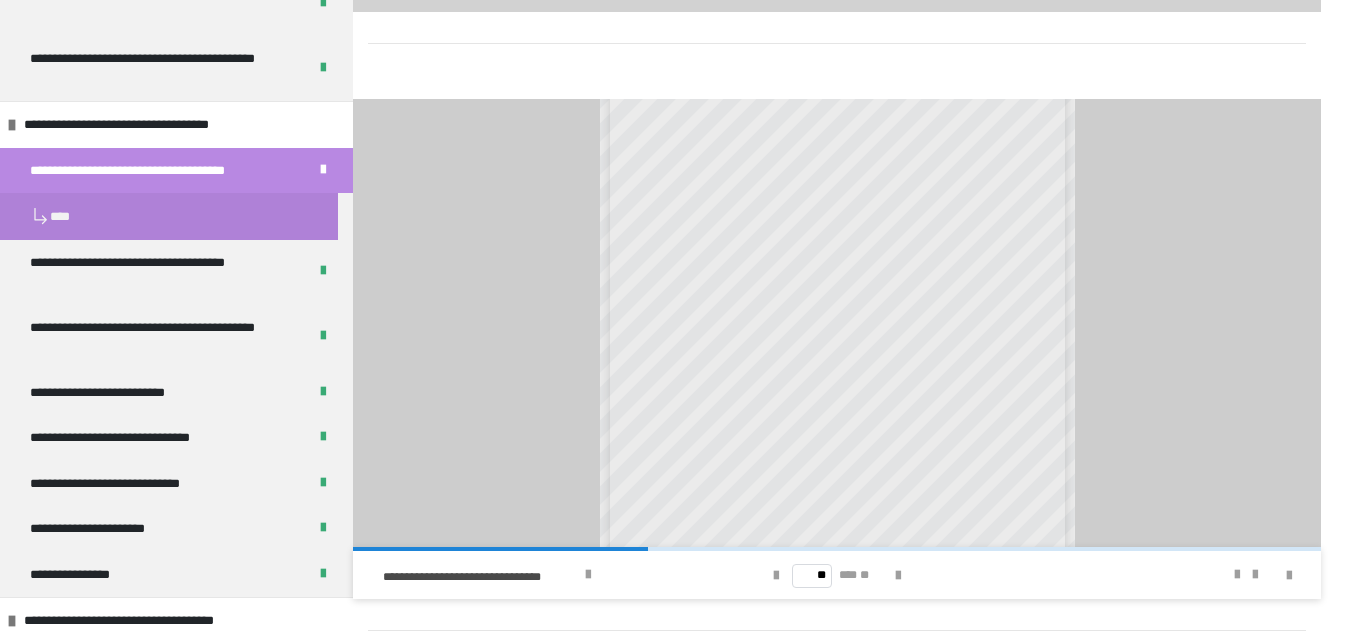 scroll, scrollTop: 195, scrollLeft: 0, axis: vertical 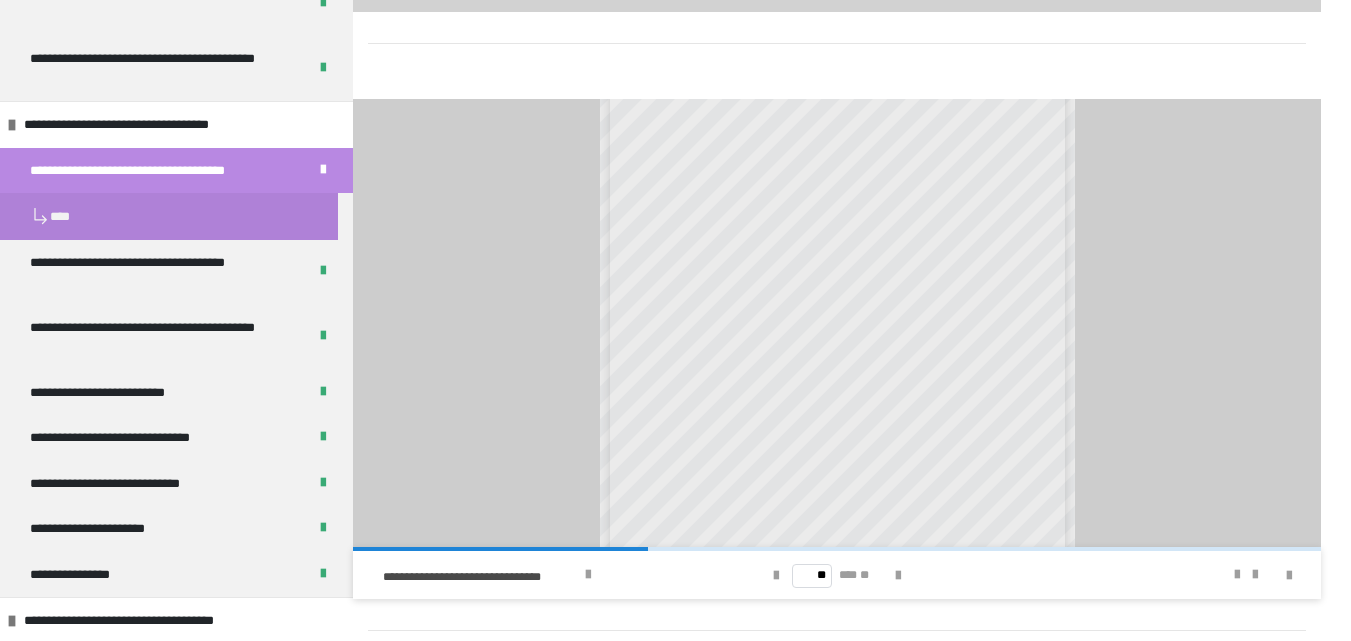 click on "** *** **" at bounding box center [837, 575] 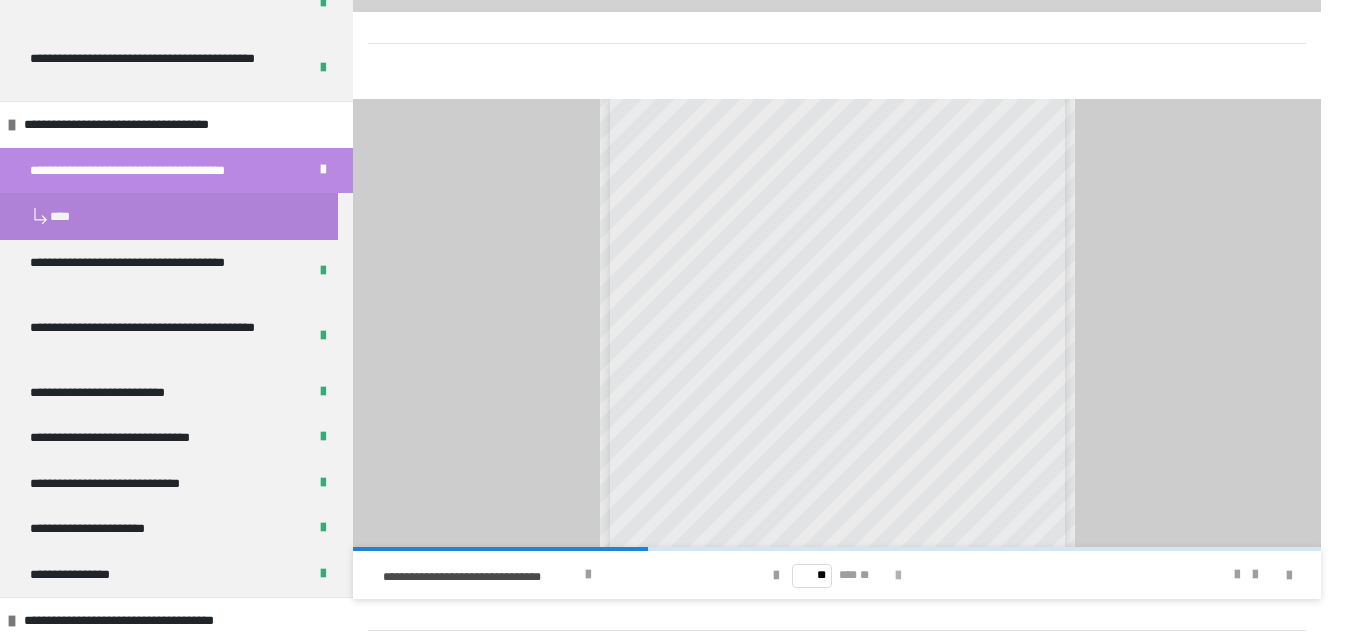 click at bounding box center (898, 576) 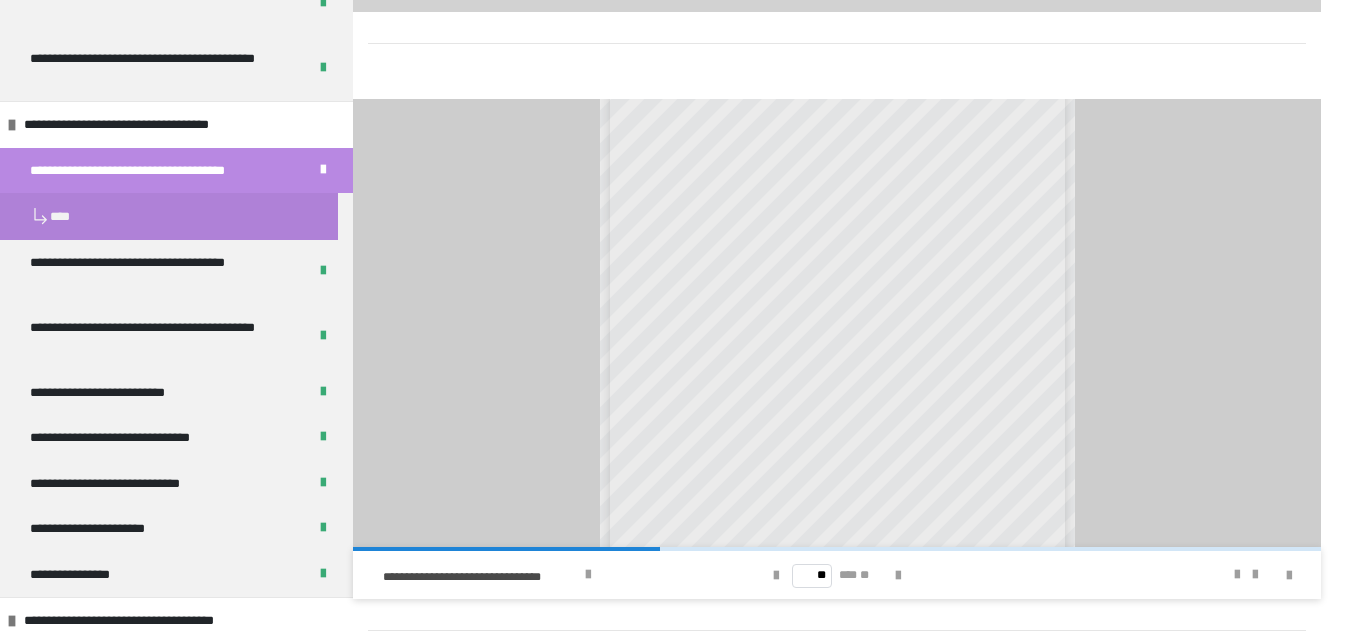scroll, scrollTop: 224, scrollLeft: 0, axis: vertical 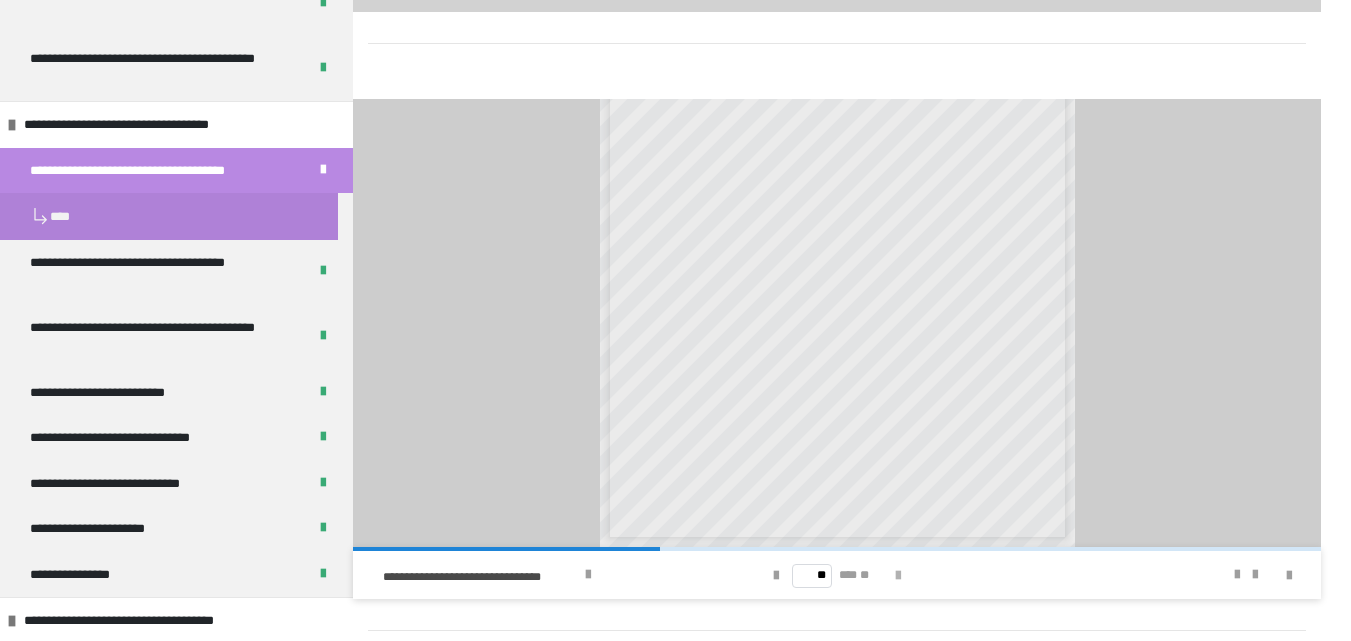 click at bounding box center (898, 576) 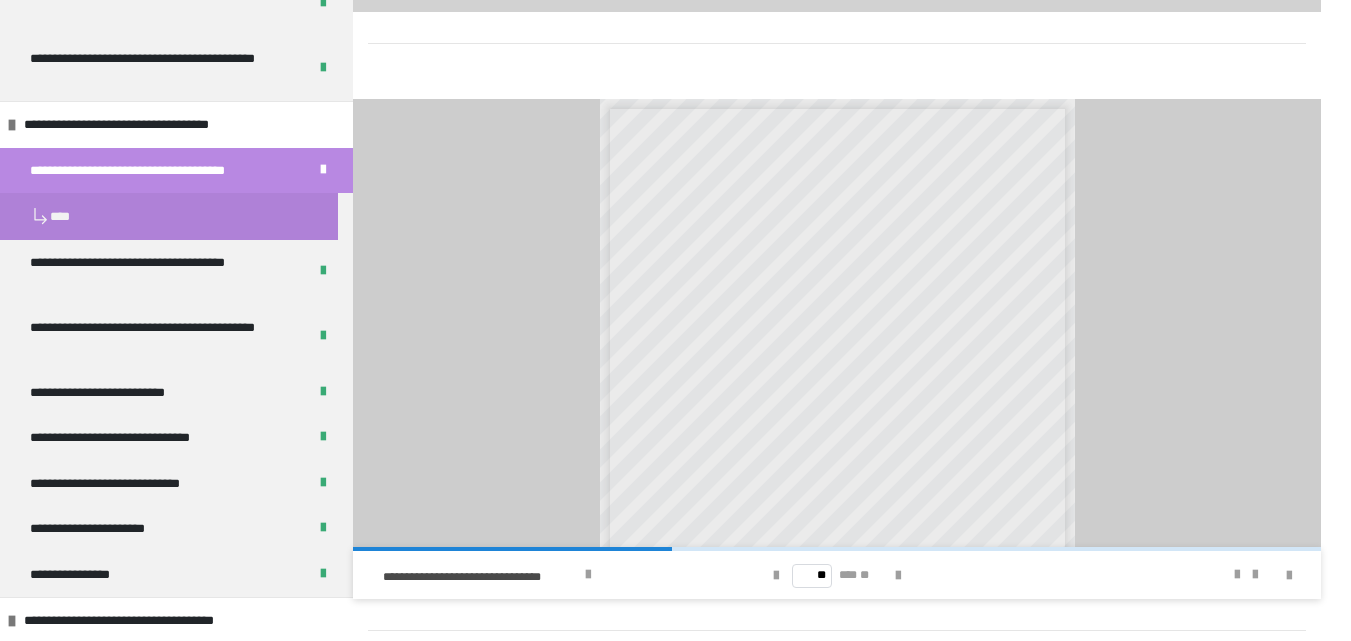 scroll, scrollTop: 224, scrollLeft: 0, axis: vertical 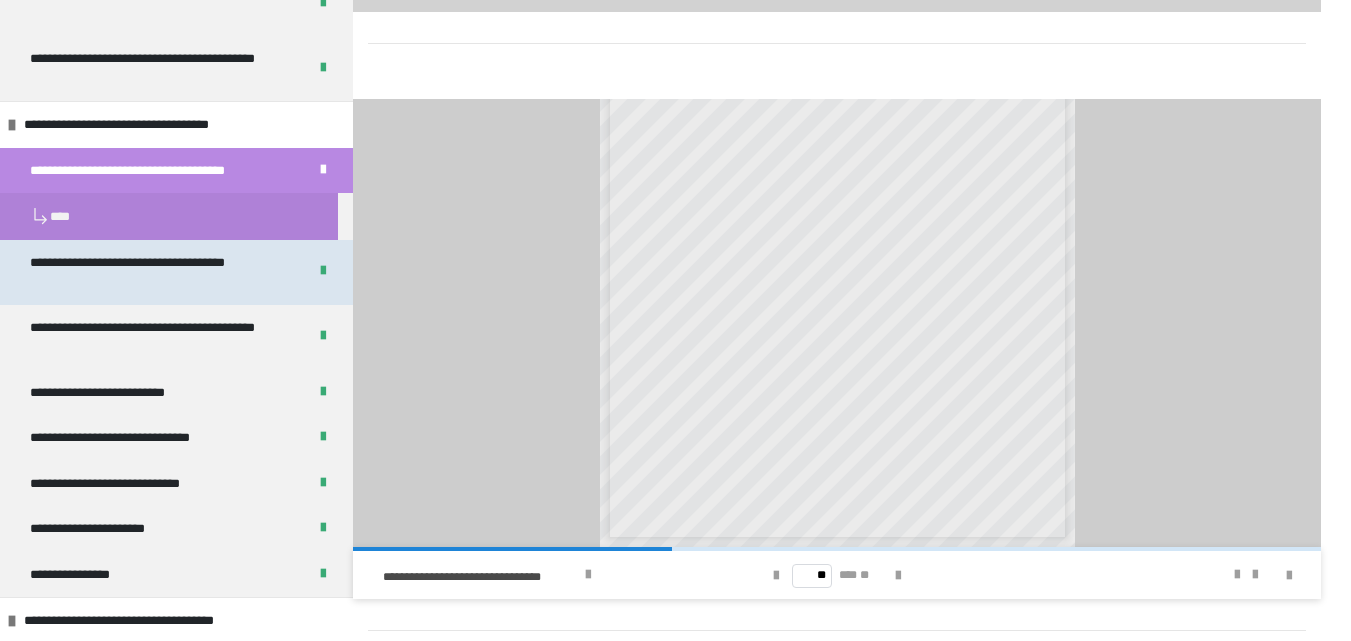 click on "**********" at bounding box center (153, 272) 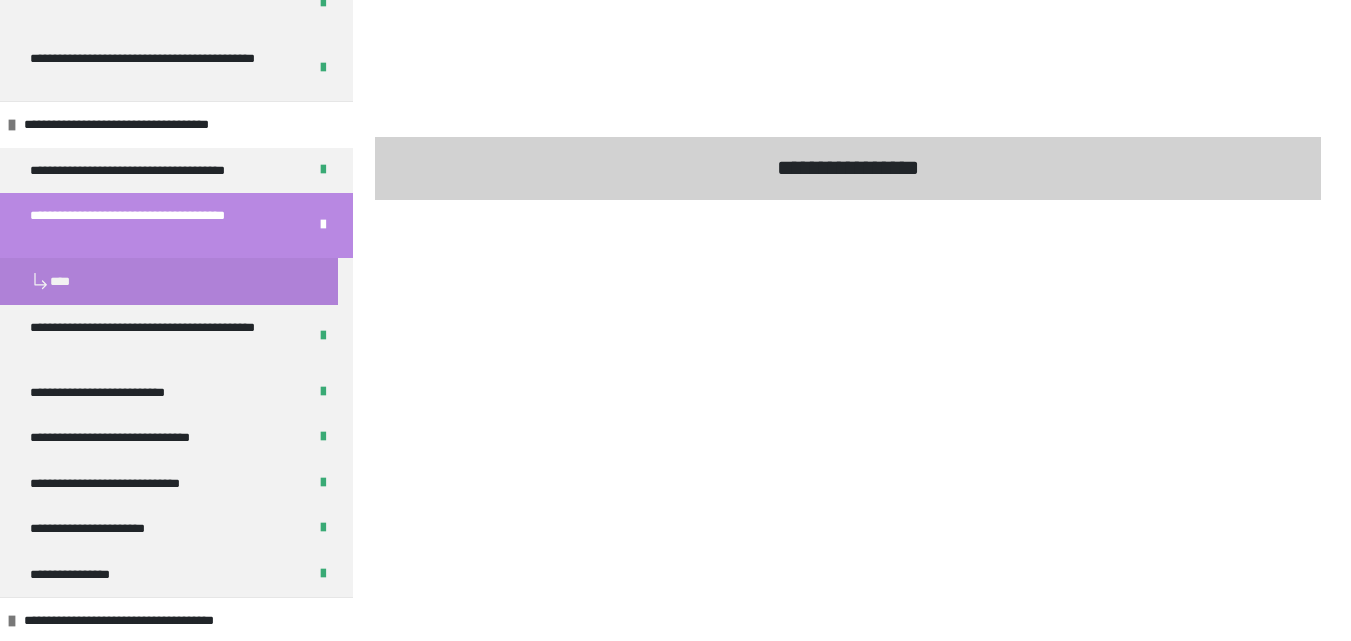 scroll, scrollTop: 570, scrollLeft: 0, axis: vertical 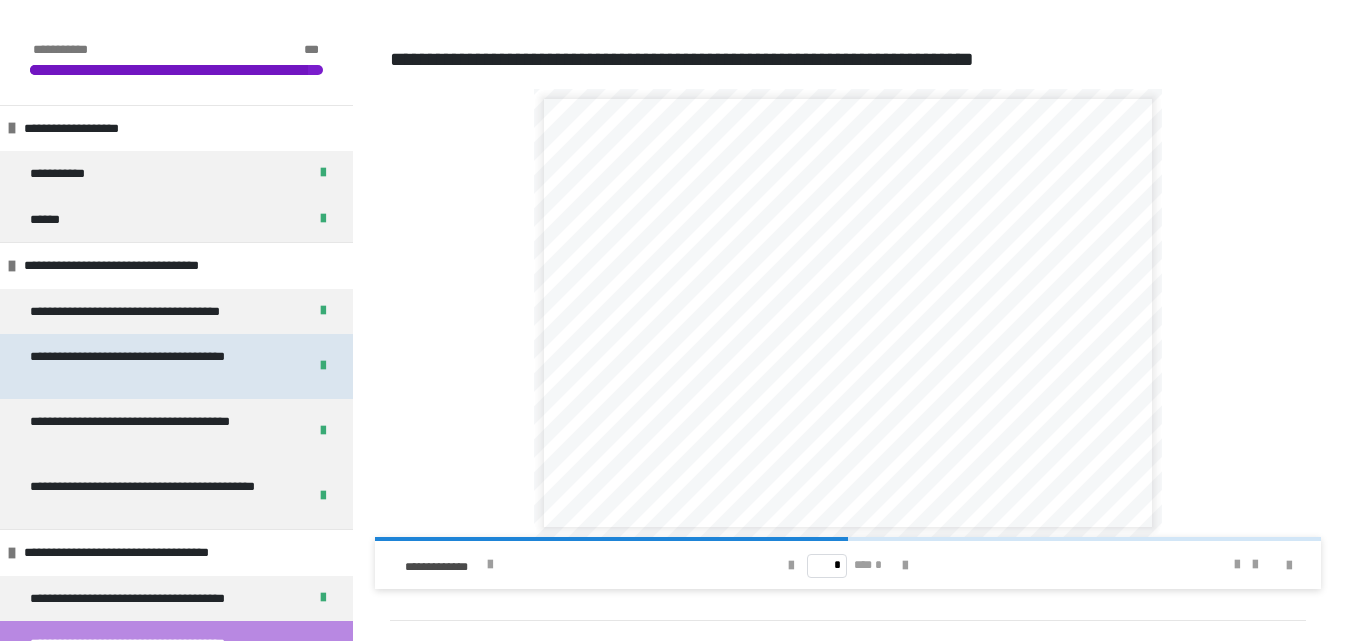 click on "**********" at bounding box center (153, 366) 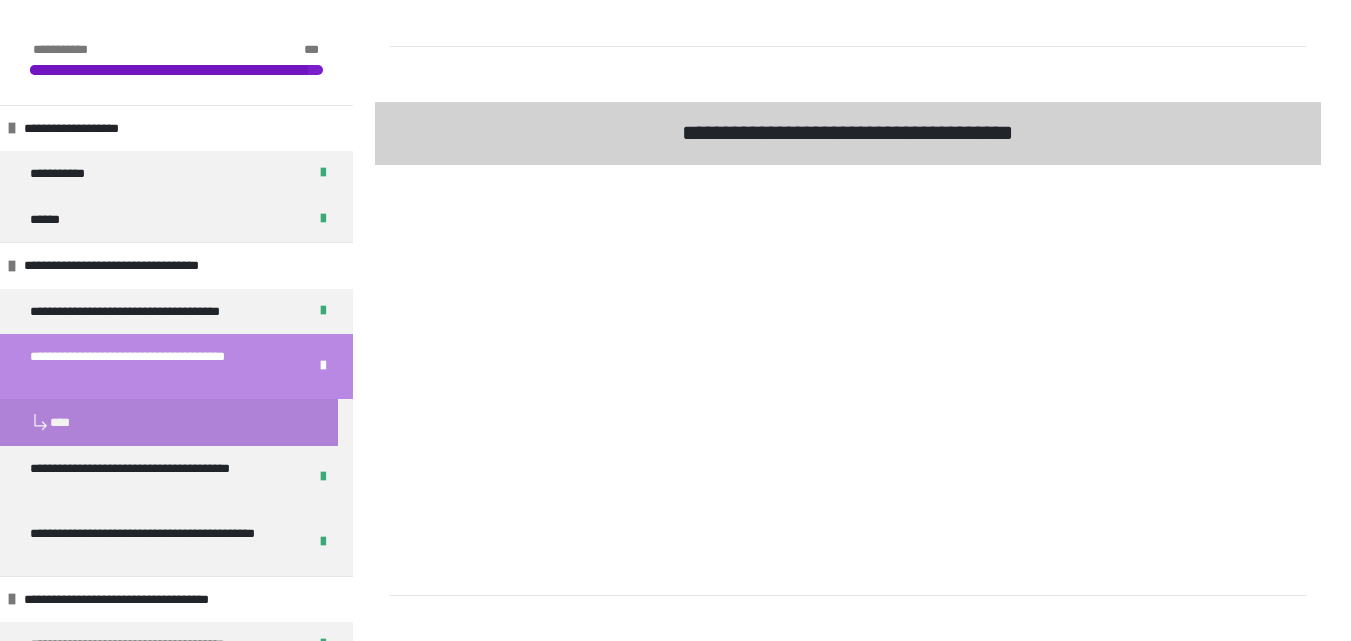scroll, scrollTop: 2522, scrollLeft: 0, axis: vertical 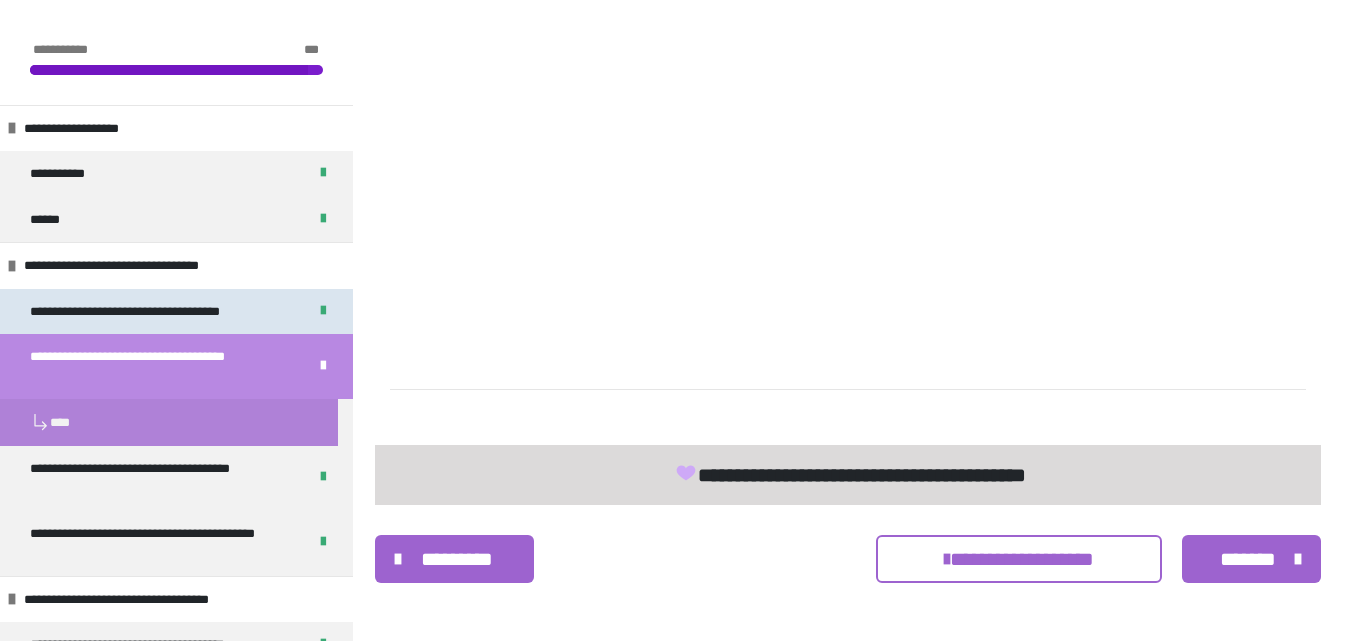 click on "**********" at bounding box center (151, 312) 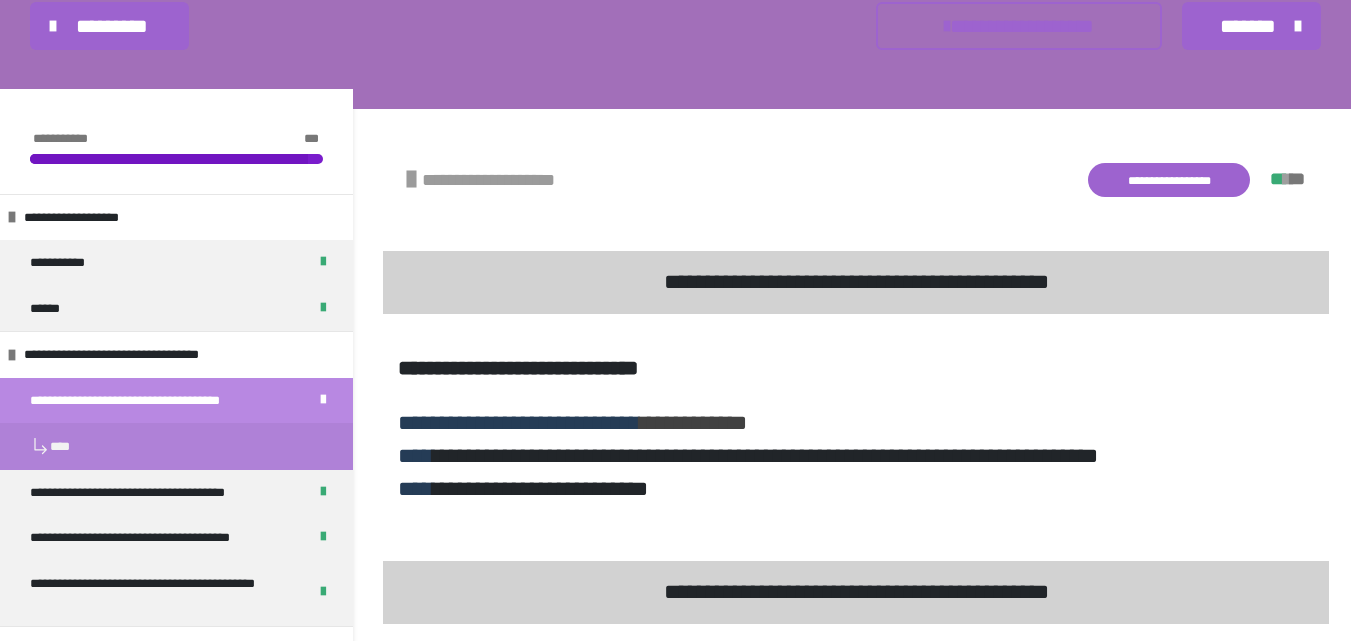 scroll, scrollTop: 0, scrollLeft: 0, axis: both 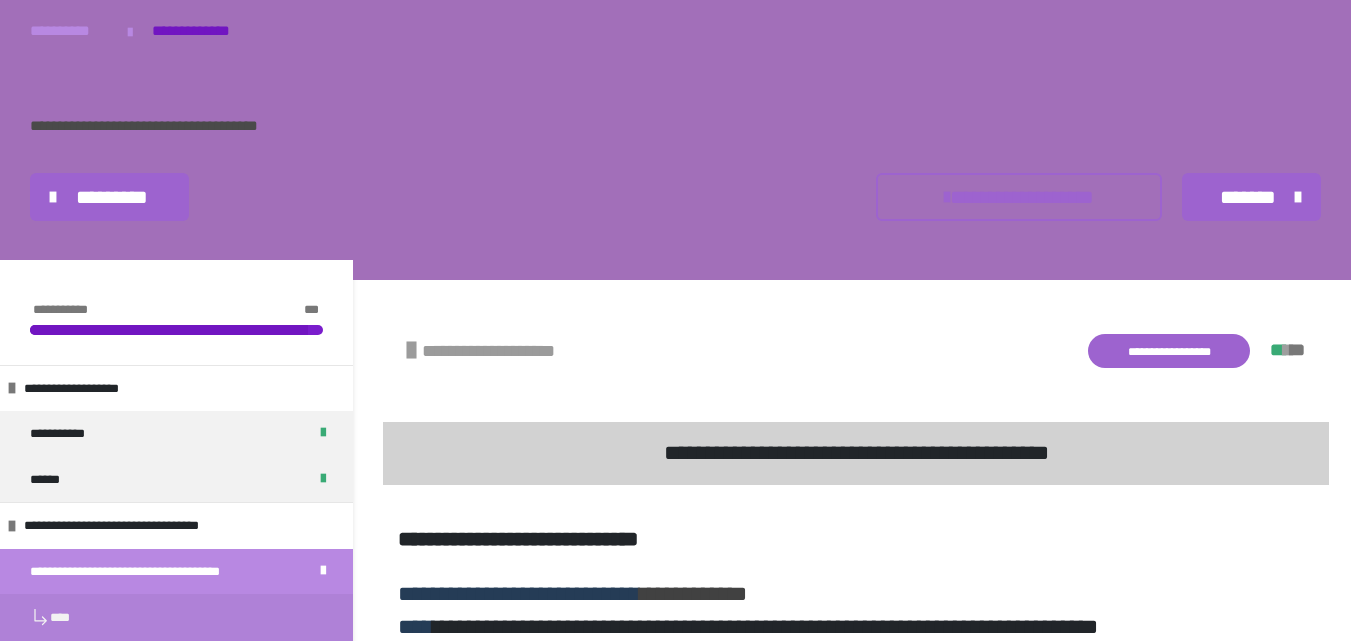 click on "**********" at bounding box center [1169, 351] 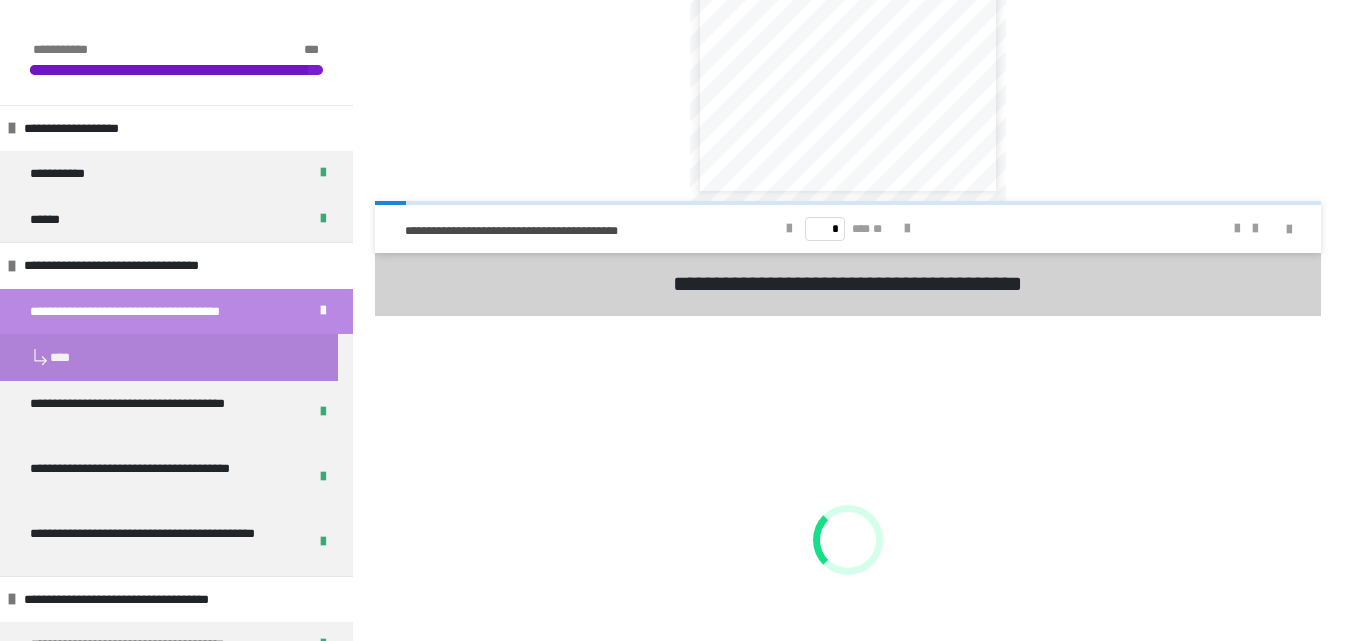 scroll, scrollTop: 2812, scrollLeft: 0, axis: vertical 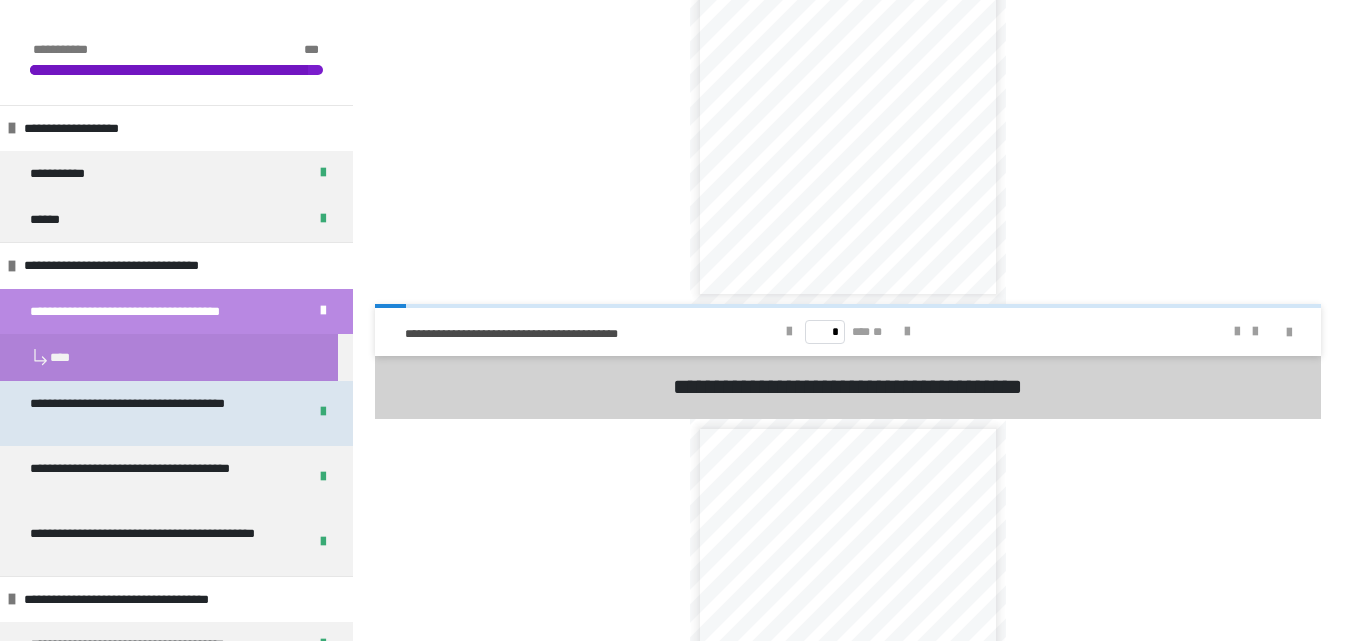 click on "**********" at bounding box center (153, 413) 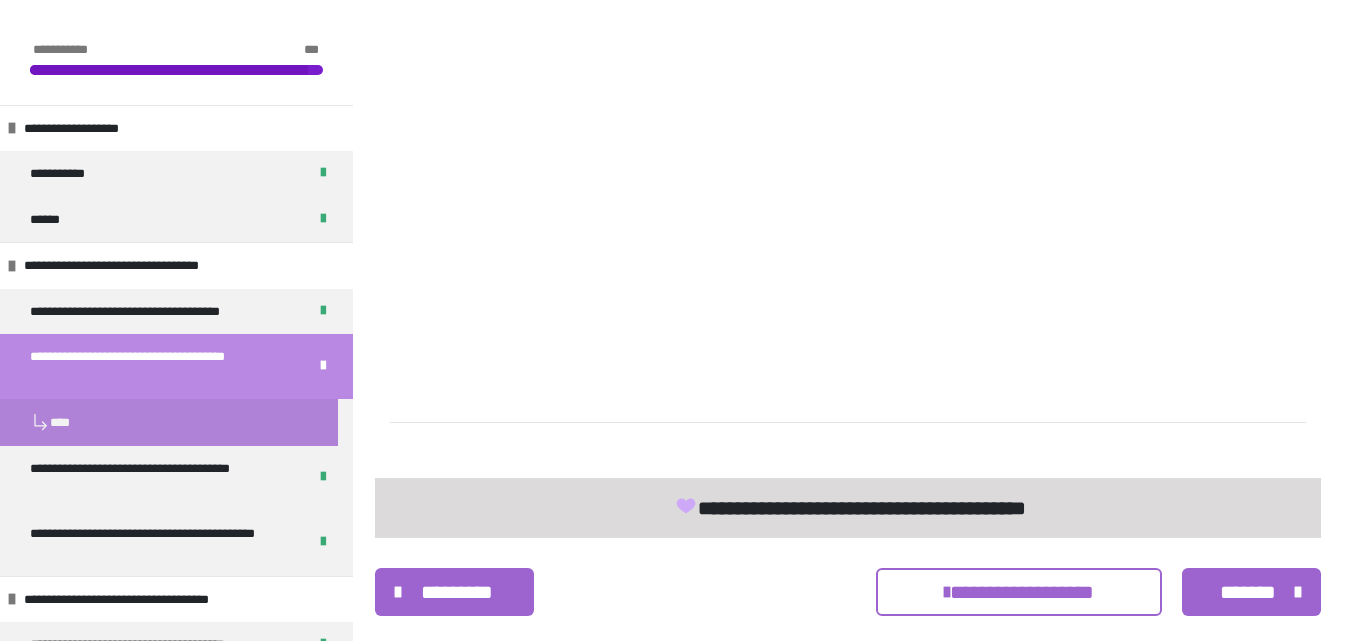scroll, scrollTop: 2522, scrollLeft: 0, axis: vertical 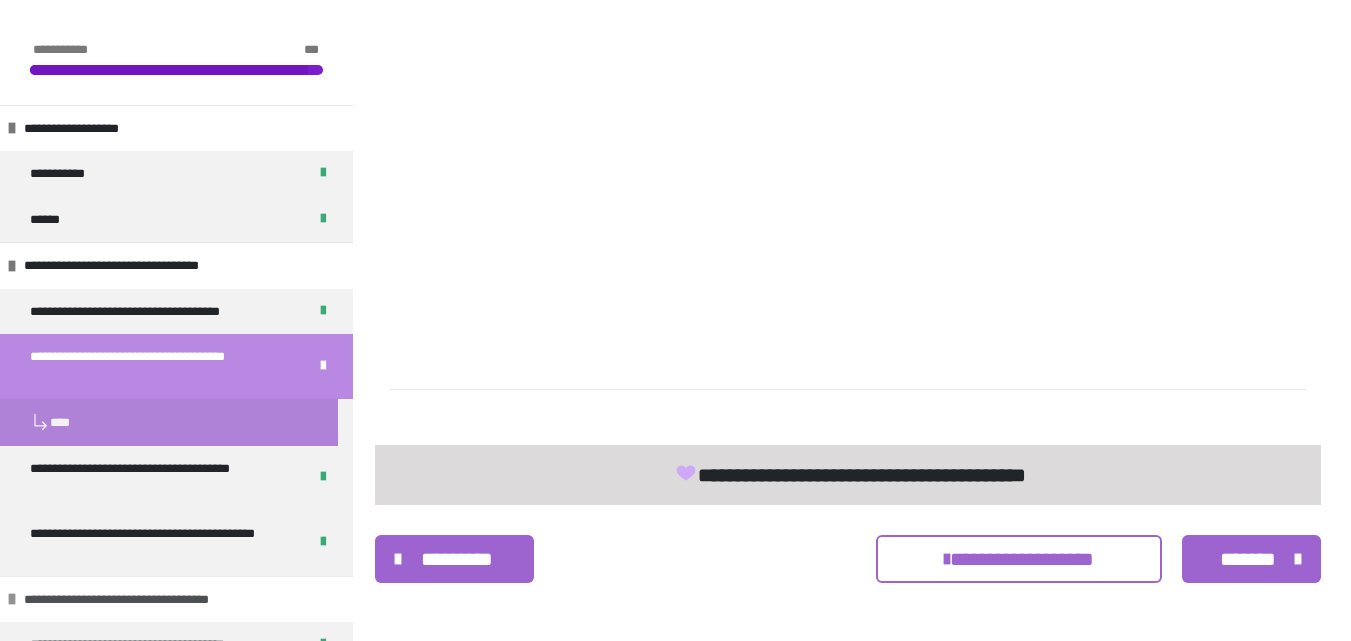 click on "**********" at bounding box center [135, 600] 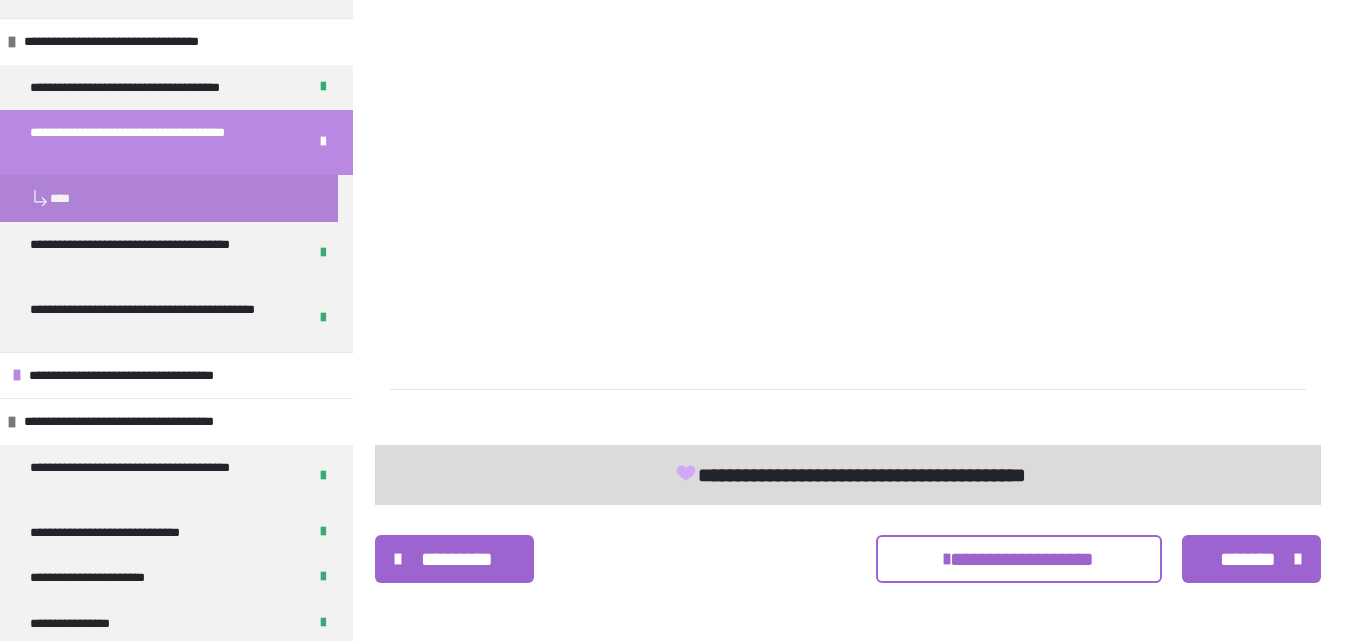 scroll, scrollTop: 256, scrollLeft: 0, axis: vertical 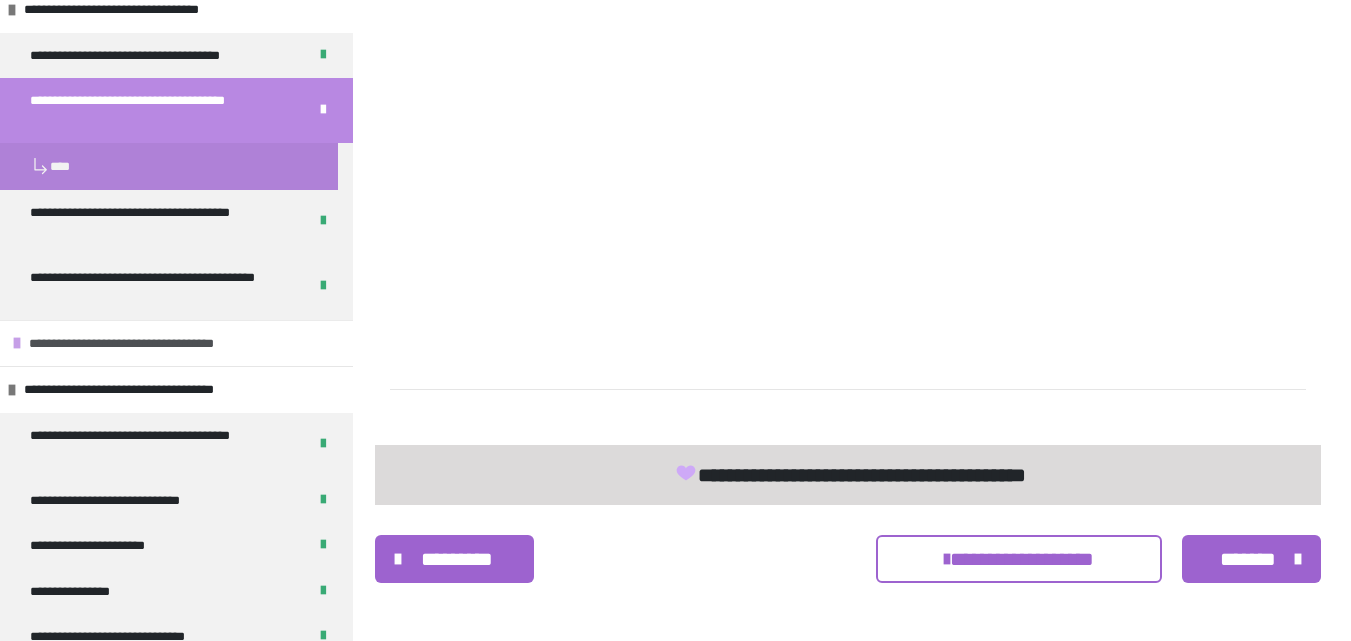click on "**********" at bounding box center (140, 344) 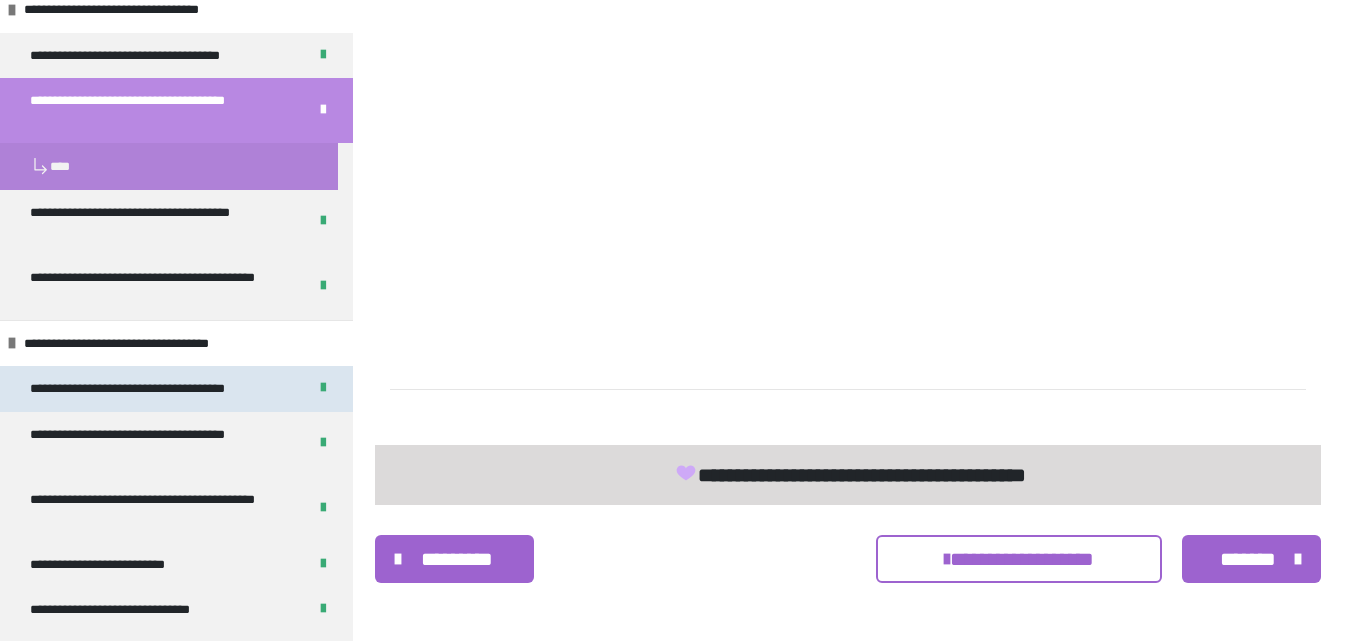 click on "**********" at bounding box center (149, 389) 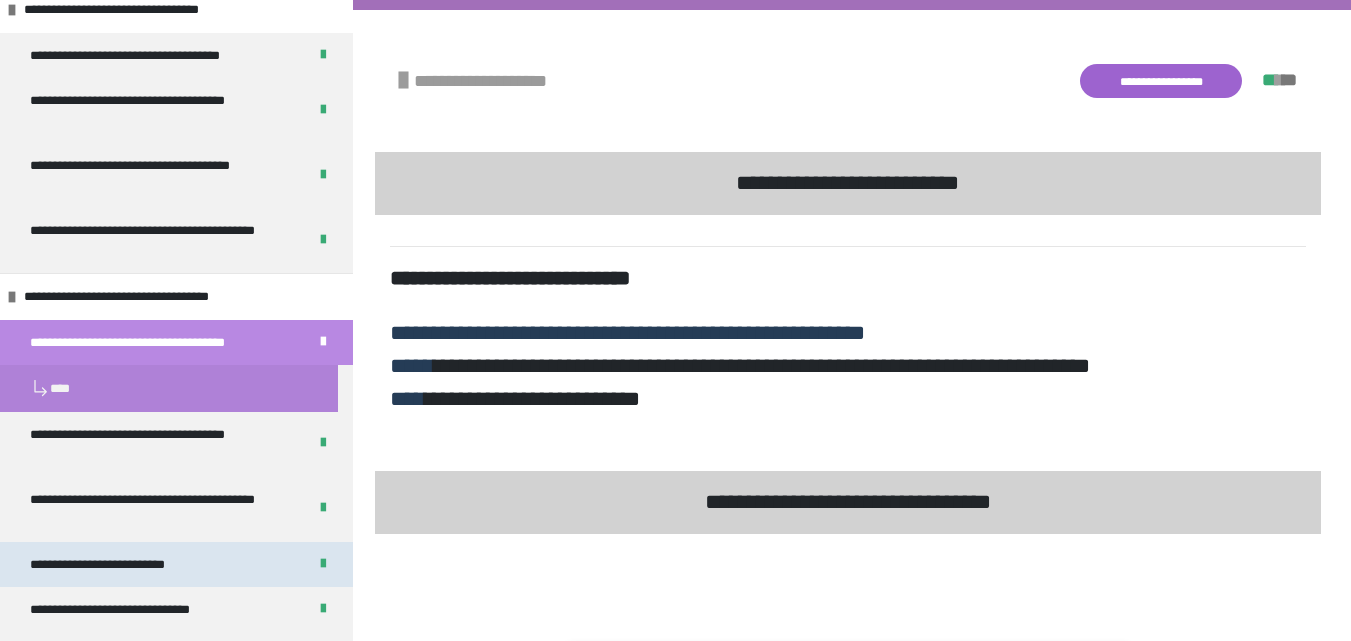 click on "**********" at bounding box center (111, 565) 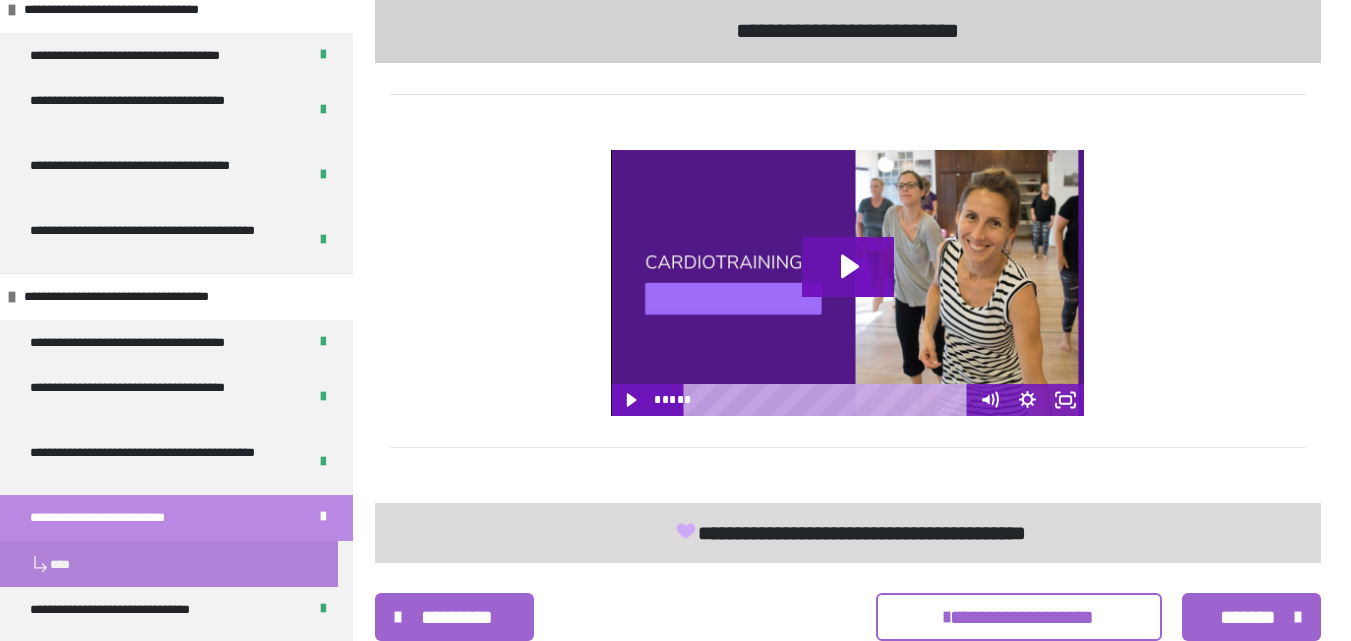 scroll, scrollTop: 894, scrollLeft: 0, axis: vertical 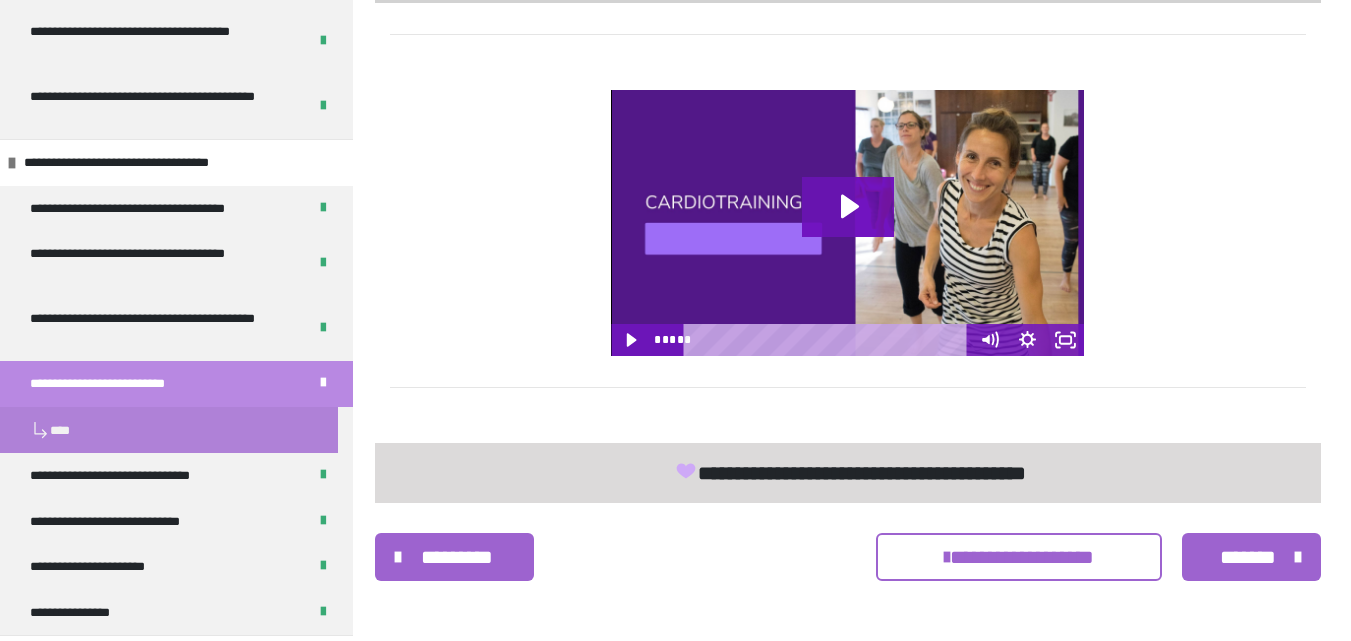 drag, startPoint x: 1342, startPoint y: 399, endPoint x: 1356, endPoint y: 390, distance: 16.643316 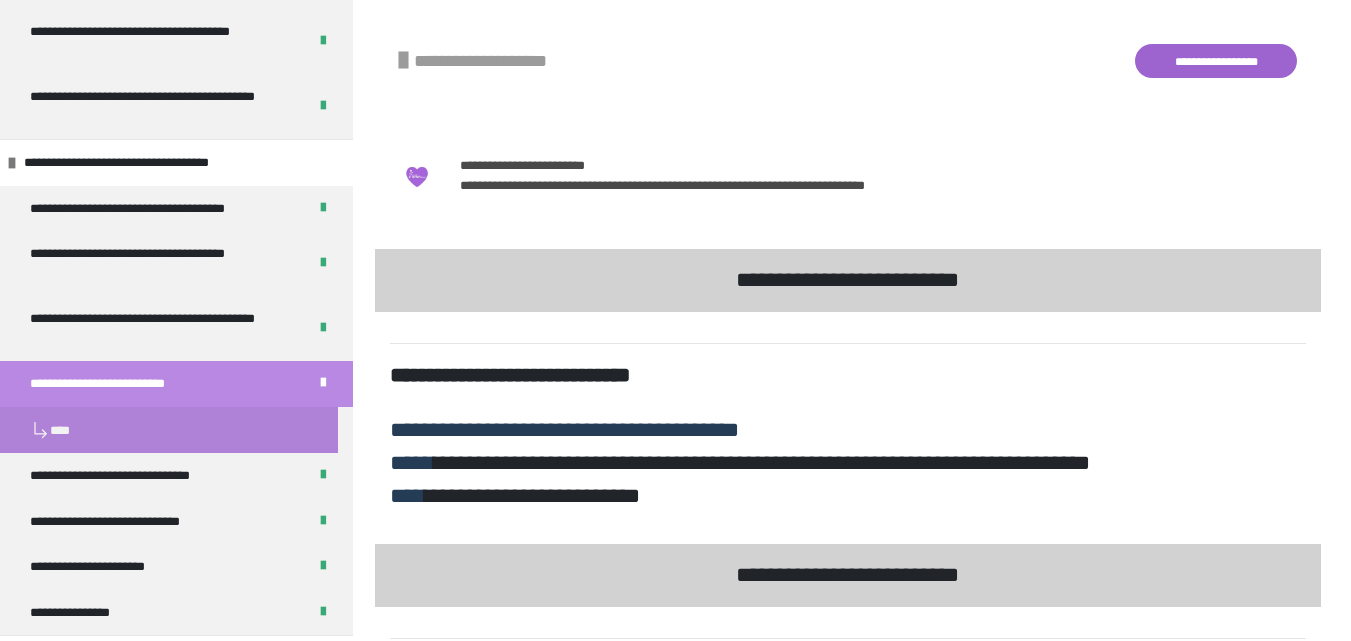 click on "**********" at bounding box center [1216, 61] 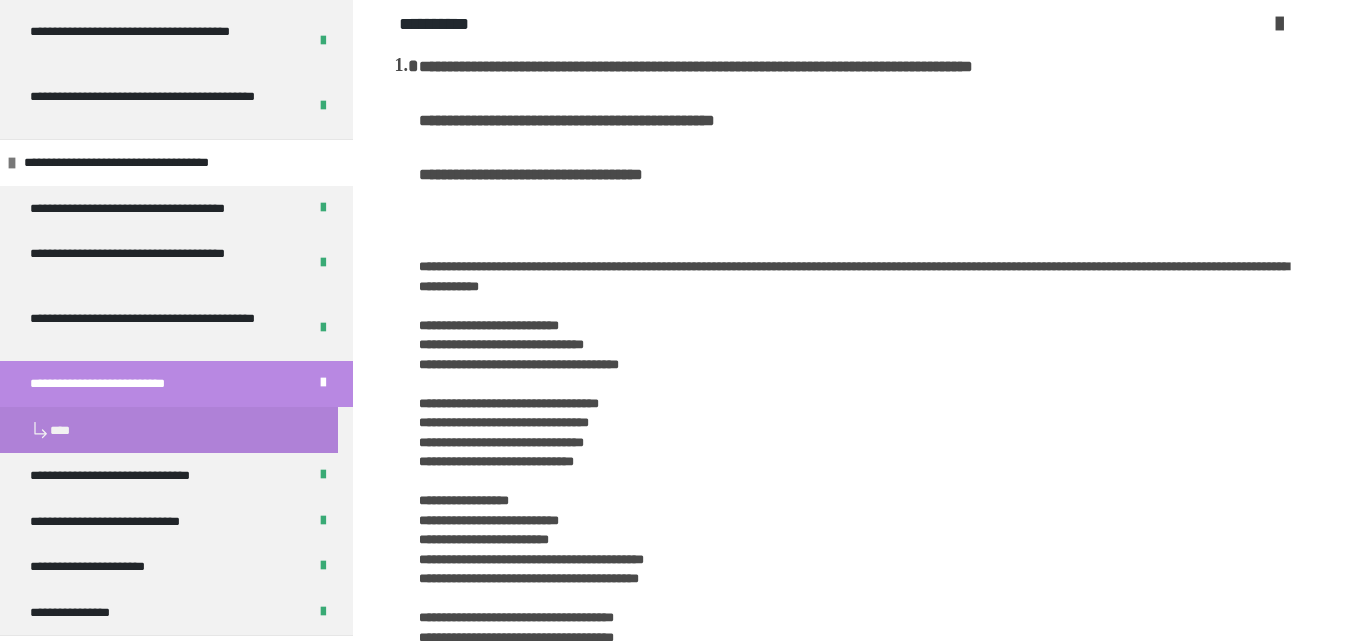 scroll, scrollTop: 281, scrollLeft: 0, axis: vertical 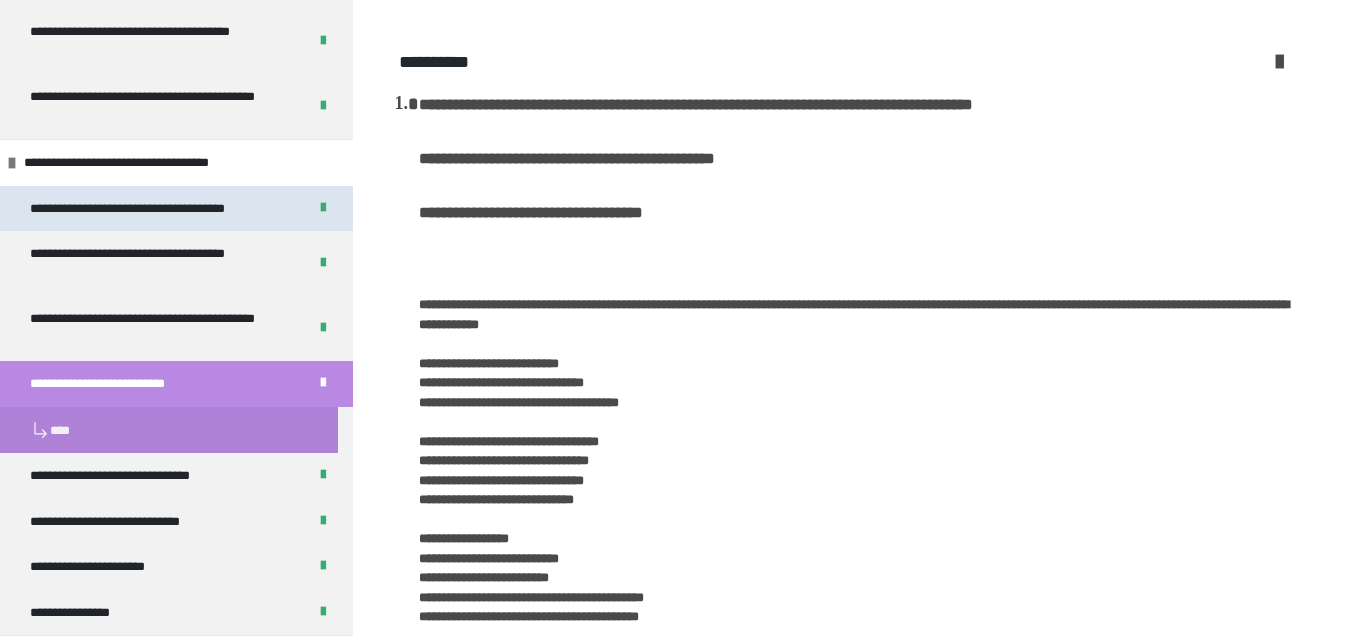 click on "**********" at bounding box center (149, 209) 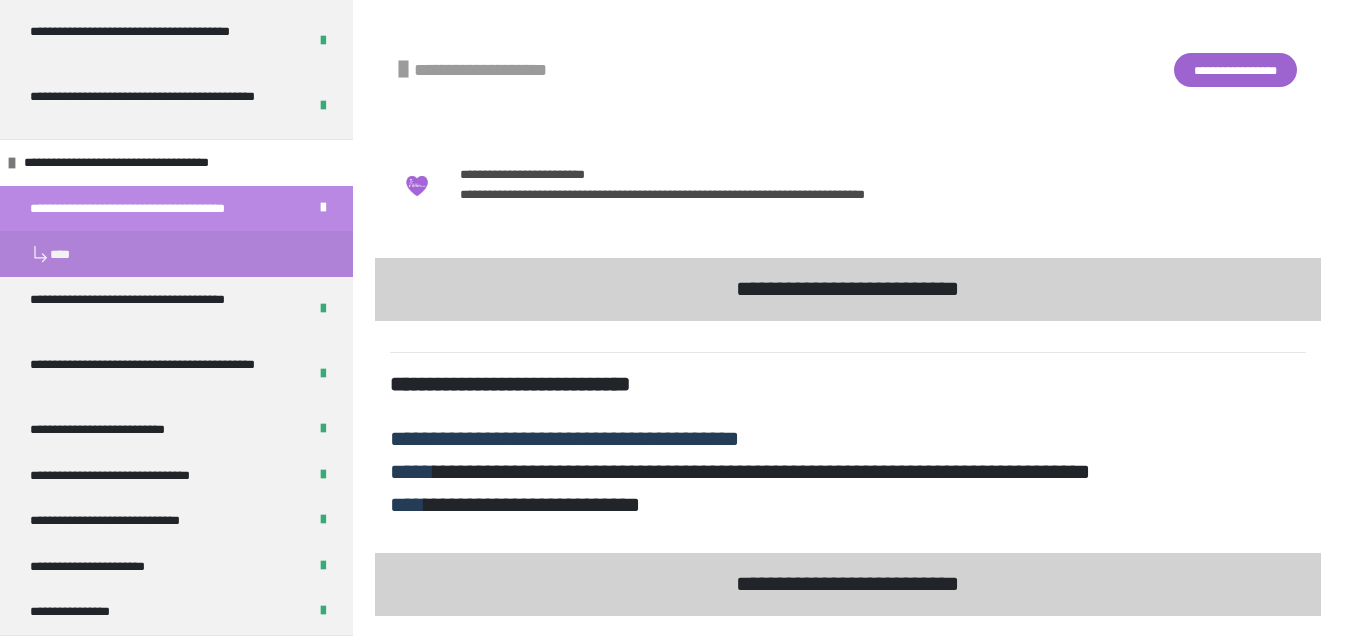 scroll, scrollTop: 270, scrollLeft: 0, axis: vertical 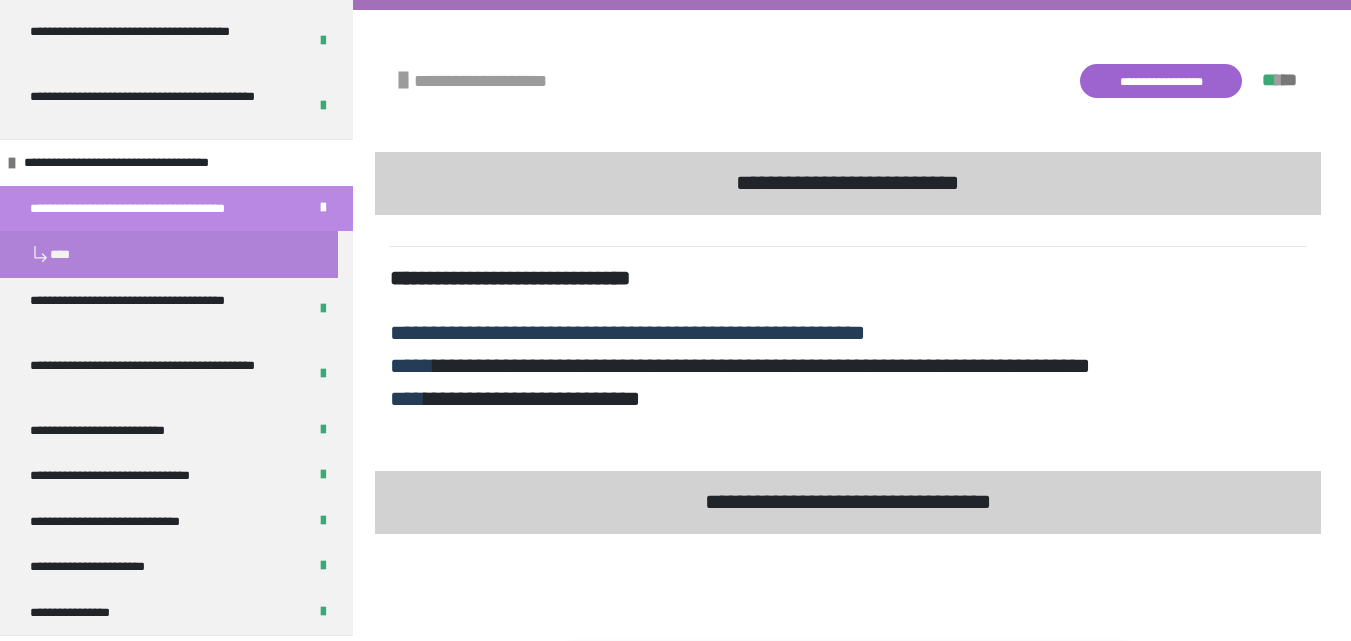 click on "**********" at bounding box center [1161, 81] 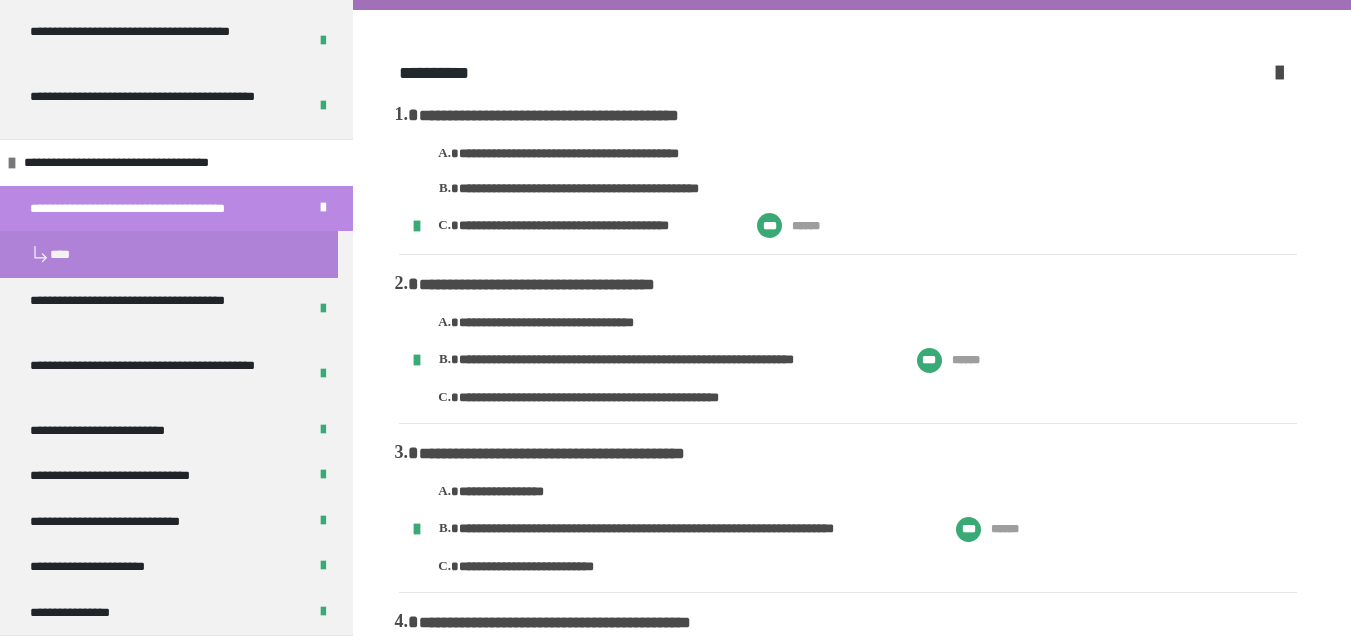 click at bounding box center [1279, 72] 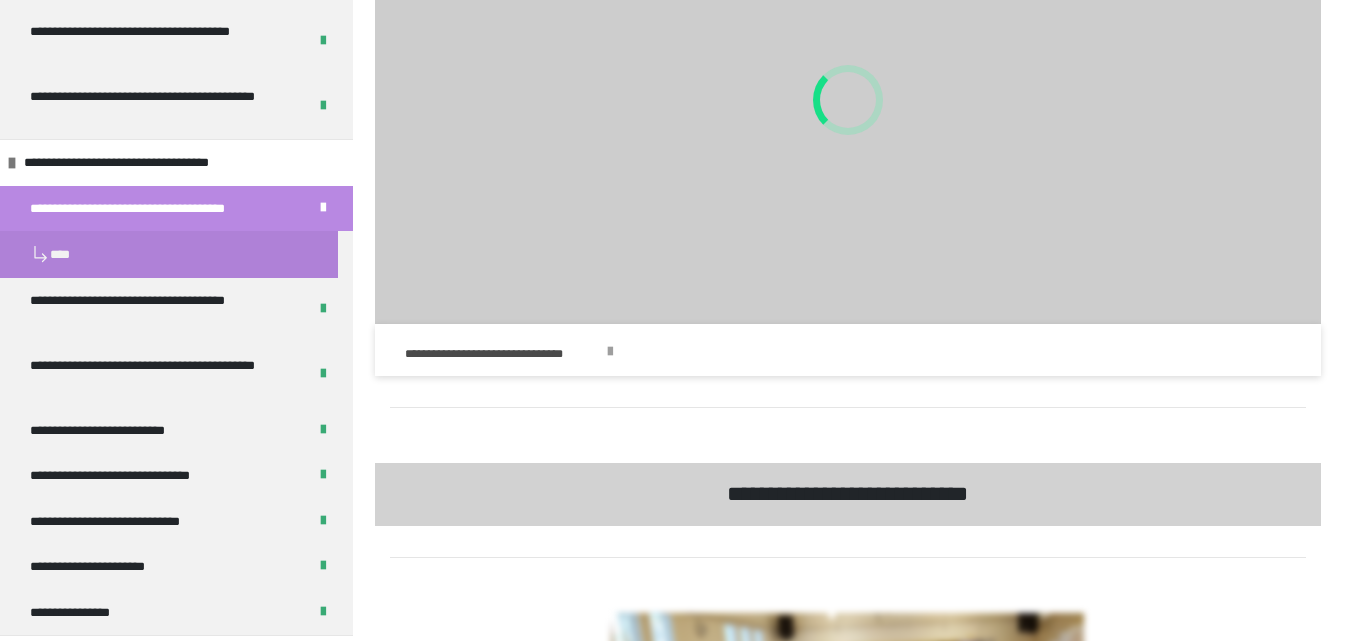 scroll, scrollTop: 1331, scrollLeft: 0, axis: vertical 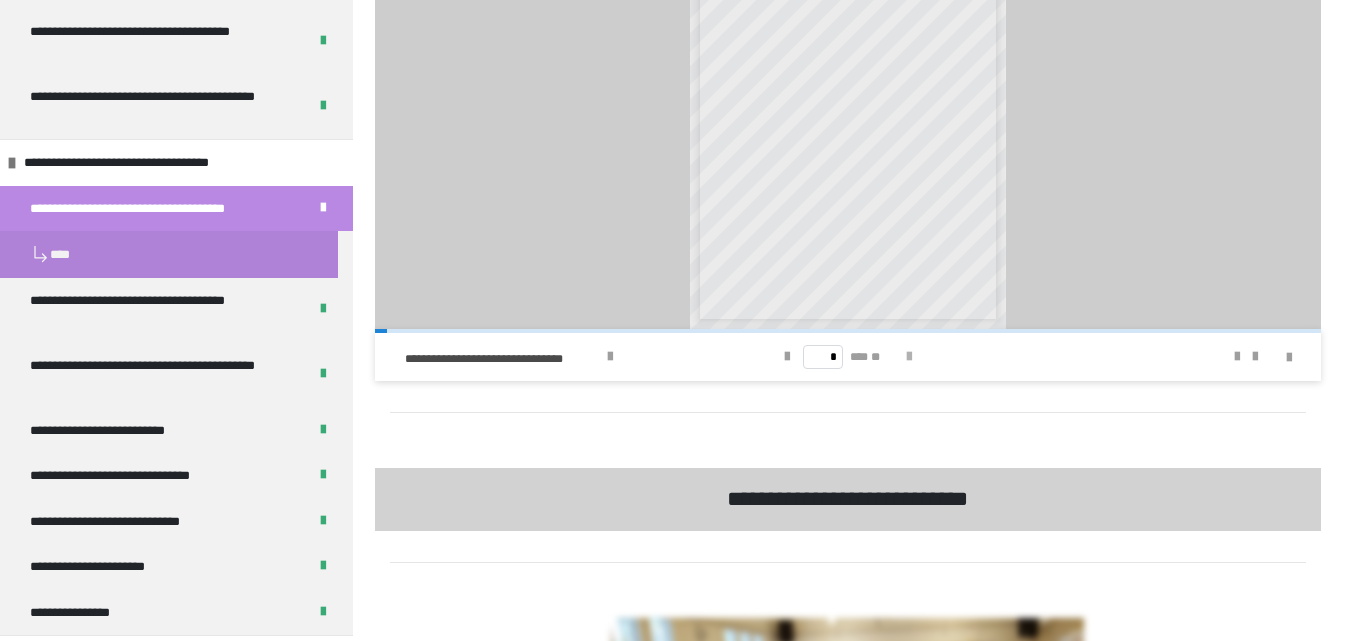 click at bounding box center (909, 357) 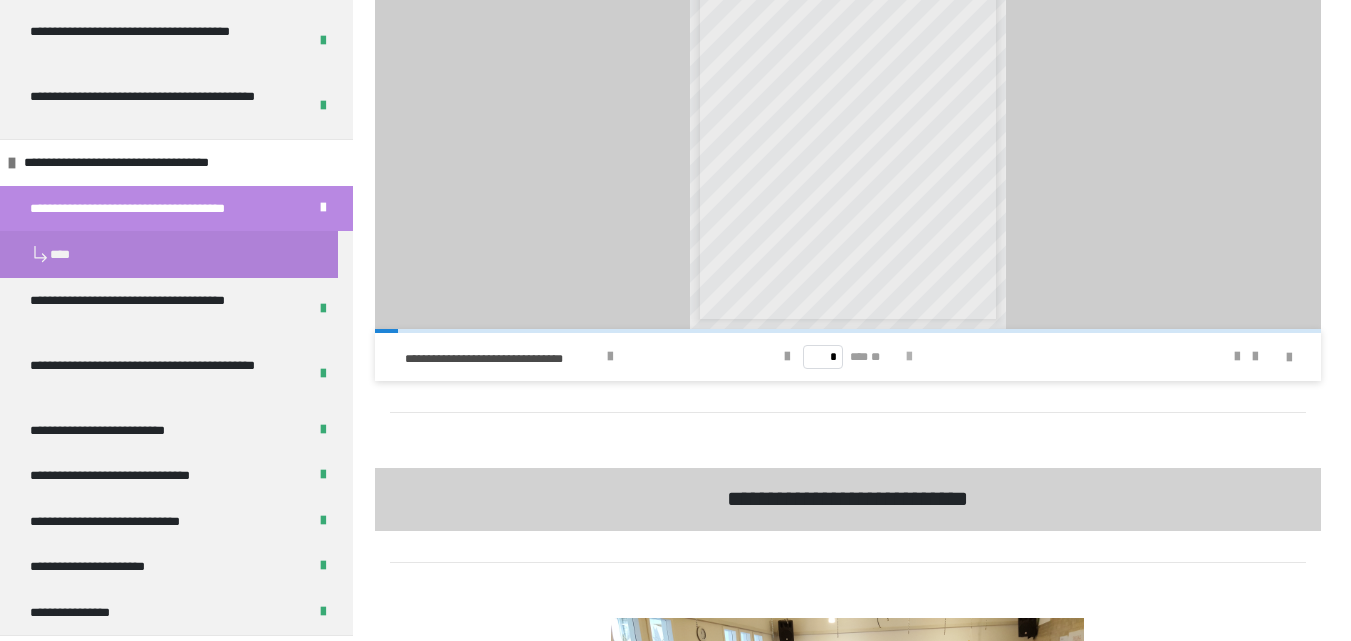 click at bounding box center (909, 357) 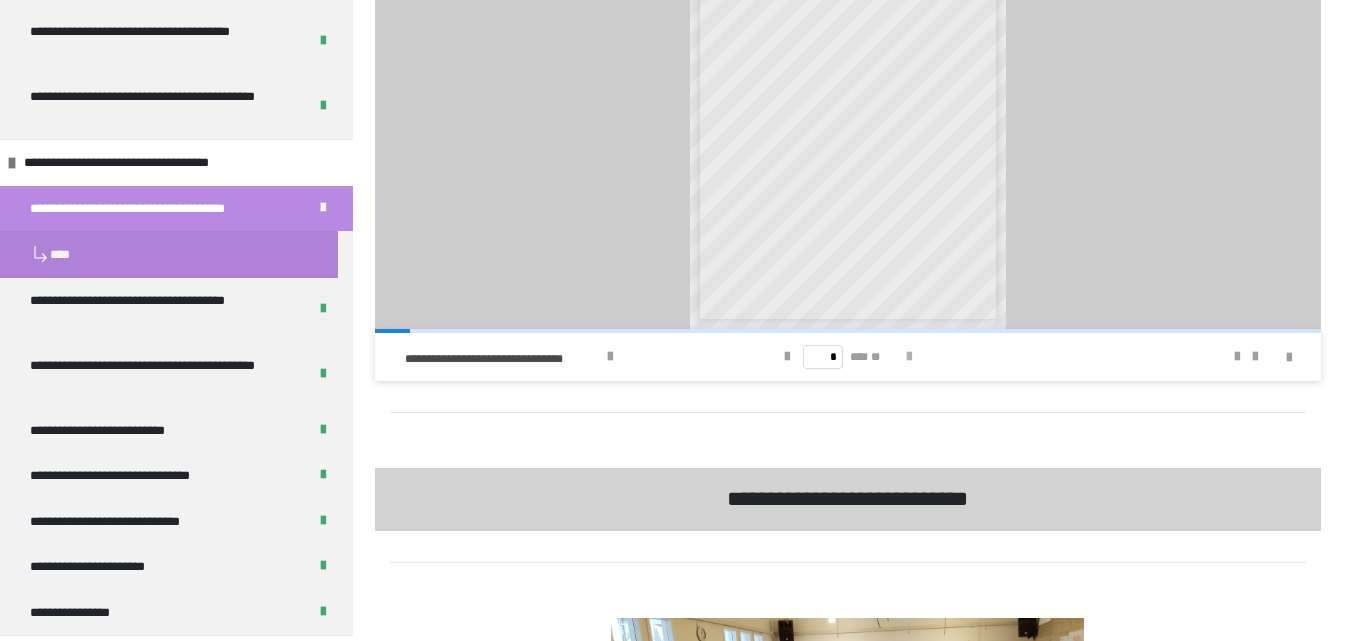 click at bounding box center [909, 357] 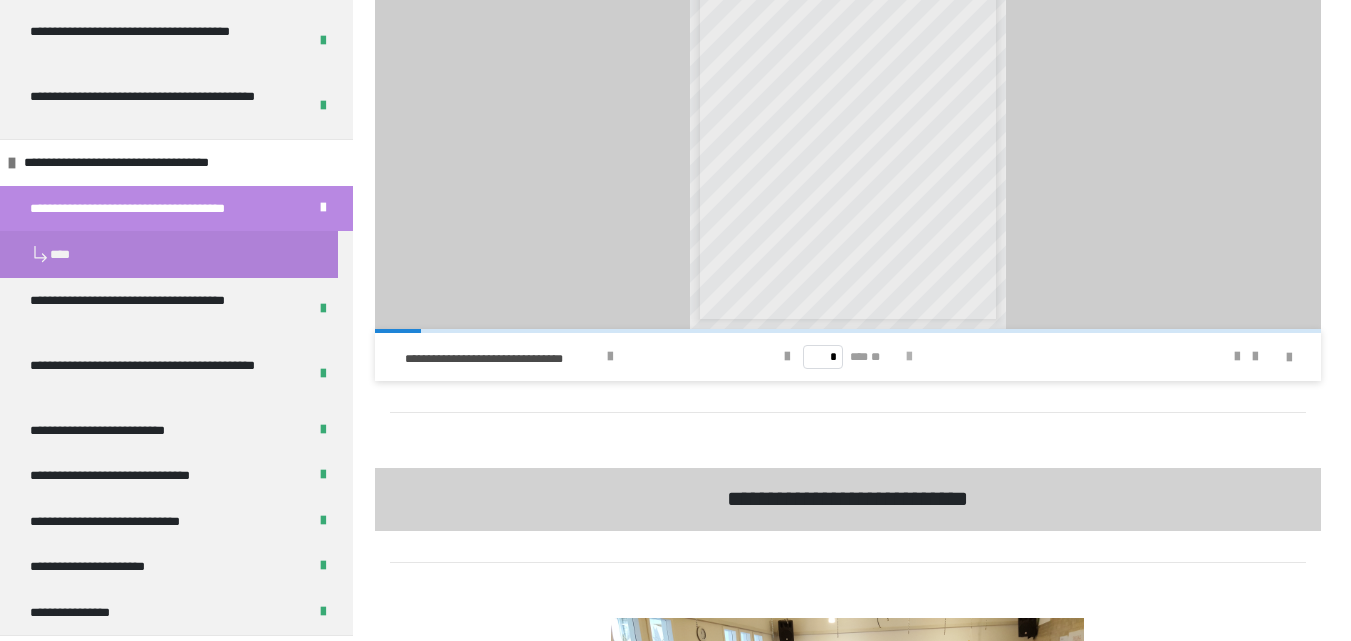 click at bounding box center [909, 357] 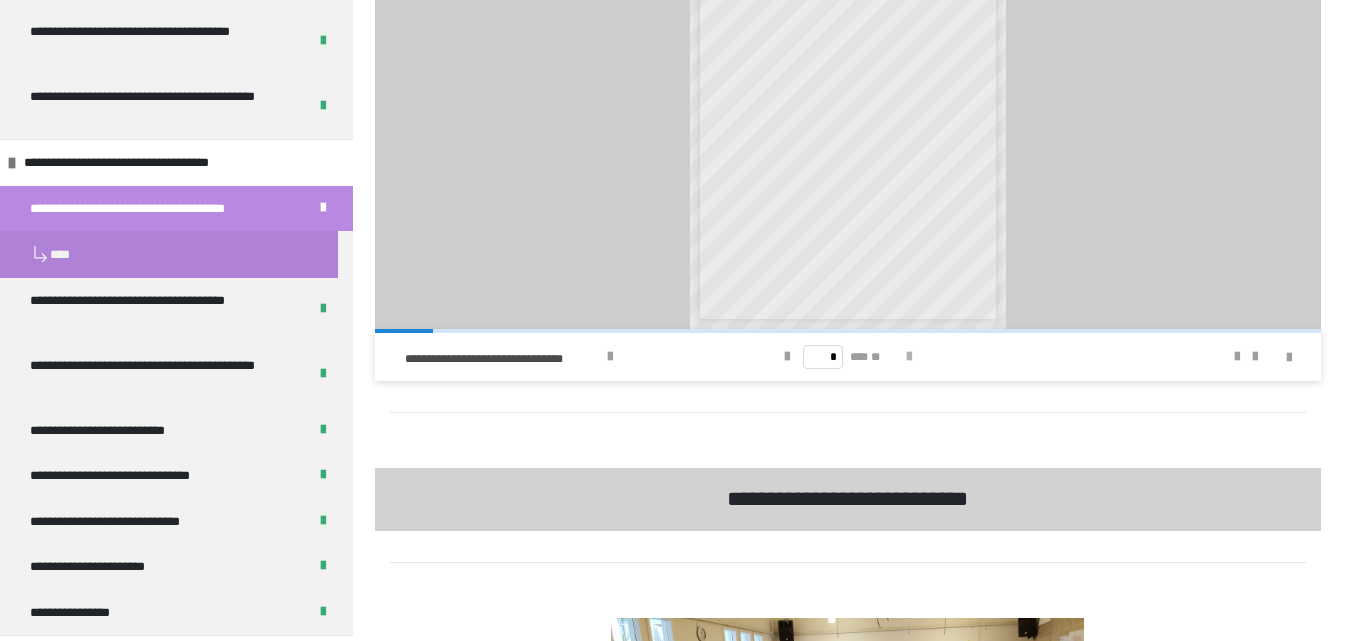 click at bounding box center [909, 357] 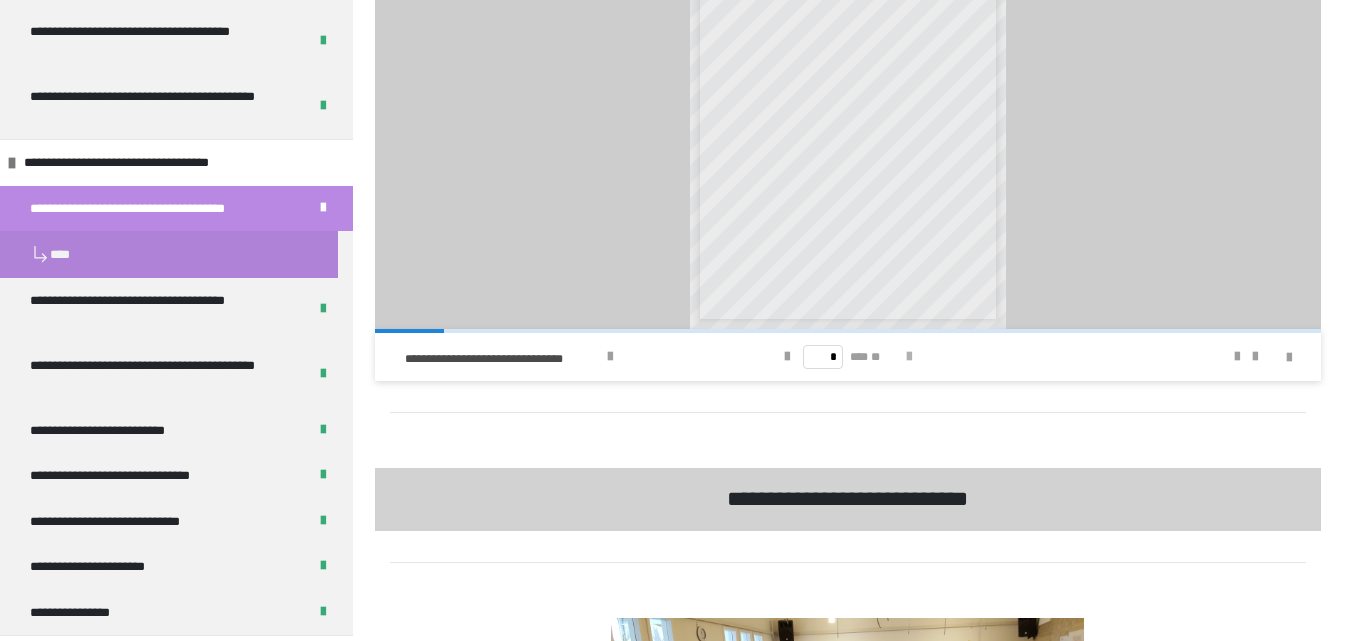 click at bounding box center (909, 357) 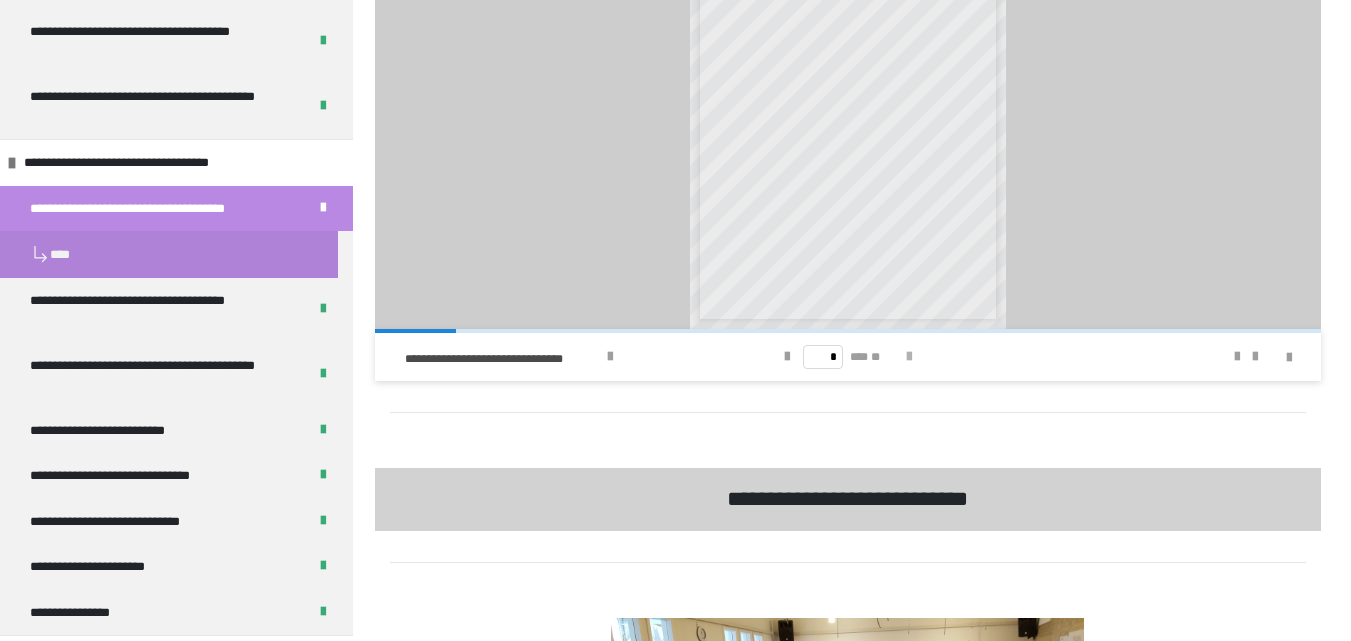 click at bounding box center [909, 357] 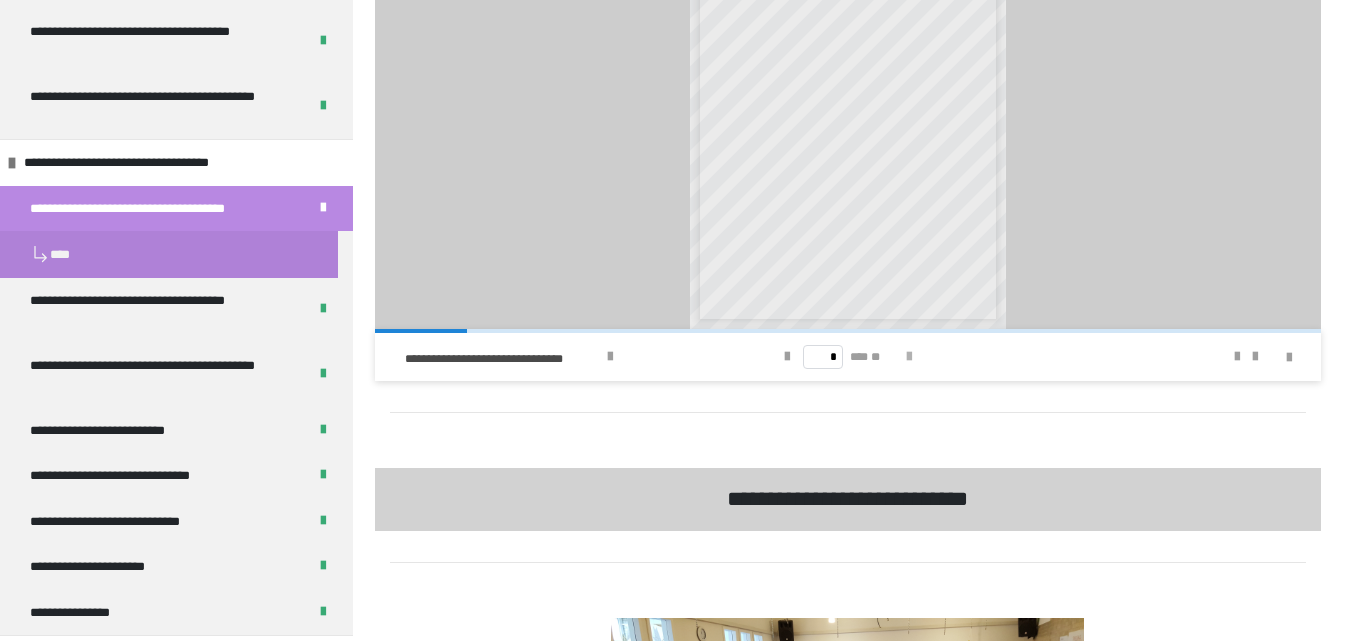 click at bounding box center [909, 357] 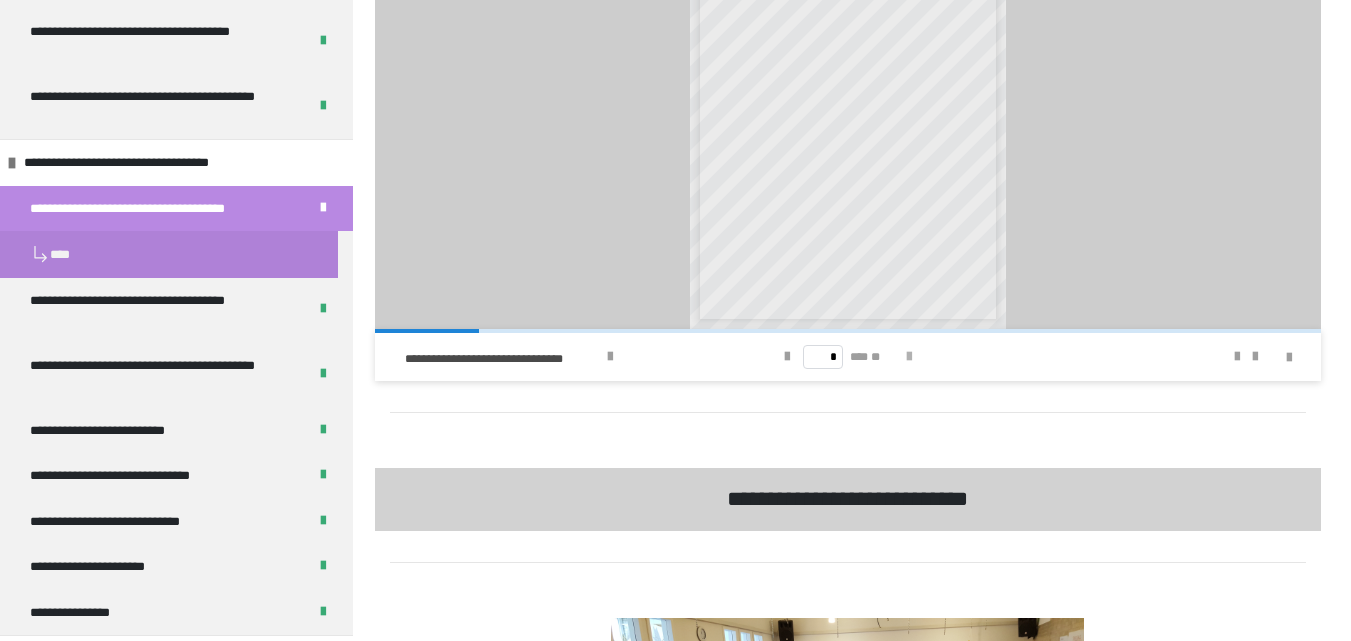 click at bounding box center (909, 357) 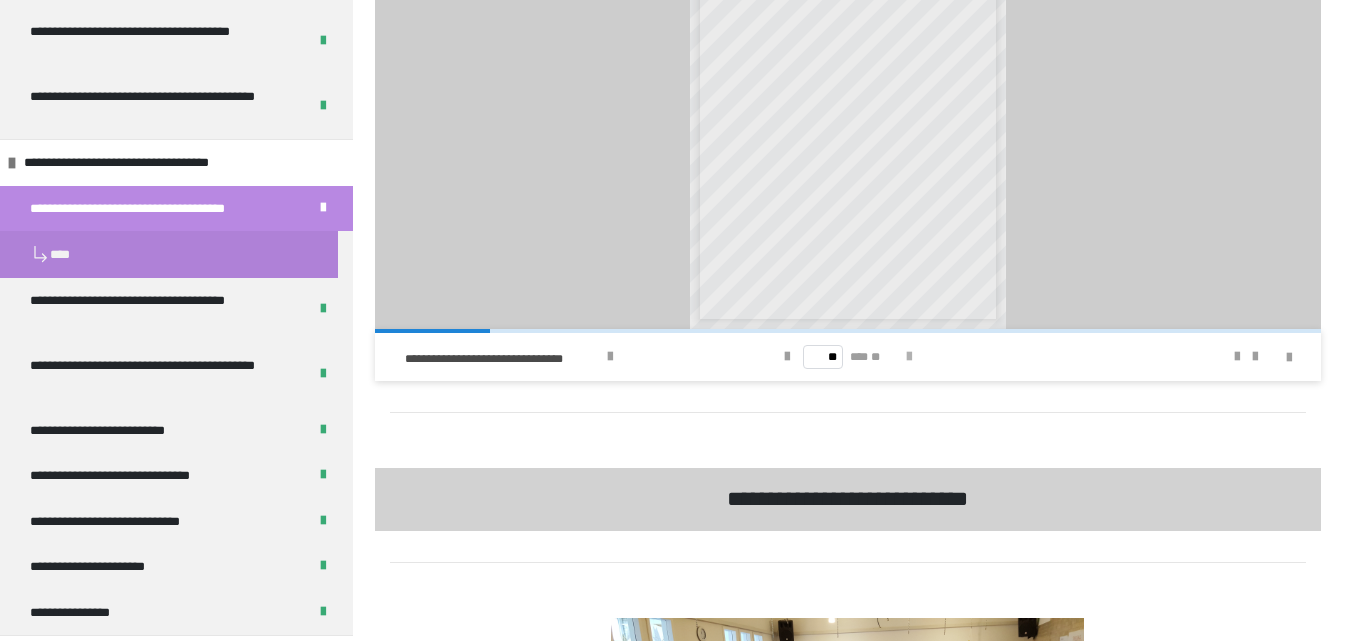 click at bounding box center (909, 357) 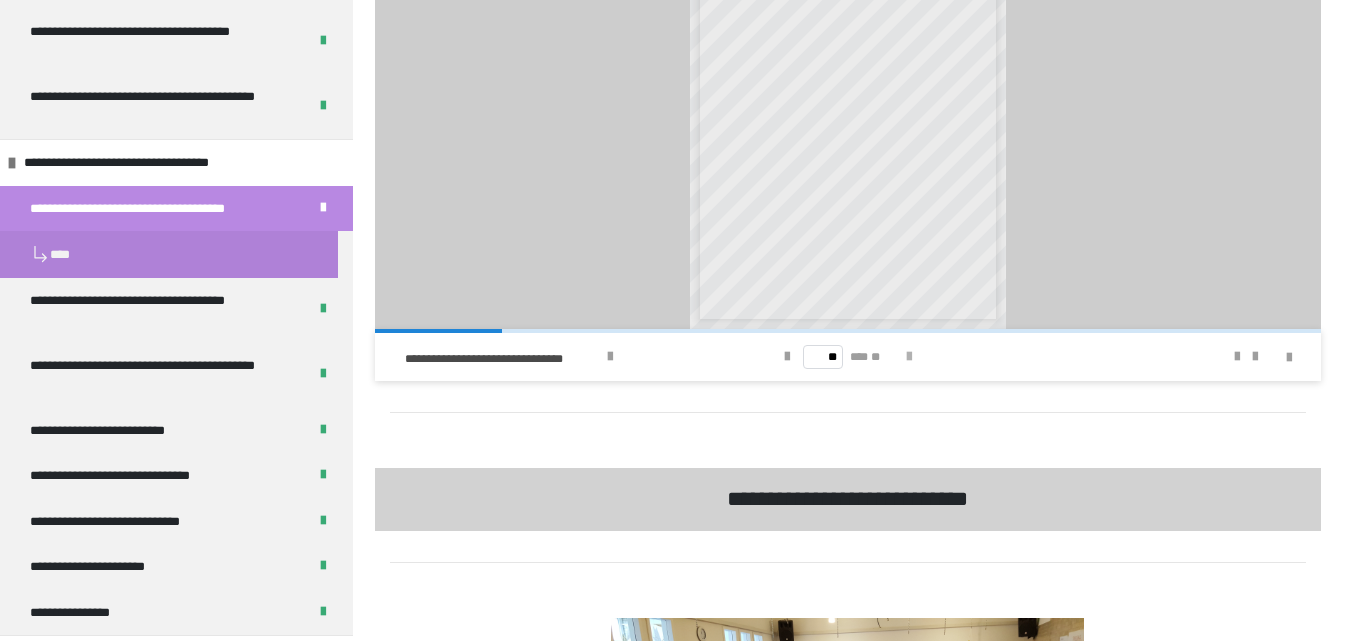 click at bounding box center [909, 357] 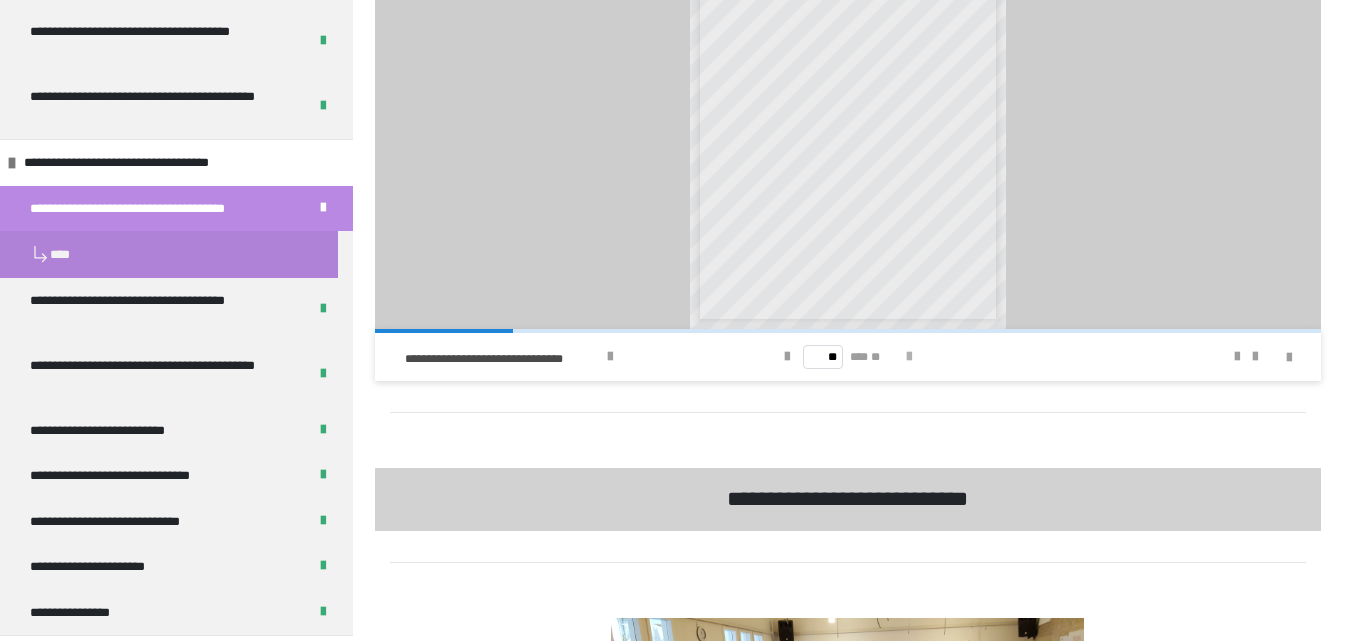 click at bounding box center (909, 357) 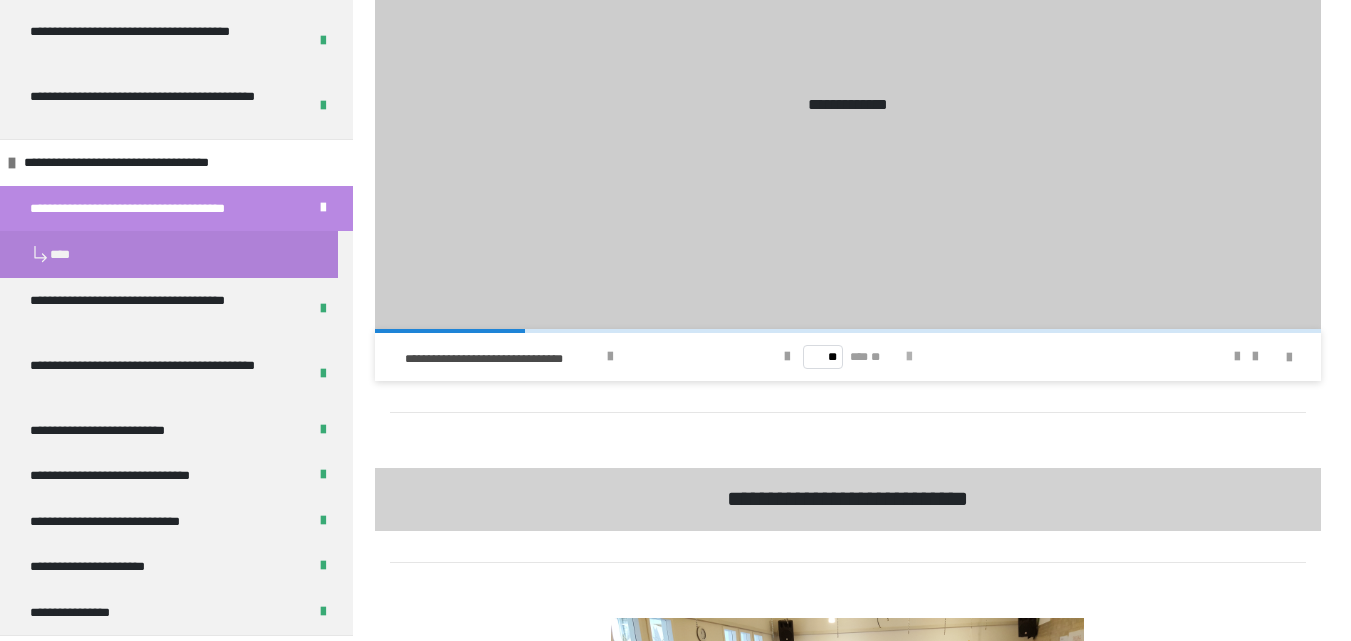 click at bounding box center (909, 357) 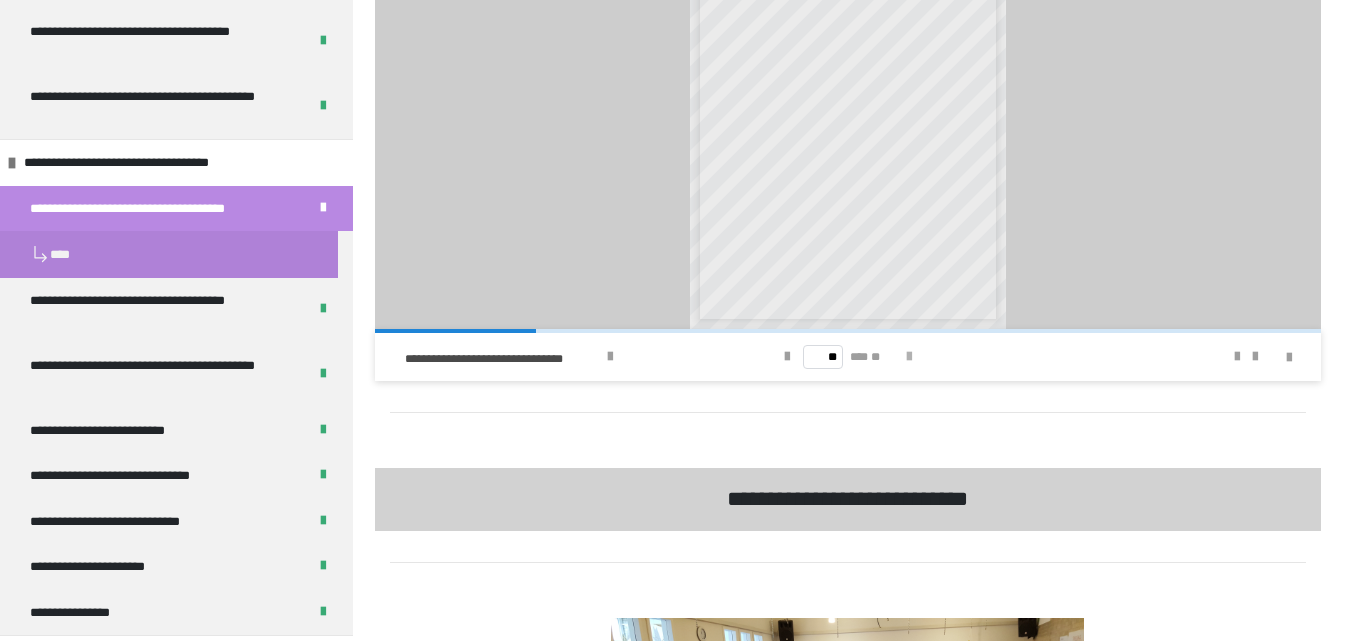 click at bounding box center (909, 357) 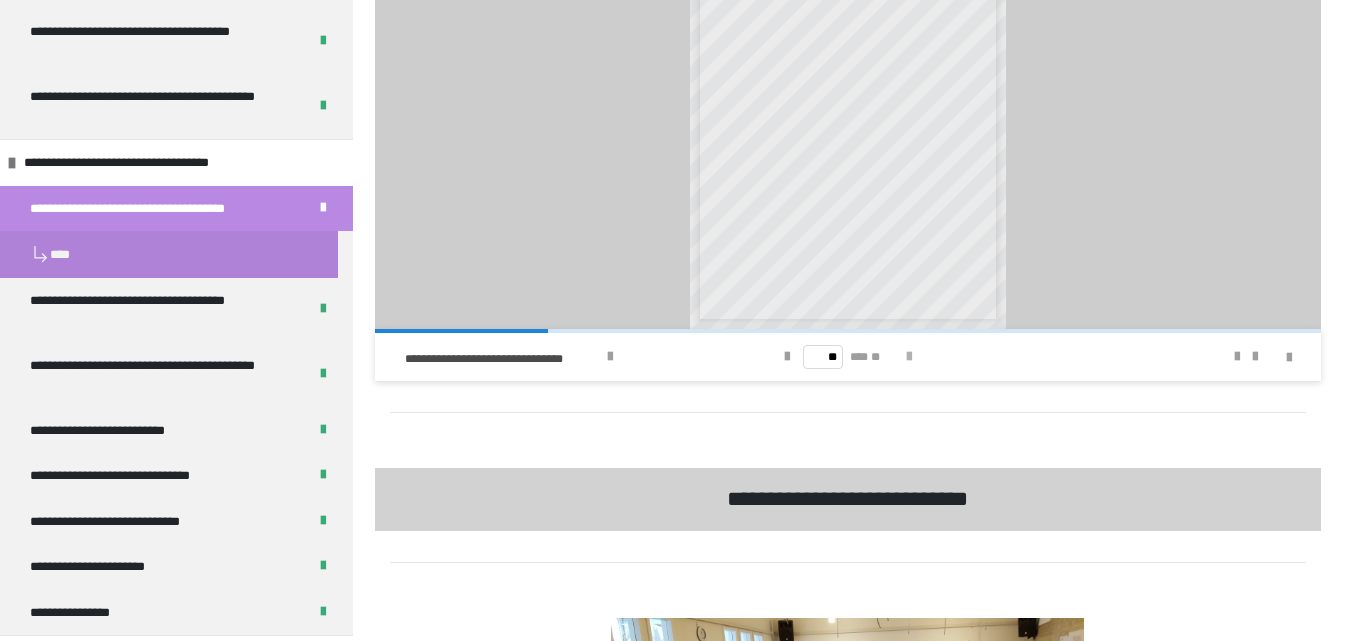click at bounding box center [909, 357] 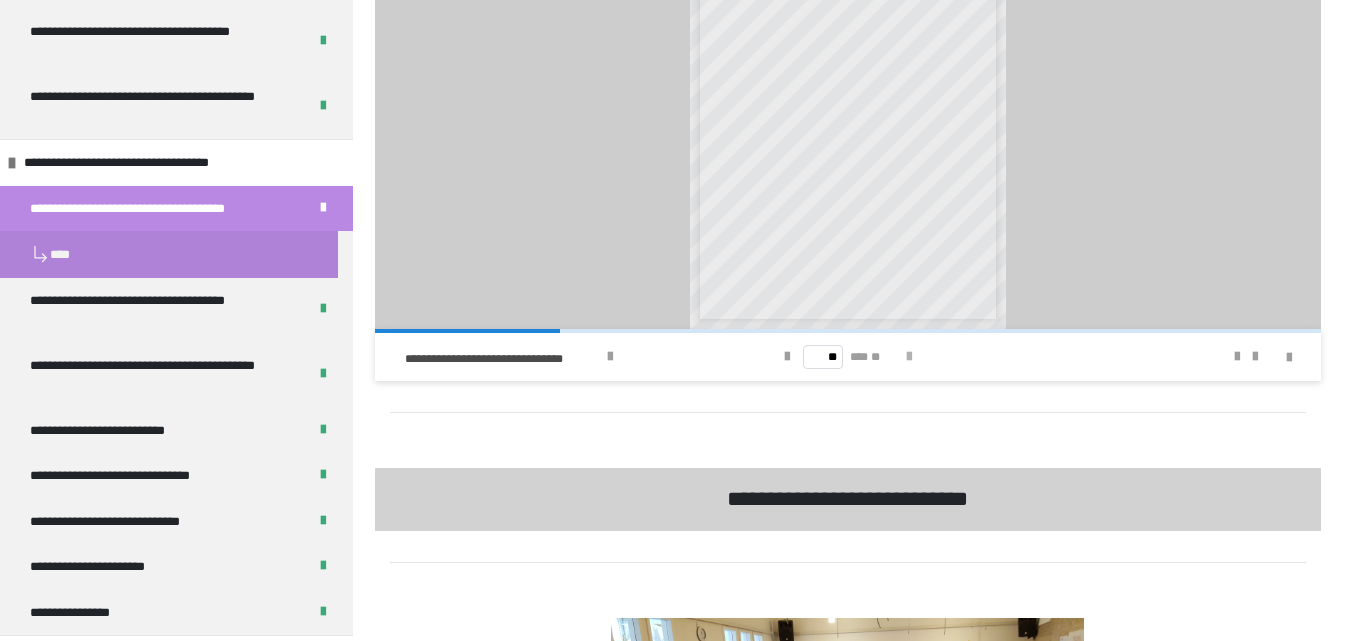 click at bounding box center [909, 357] 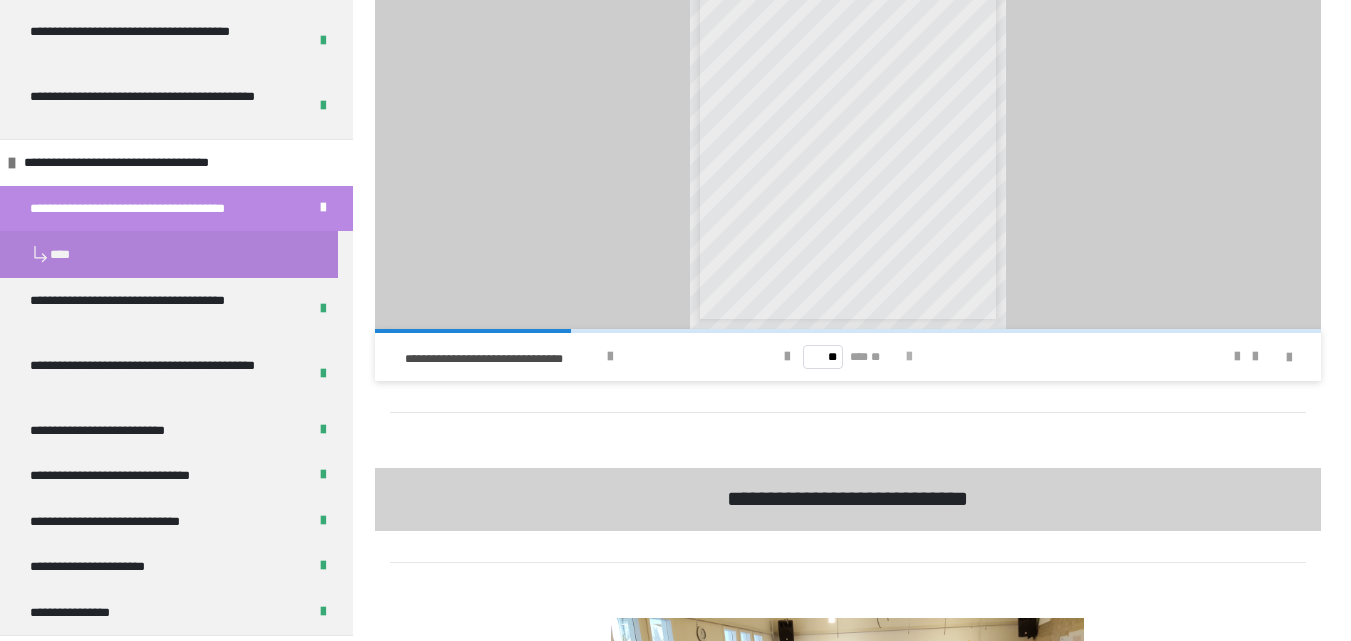 click at bounding box center [909, 357] 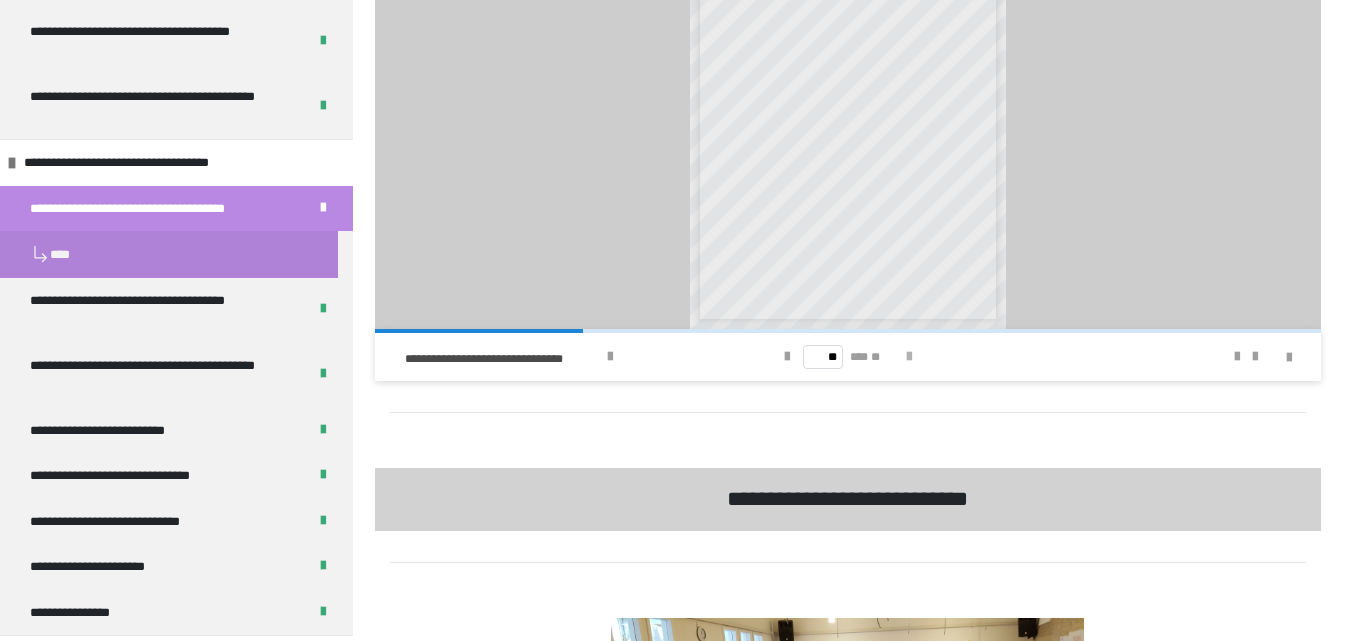 click at bounding box center [909, 357] 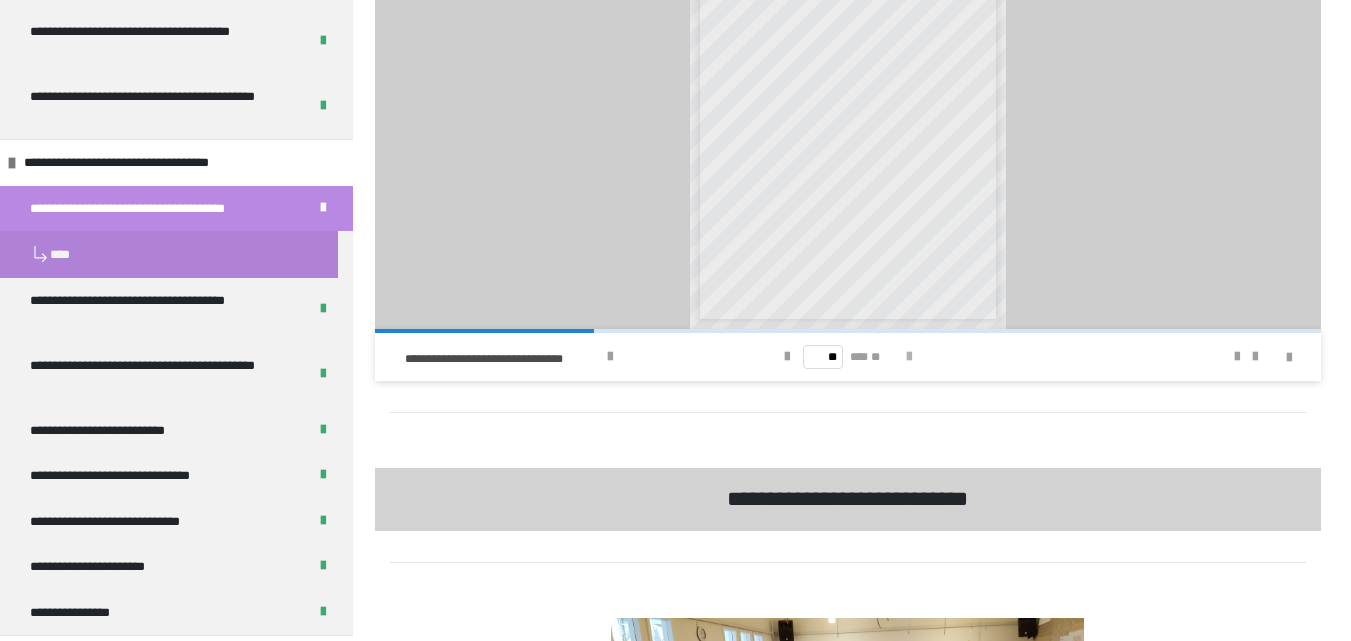 click at bounding box center (909, 357) 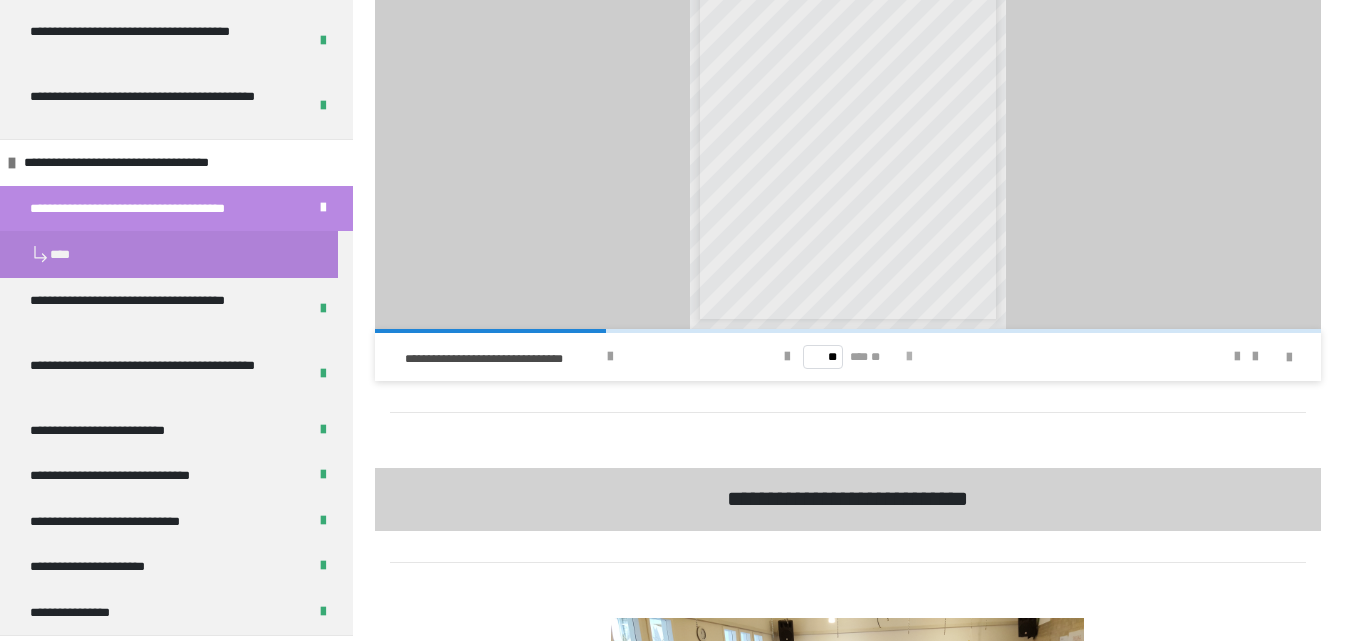 click at bounding box center (909, 357) 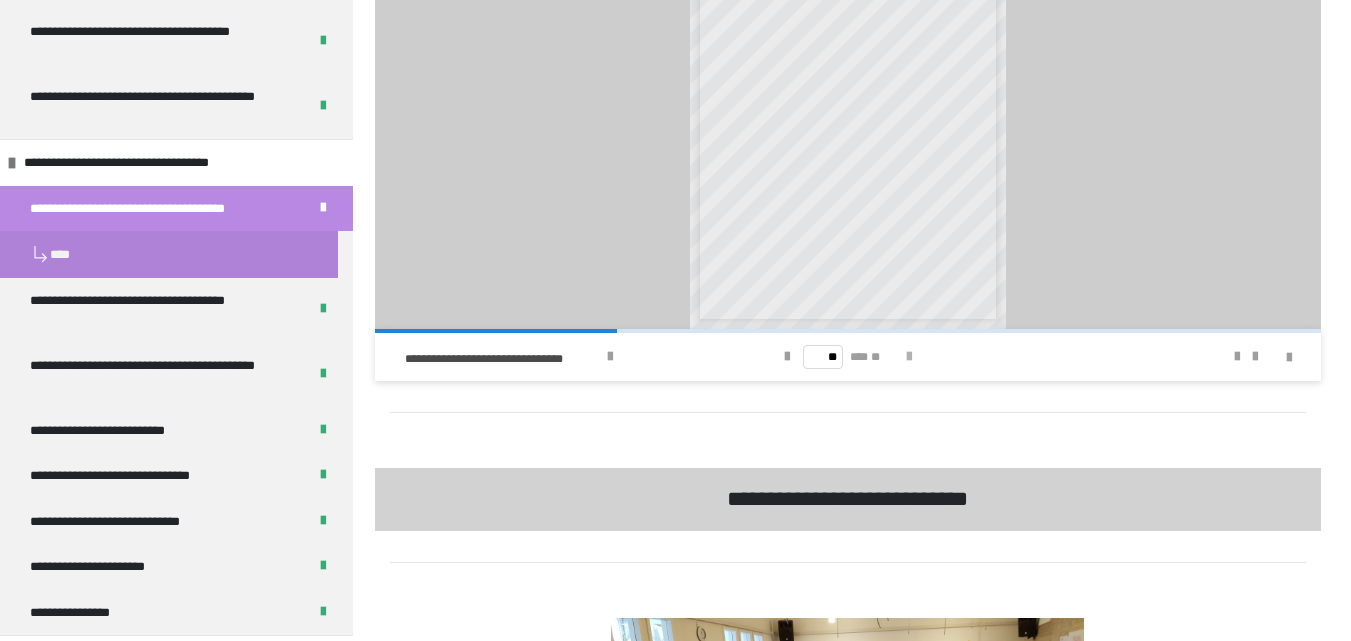 click at bounding box center (909, 357) 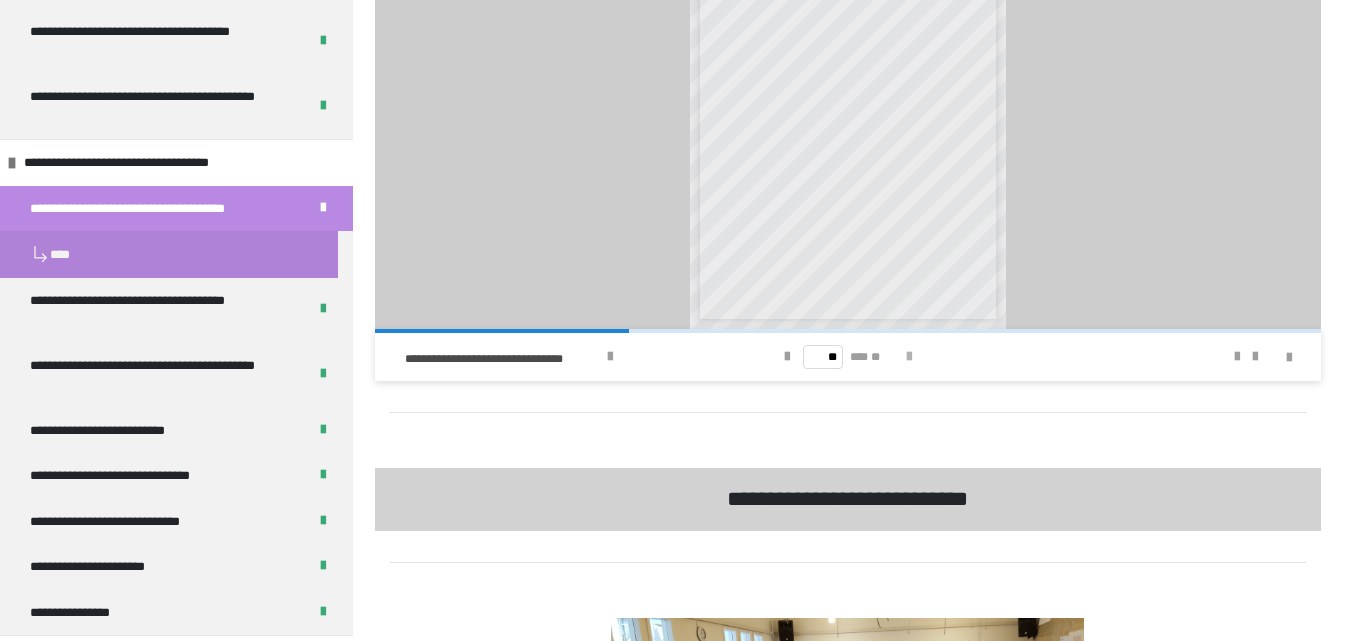 click at bounding box center [909, 357] 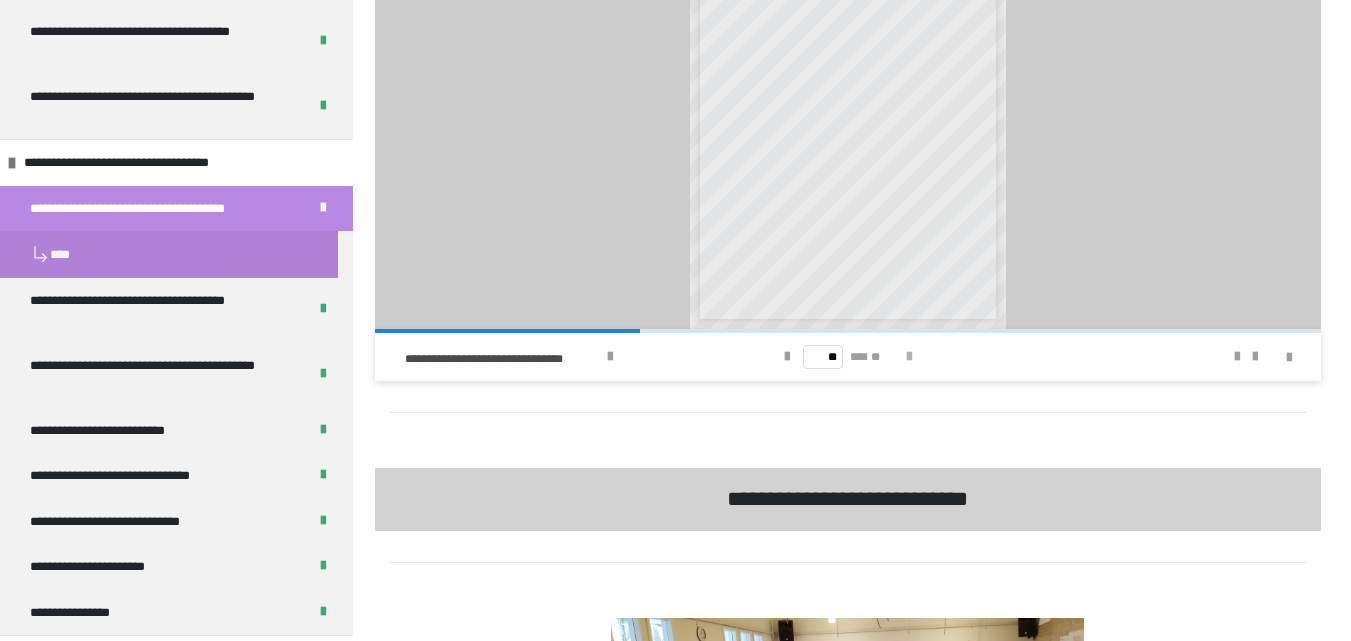 click at bounding box center (909, 357) 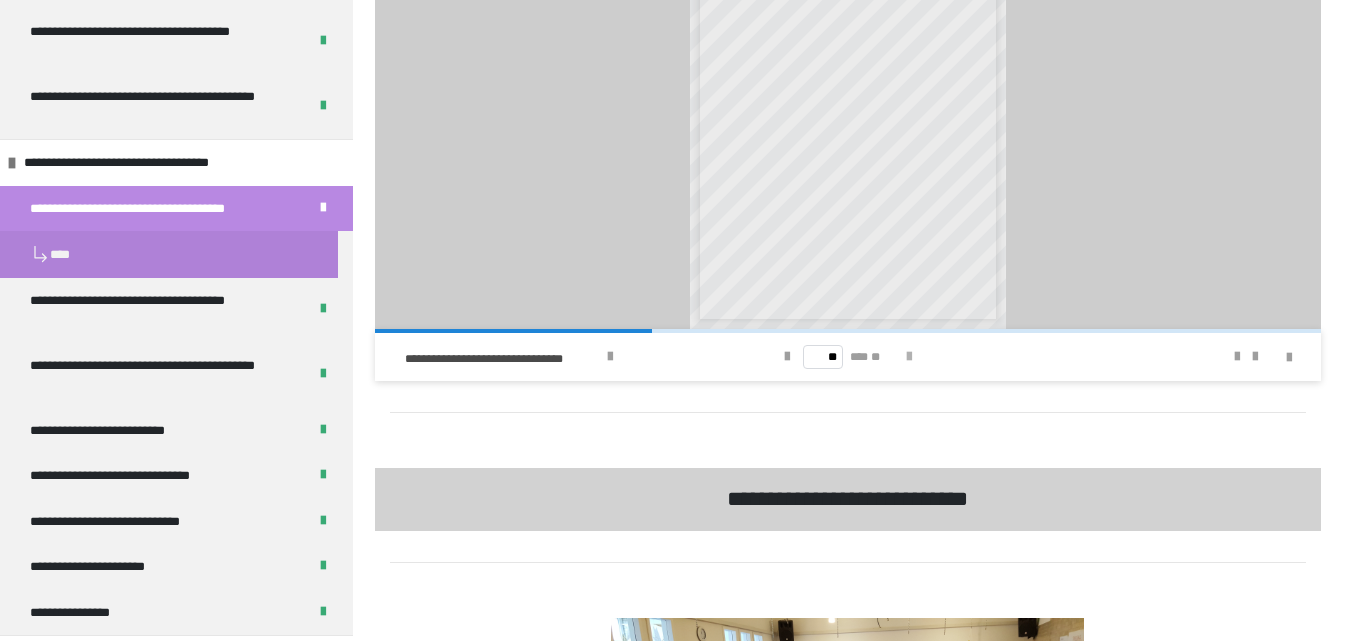 click at bounding box center (909, 357) 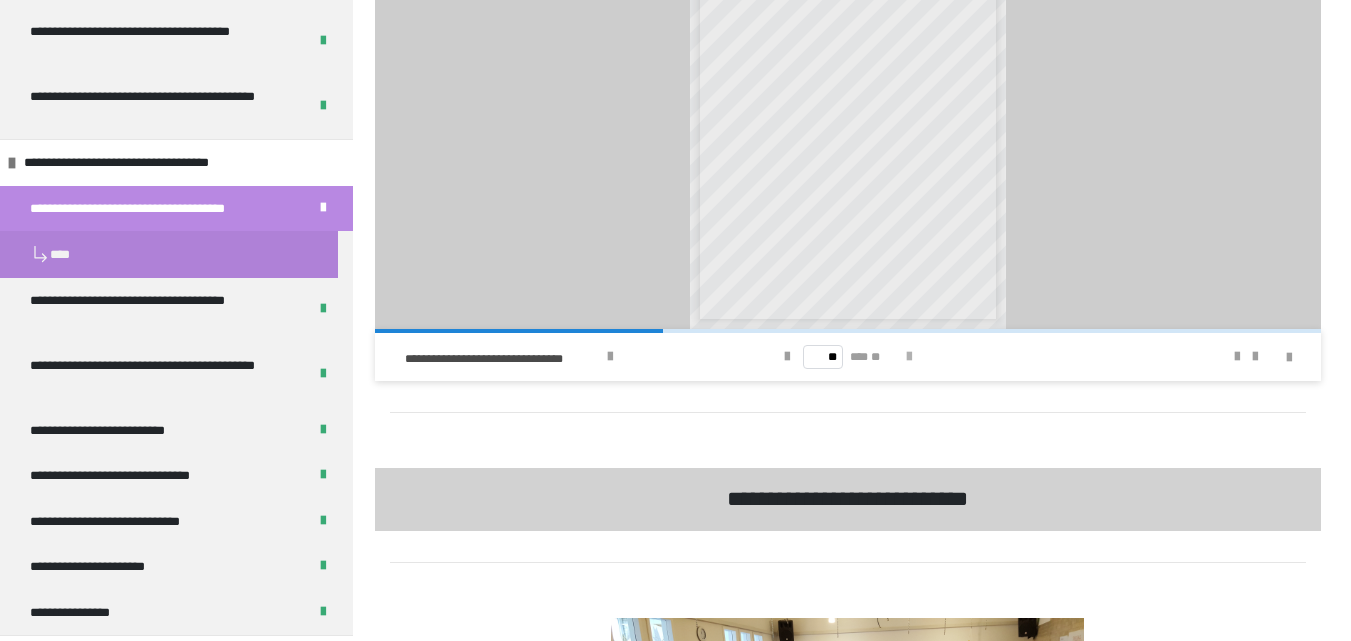 click at bounding box center (909, 357) 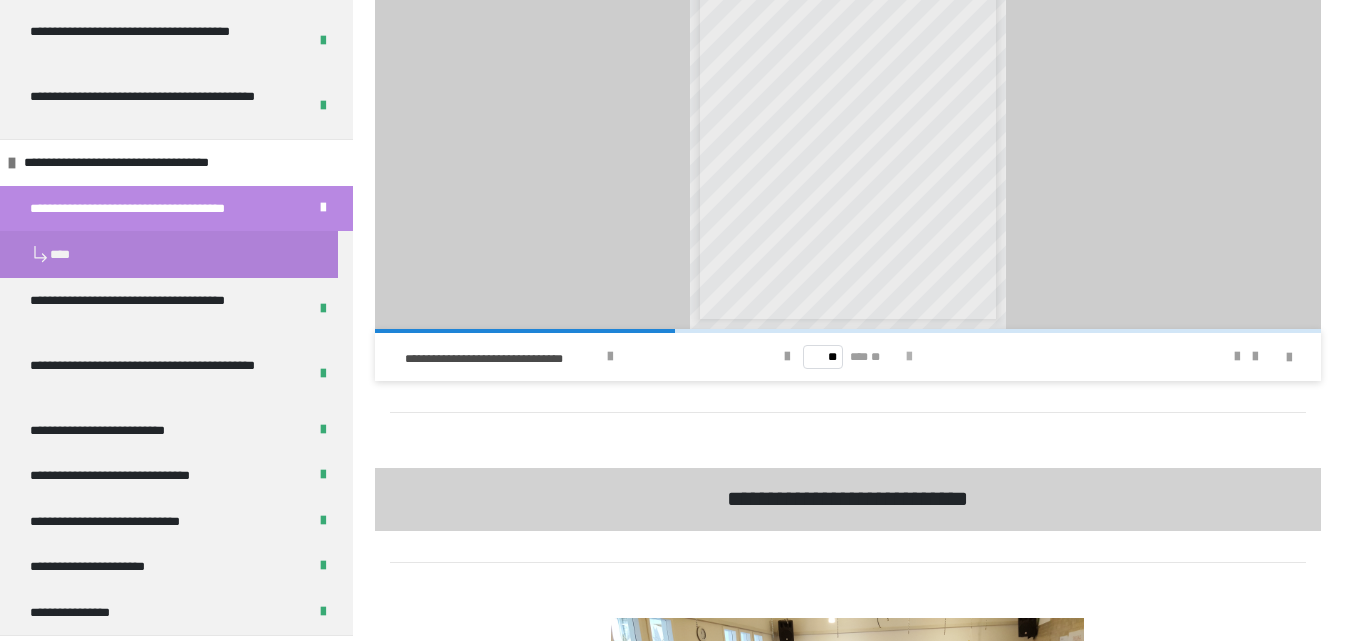 click at bounding box center (909, 357) 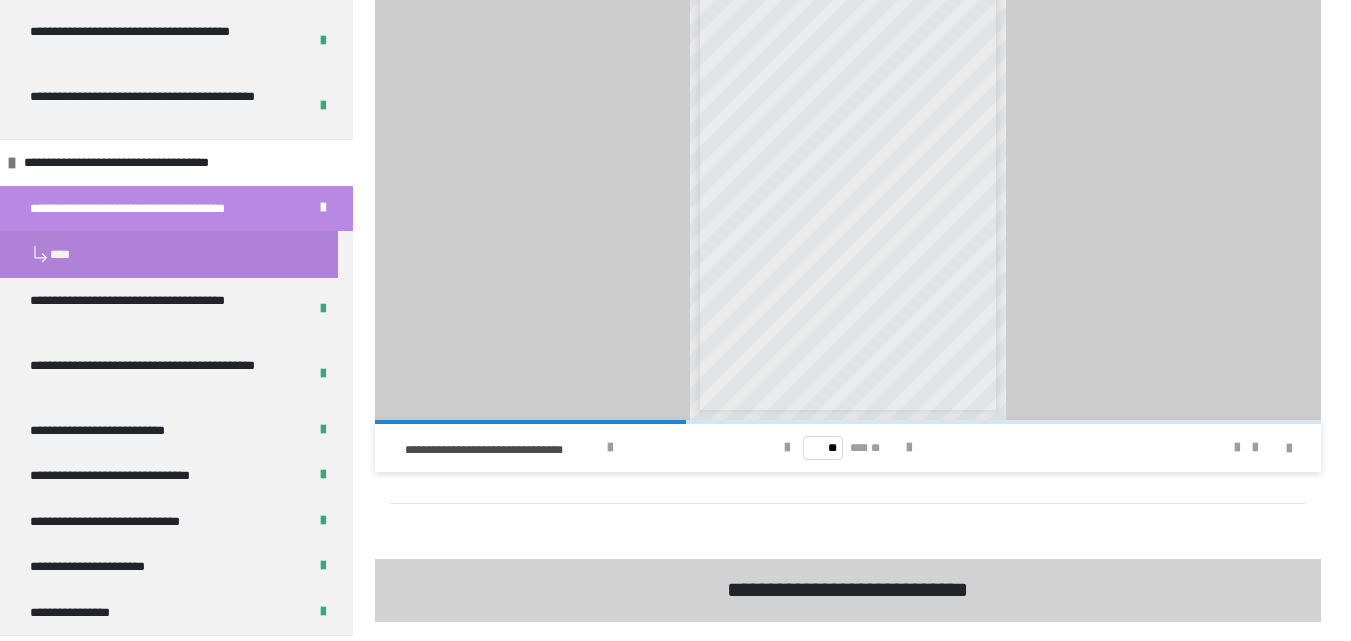 scroll, scrollTop: 1249, scrollLeft: 0, axis: vertical 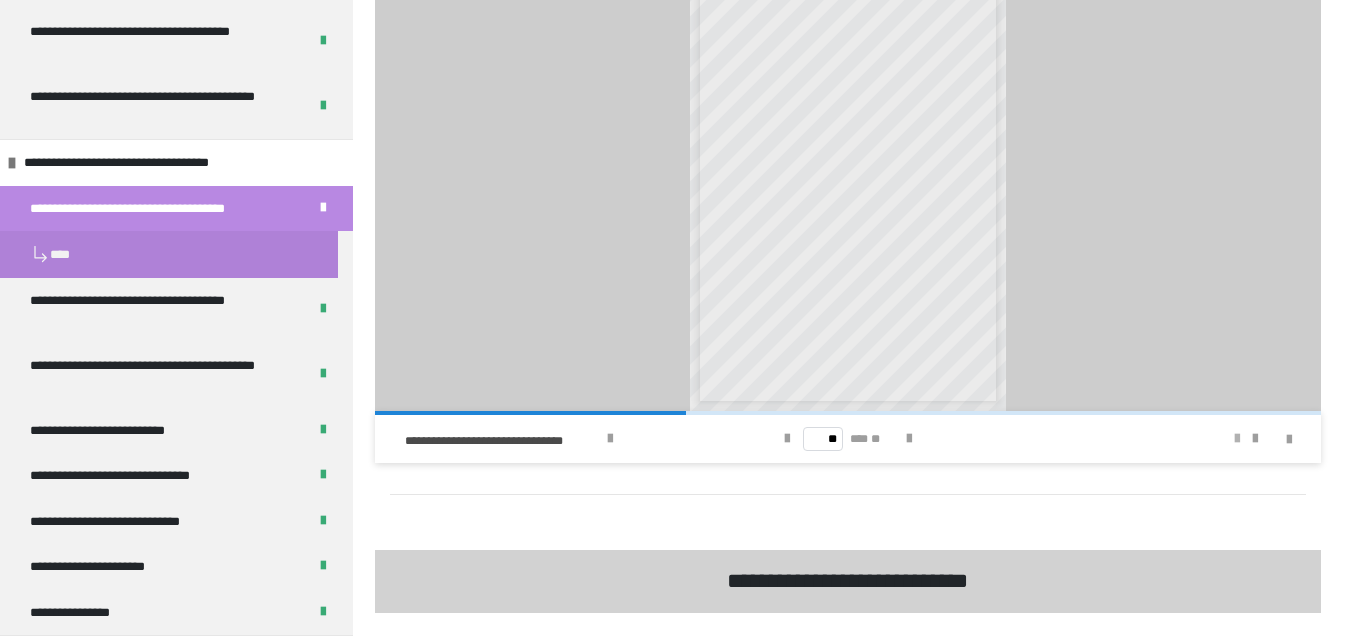 click at bounding box center (1237, 439) 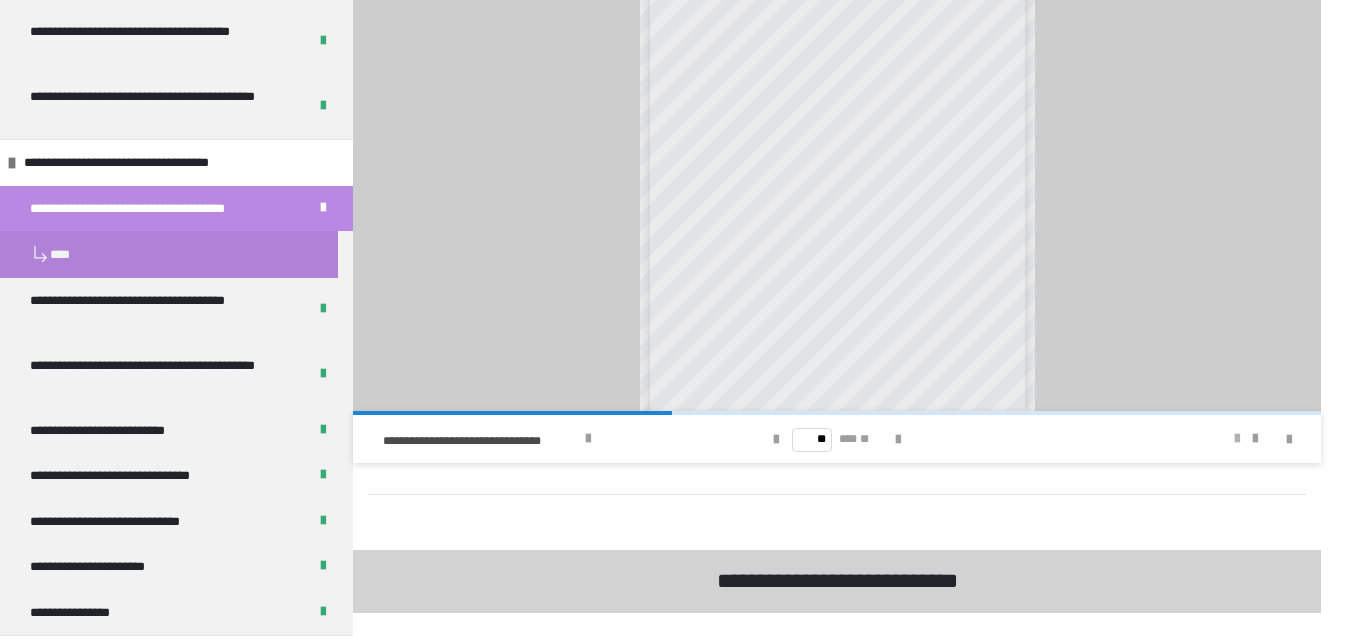 click at bounding box center [1237, 439] 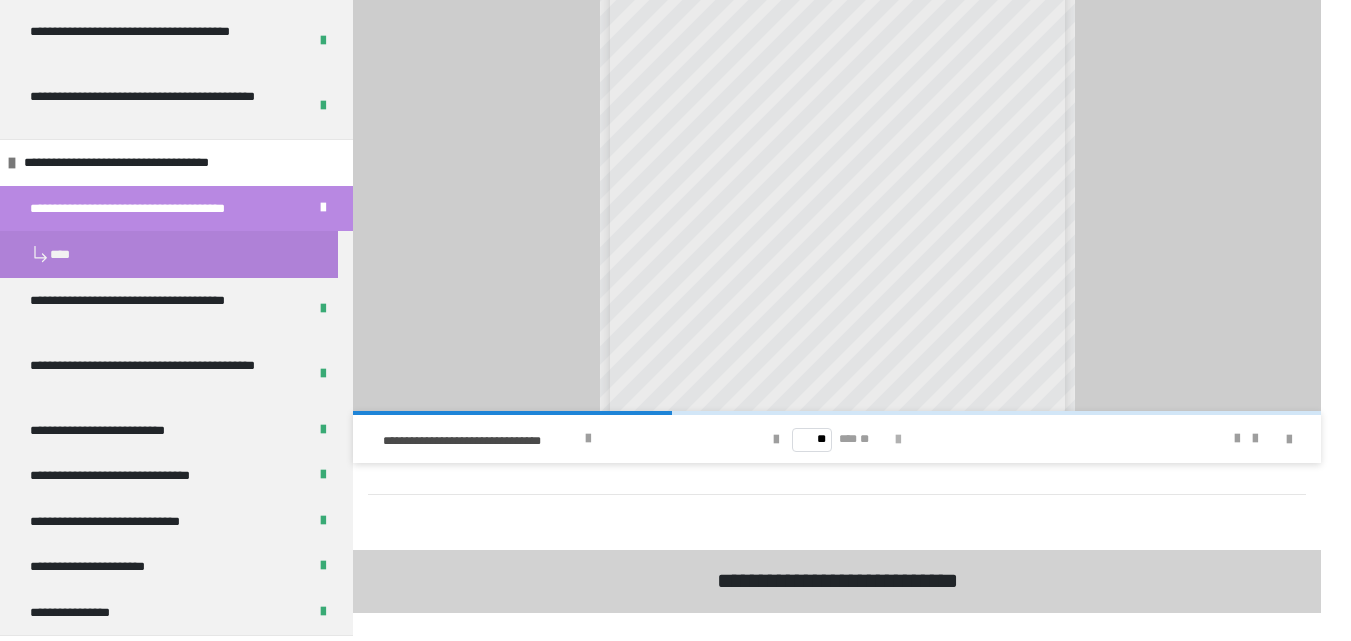 click at bounding box center [898, 440] 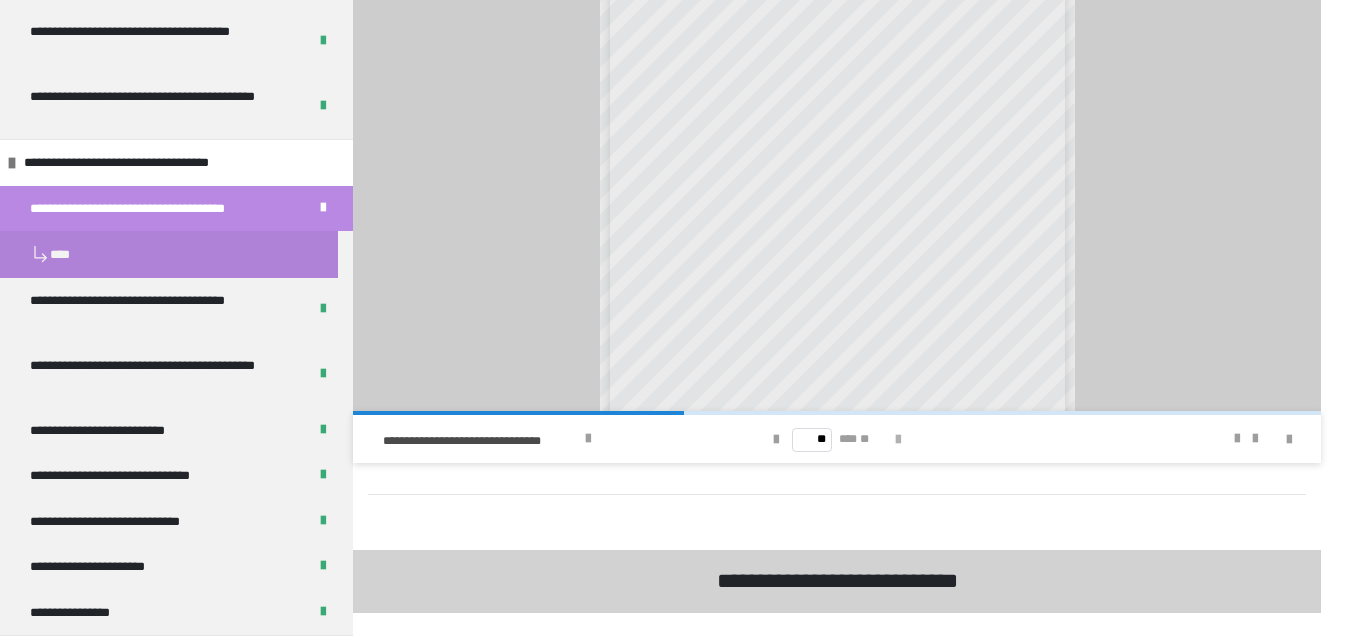 click at bounding box center [898, 440] 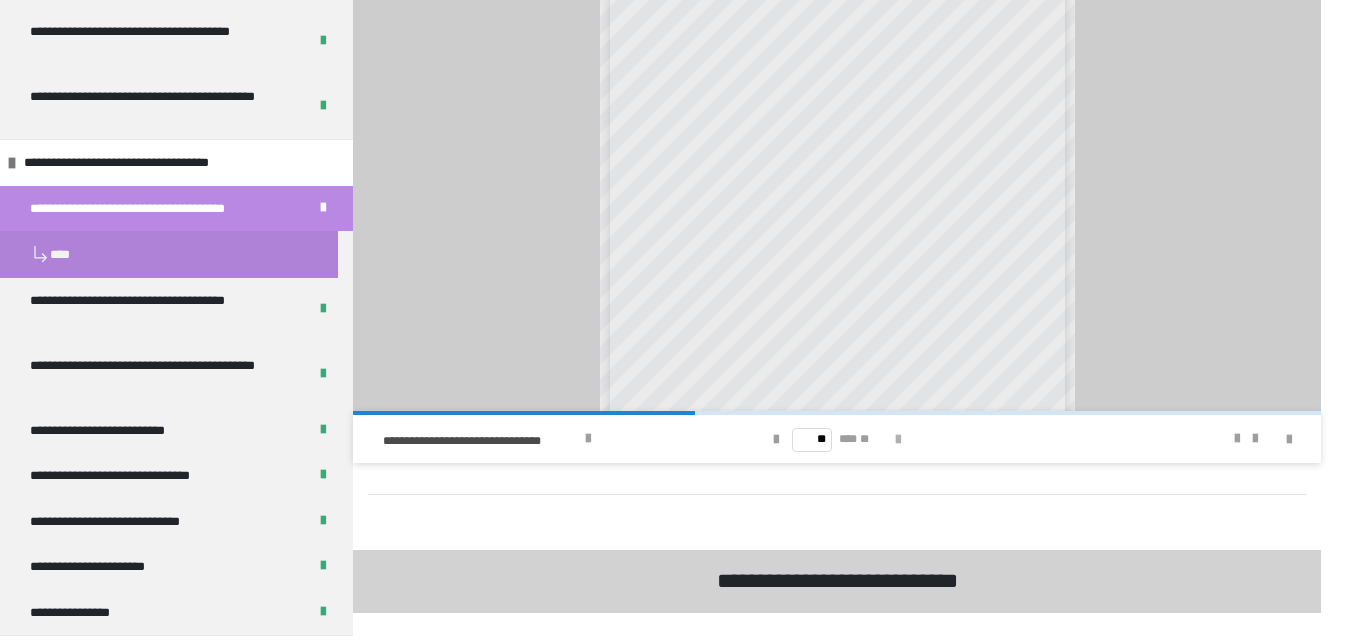 click at bounding box center [898, 440] 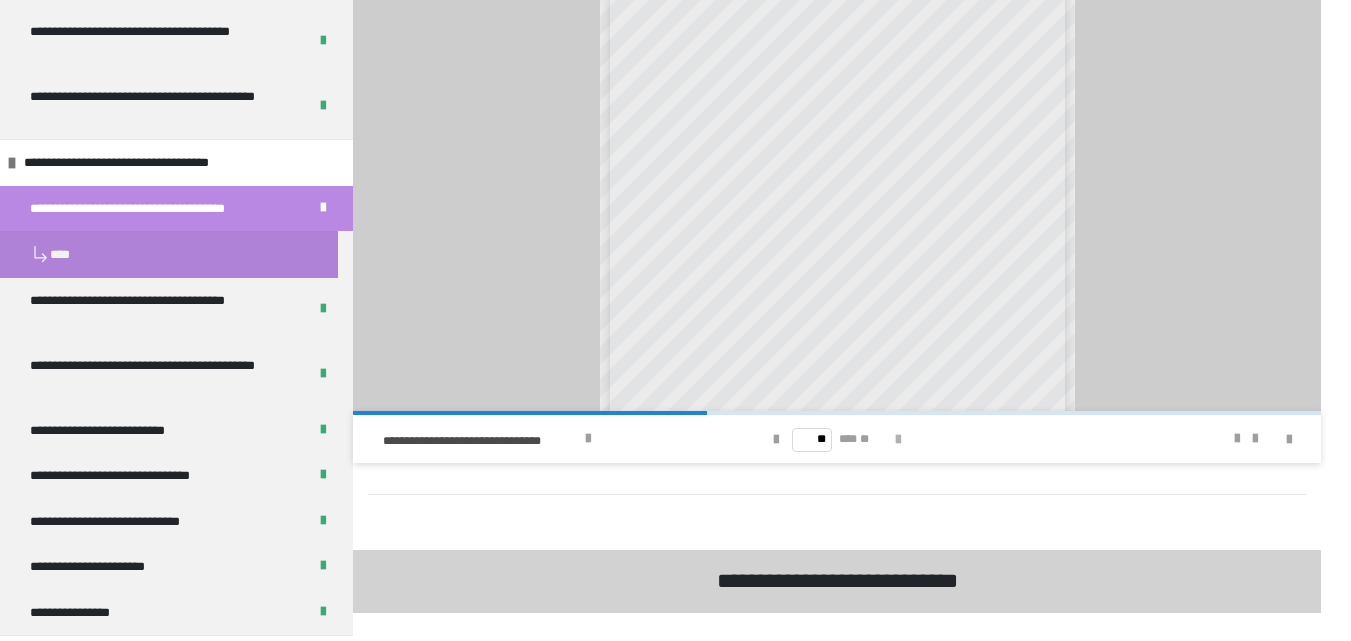 click at bounding box center [898, 440] 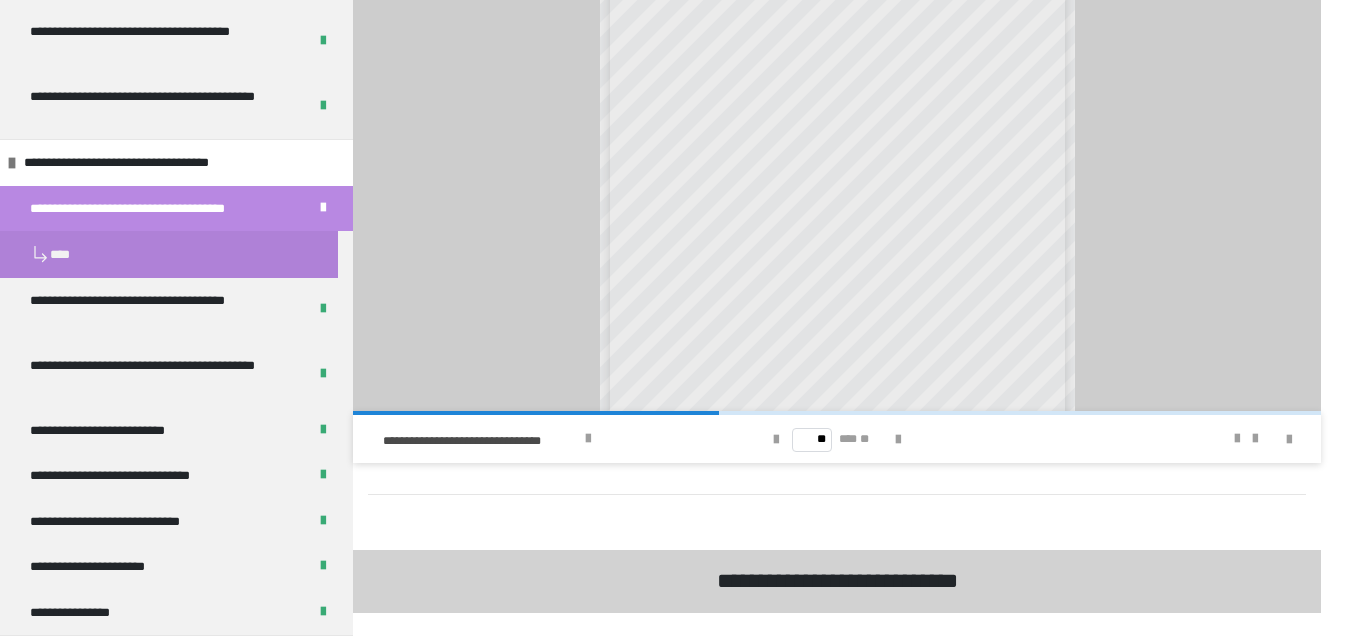 scroll, scrollTop: 224, scrollLeft: 0, axis: vertical 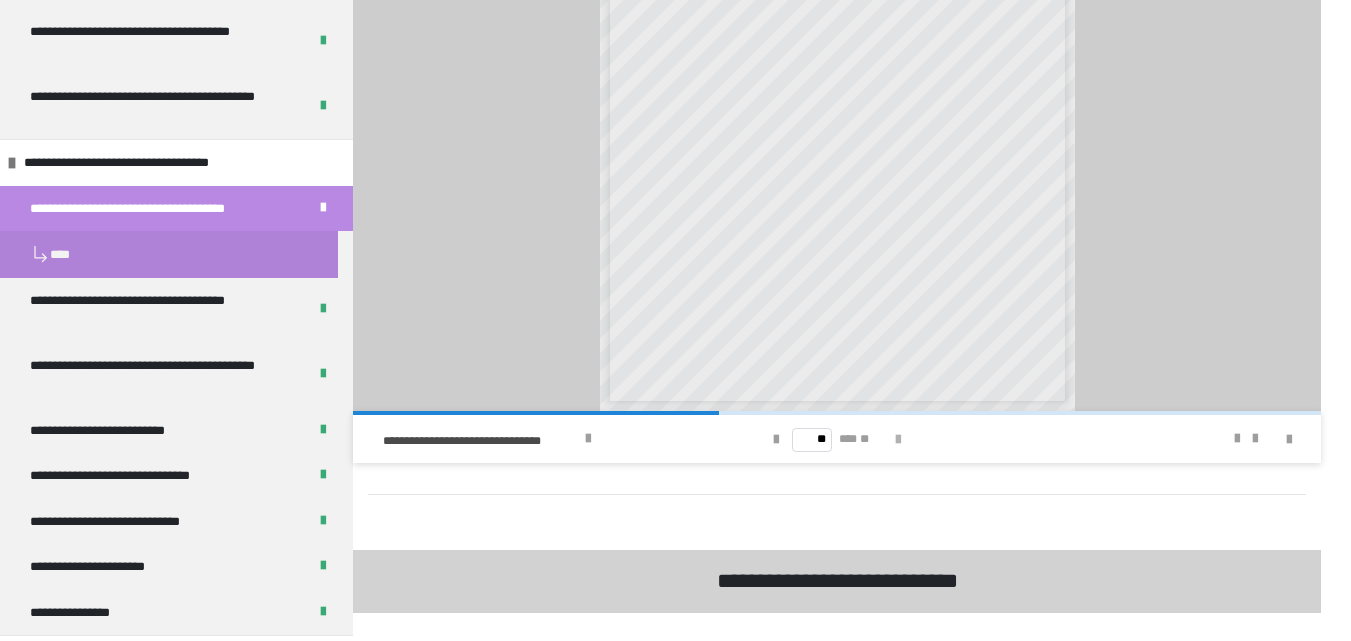 click at bounding box center (898, 440) 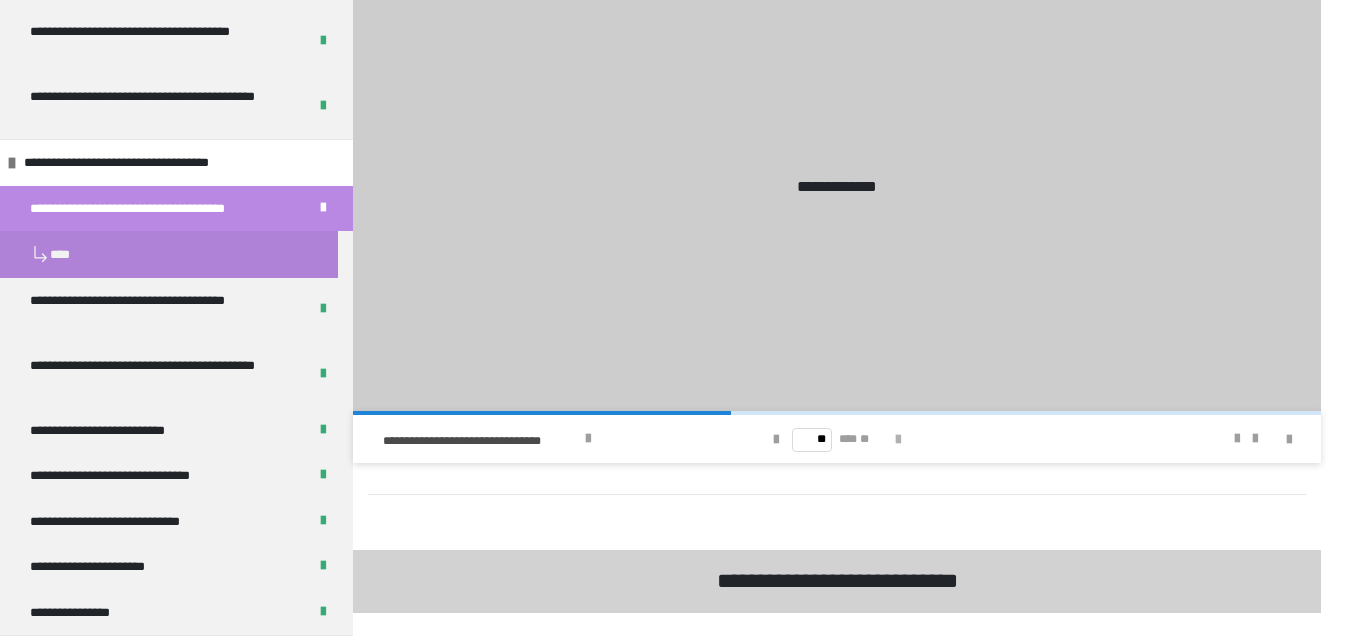 scroll, scrollTop: 0, scrollLeft: 0, axis: both 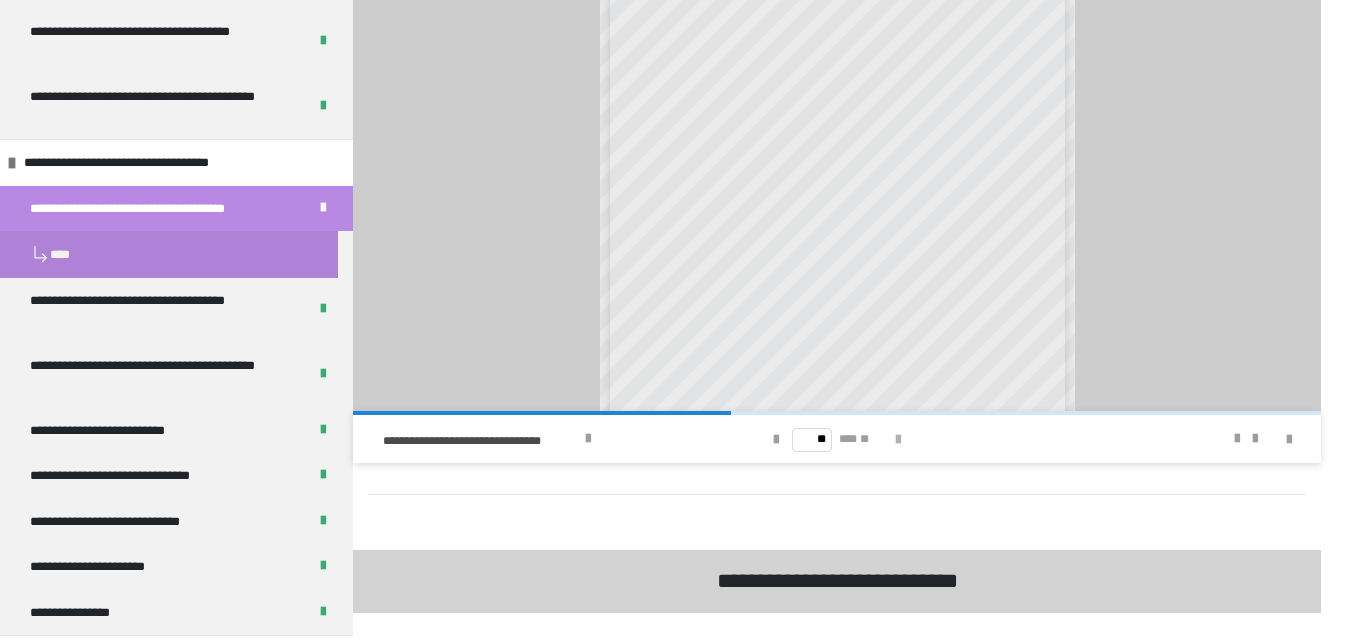 click at bounding box center [898, 440] 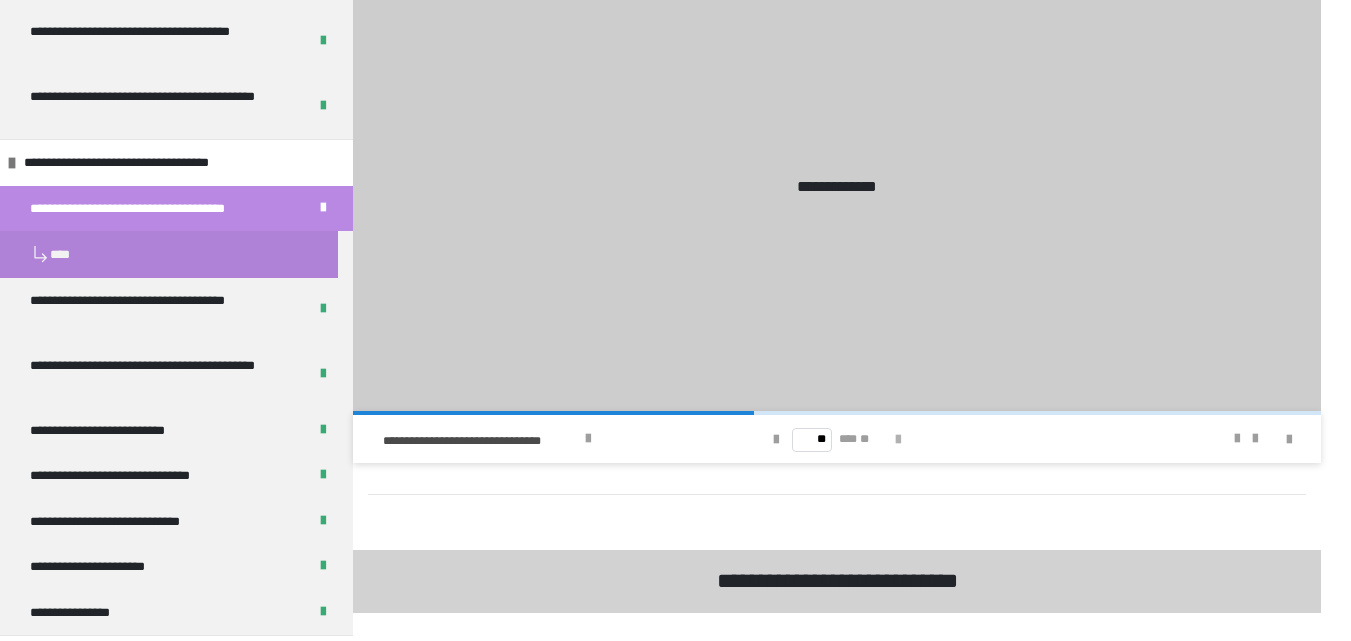 click at bounding box center [898, 440] 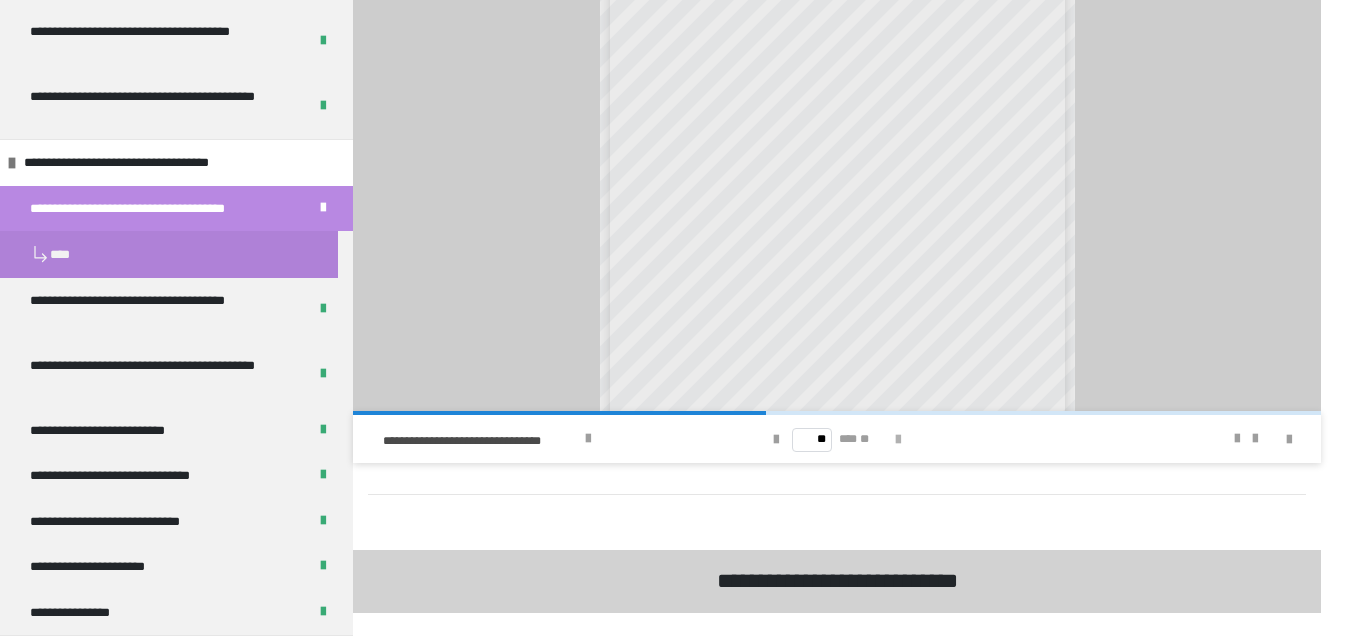 click at bounding box center (898, 440) 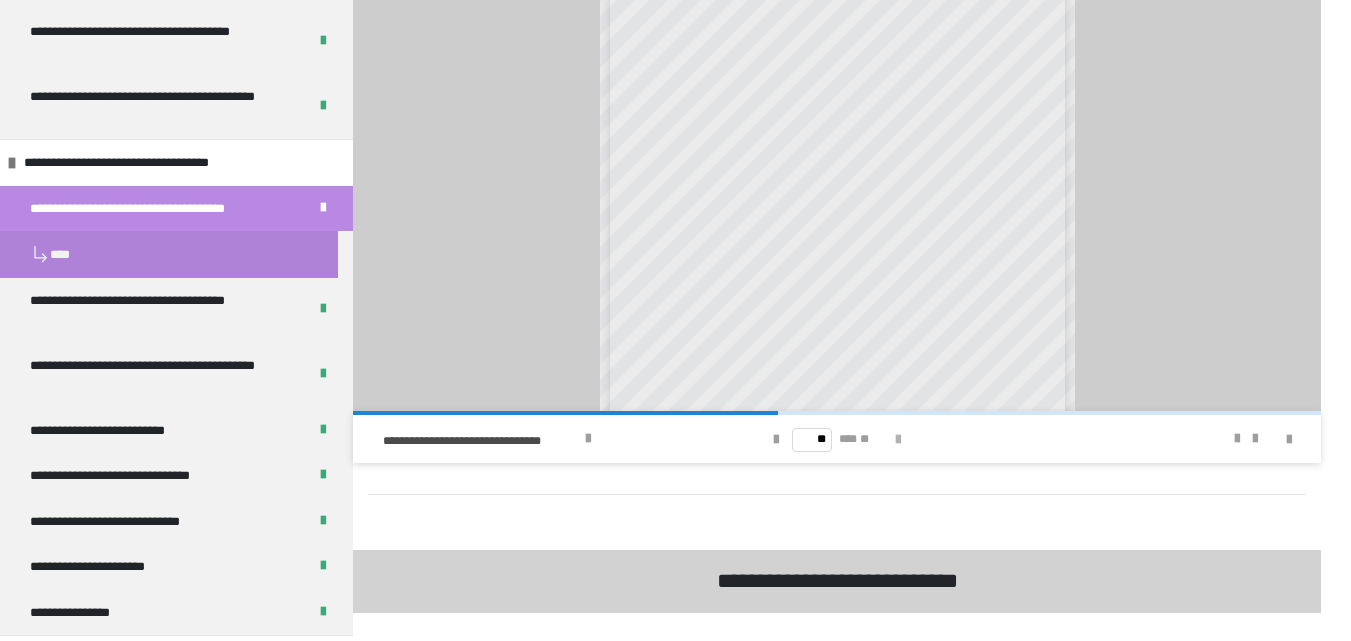 click at bounding box center [898, 440] 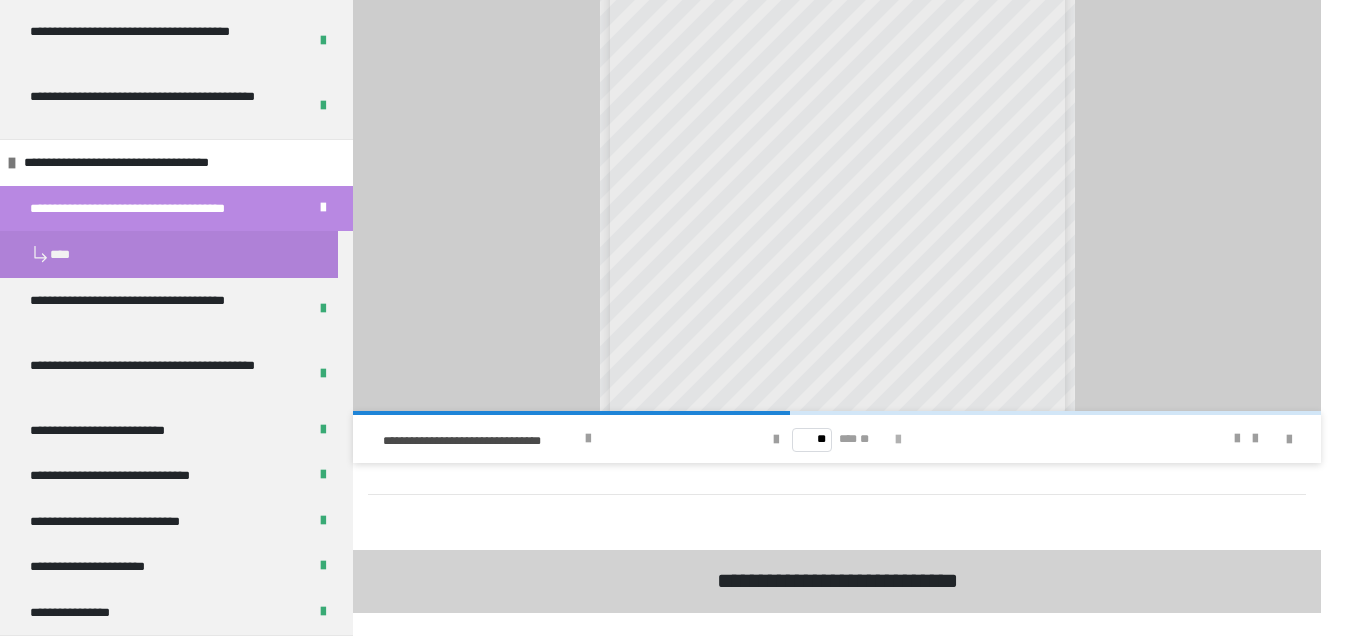 click at bounding box center [898, 440] 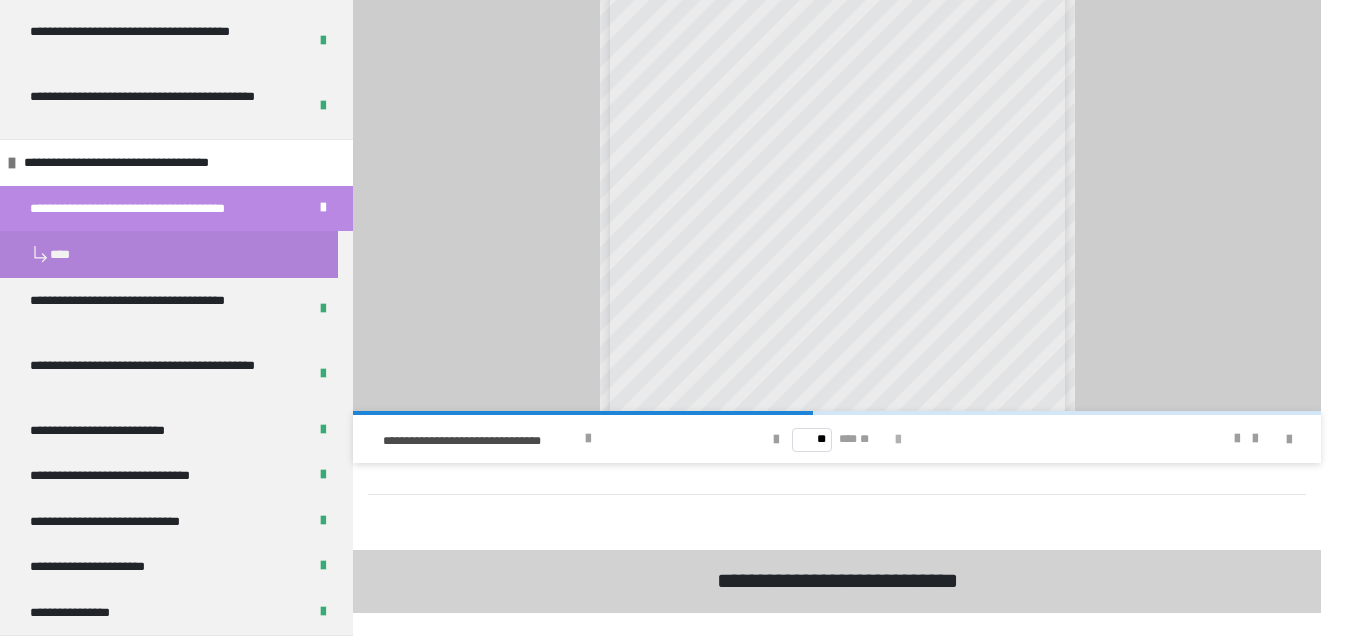 click at bounding box center (898, 440) 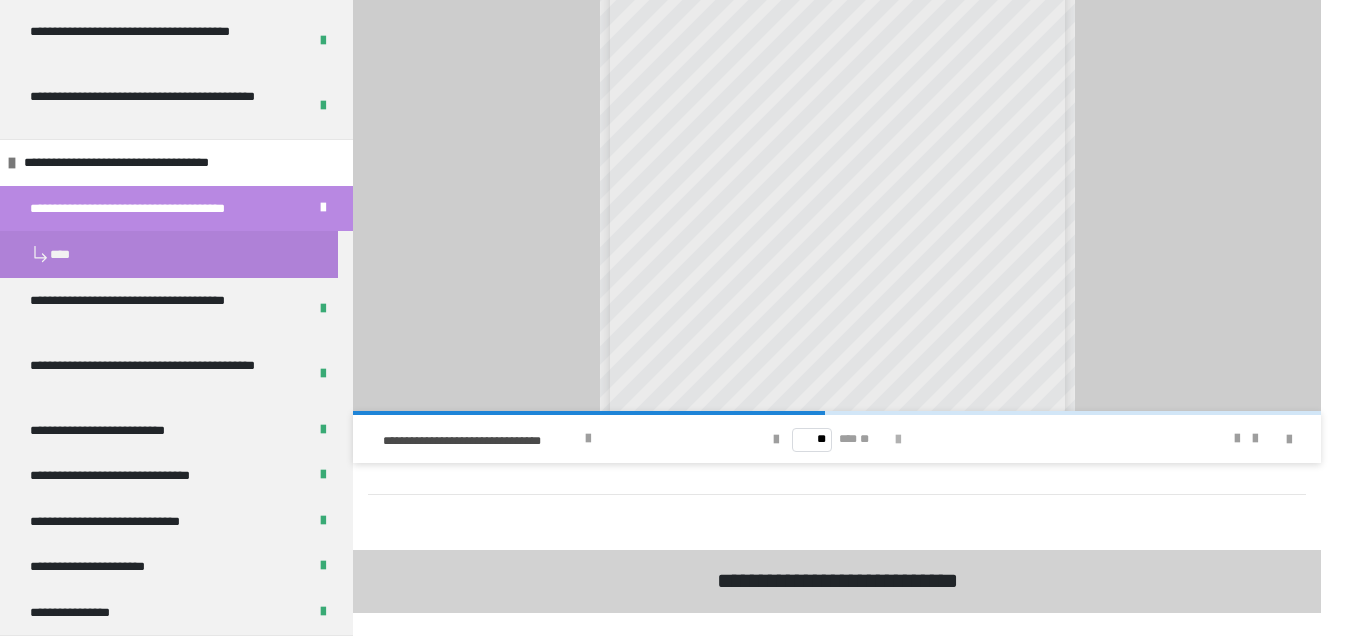 click at bounding box center (898, 440) 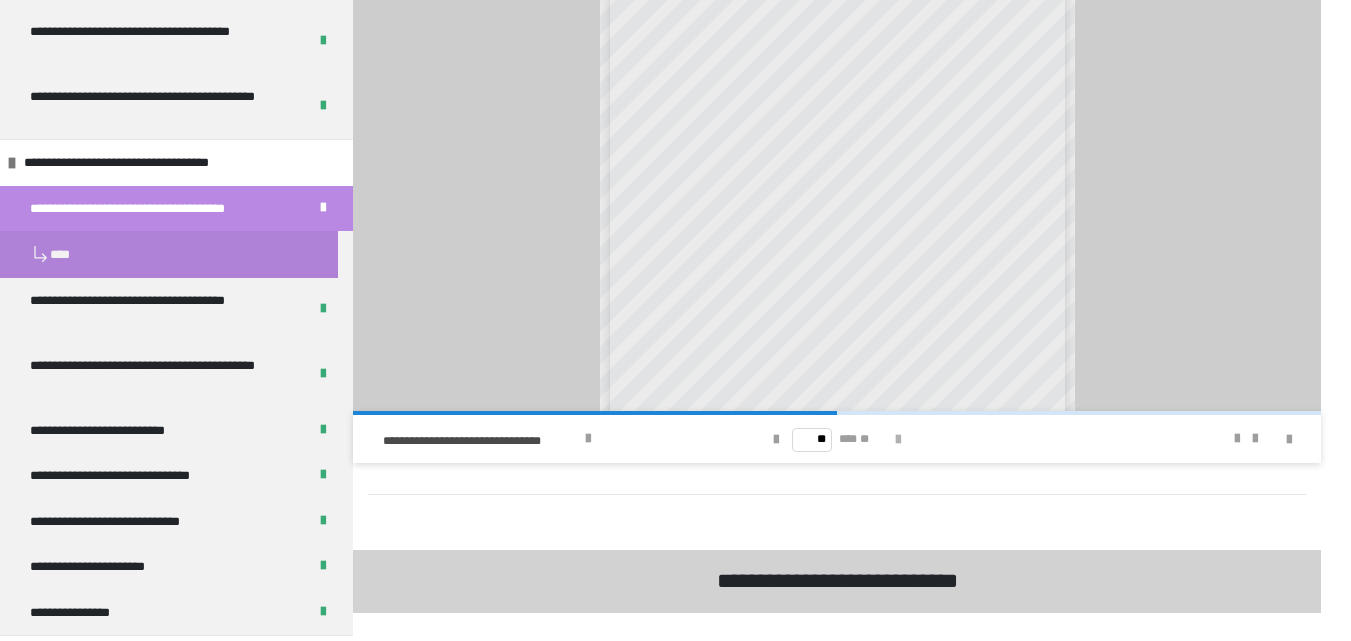 click at bounding box center [898, 440] 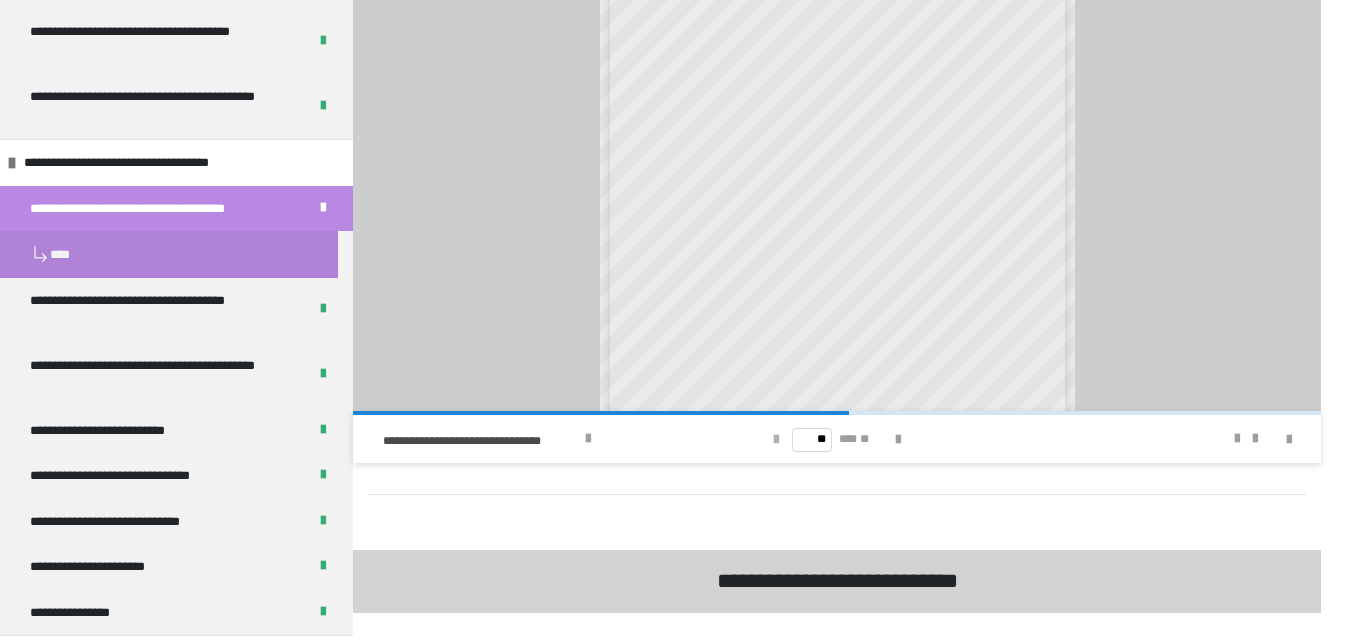click at bounding box center (776, 440) 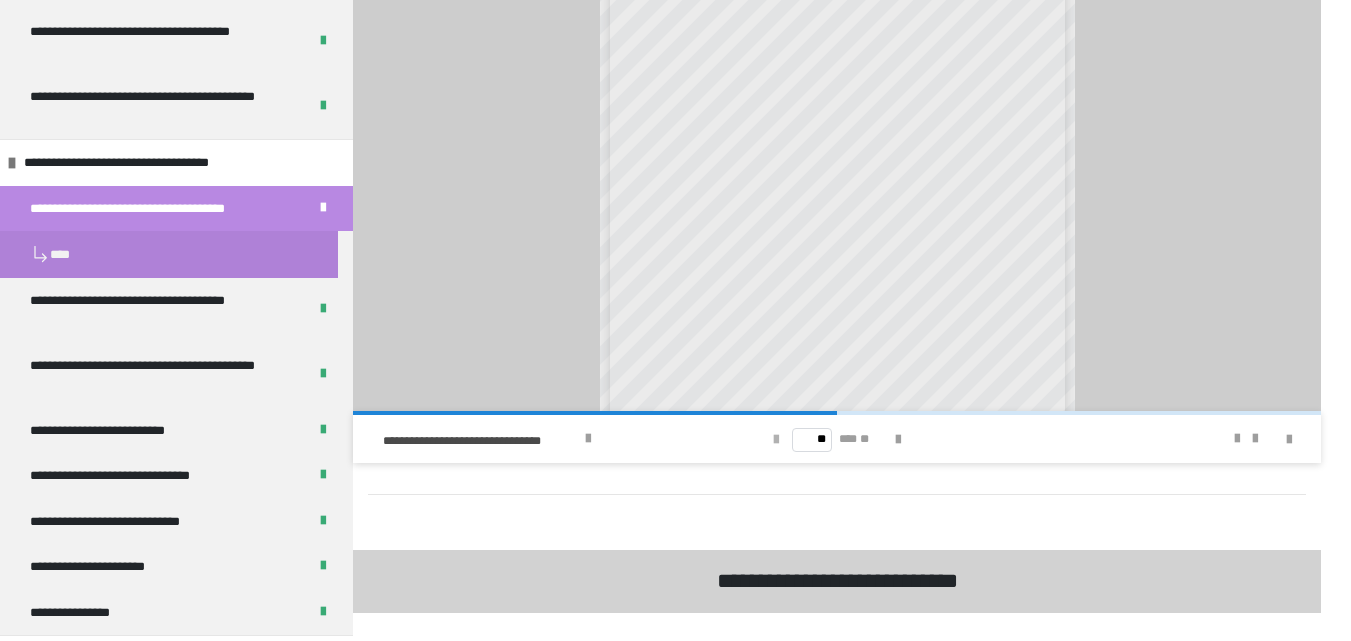 click at bounding box center [776, 440] 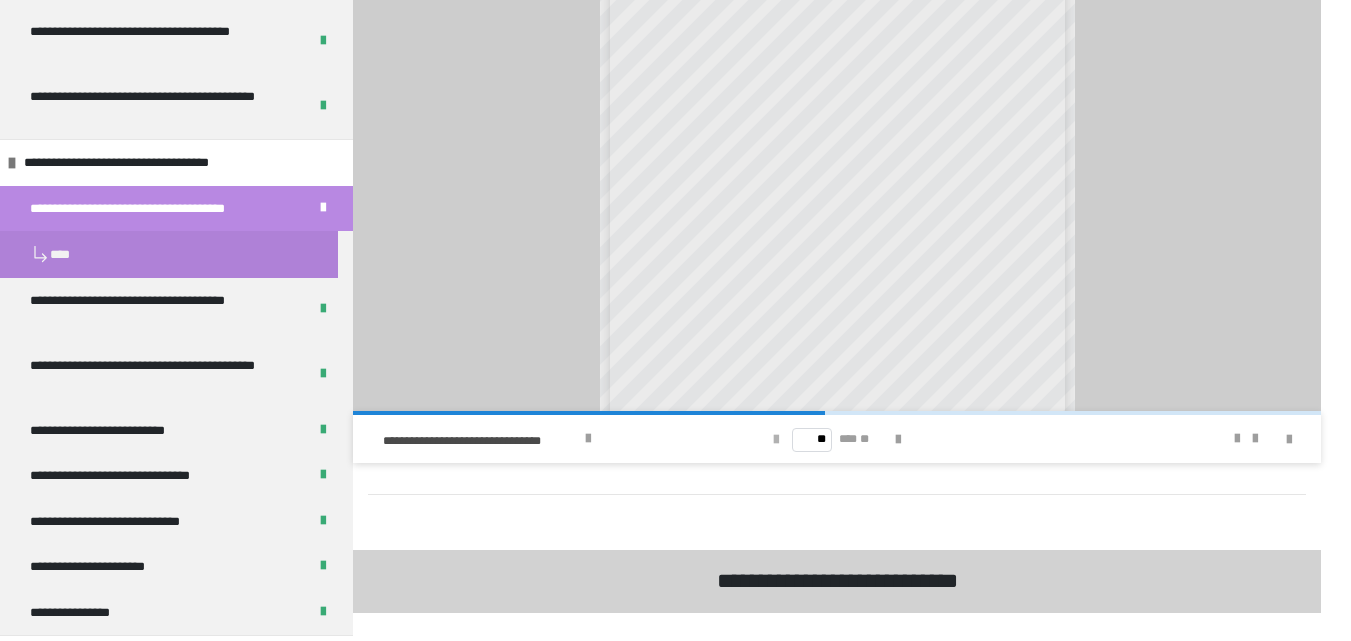 click at bounding box center (776, 440) 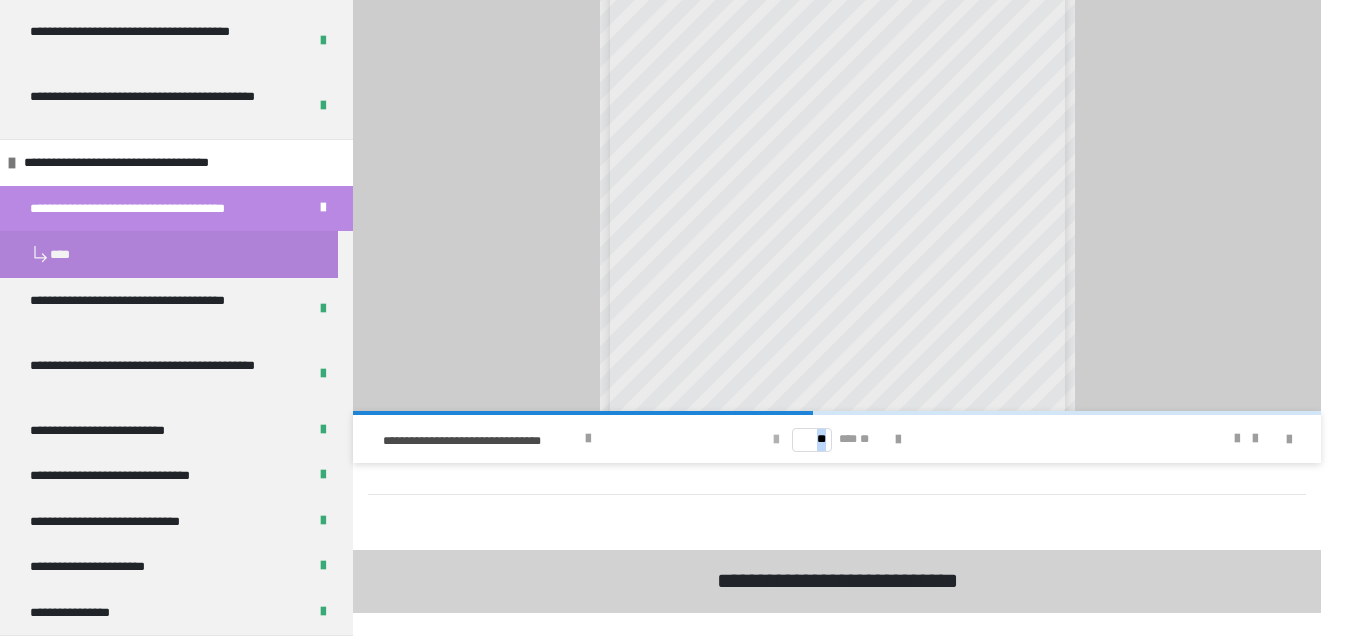 click at bounding box center (776, 440) 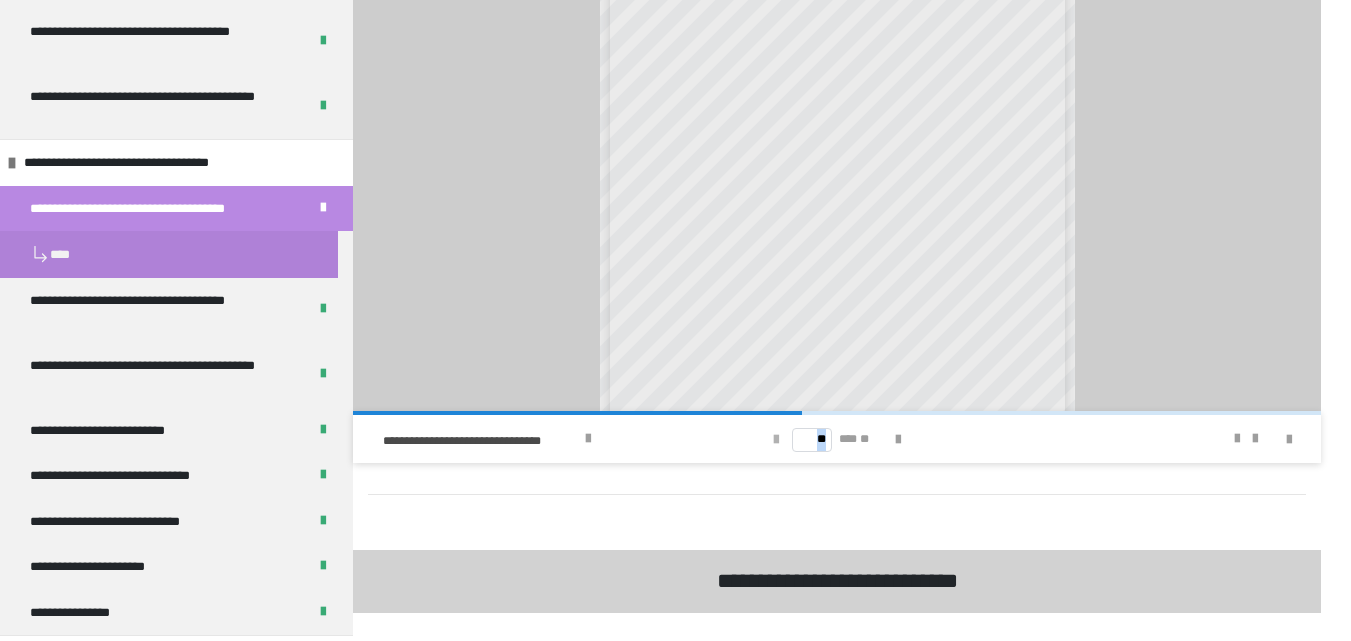 click at bounding box center [776, 440] 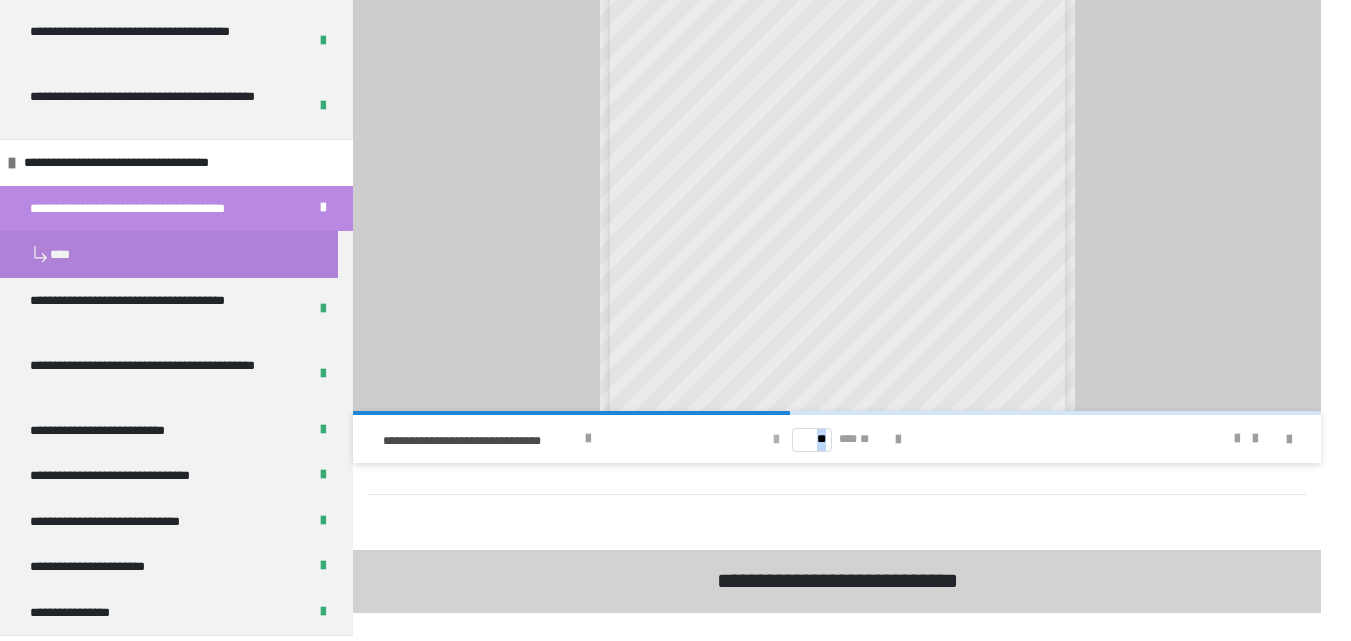 click at bounding box center [776, 440] 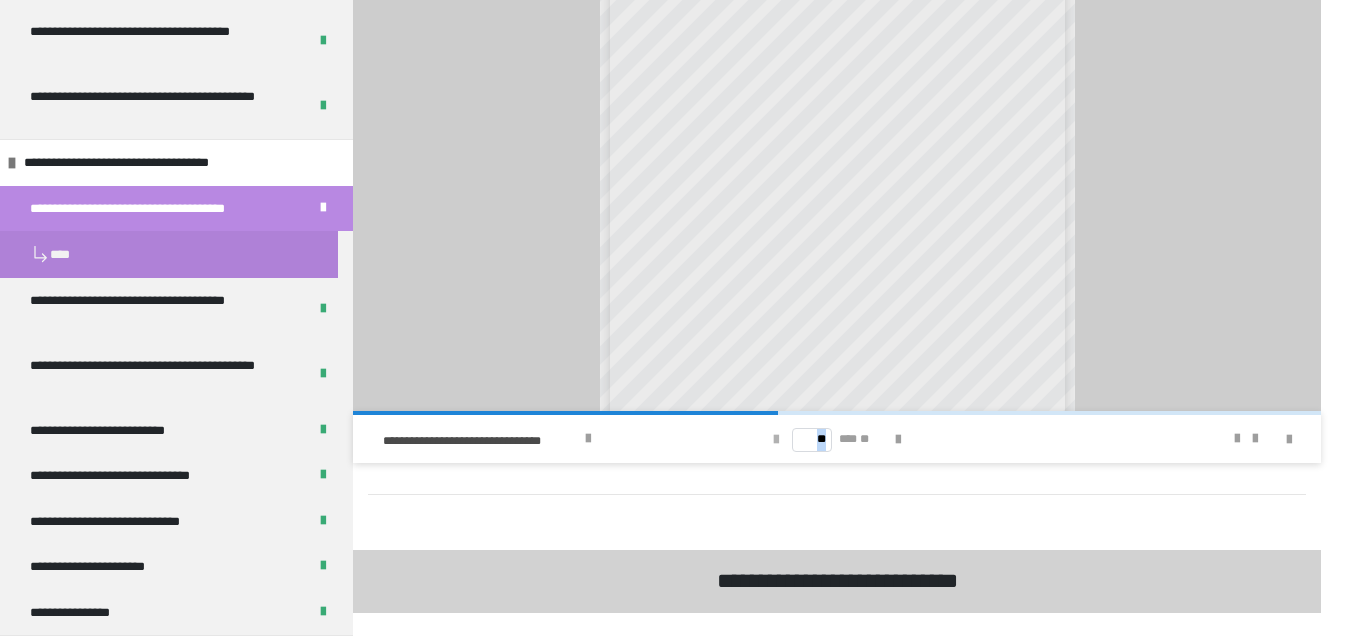 click at bounding box center (776, 440) 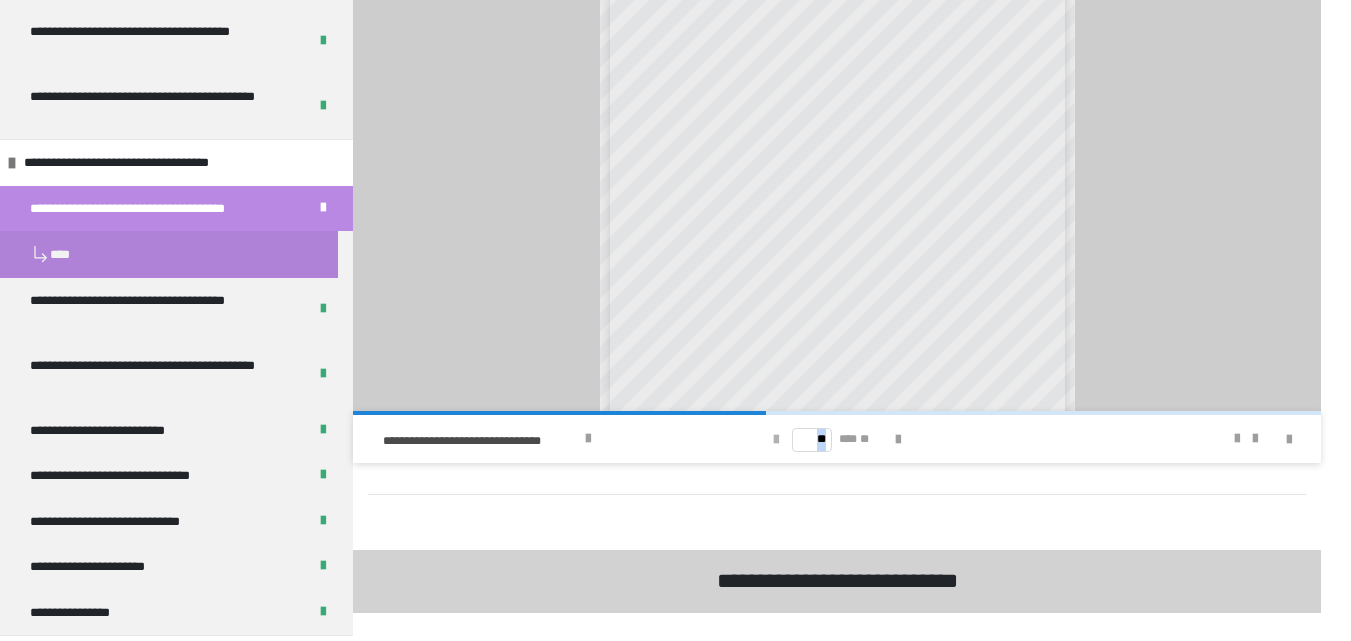 click at bounding box center (776, 440) 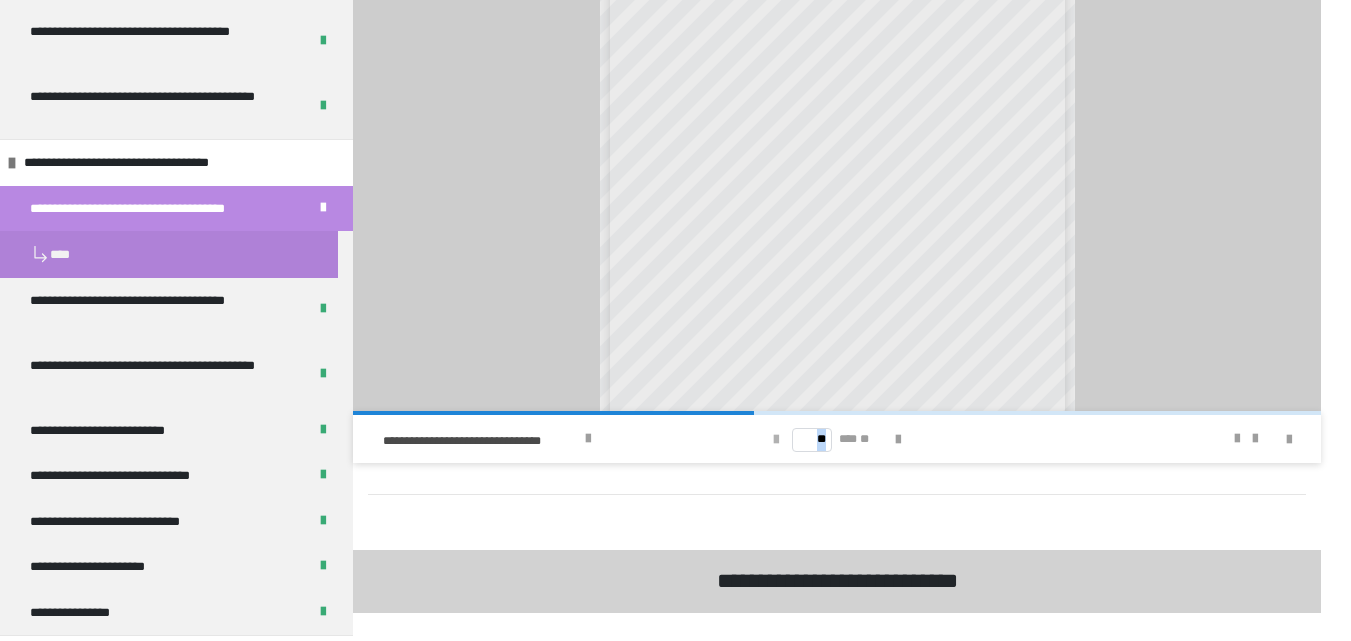 click at bounding box center [776, 440] 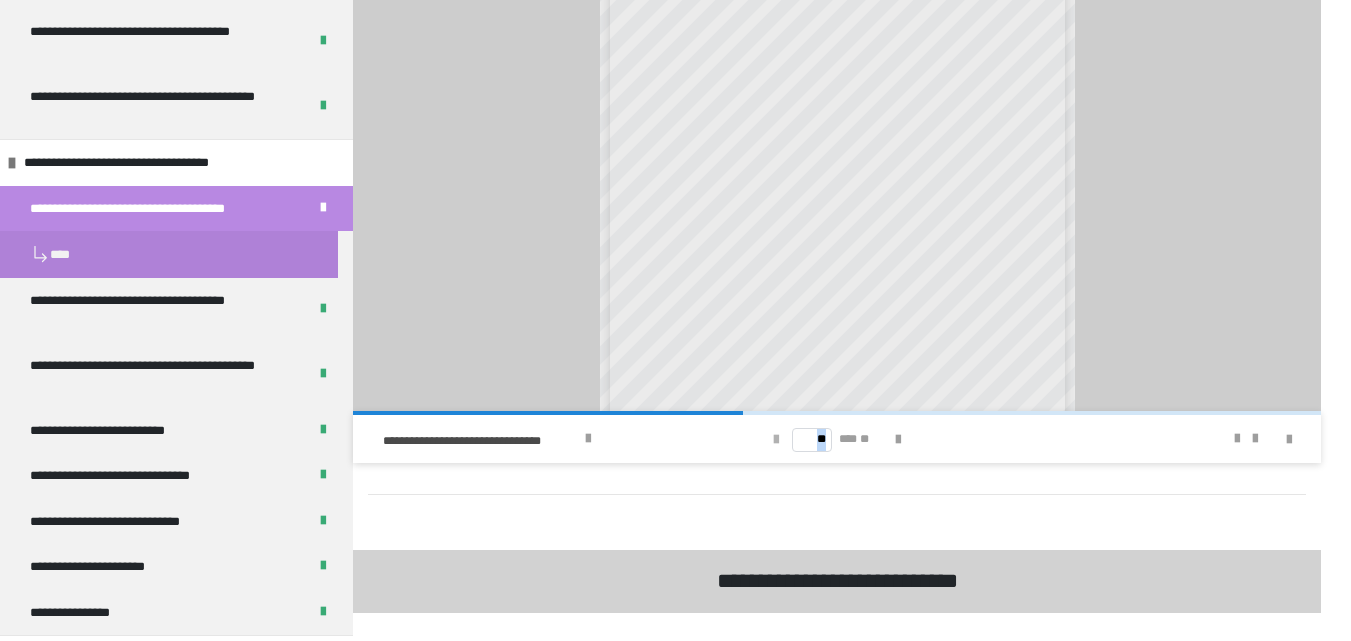 click at bounding box center (776, 440) 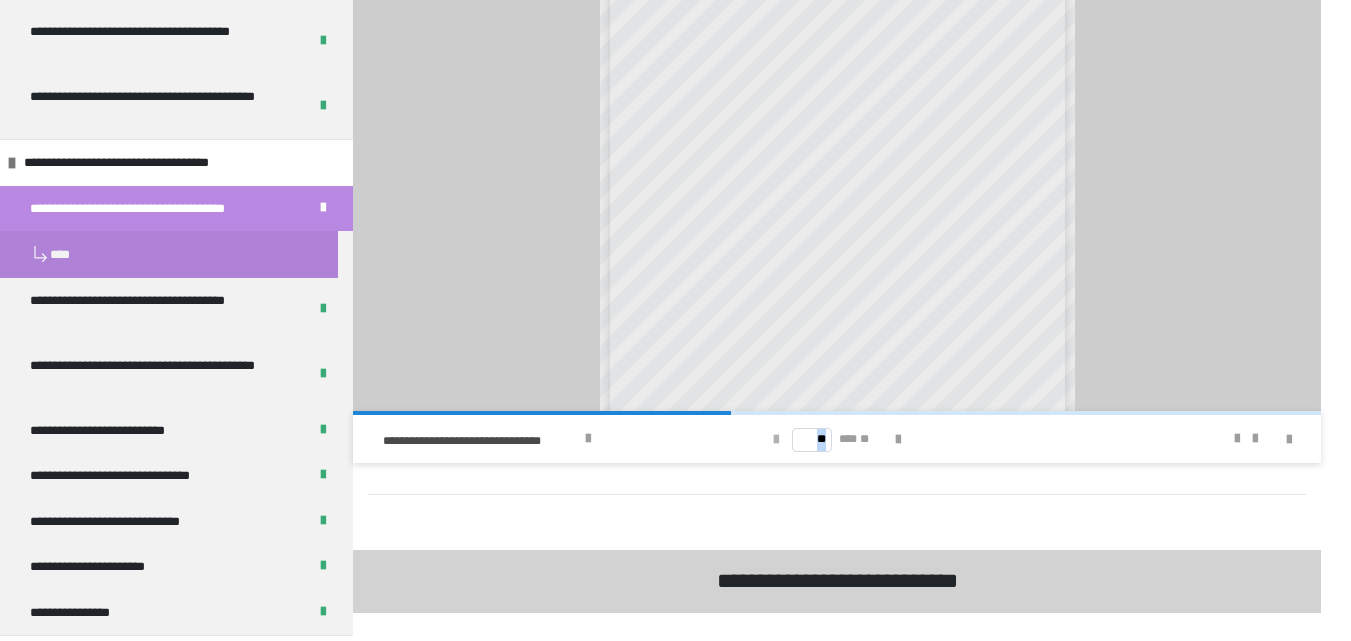 click at bounding box center (776, 440) 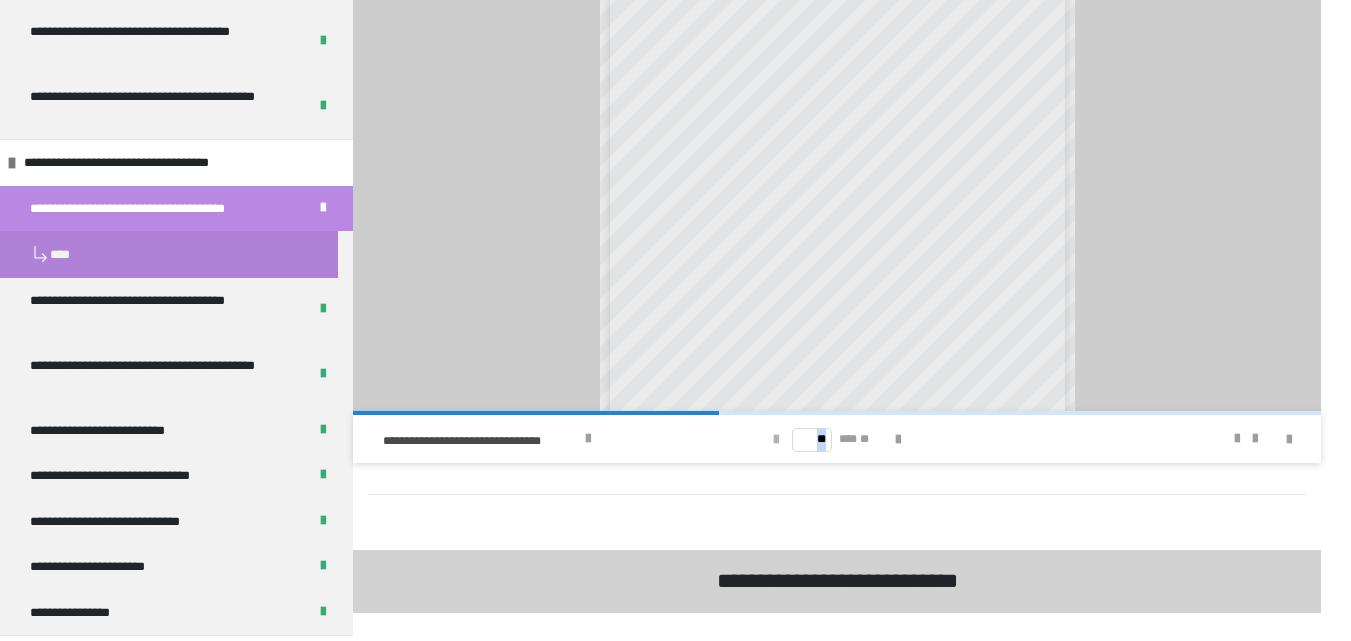 click at bounding box center (776, 440) 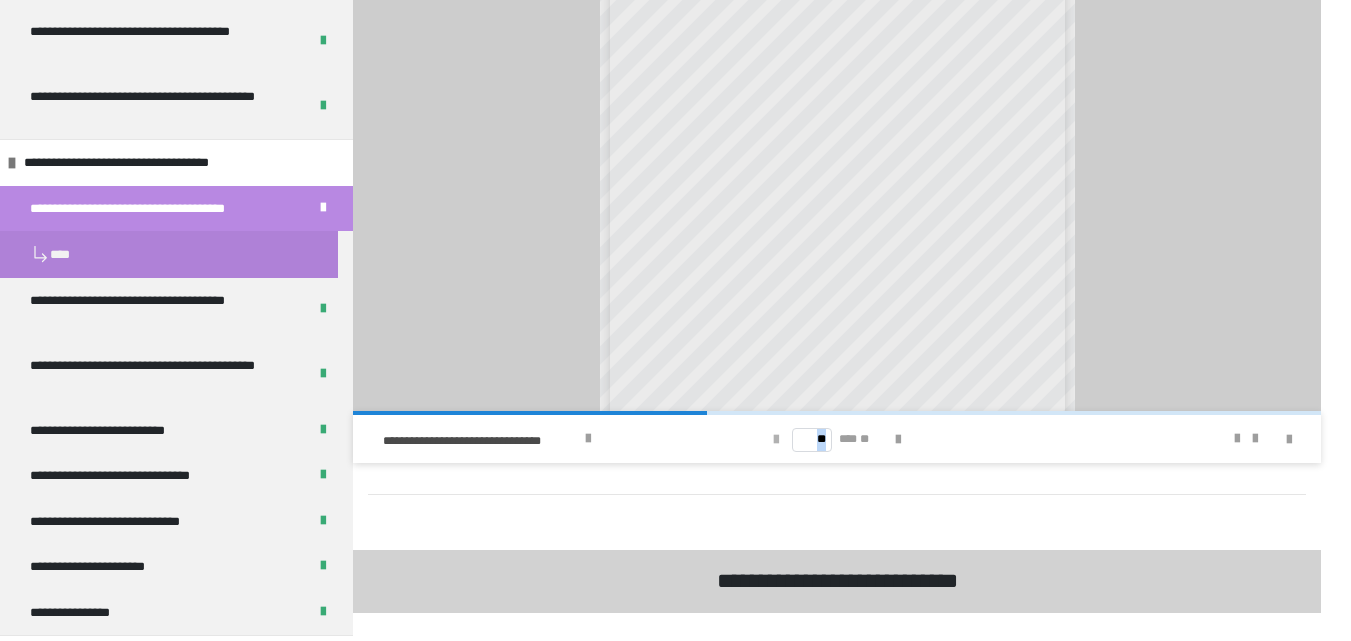 click at bounding box center (776, 440) 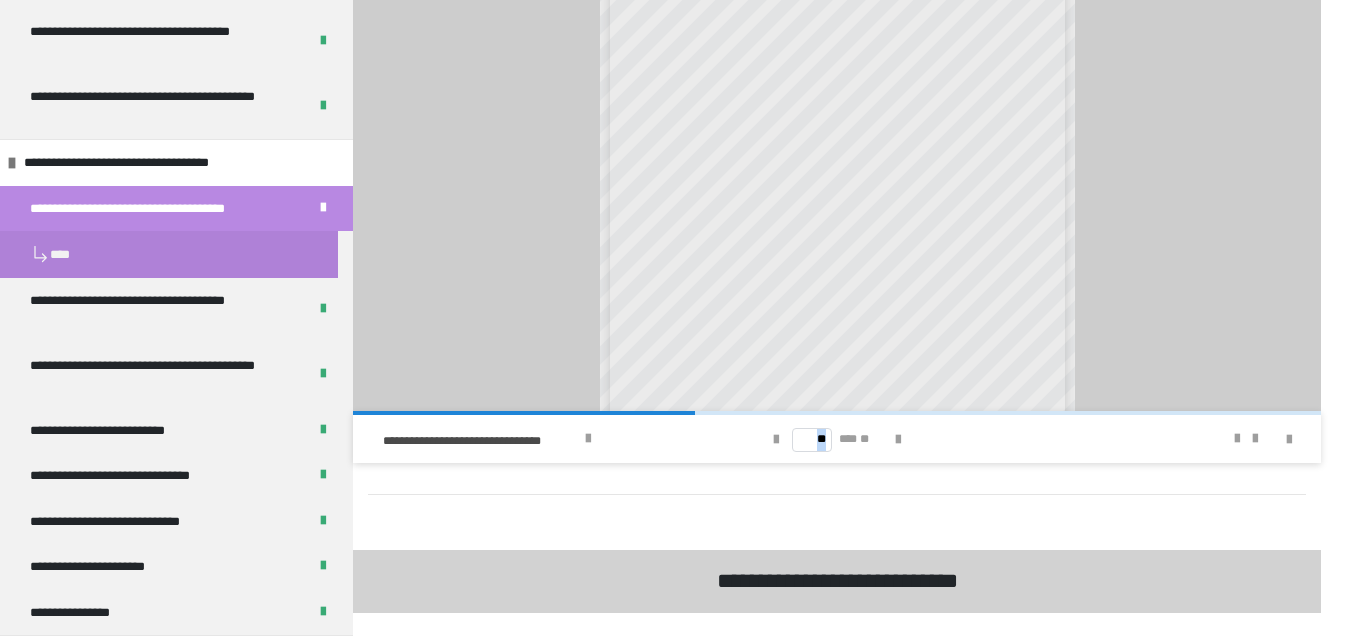 click on "** *** **" at bounding box center [837, 439] 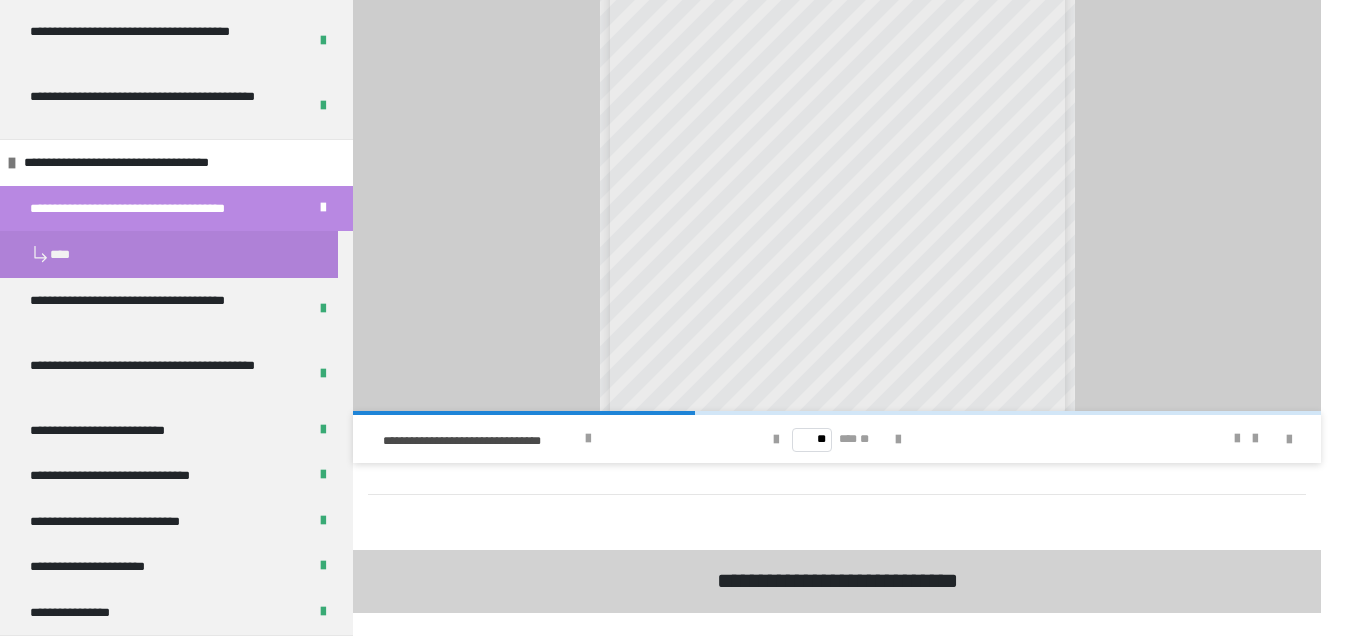 click on "** *** **" at bounding box center (837, 439) 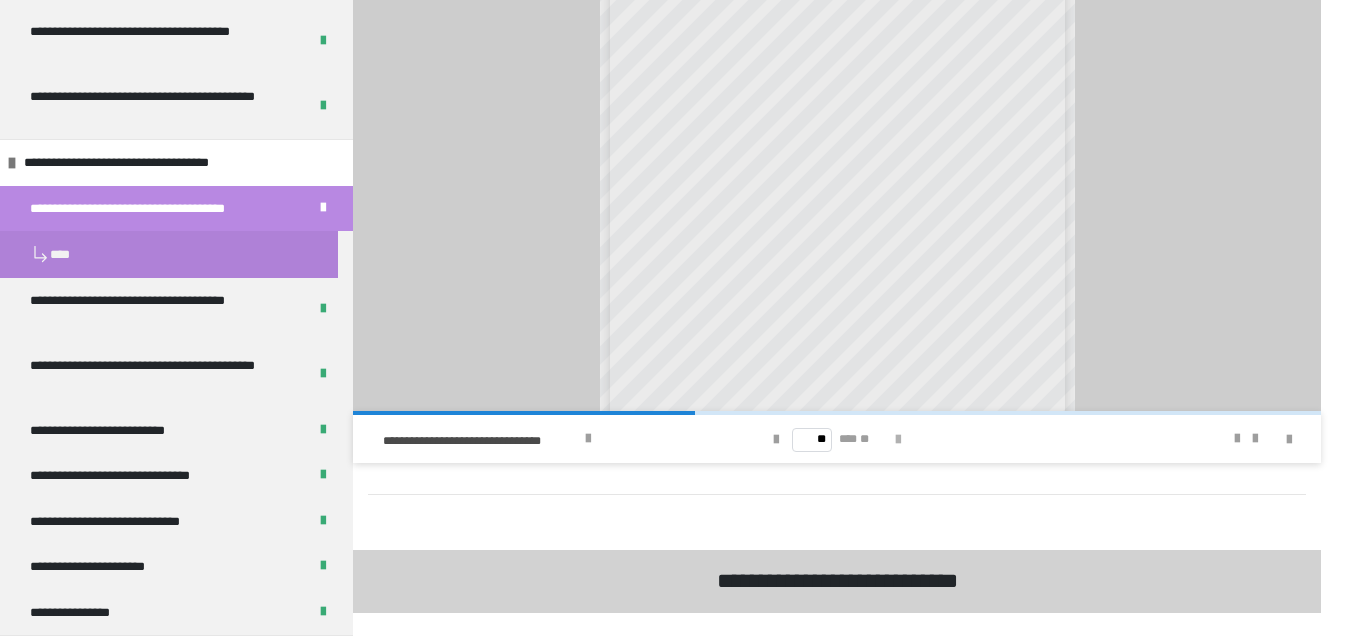 click at bounding box center (898, 440) 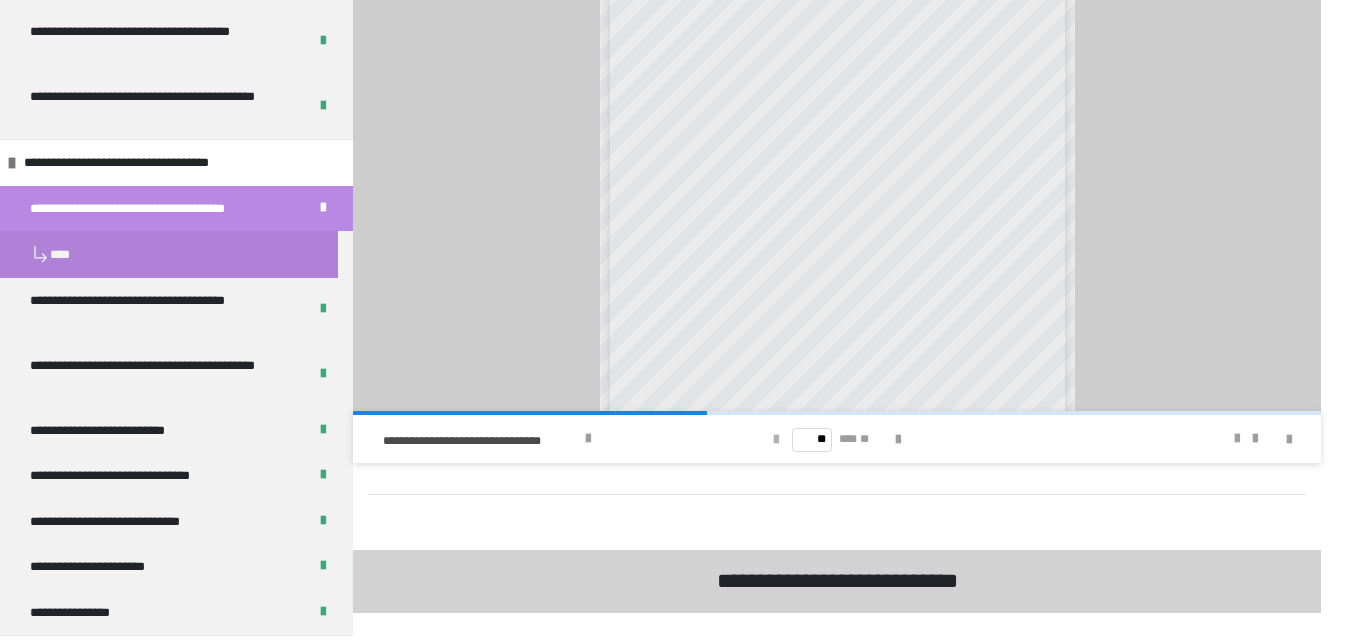 click at bounding box center [776, 440] 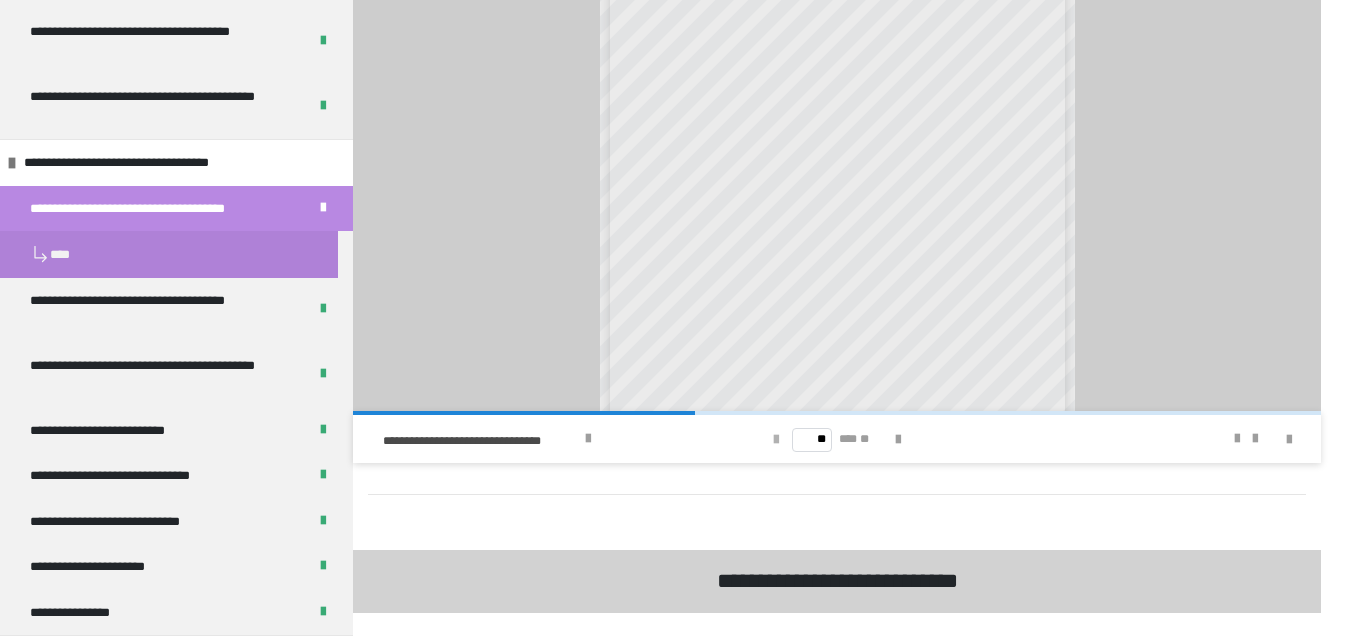 click at bounding box center (776, 440) 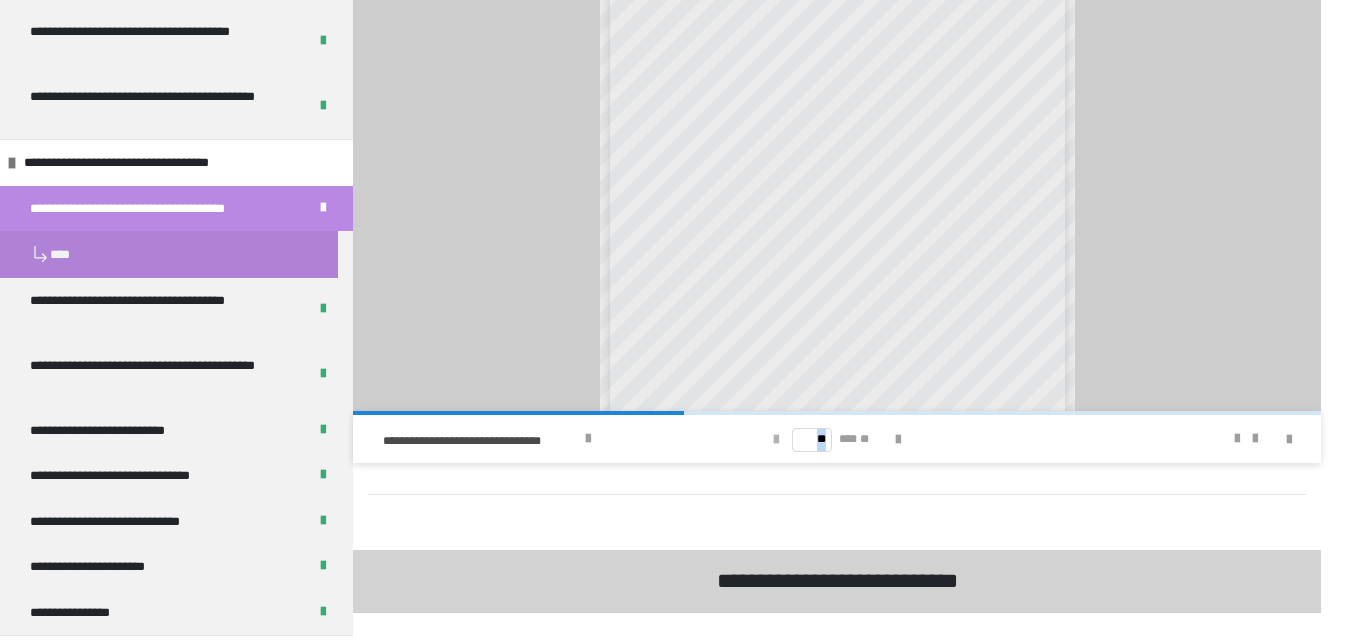 click at bounding box center (776, 440) 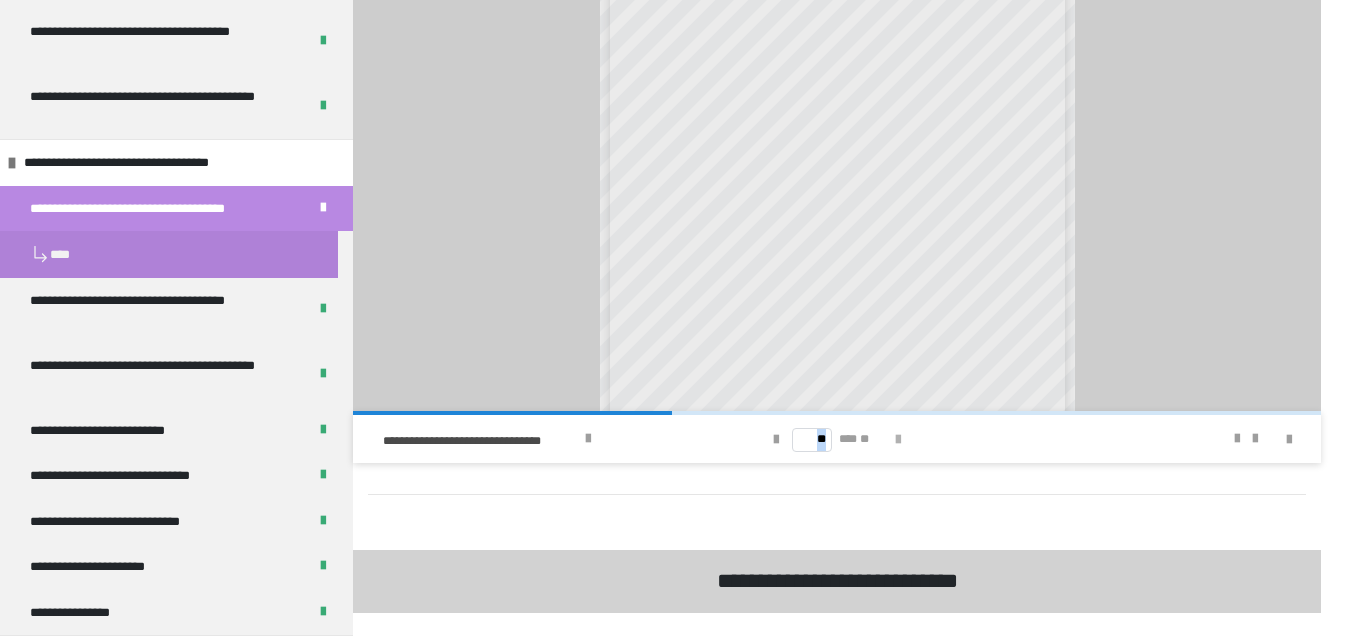 click at bounding box center (898, 440) 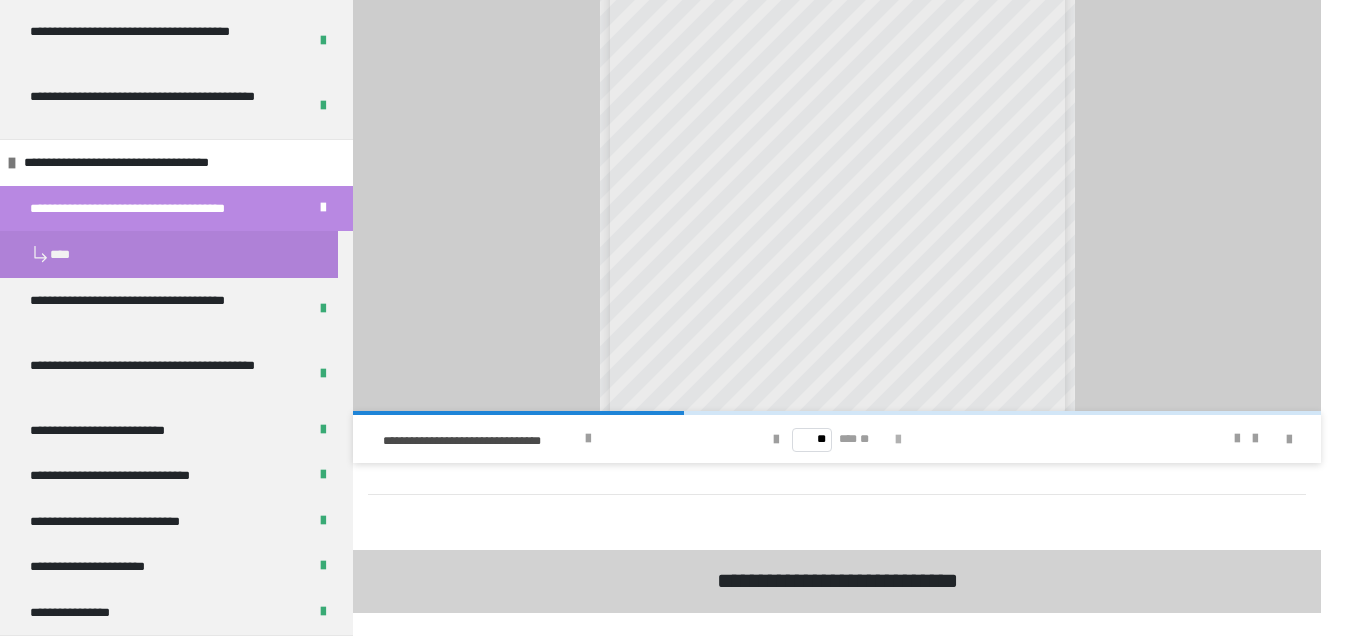 click at bounding box center (898, 440) 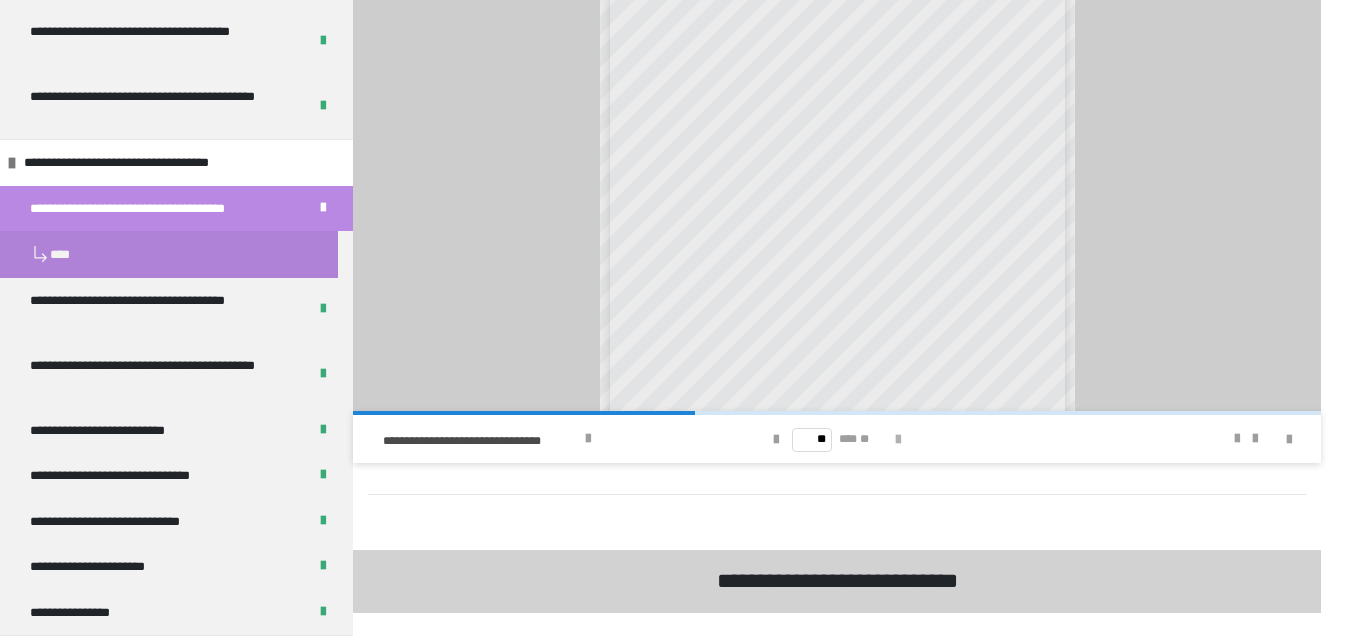 click at bounding box center (898, 440) 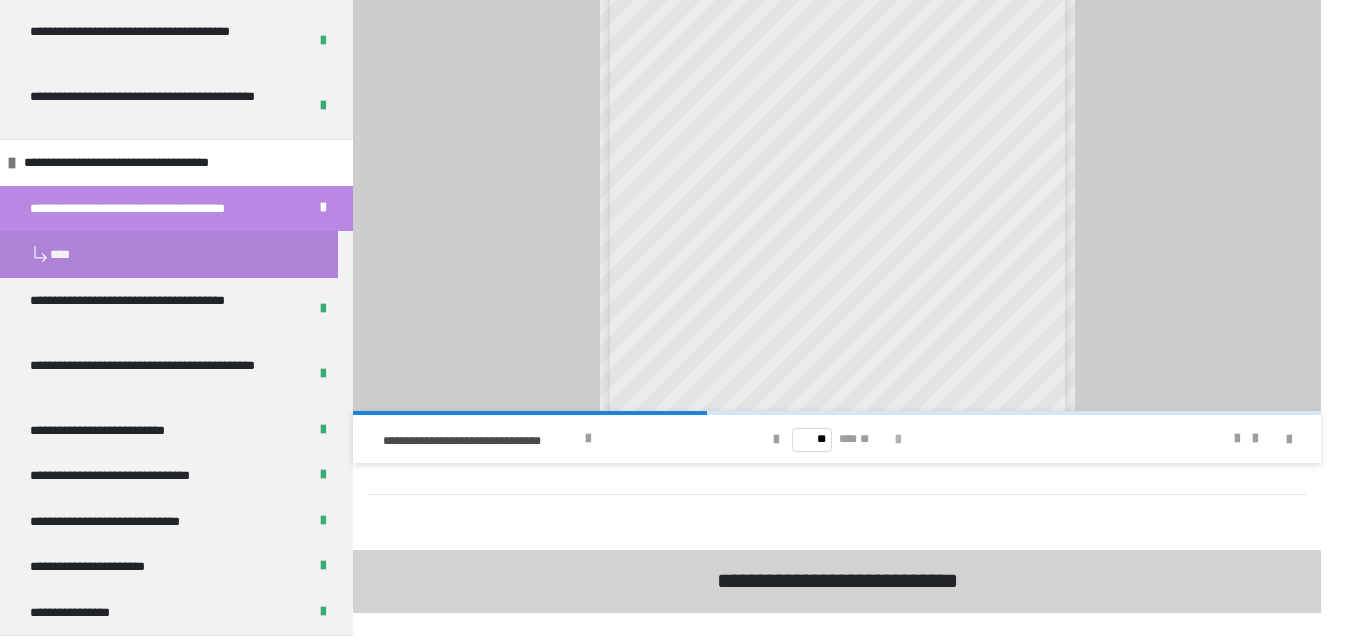 click at bounding box center [898, 440] 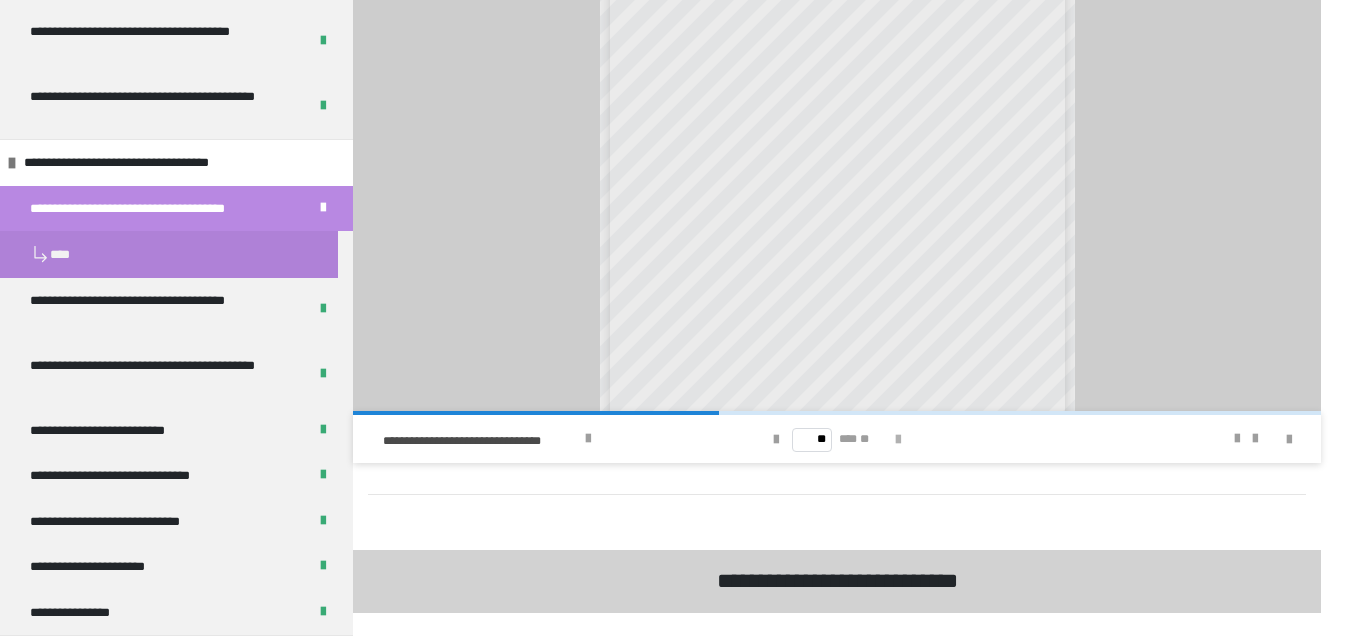 click at bounding box center [898, 440] 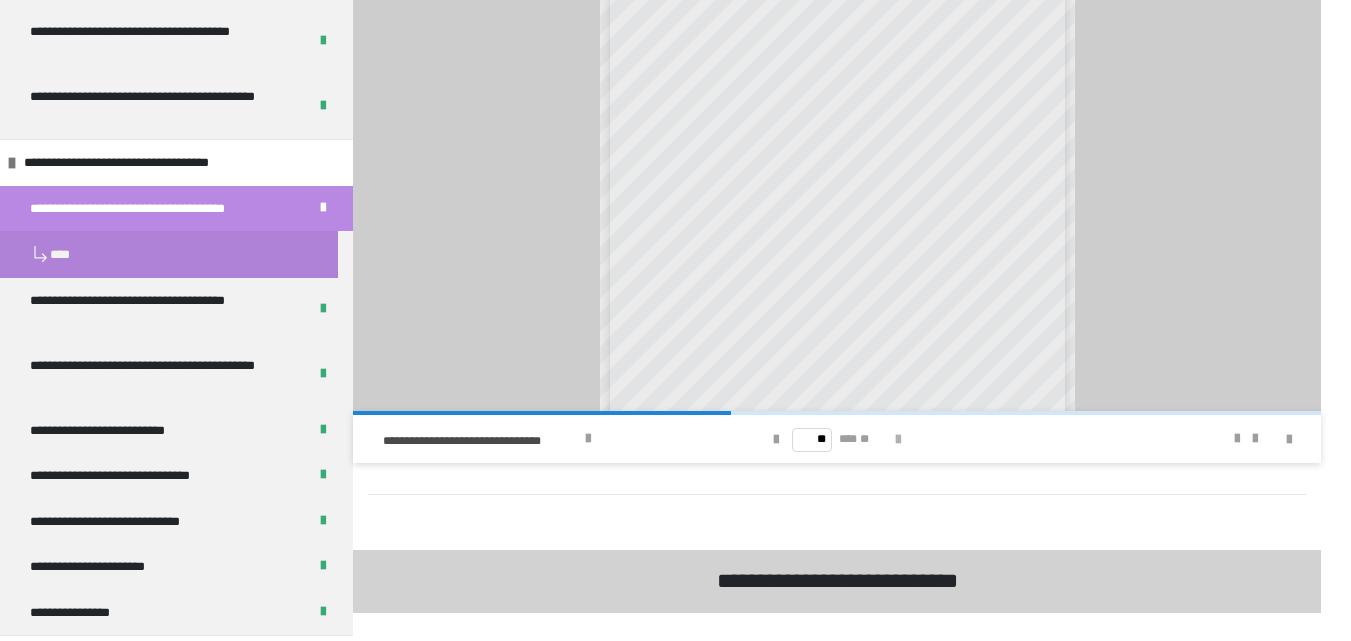 click at bounding box center (898, 440) 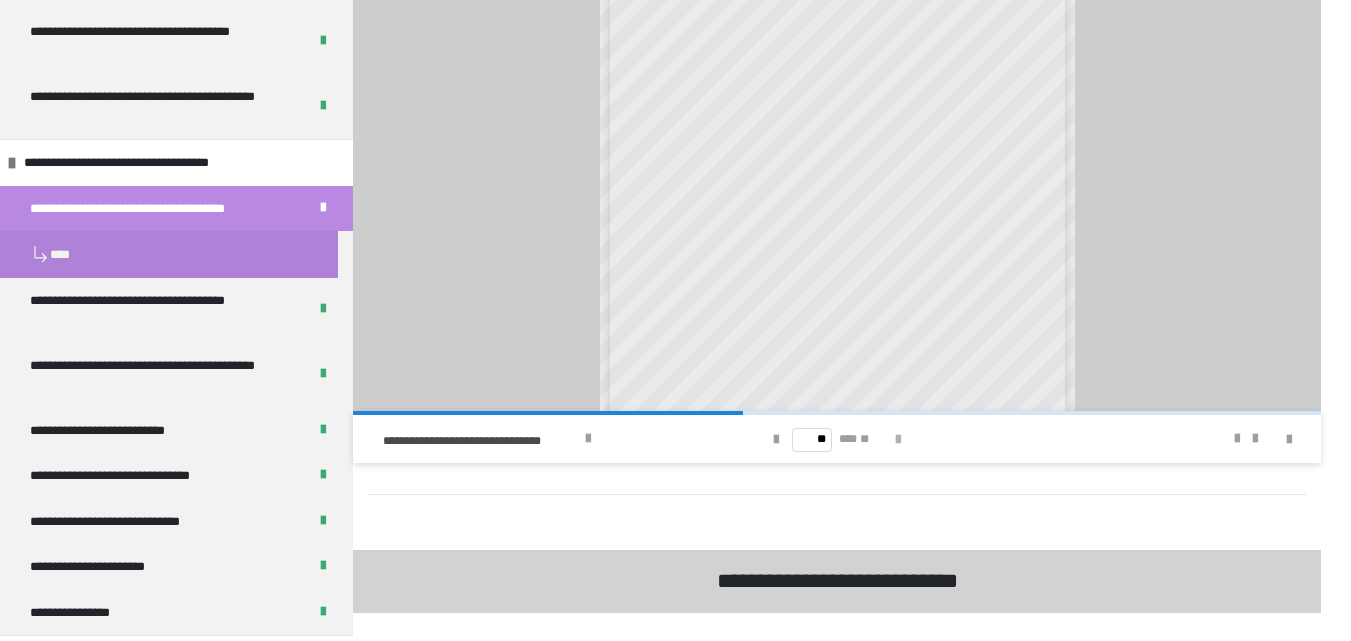 click at bounding box center (898, 440) 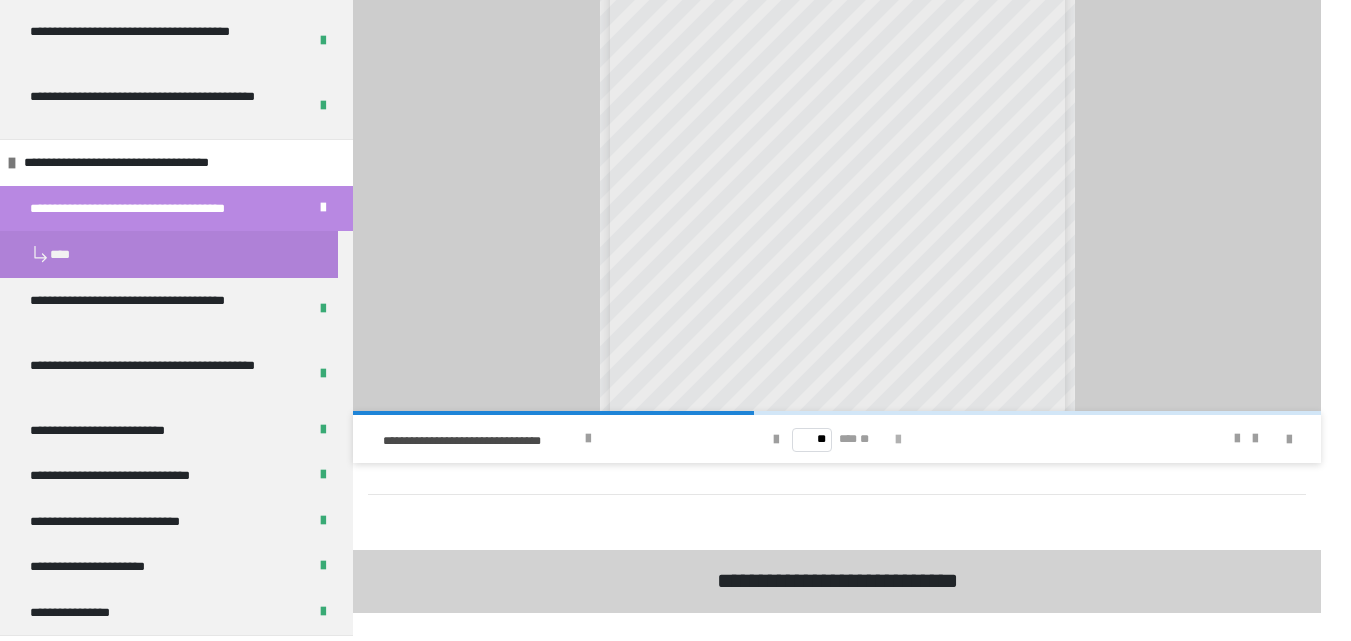 click at bounding box center (898, 440) 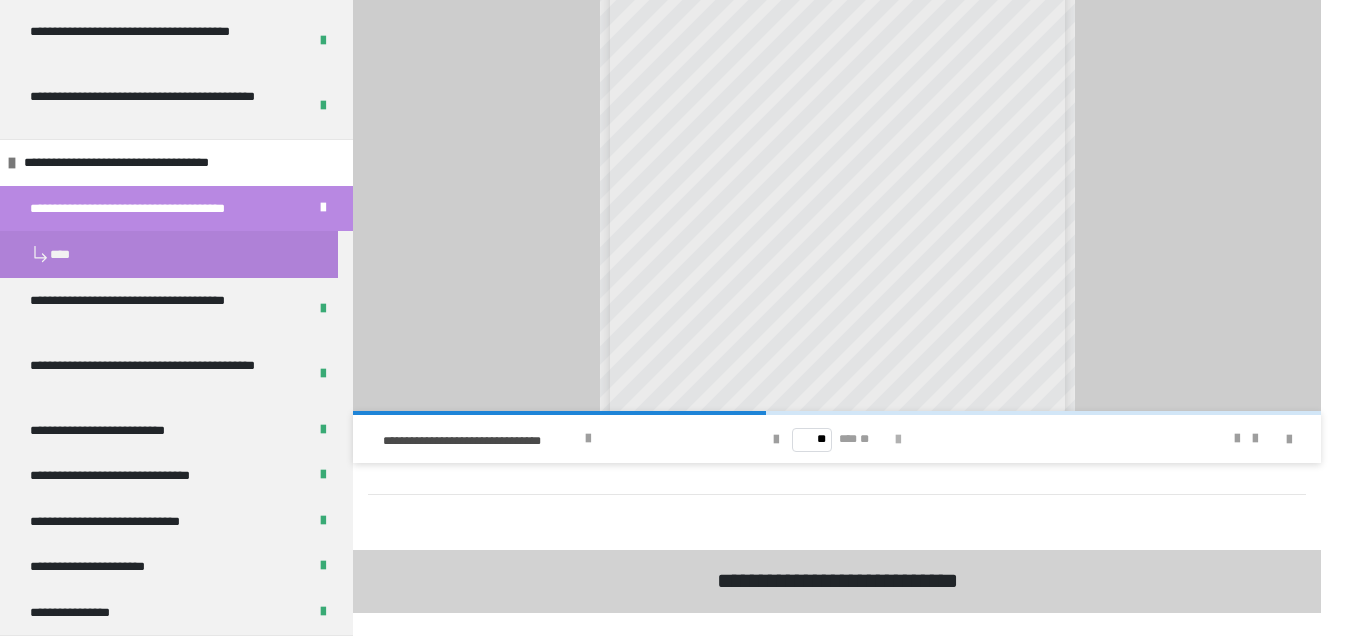 click at bounding box center (898, 440) 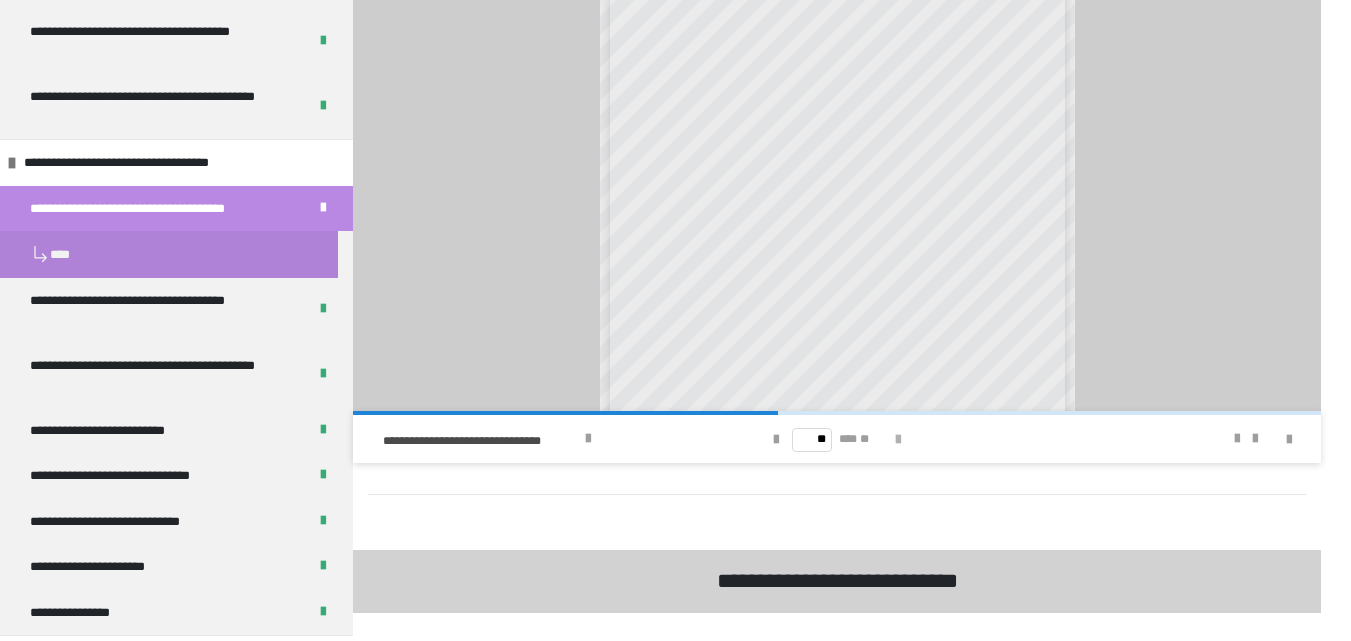 click at bounding box center (898, 440) 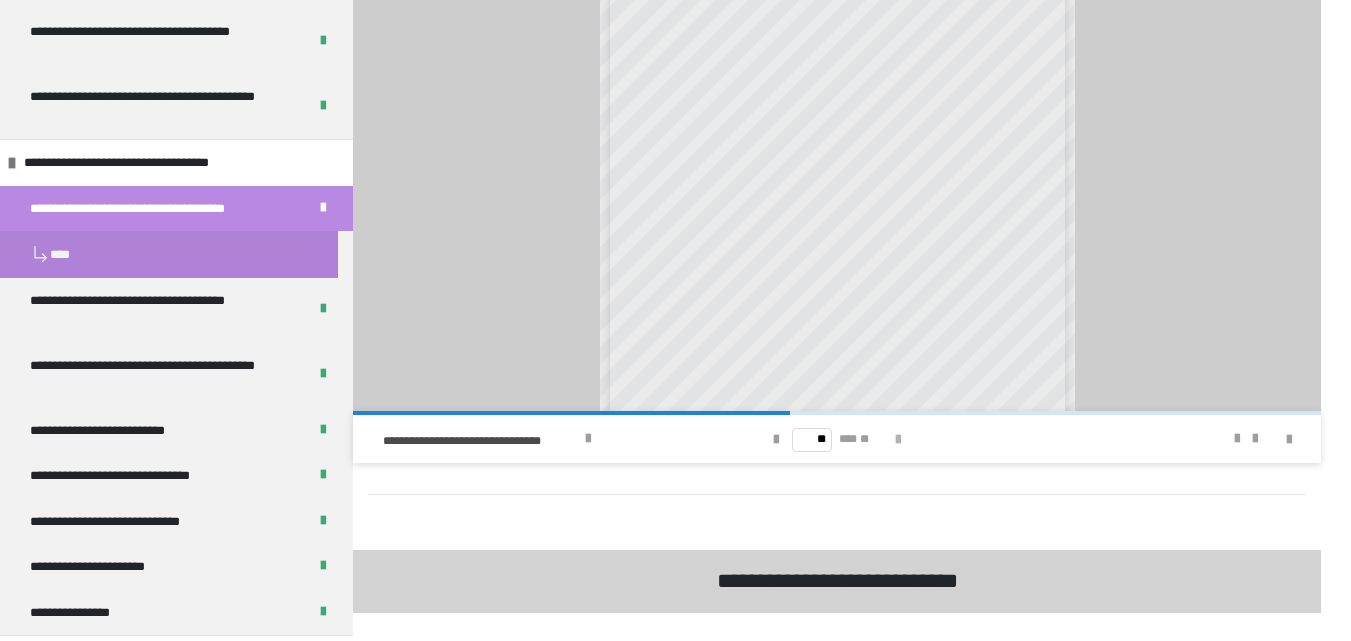 click at bounding box center (898, 440) 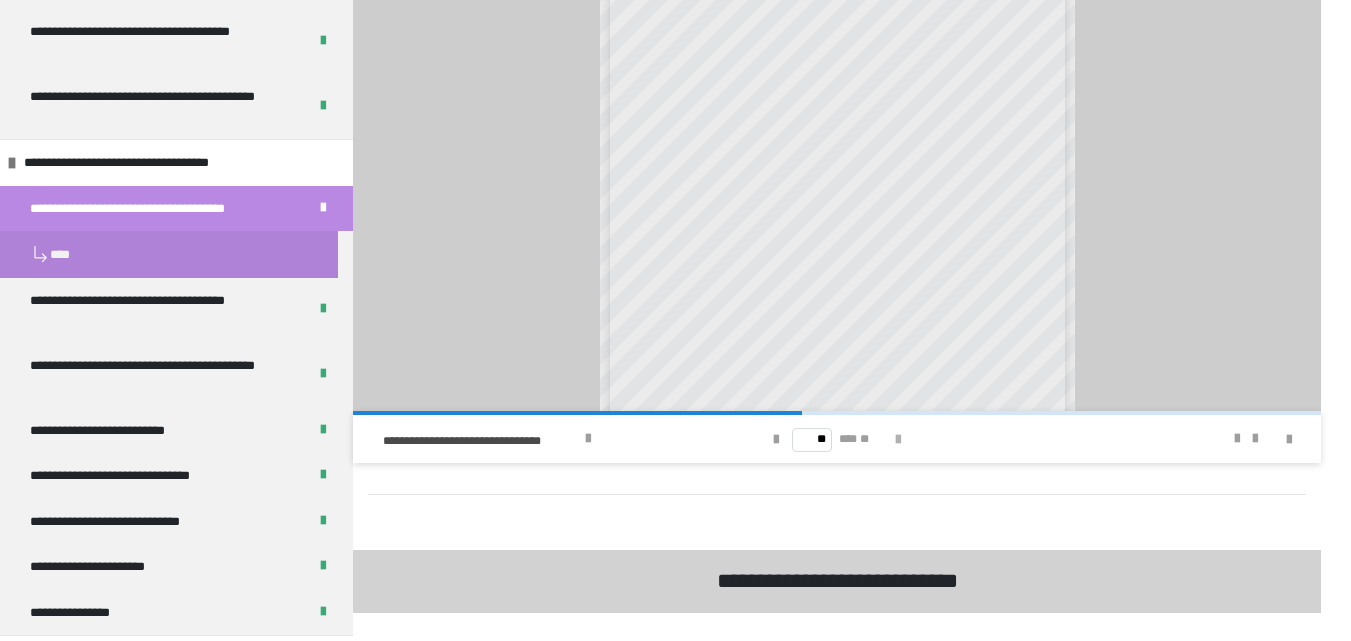 click at bounding box center (898, 440) 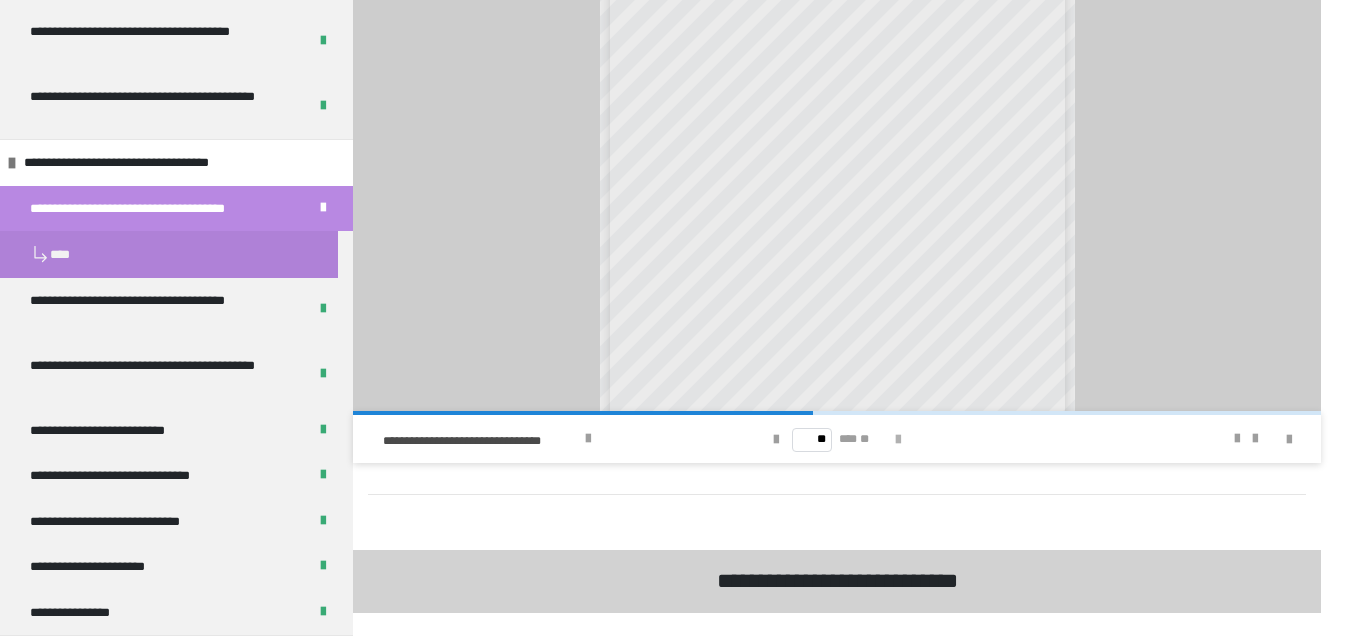 click at bounding box center (898, 440) 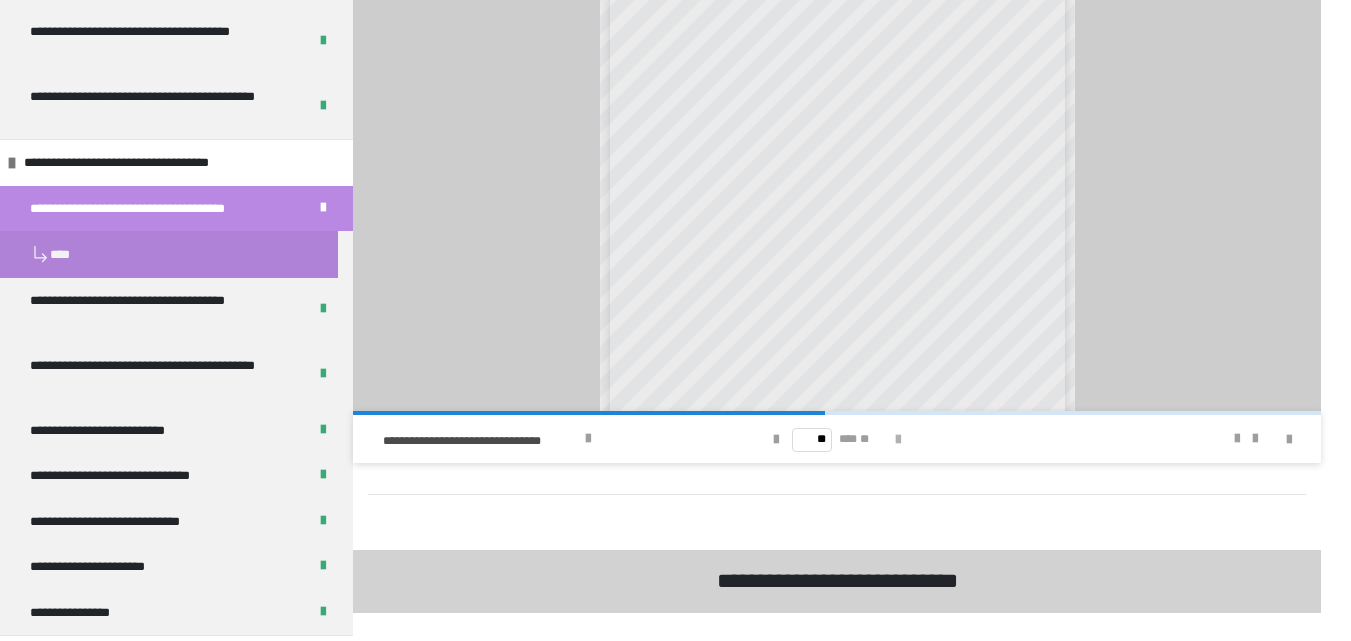 click at bounding box center [898, 440] 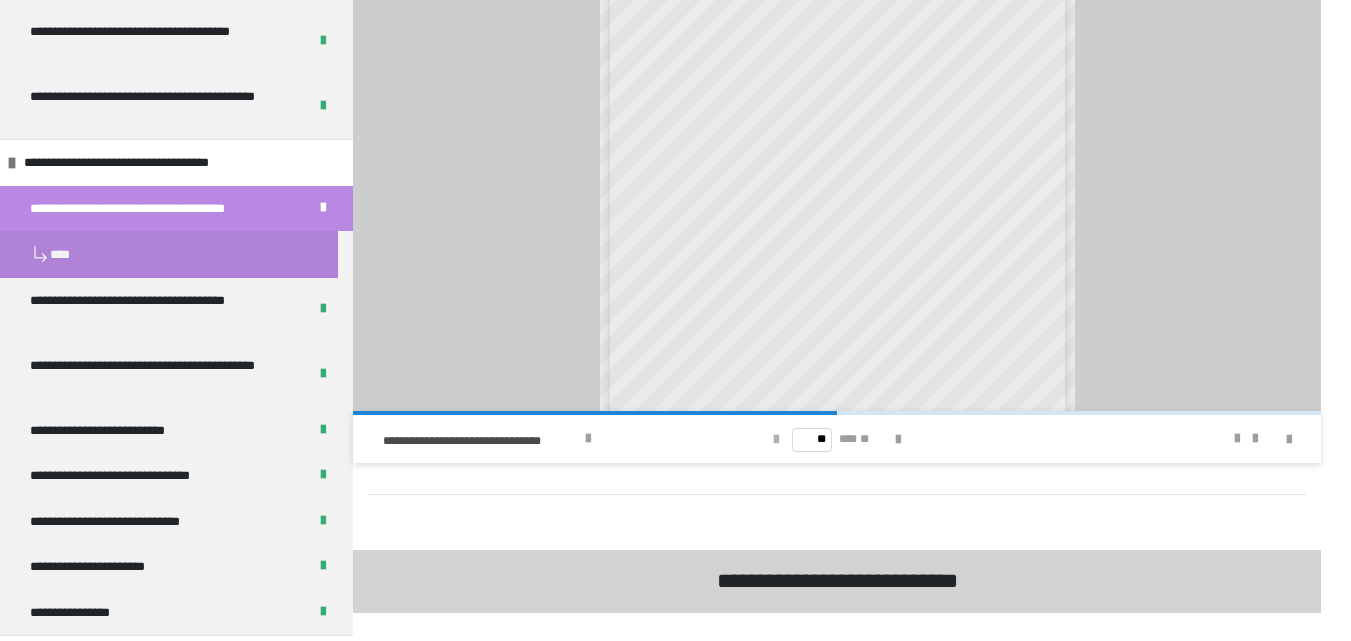 click at bounding box center [776, 440] 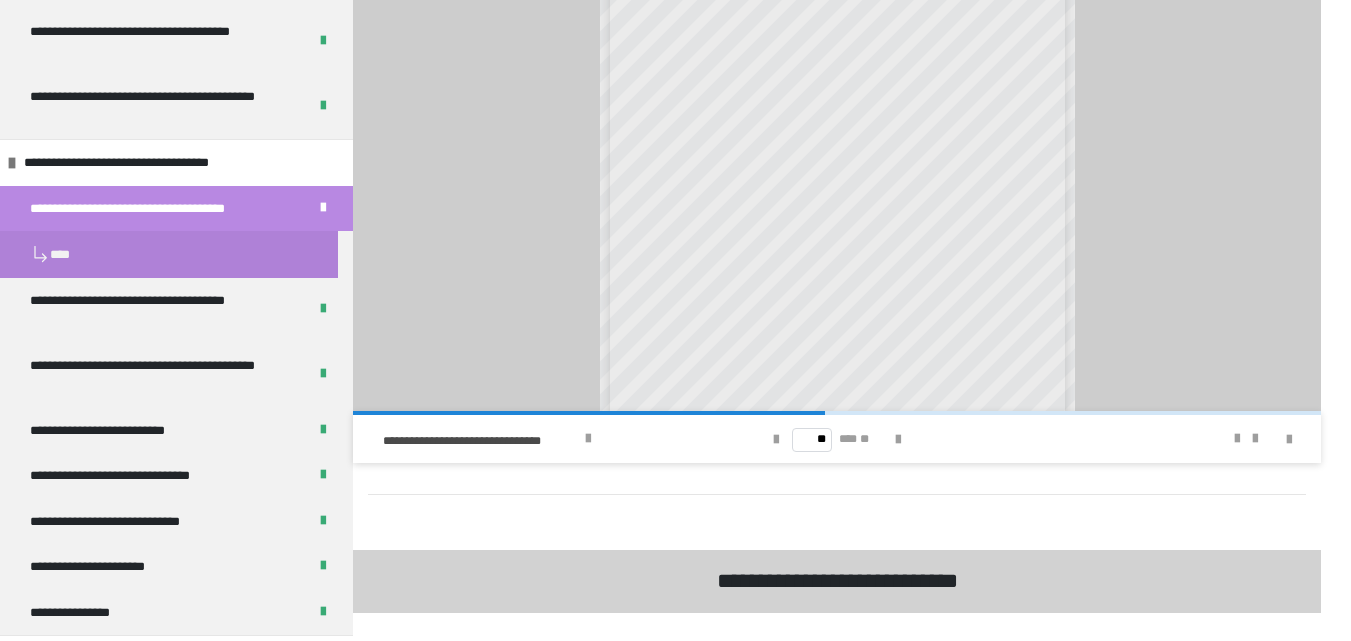 scroll, scrollTop: 0, scrollLeft: 0, axis: both 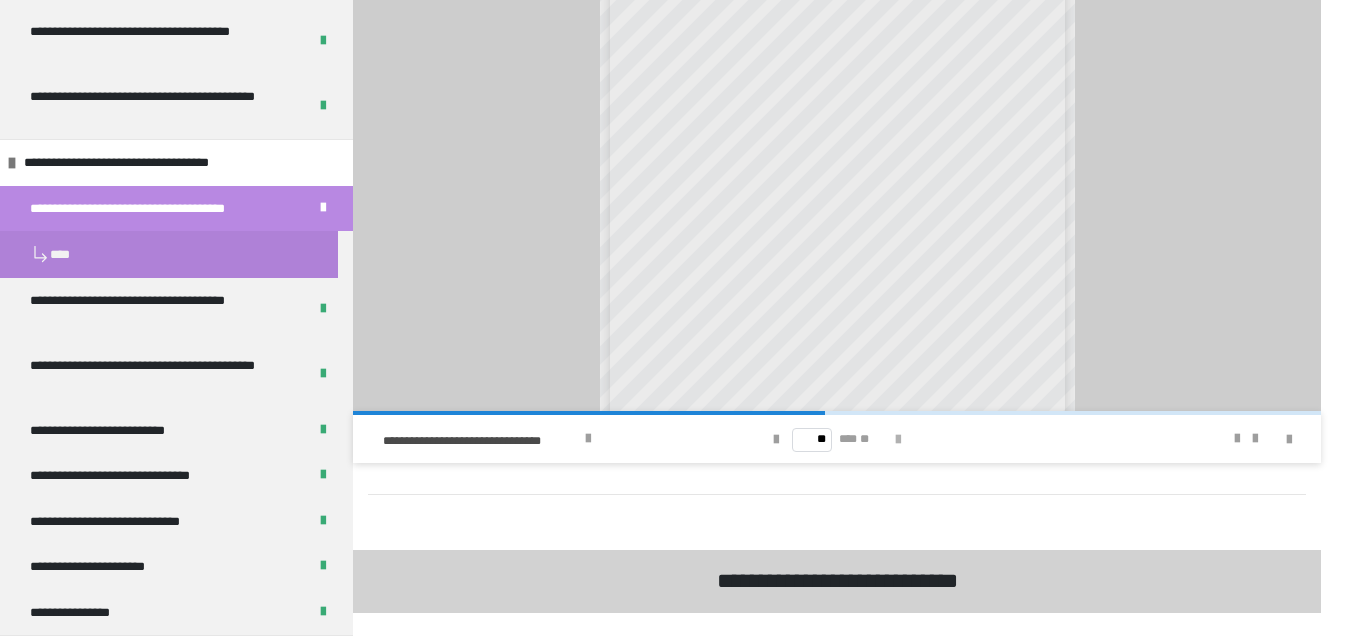 click at bounding box center (898, 440) 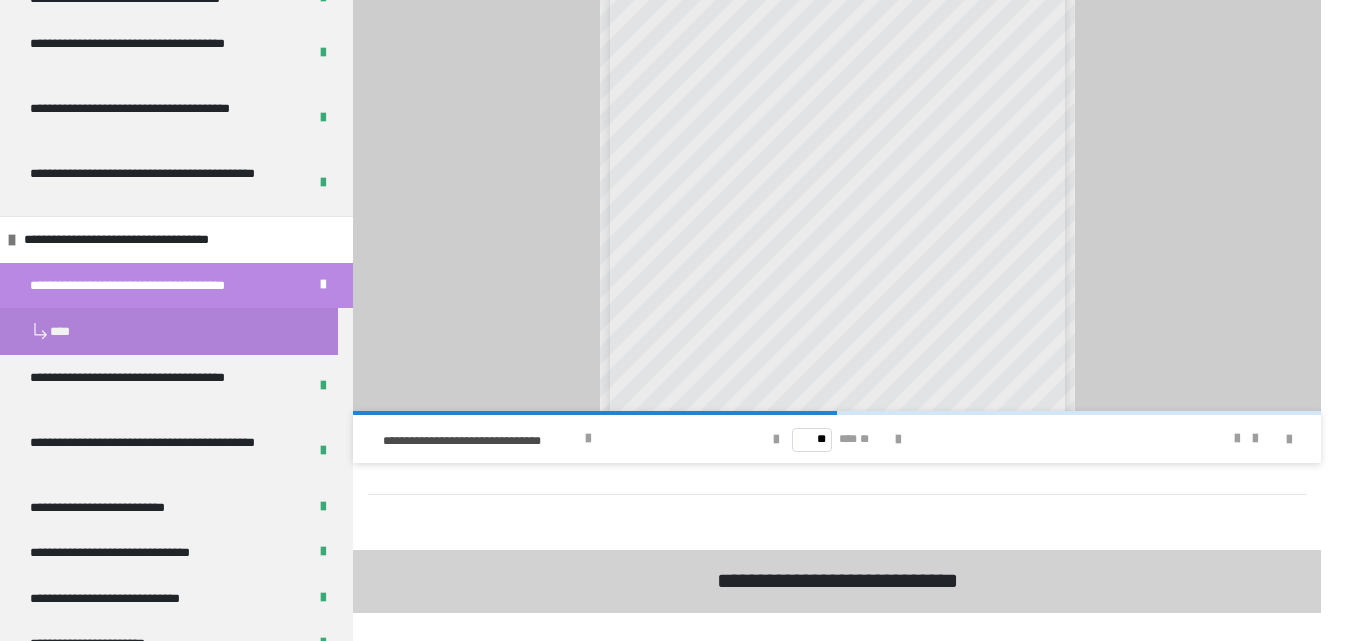 scroll, scrollTop: 286, scrollLeft: 0, axis: vertical 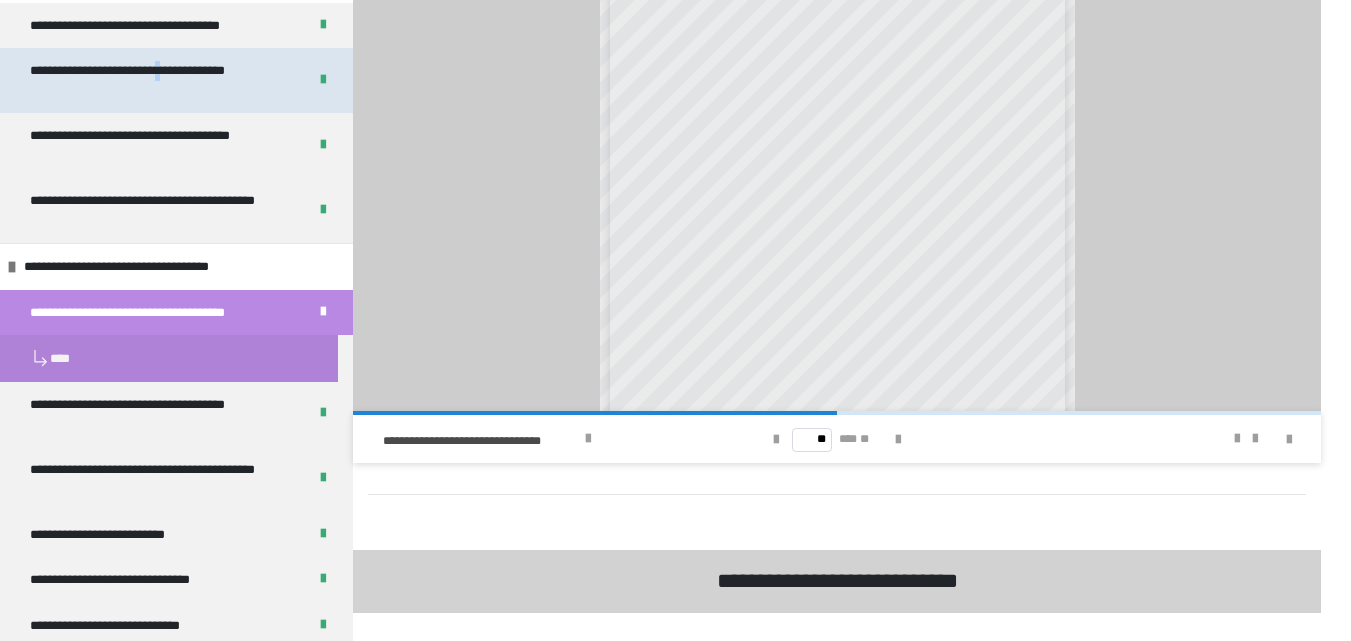 click on "**********" at bounding box center (153, 80) 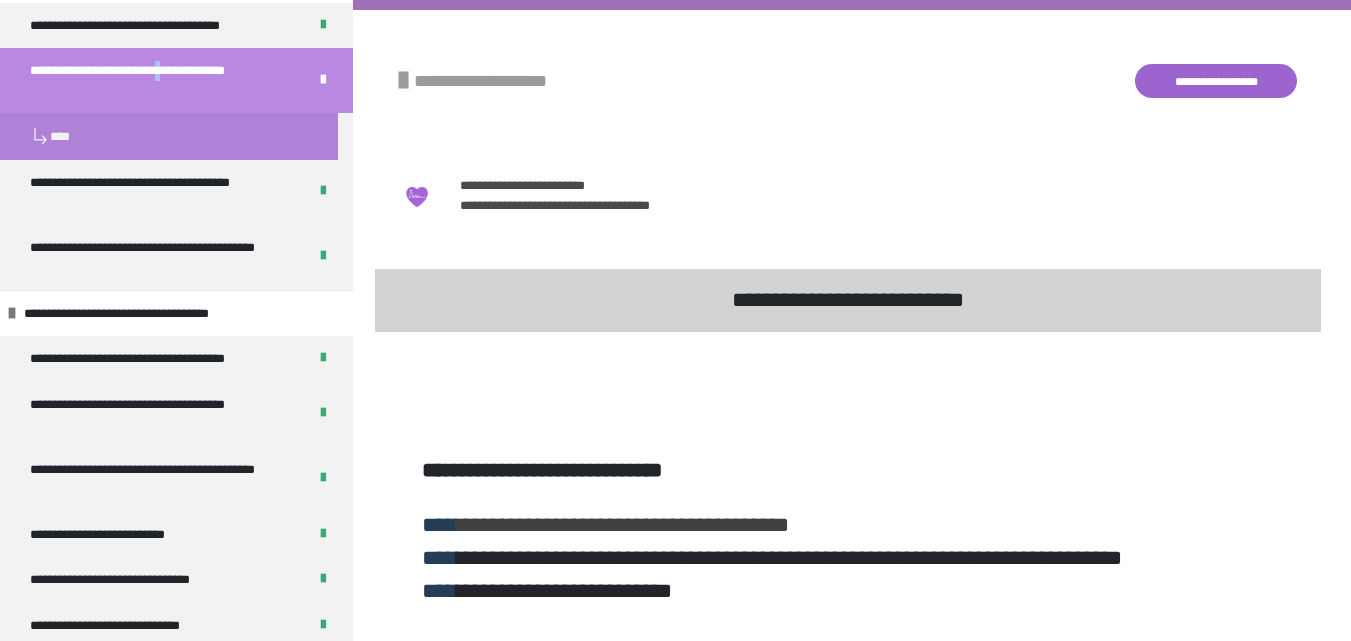 click on "**********" at bounding box center [1216, 81] 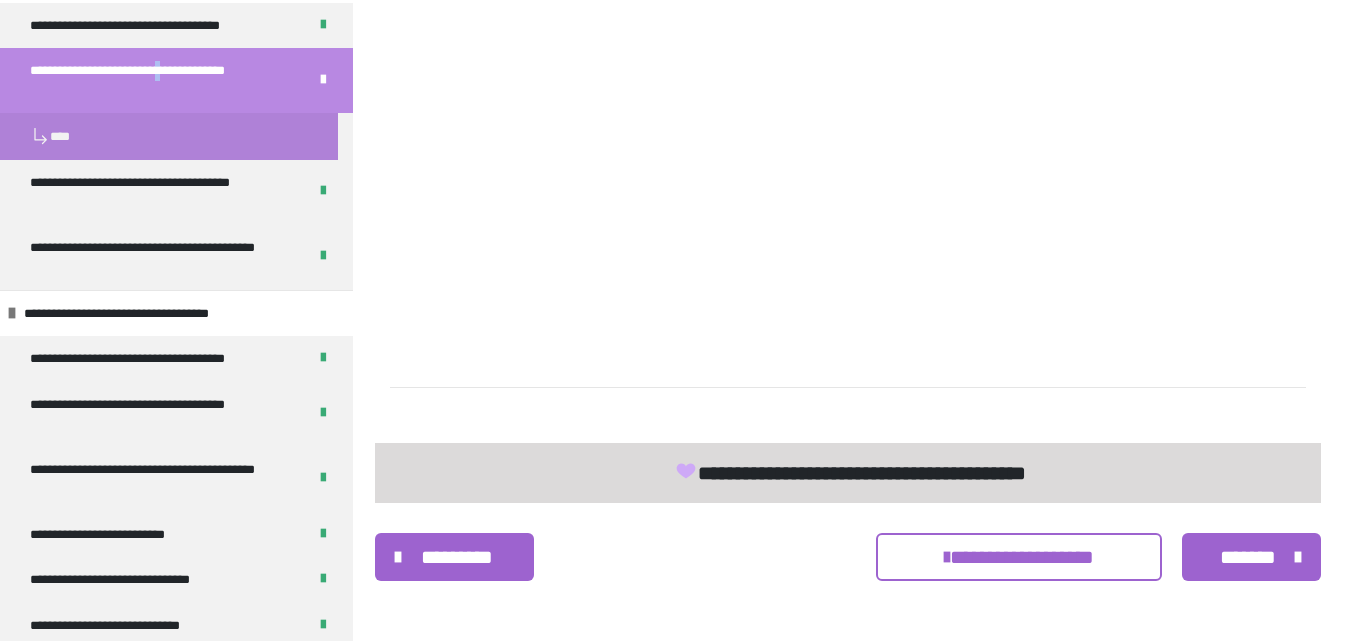 scroll, scrollTop: 2967, scrollLeft: 0, axis: vertical 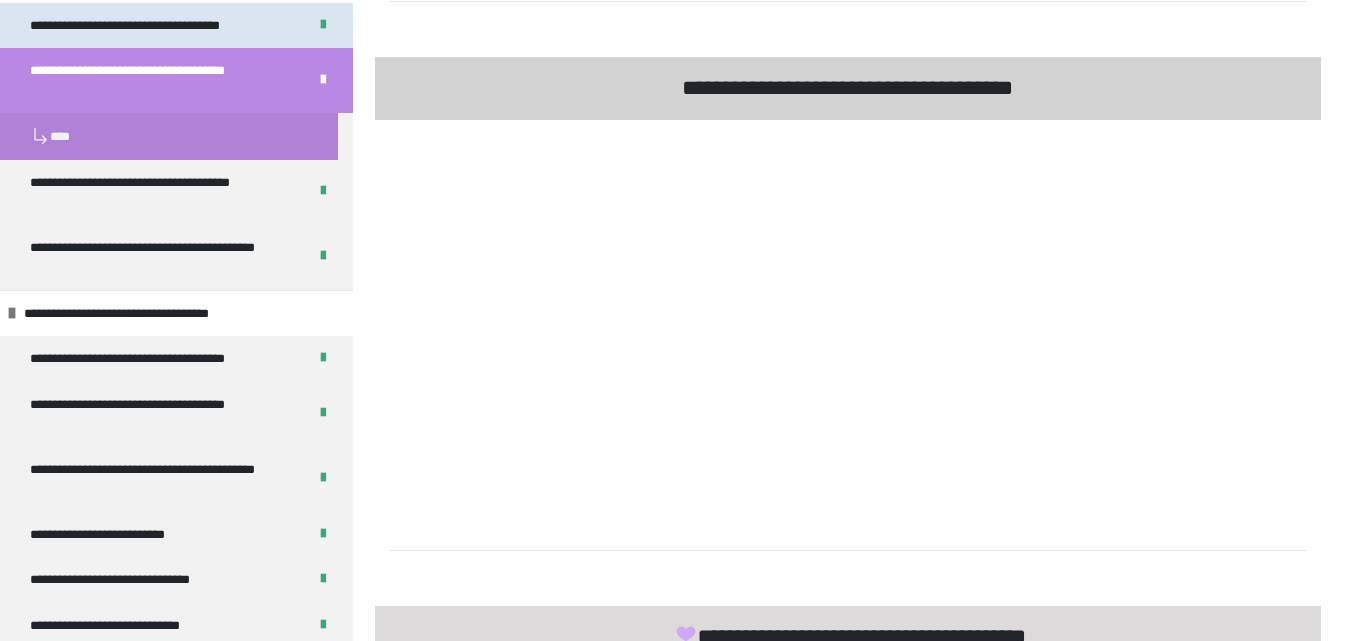 click on "**********" at bounding box center [151, 26] 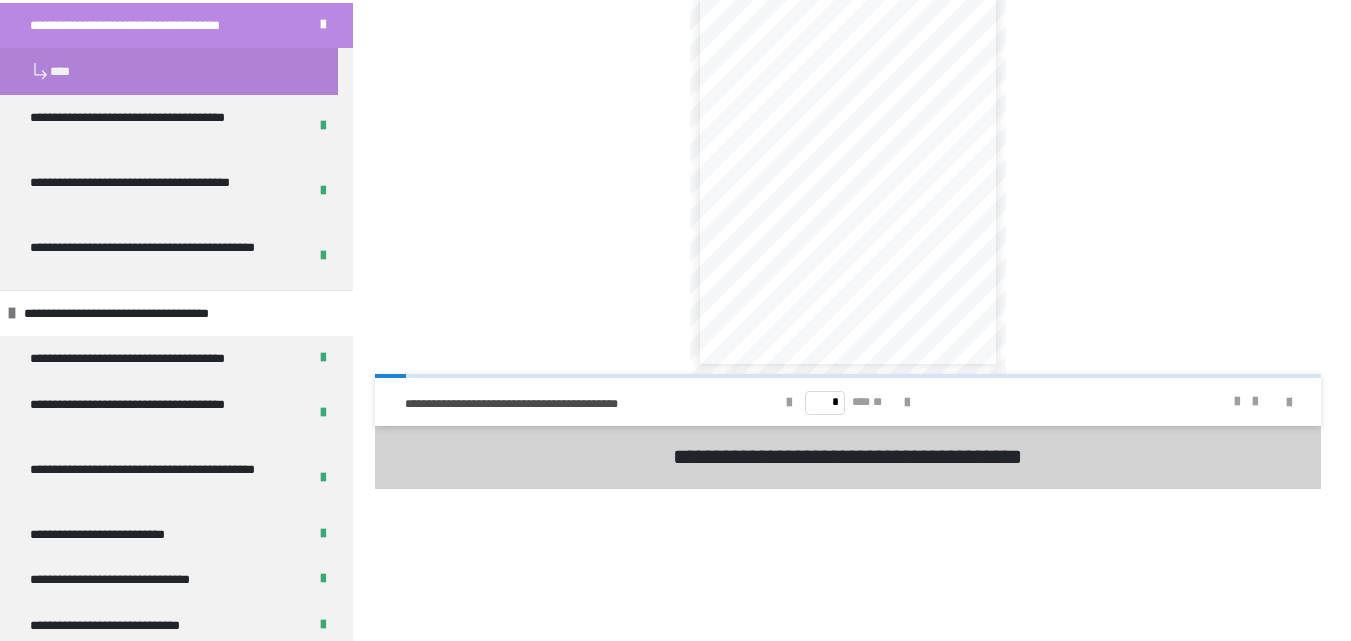 scroll, scrollTop: 2065, scrollLeft: 0, axis: vertical 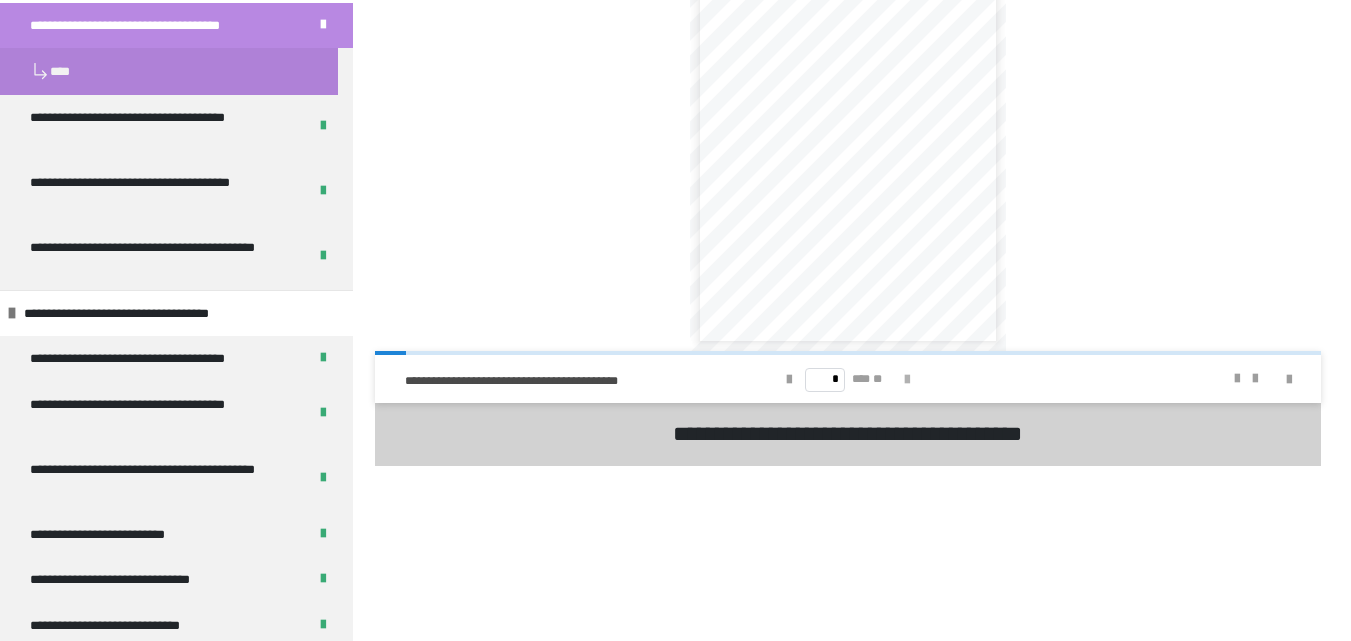 click at bounding box center (907, 380) 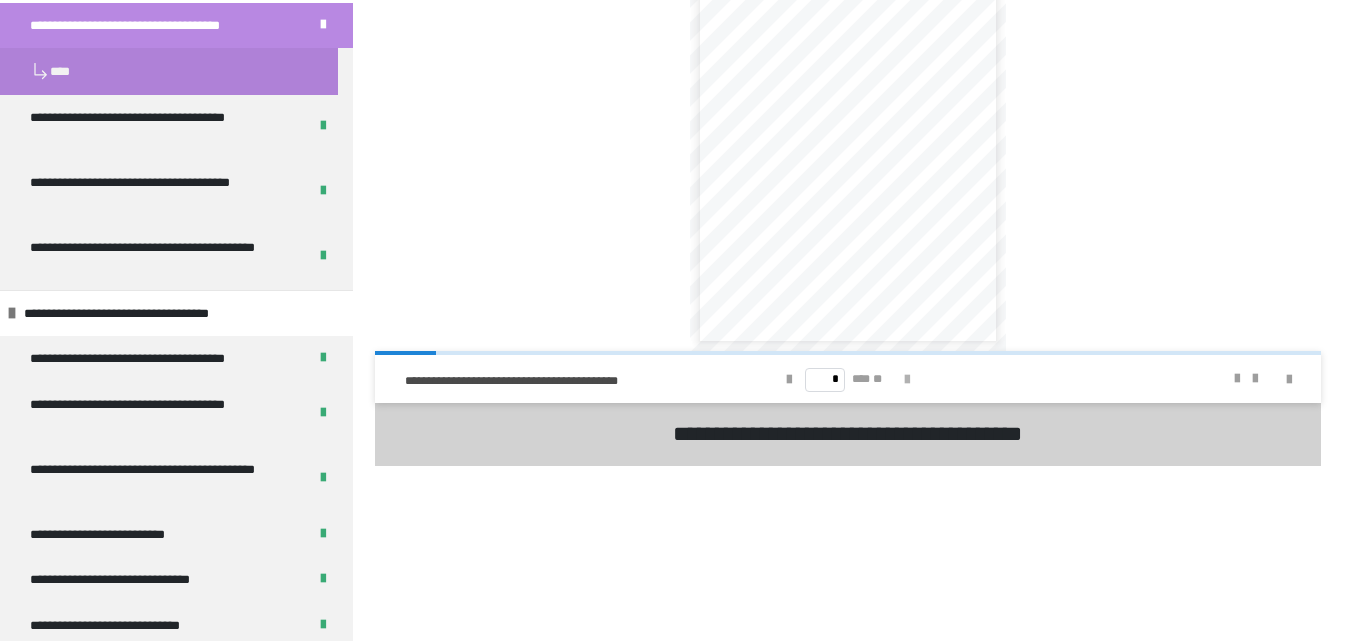 click at bounding box center (907, 380) 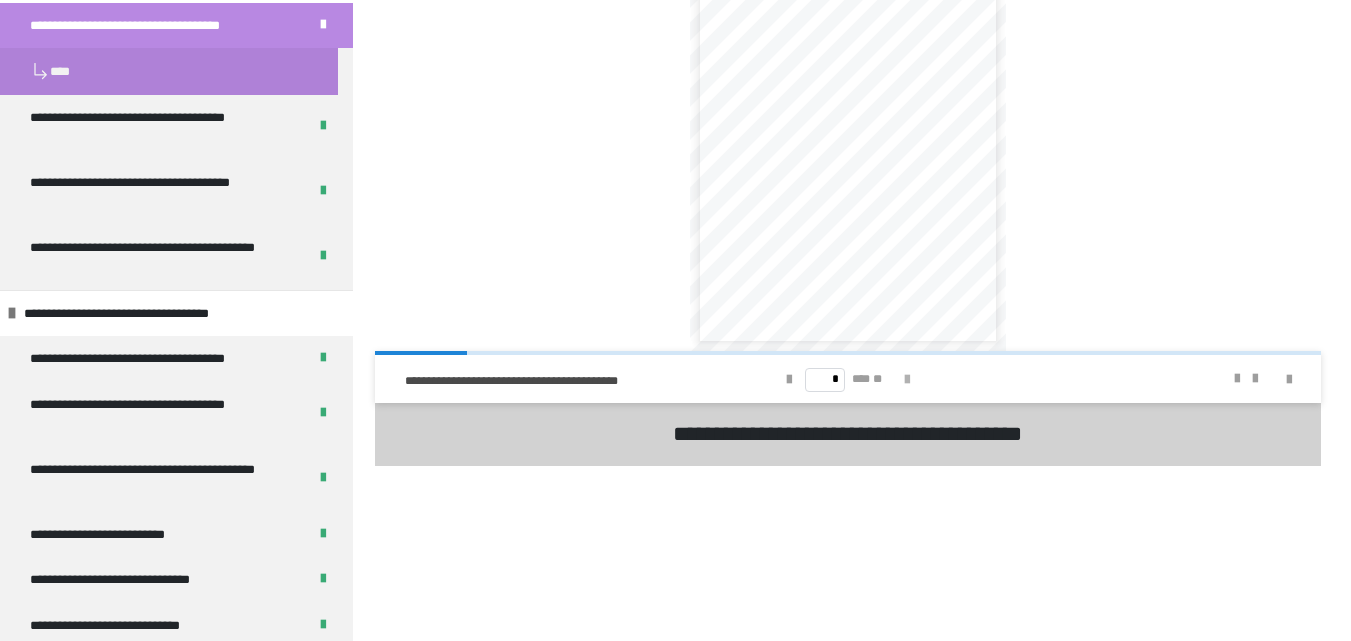 click at bounding box center (907, 380) 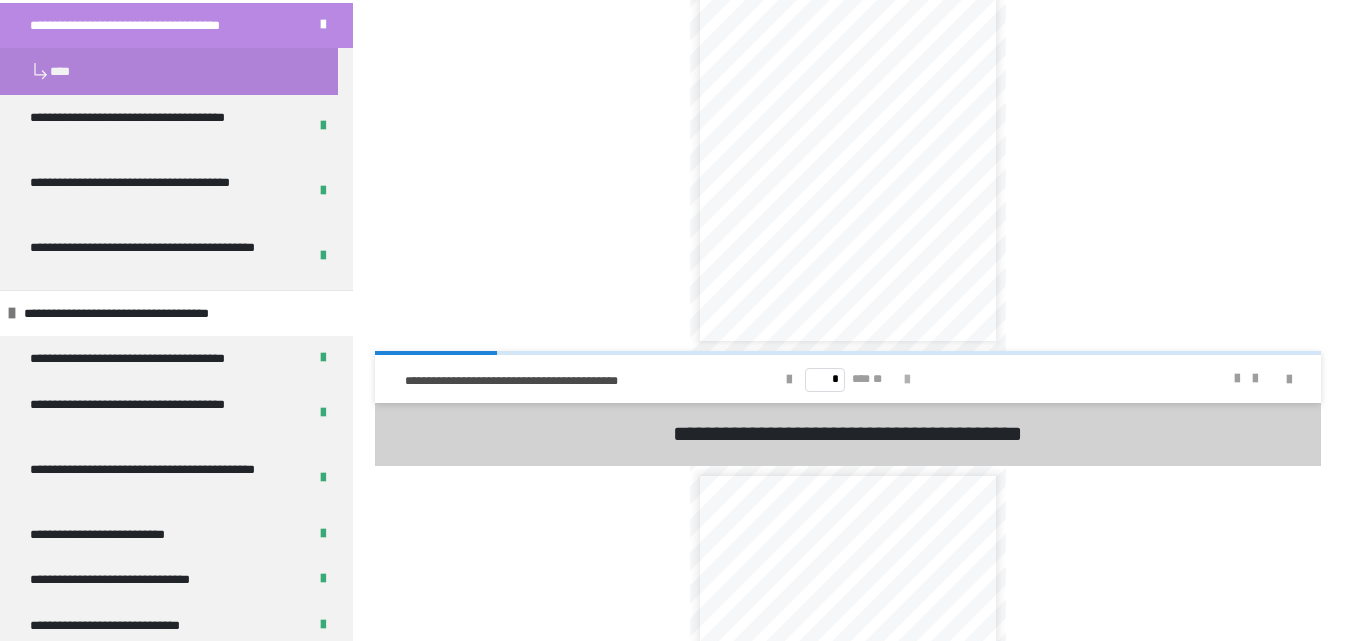 click at bounding box center (907, 380) 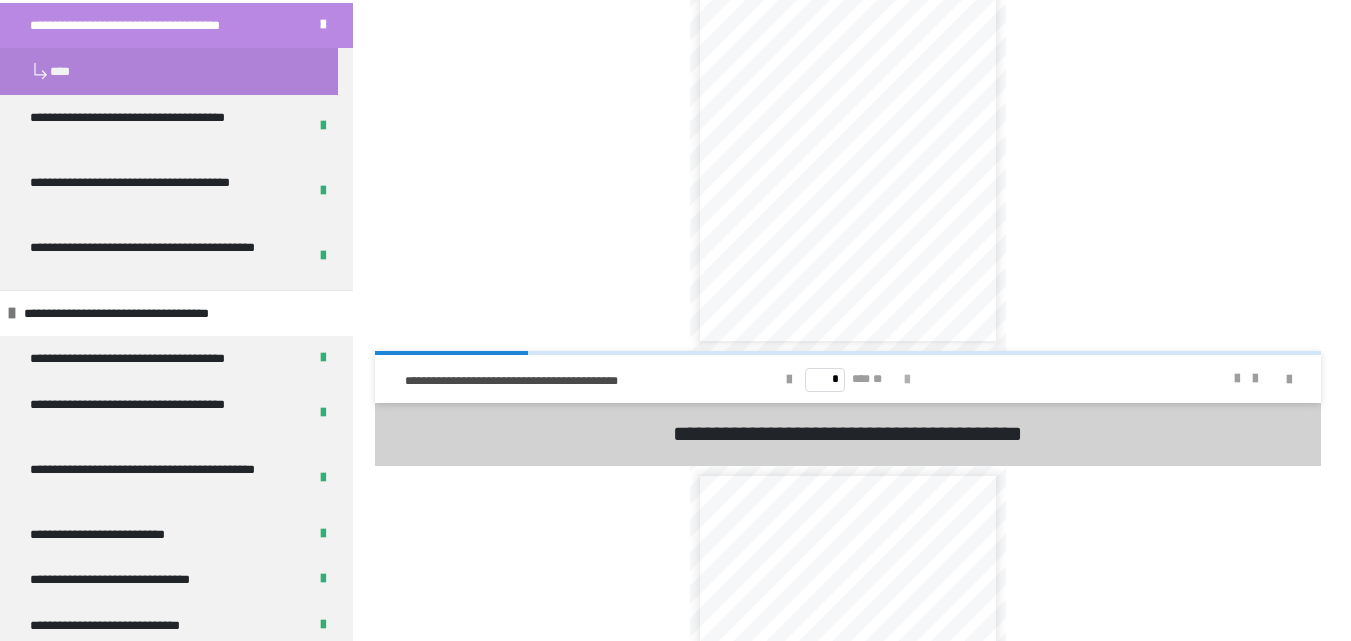 click at bounding box center [907, 380] 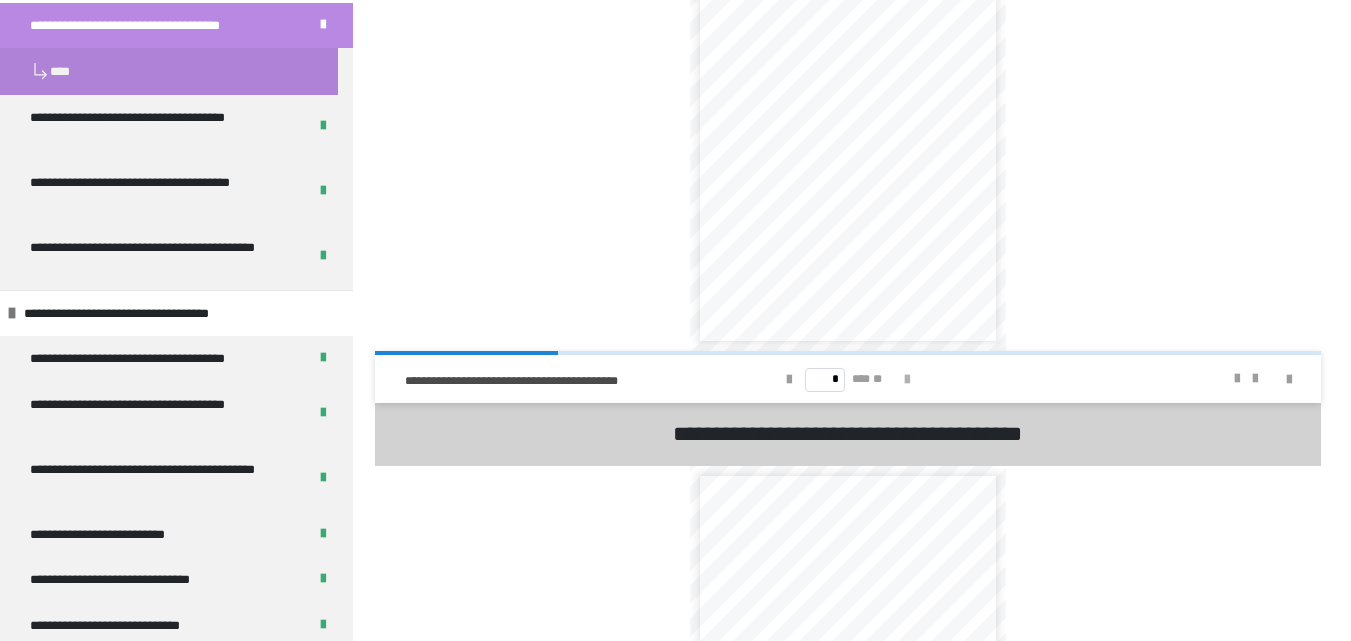 click at bounding box center (907, 380) 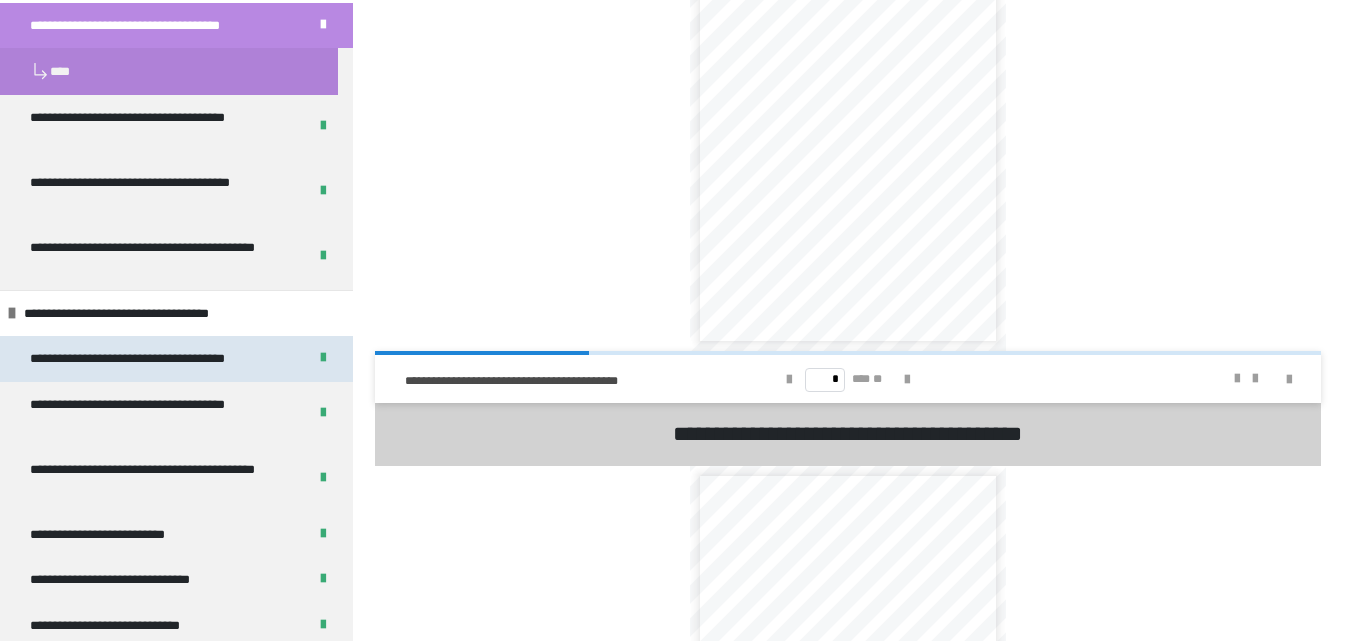 click on "**********" at bounding box center (149, 359) 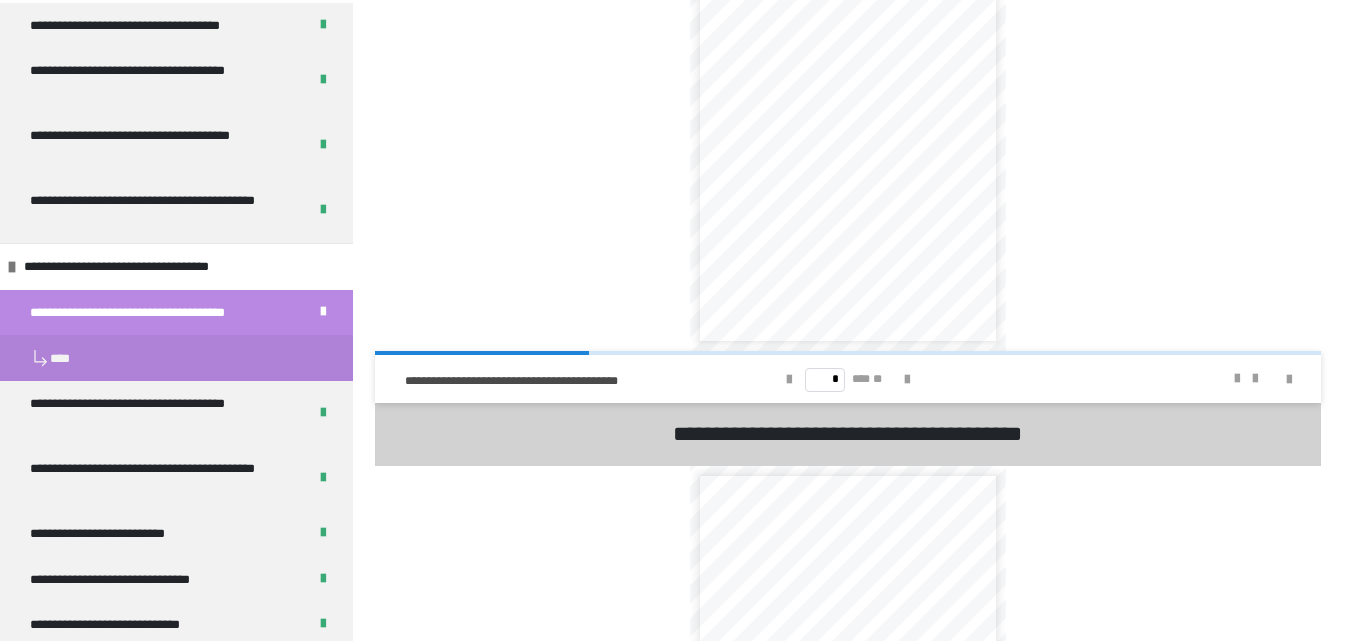 scroll, scrollTop: 270, scrollLeft: 0, axis: vertical 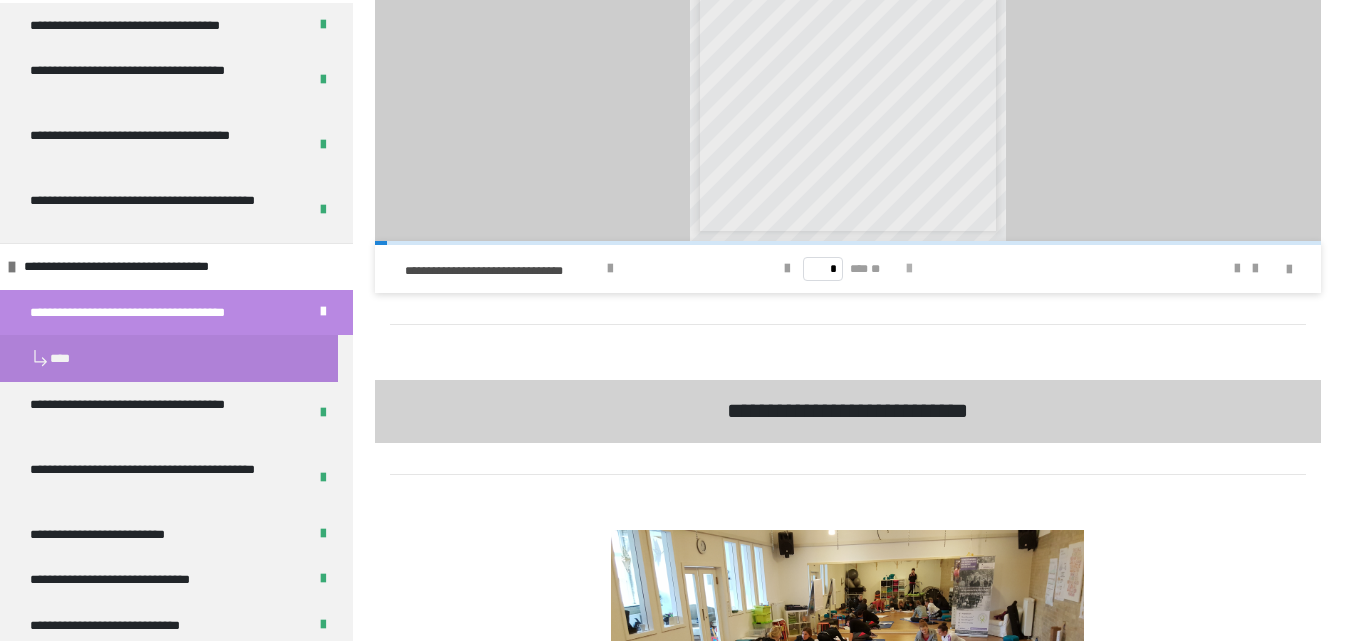 click at bounding box center (909, 269) 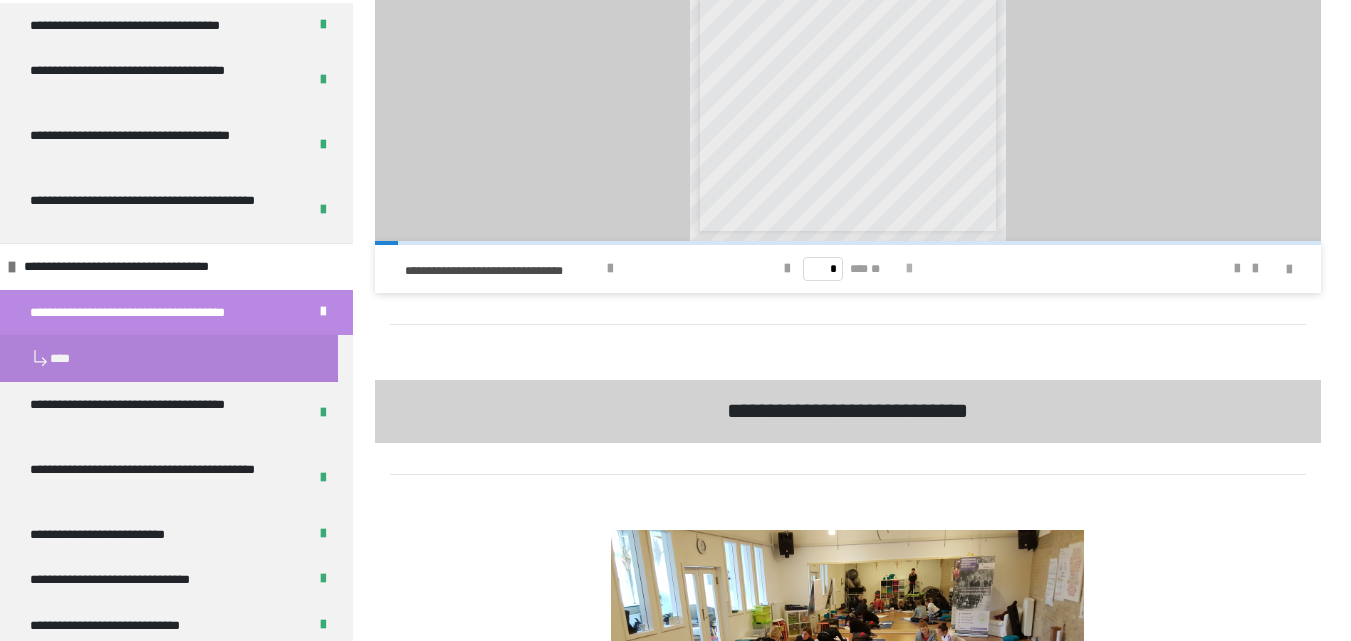 click at bounding box center (909, 269) 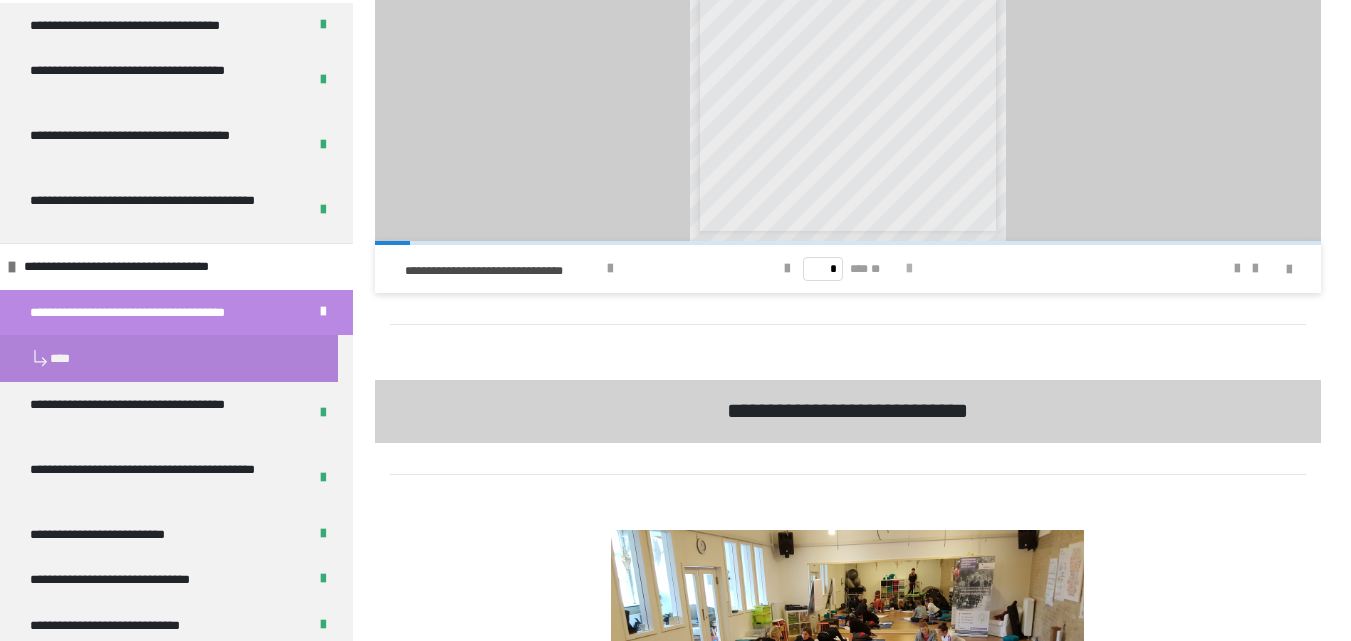 click at bounding box center (909, 269) 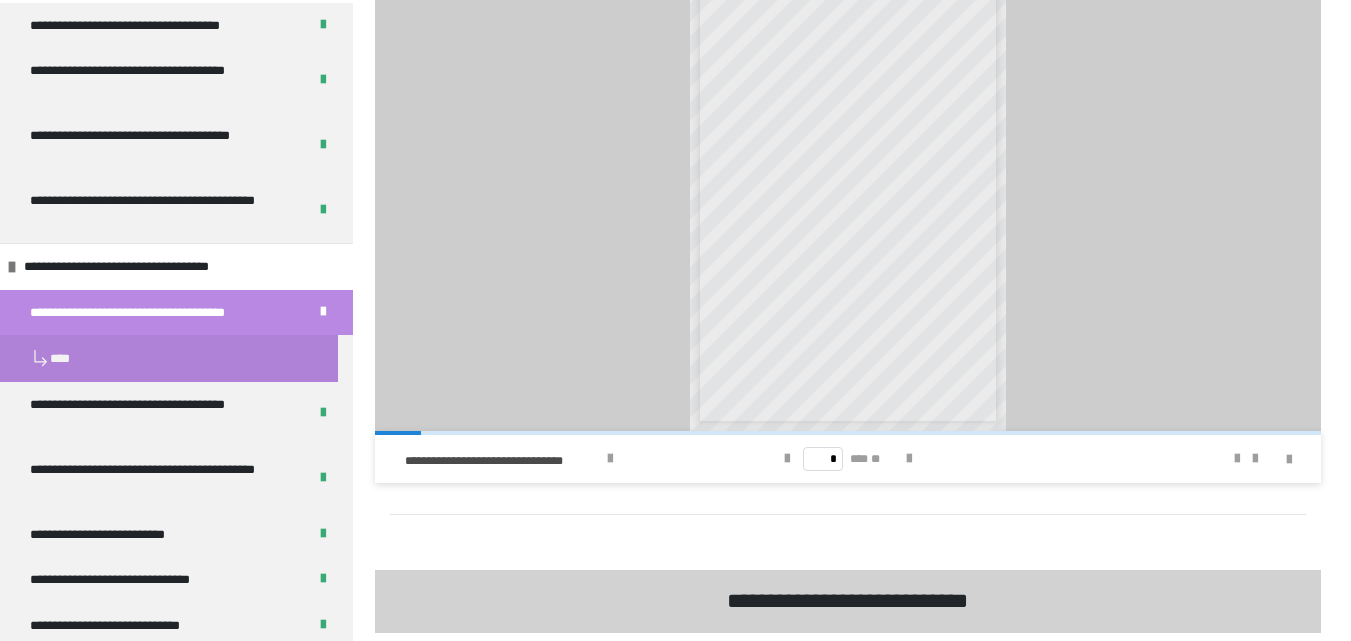 scroll, scrollTop: 1219, scrollLeft: 0, axis: vertical 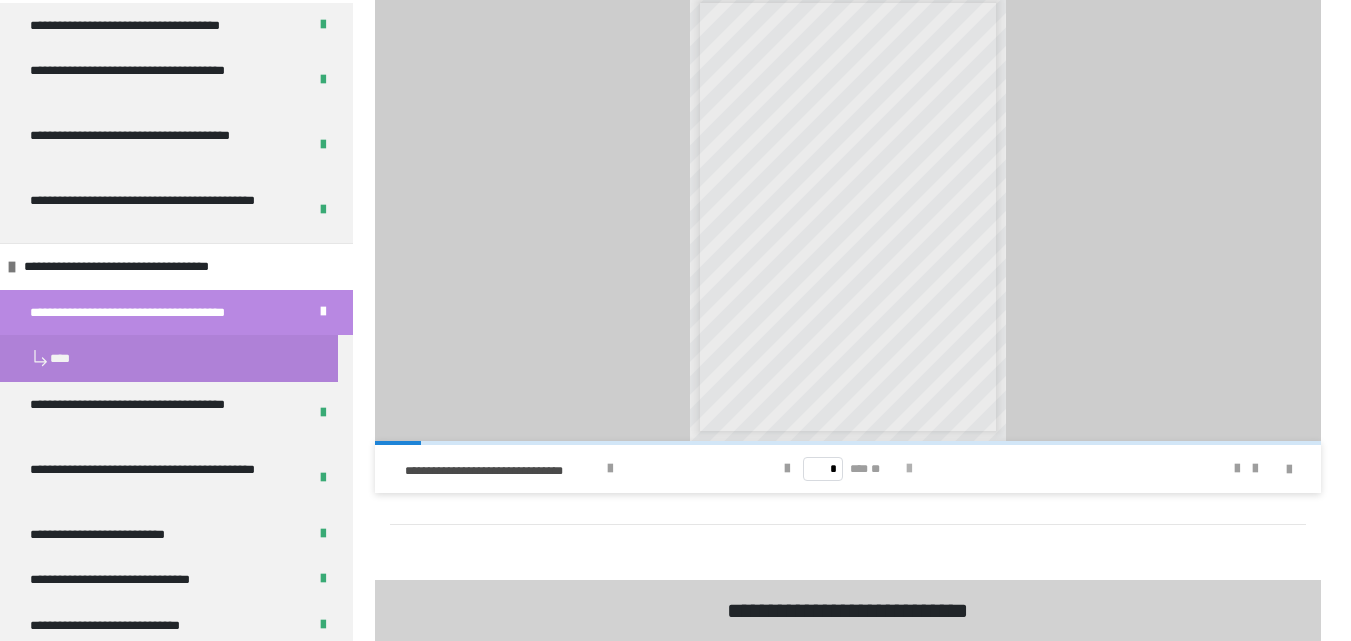 click at bounding box center (909, 469) 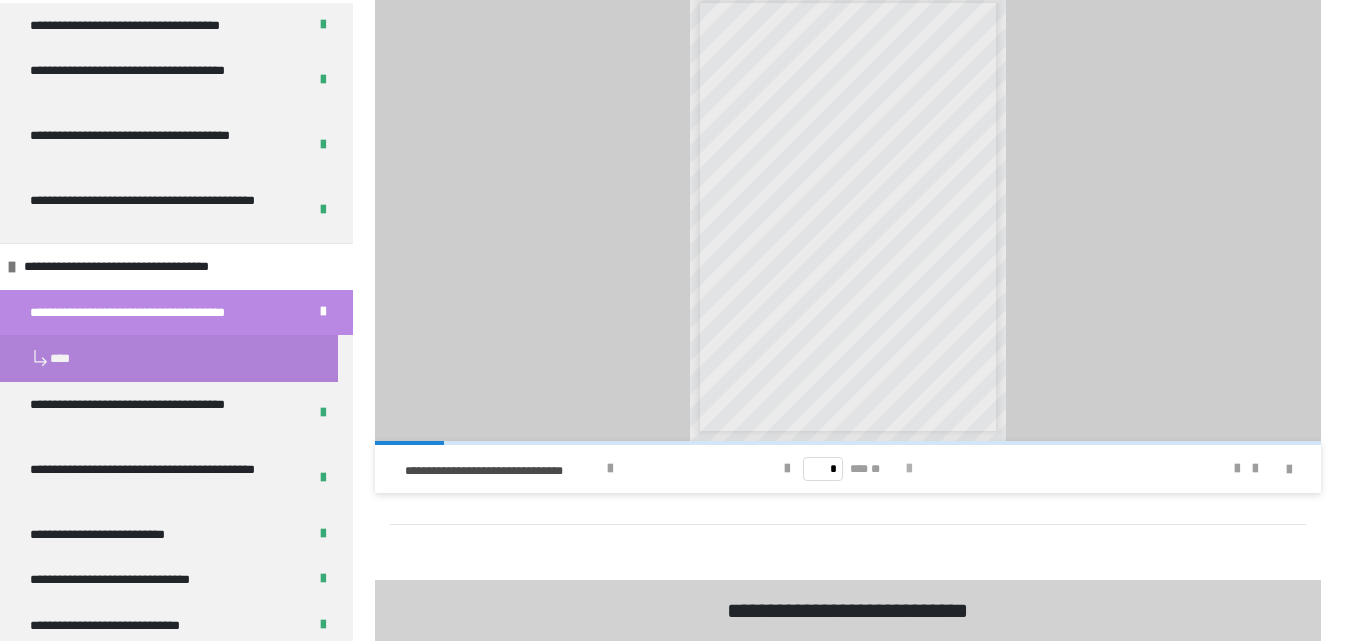 click at bounding box center [909, 469] 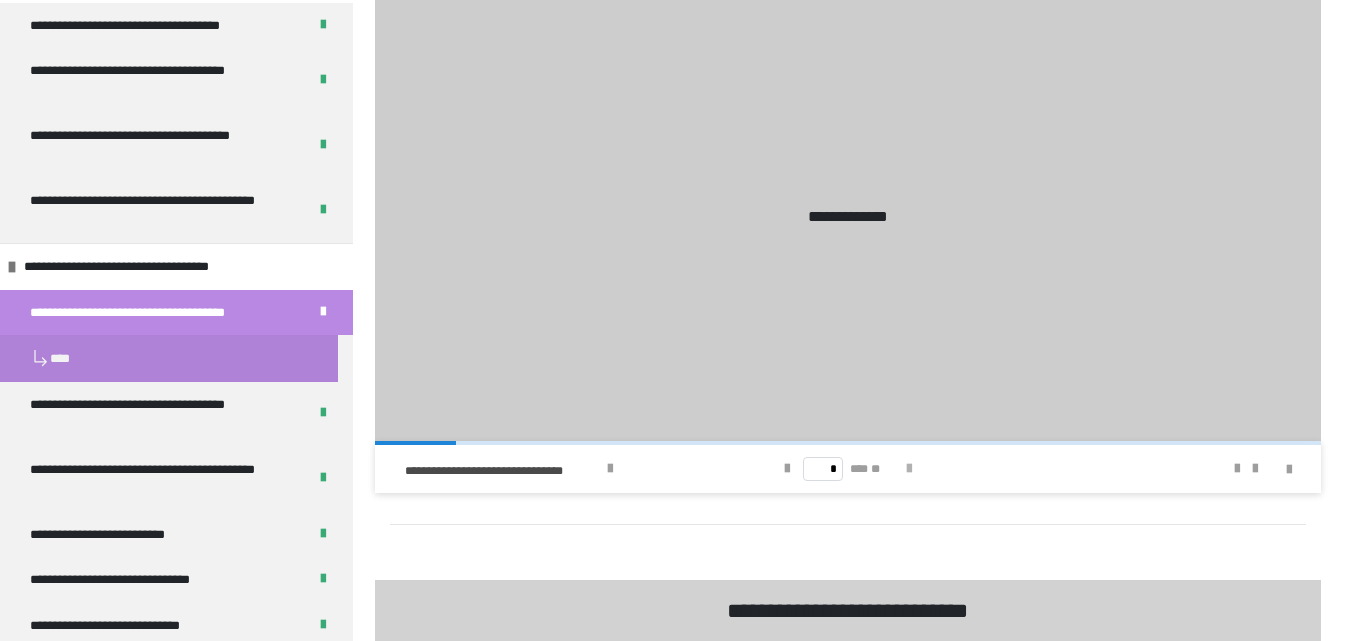 click at bounding box center (909, 469) 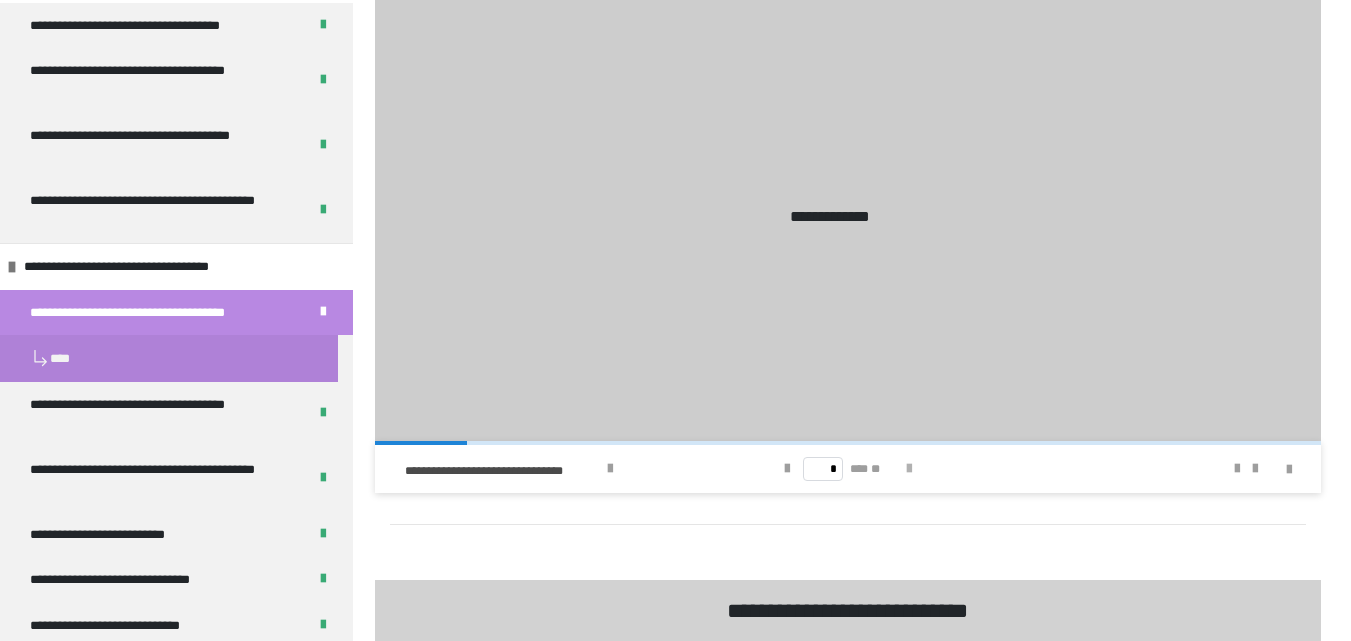 click at bounding box center [909, 469] 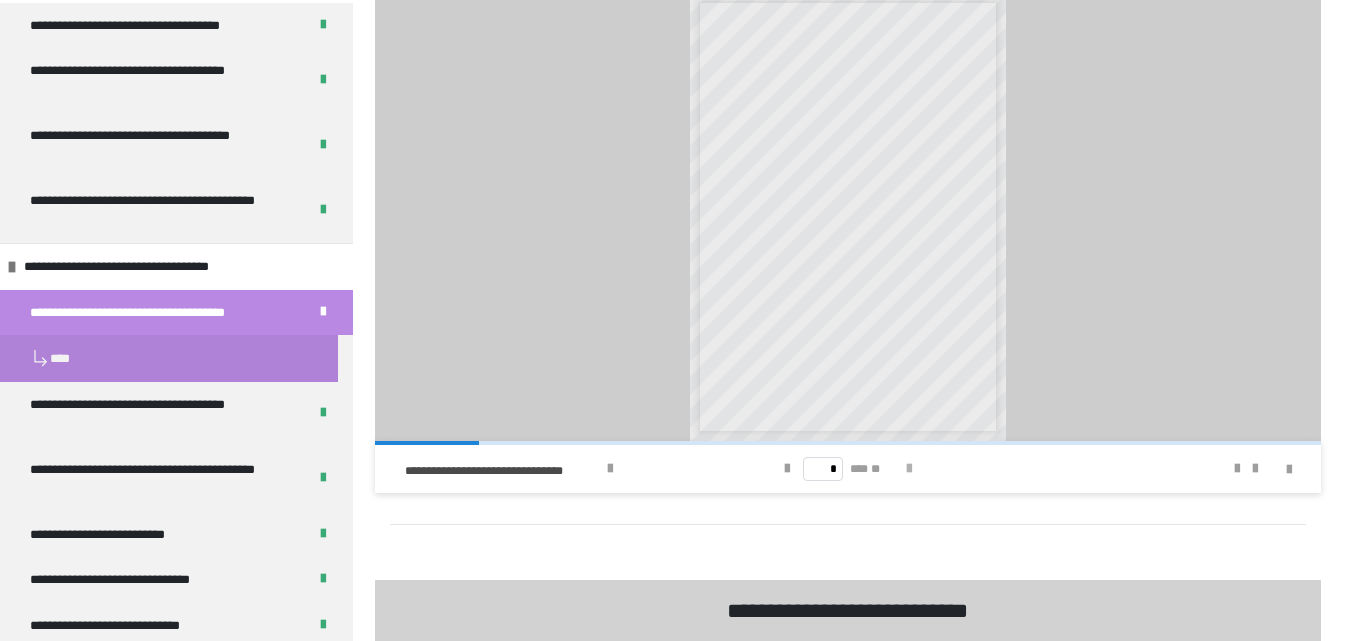 click at bounding box center [909, 469] 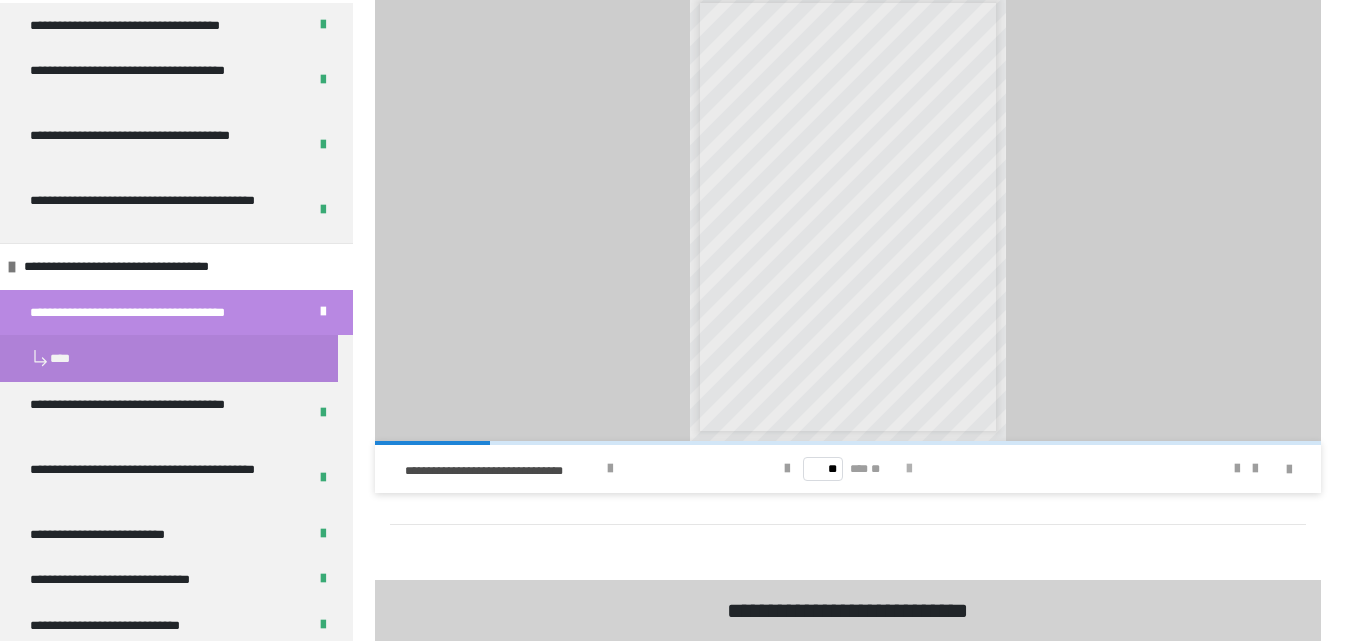 click at bounding box center (909, 469) 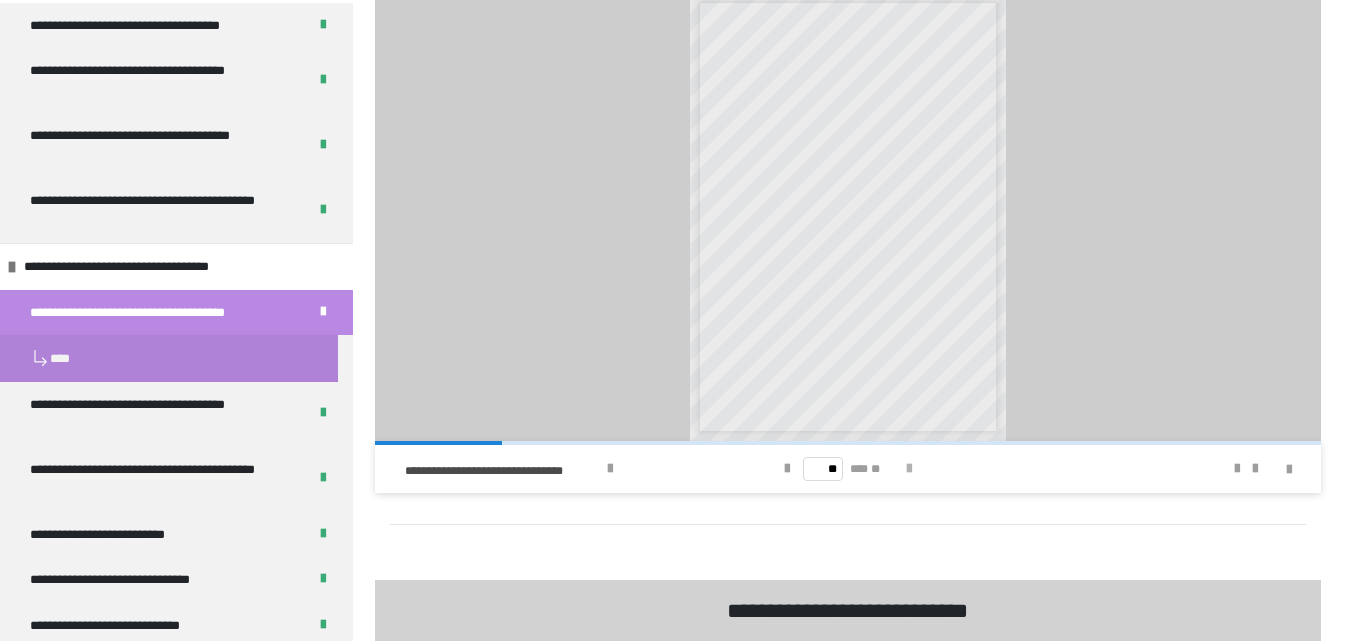 click at bounding box center [909, 469] 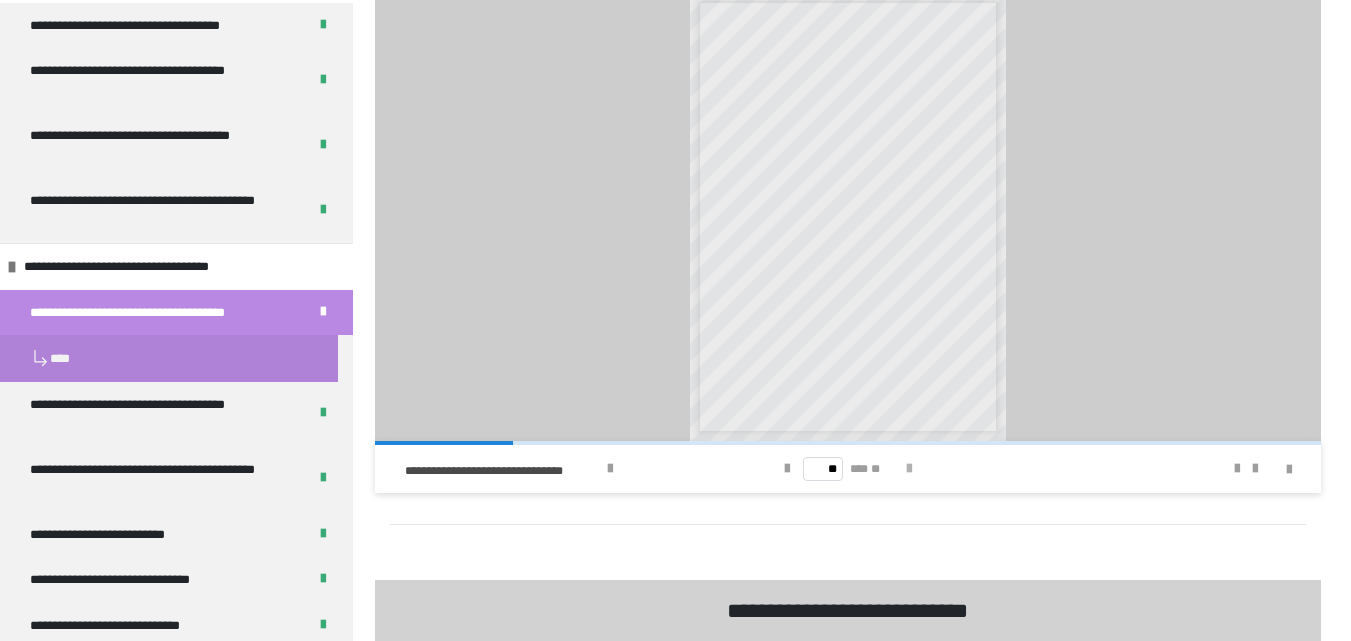 click at bounding box center (909, 469) 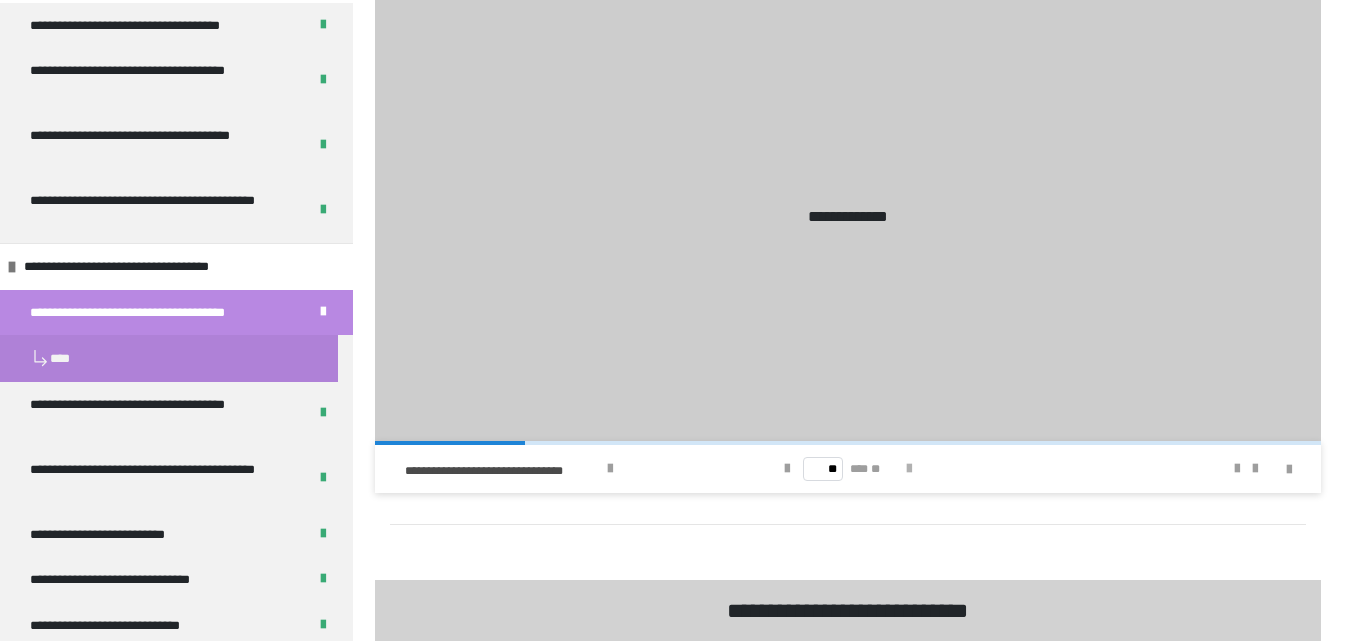 click at bounding box center (909, 469) 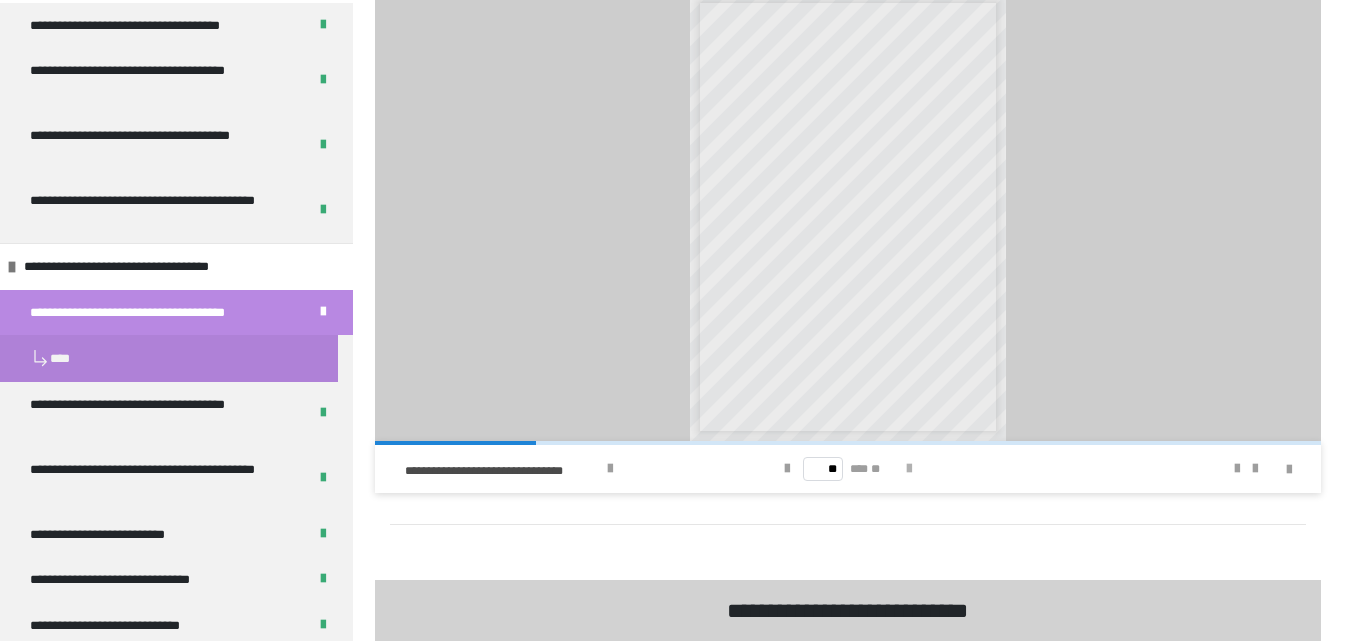 click at bounding box center [909, 469] 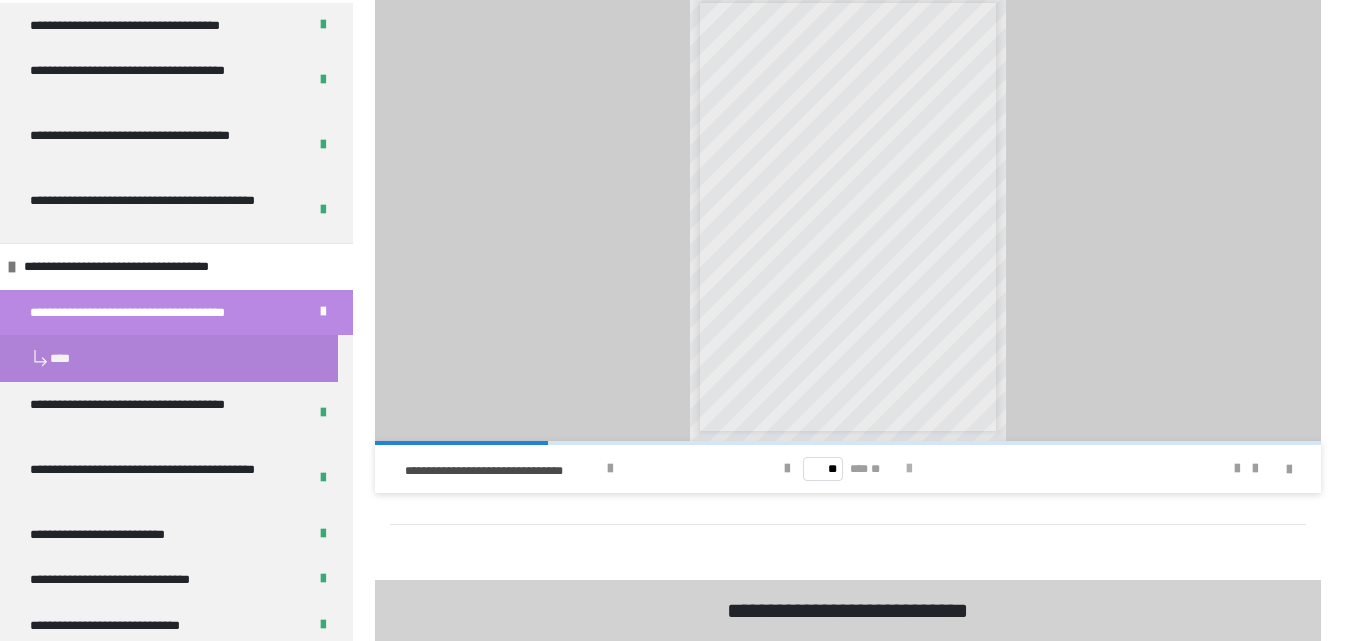click at bounding box center (909, 469) 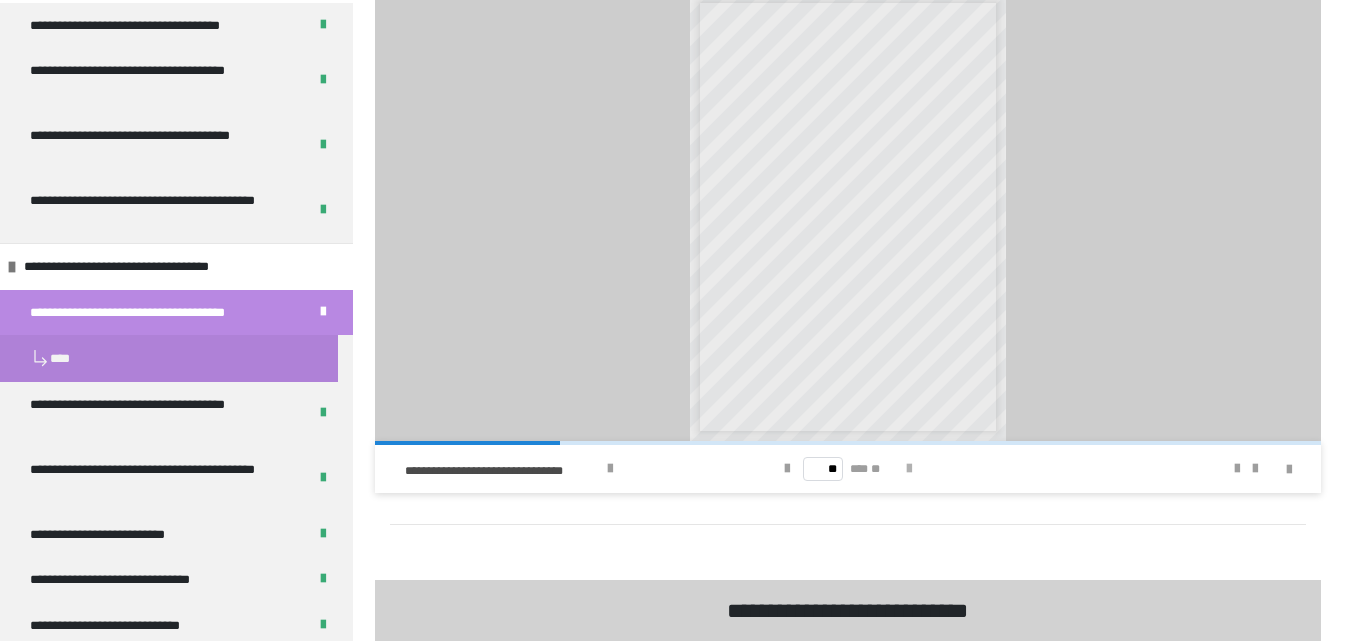 click at bounding box center [909, 469] 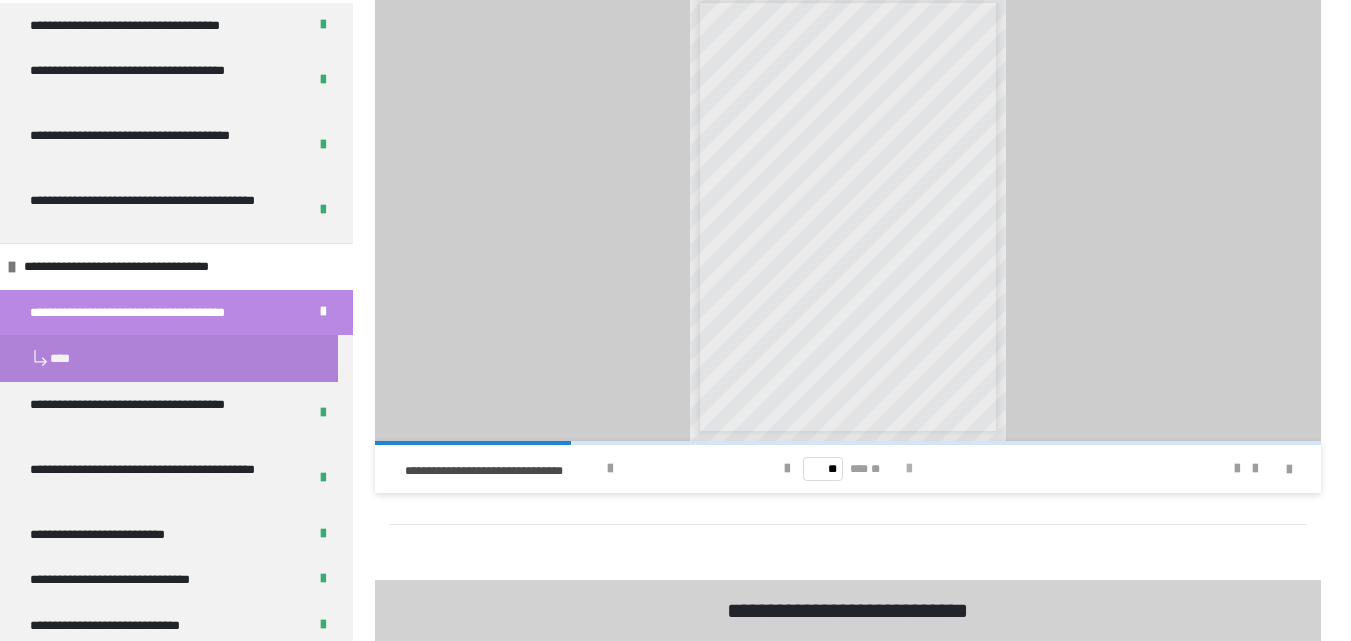 click at bounding box center (909, 469) 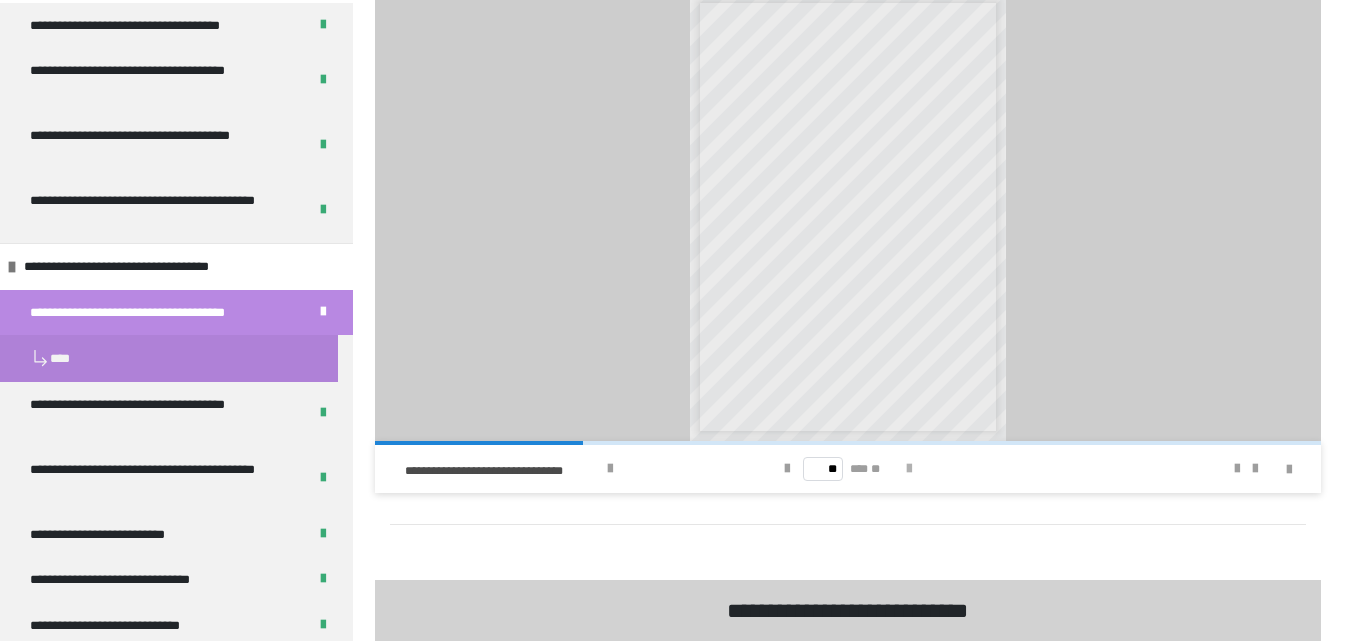 click at bounding box center [909, 469] 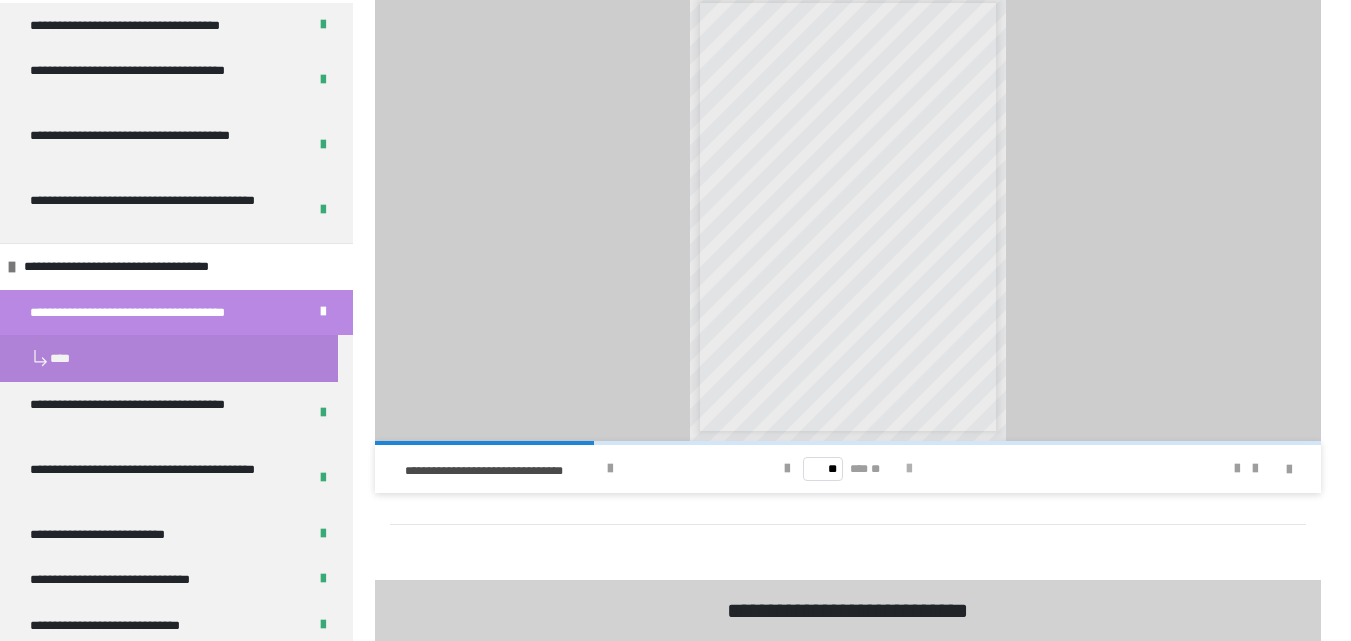 click at bounding box center (909, 469) 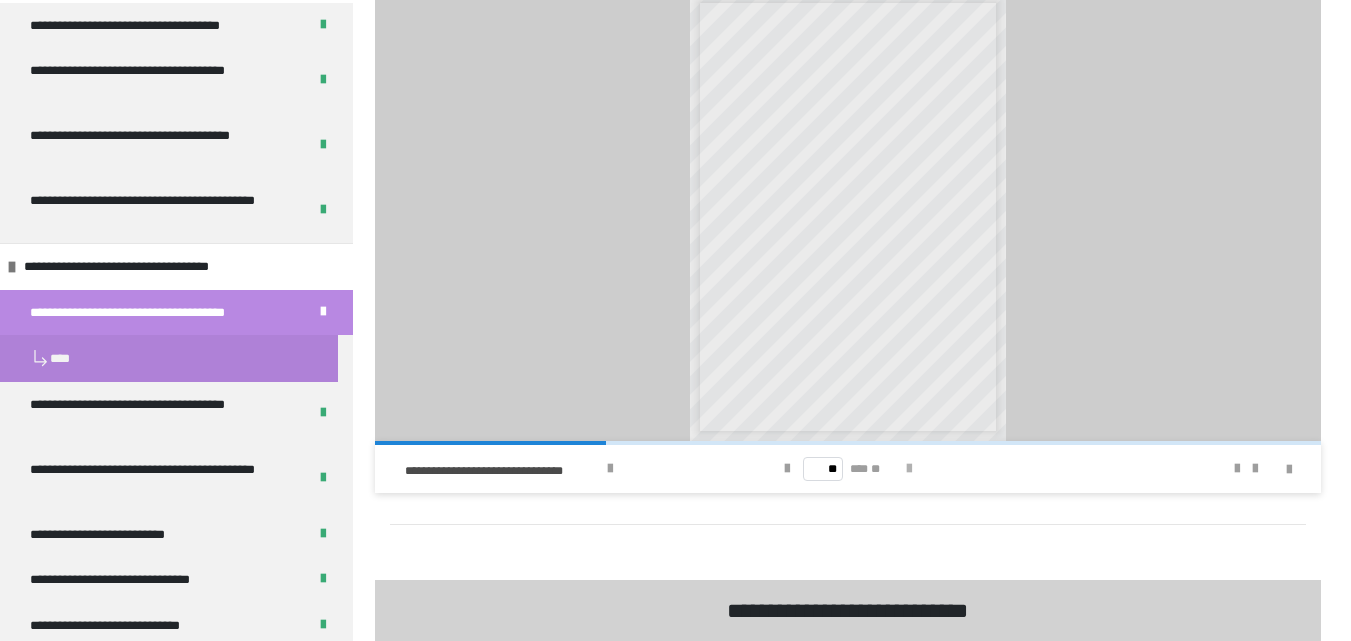 click at bounding box center [909, 469] 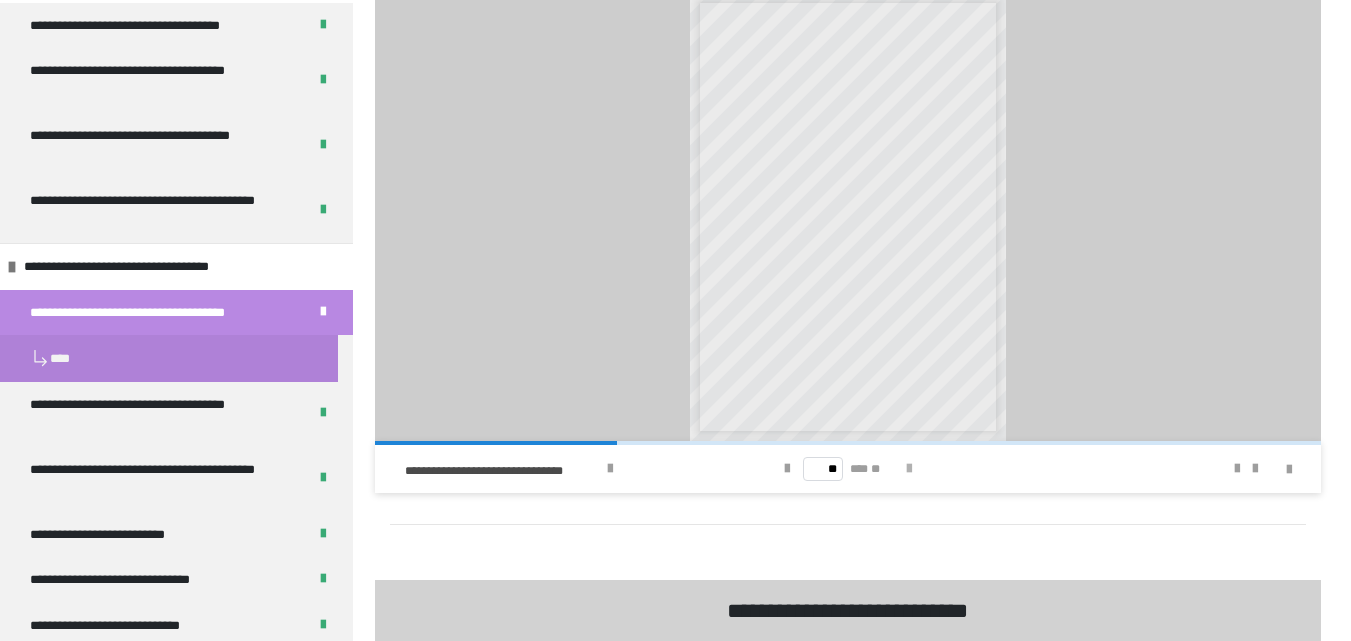 click at bounding box center (909, 469) 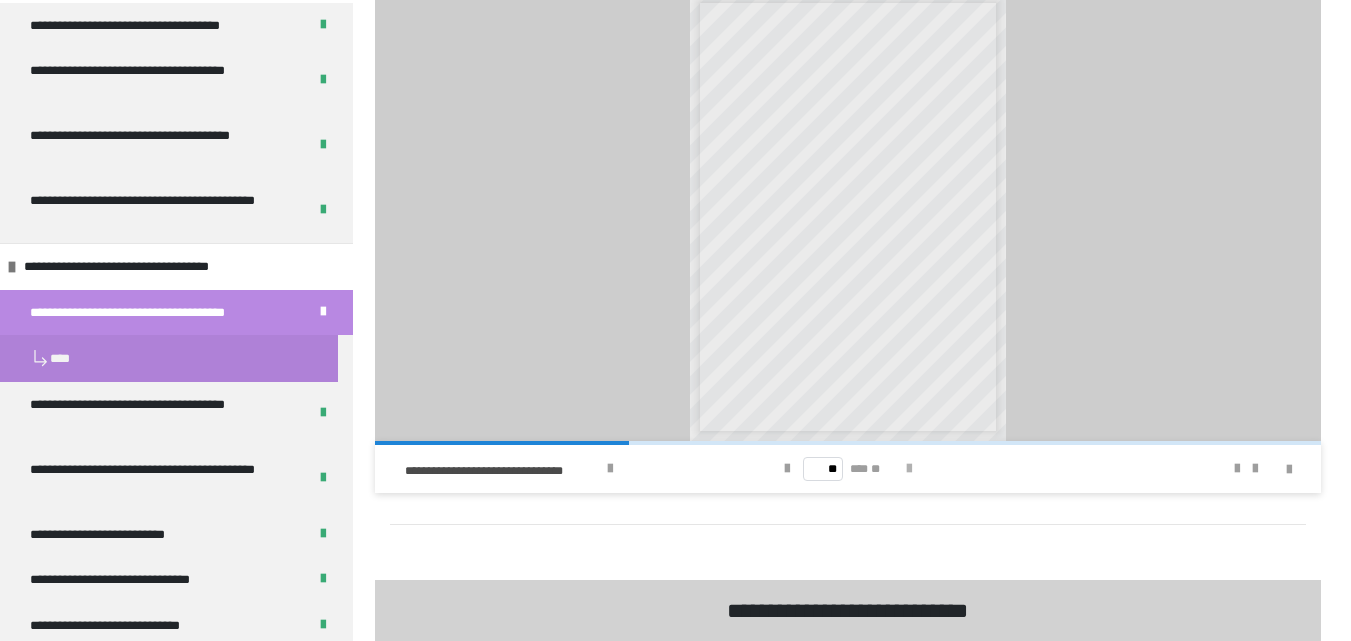 click at bounding box center (909, 469) 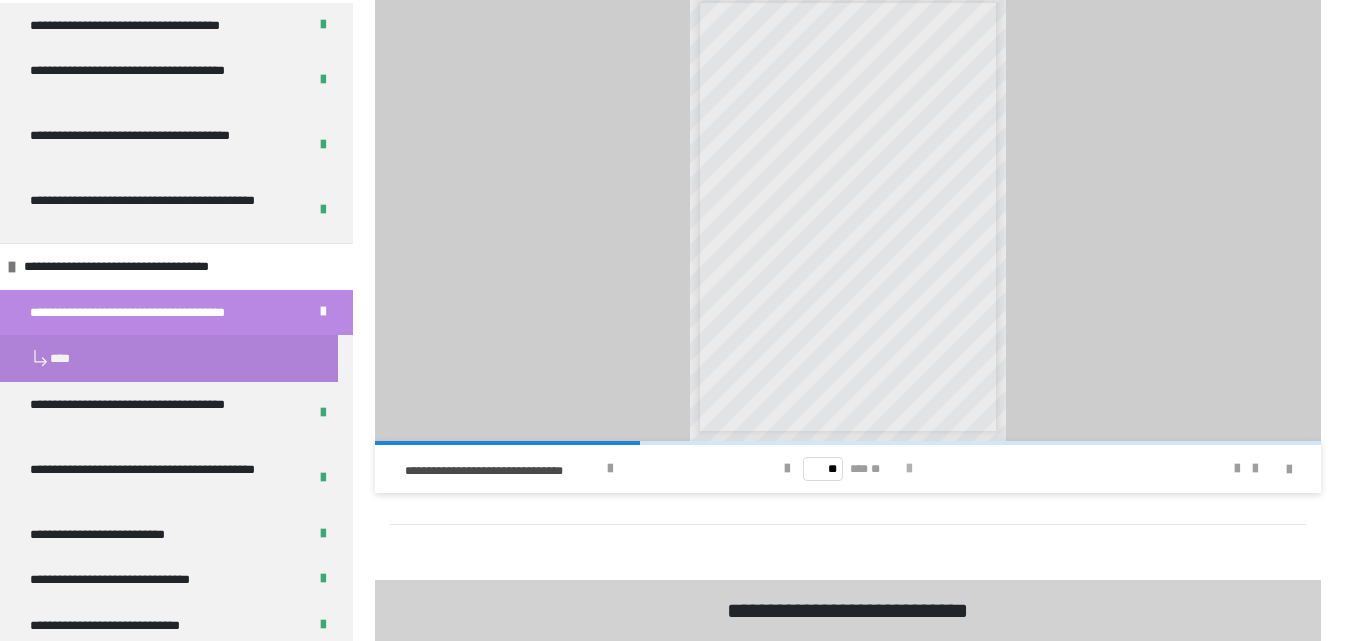 click at bounding box center [909, 469] 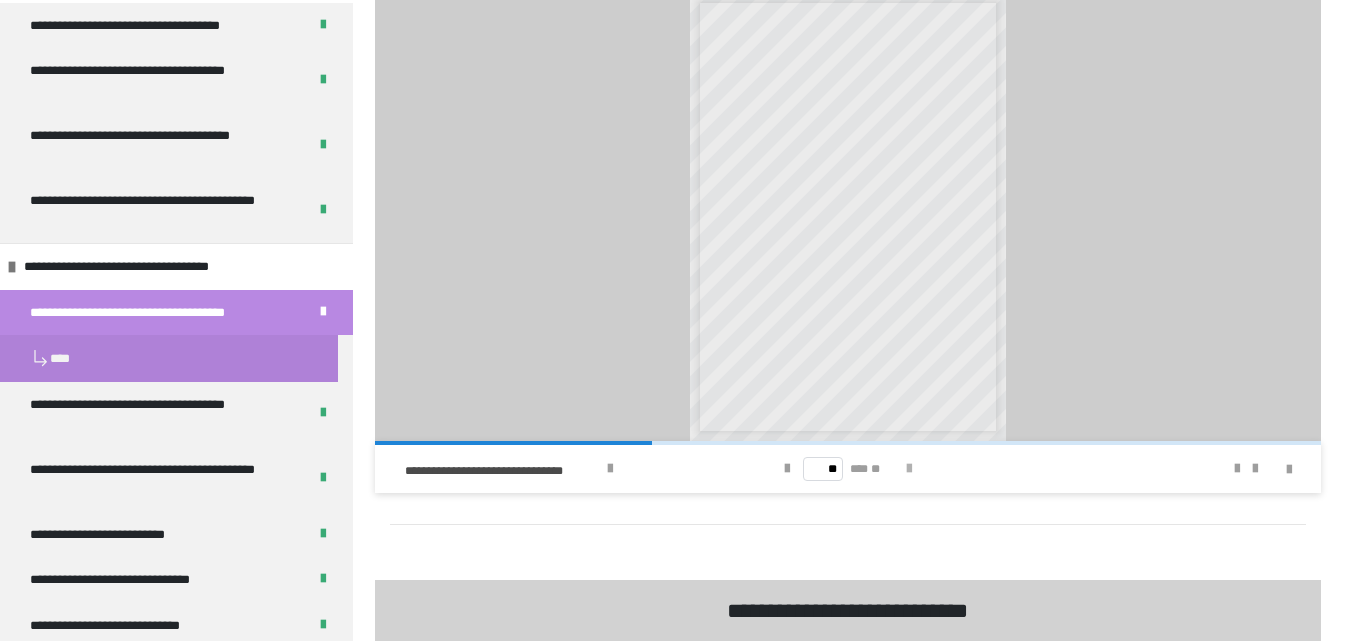 click at bounding box center (909, 469) 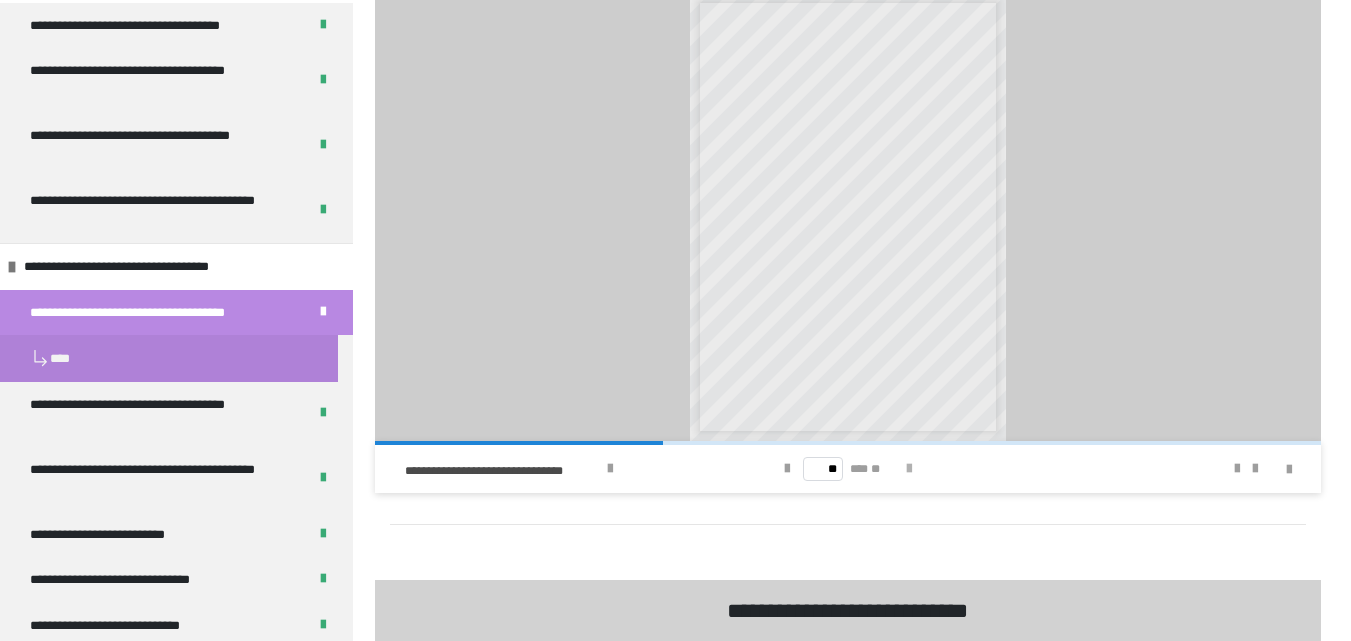 click at bounding box center [909, 469] 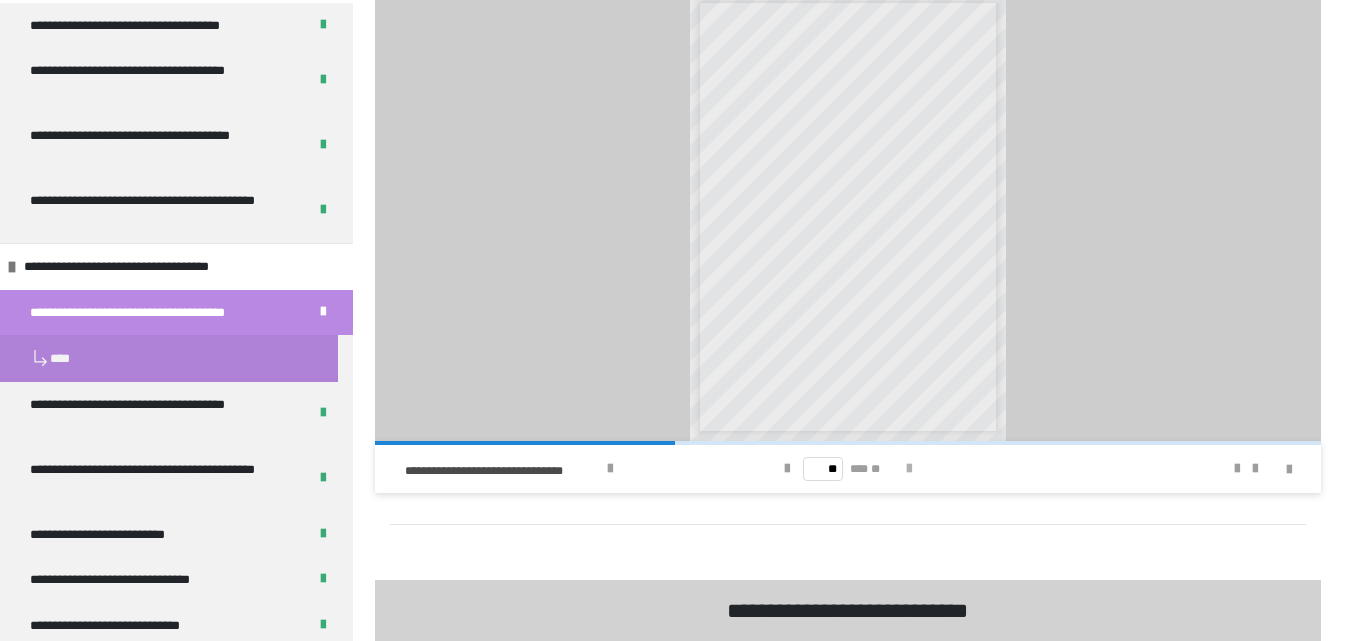 click at bounding box center [909, 469] 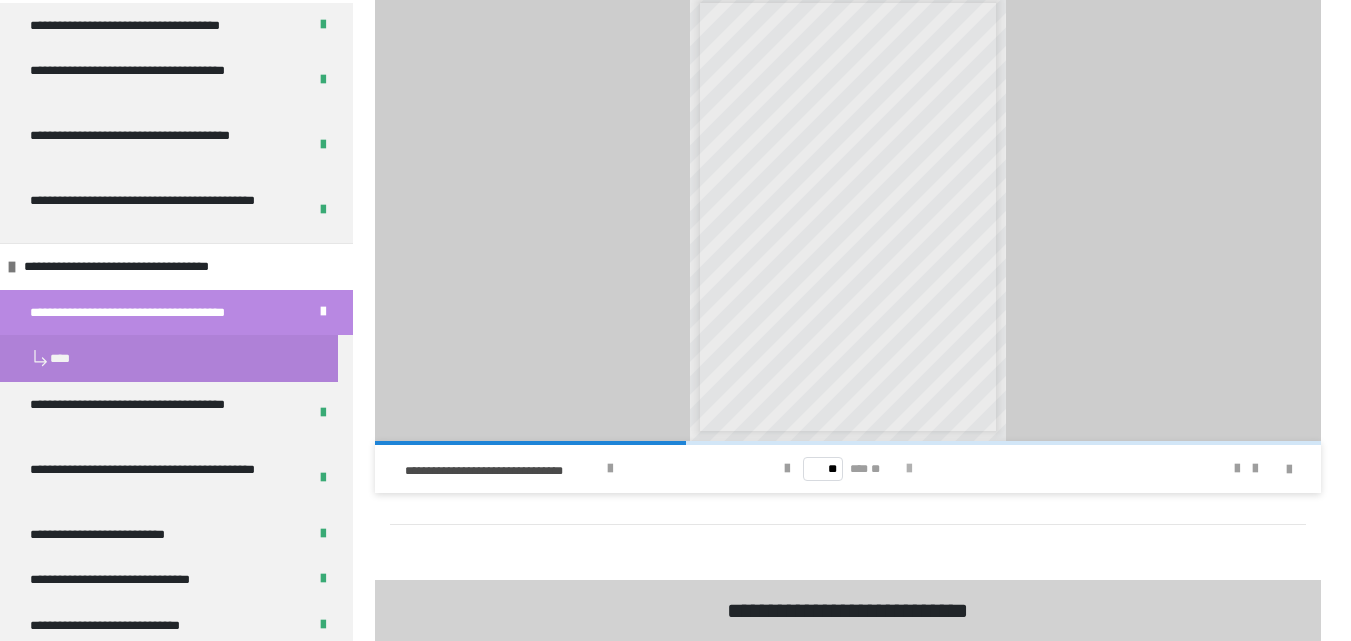 click at bounding box center [909, 469] 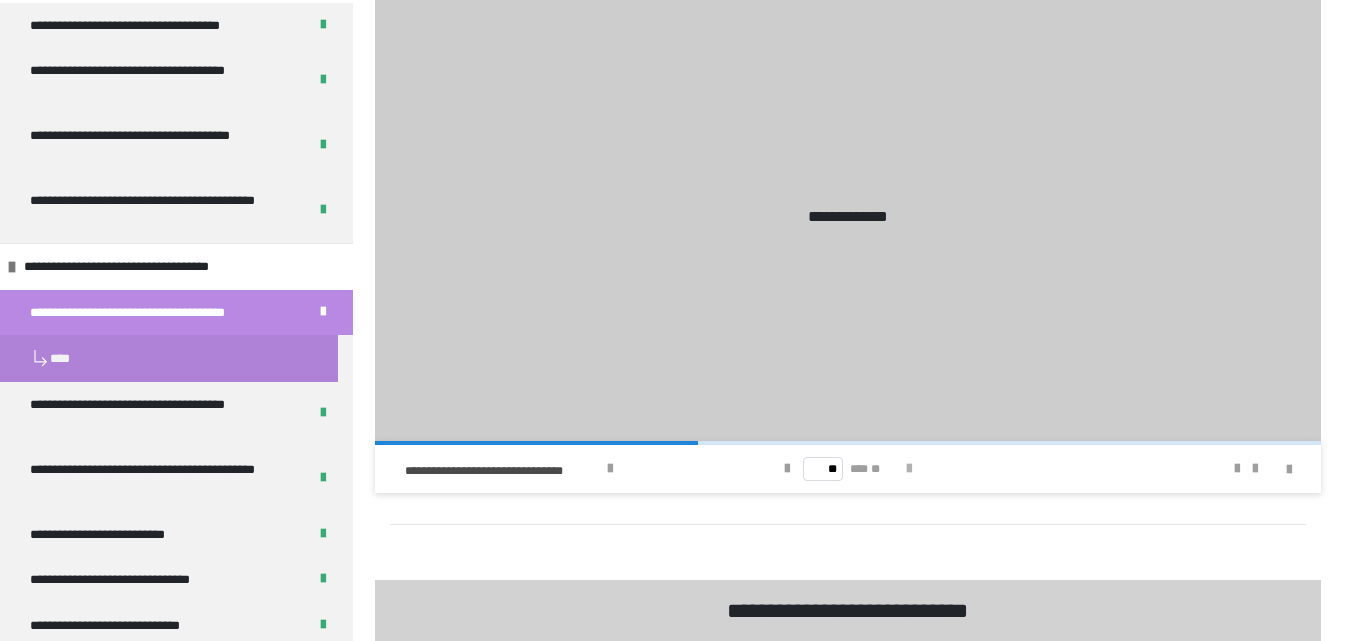 click at bounding box center (909, 469) 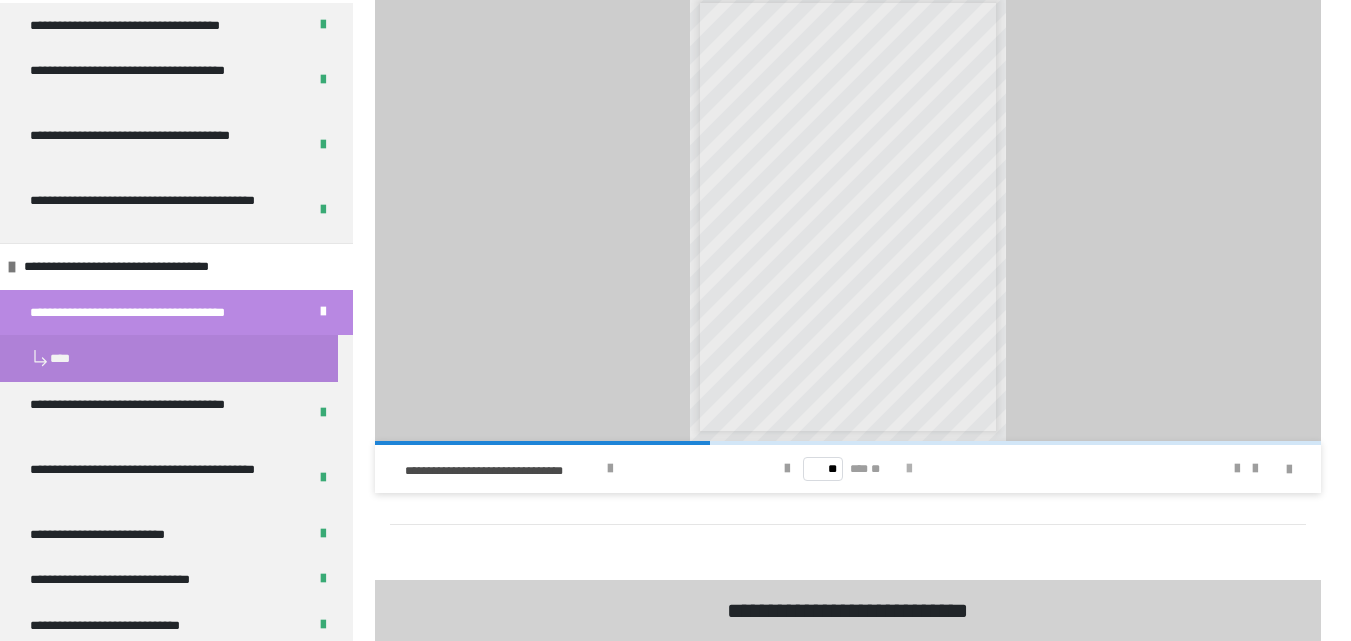 click at bounding box center [909, 469] 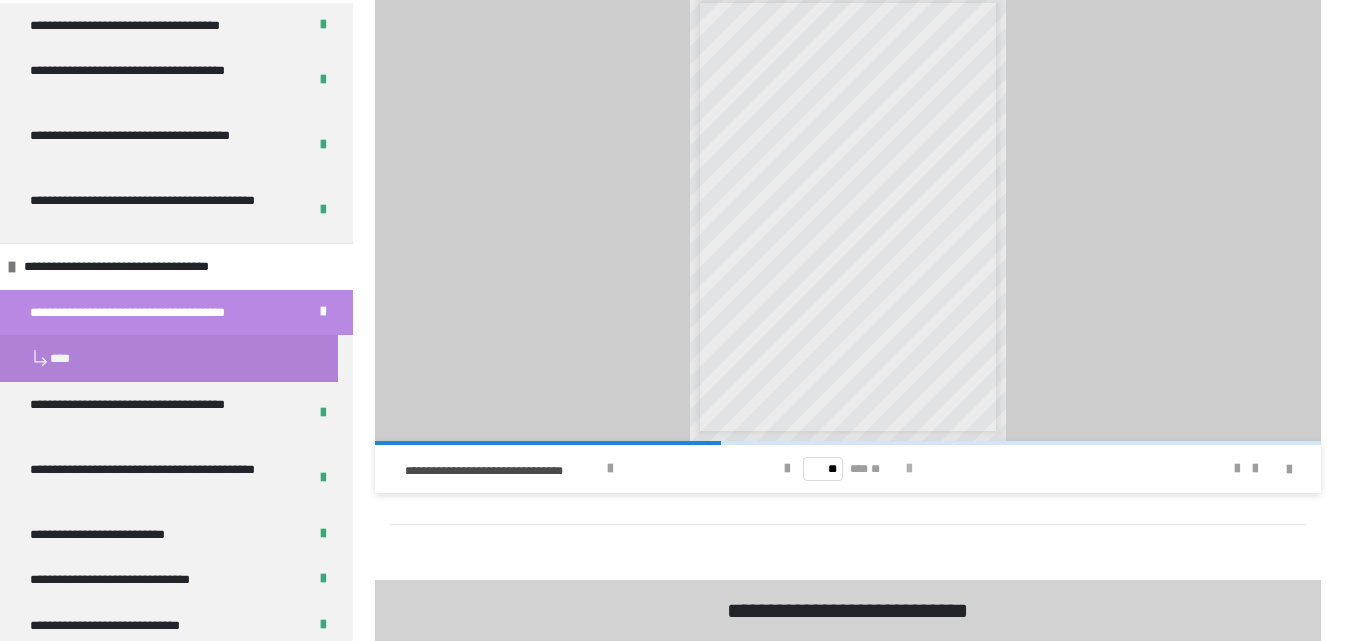 click at bounding box center [909, 469] 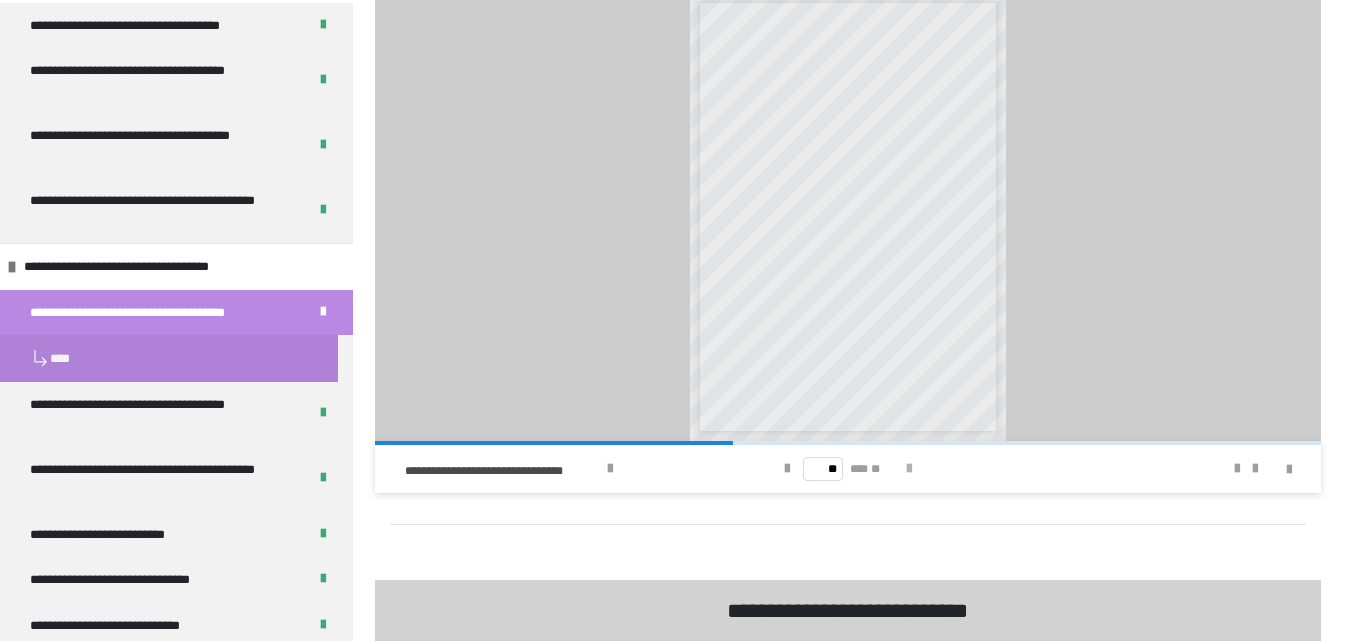 click at bounding box center (909, 469) 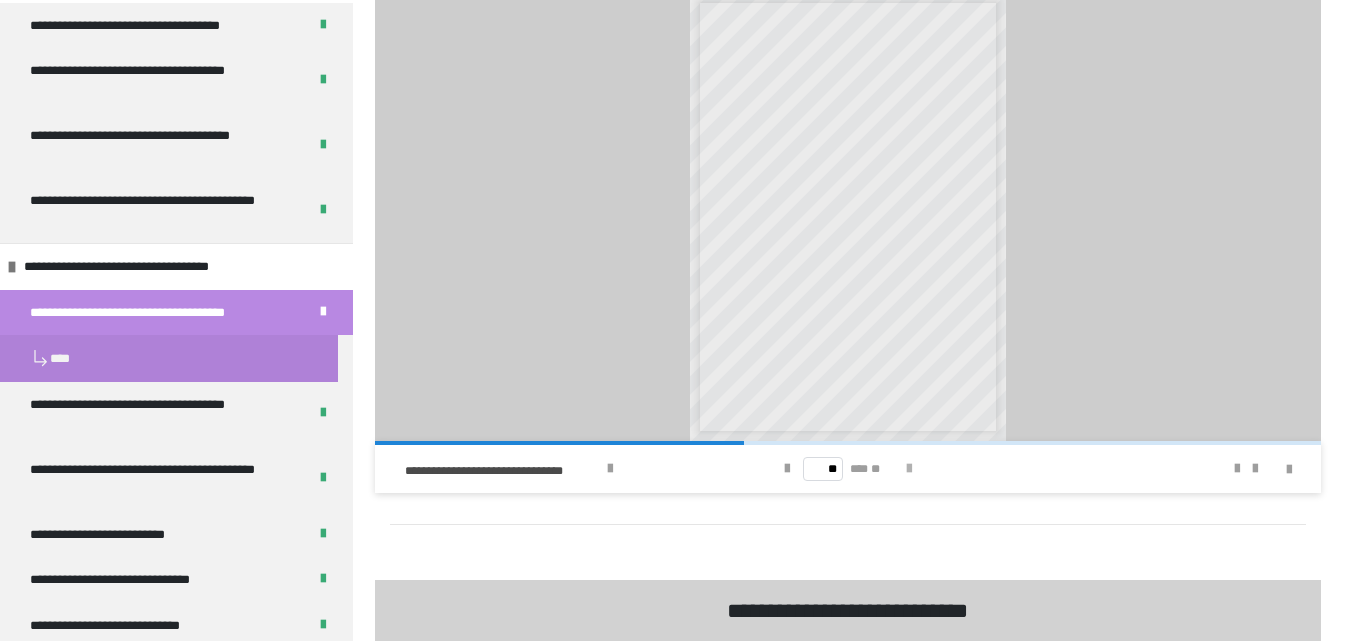 click at bounding box center [909, 469] 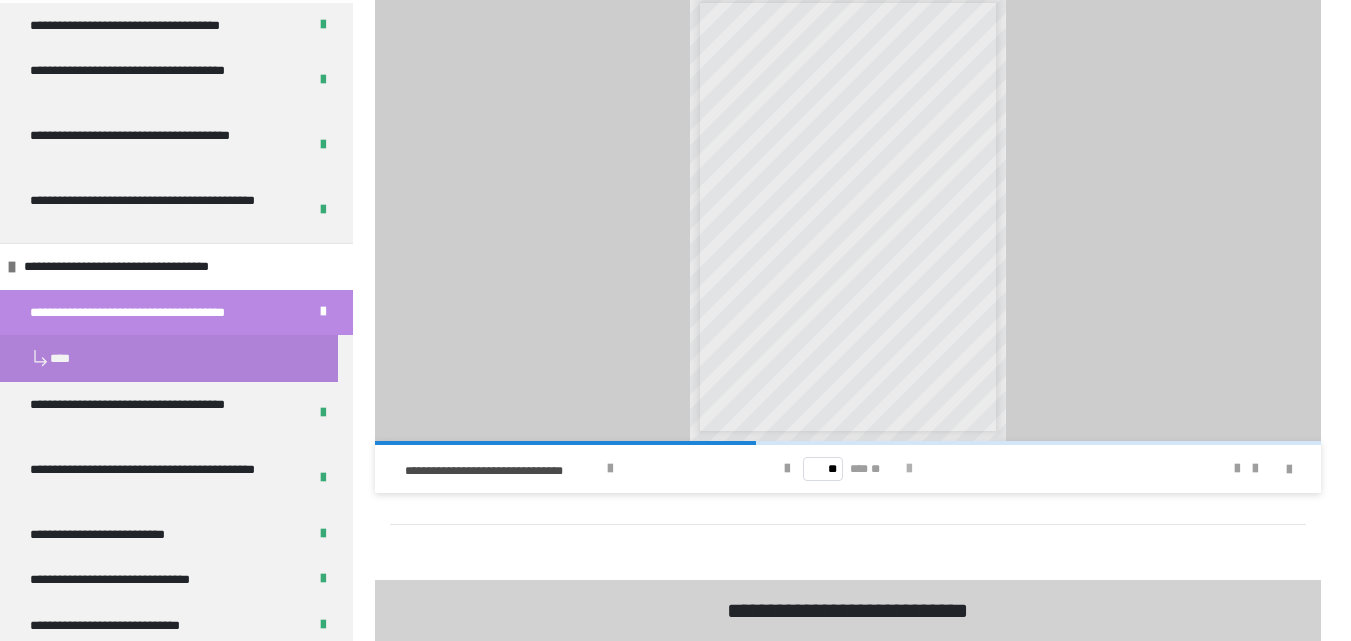 click at bounding box center [909, 469] 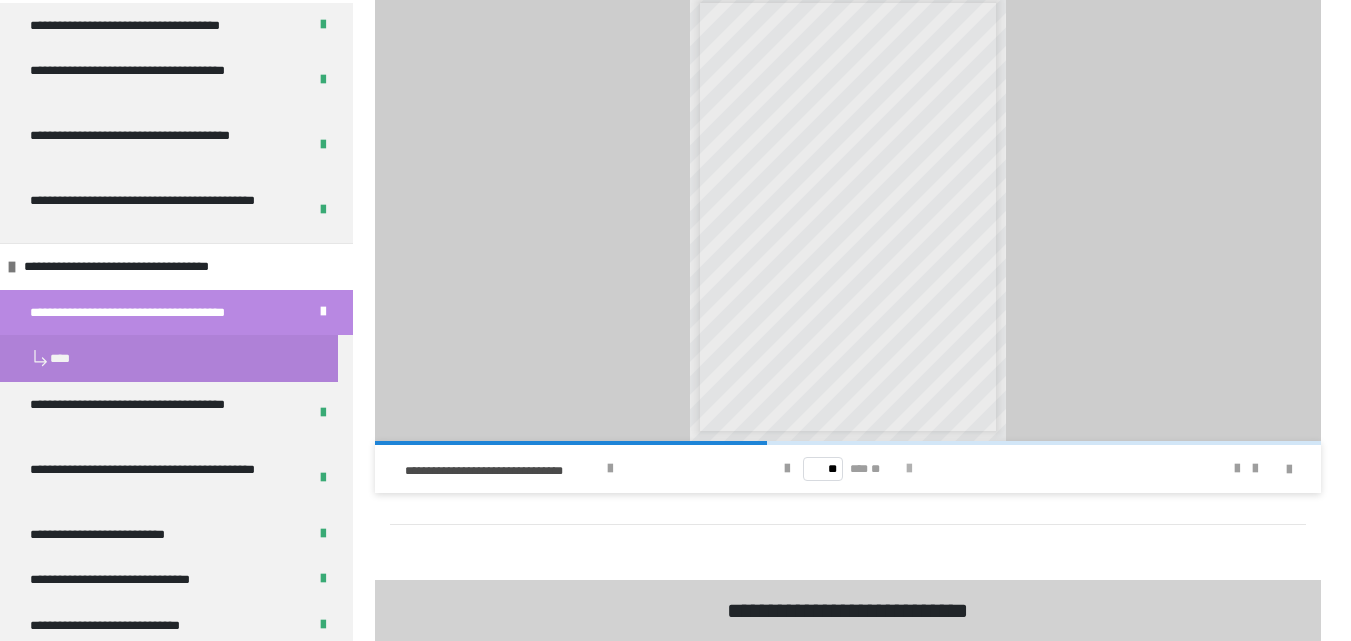 click at bounding box center [909, 469] 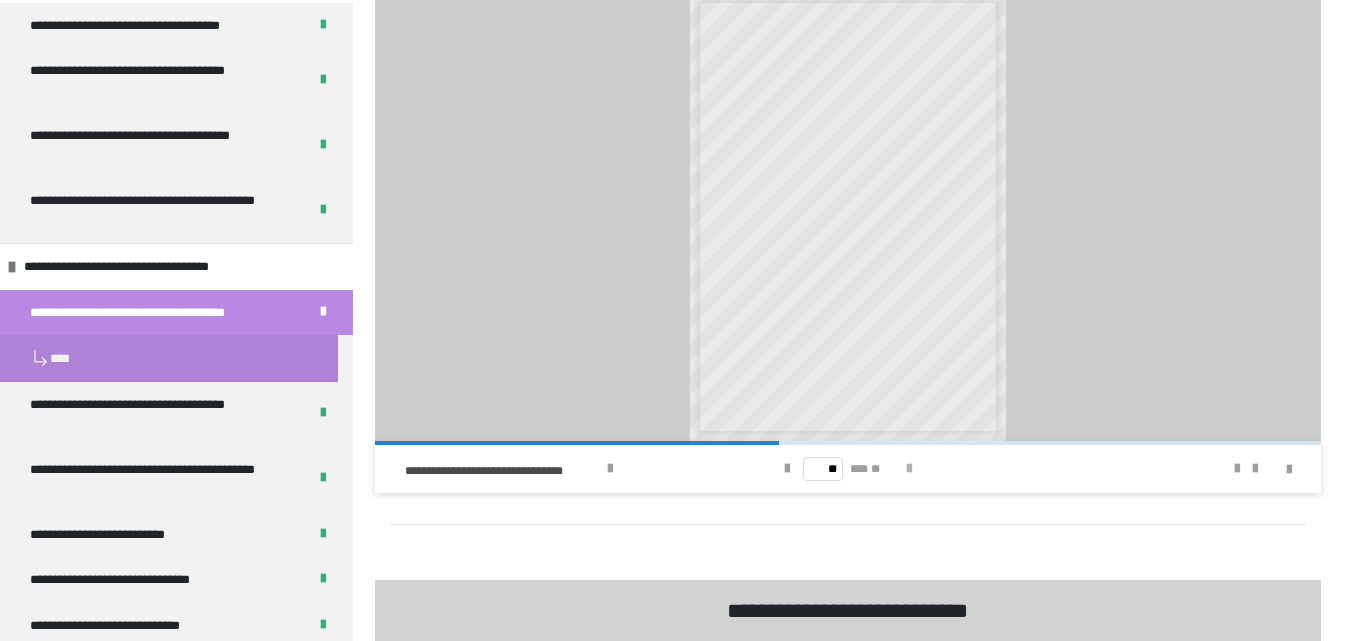 click at bounding box center (909, 469) 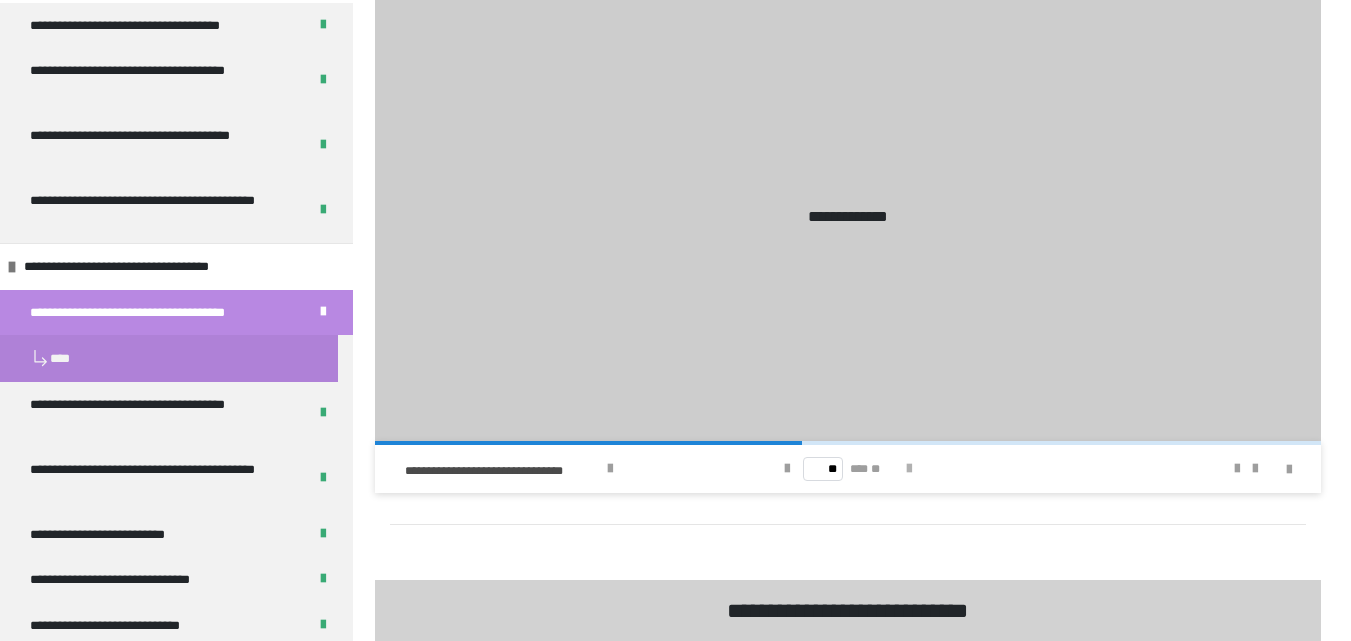 click at bounding box center [909, 469] 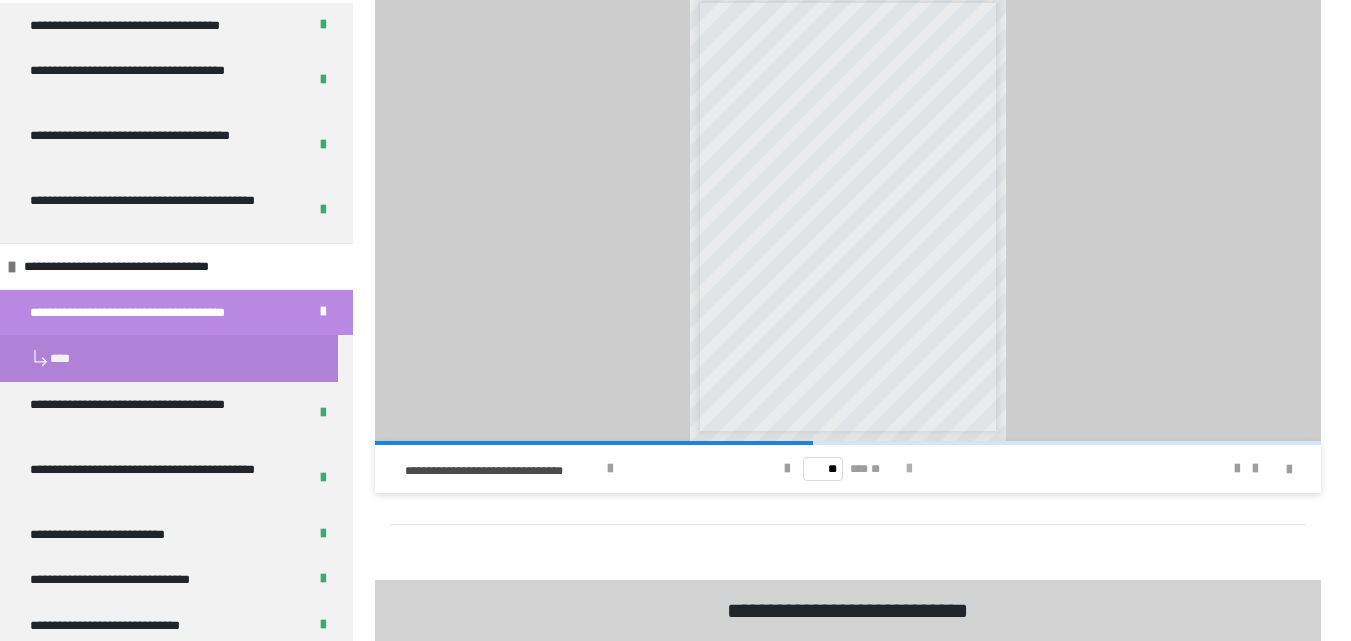click at bounding box center [909, 469] 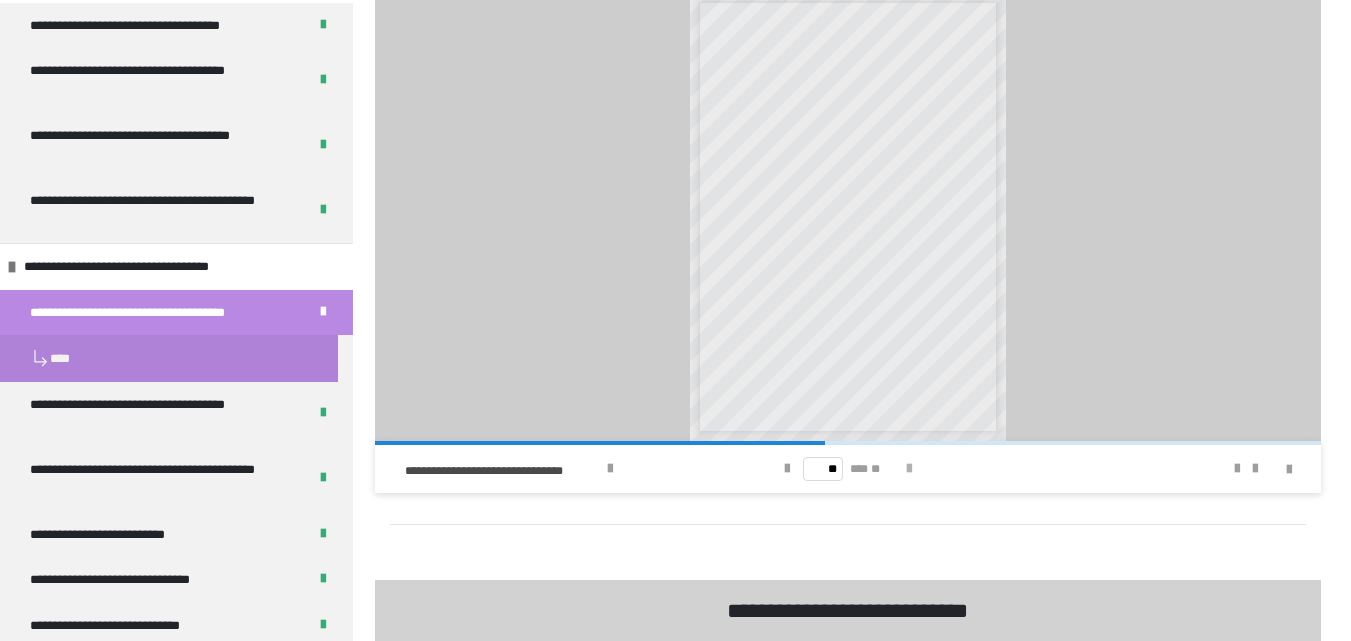 click at bounding box center [909, 469] 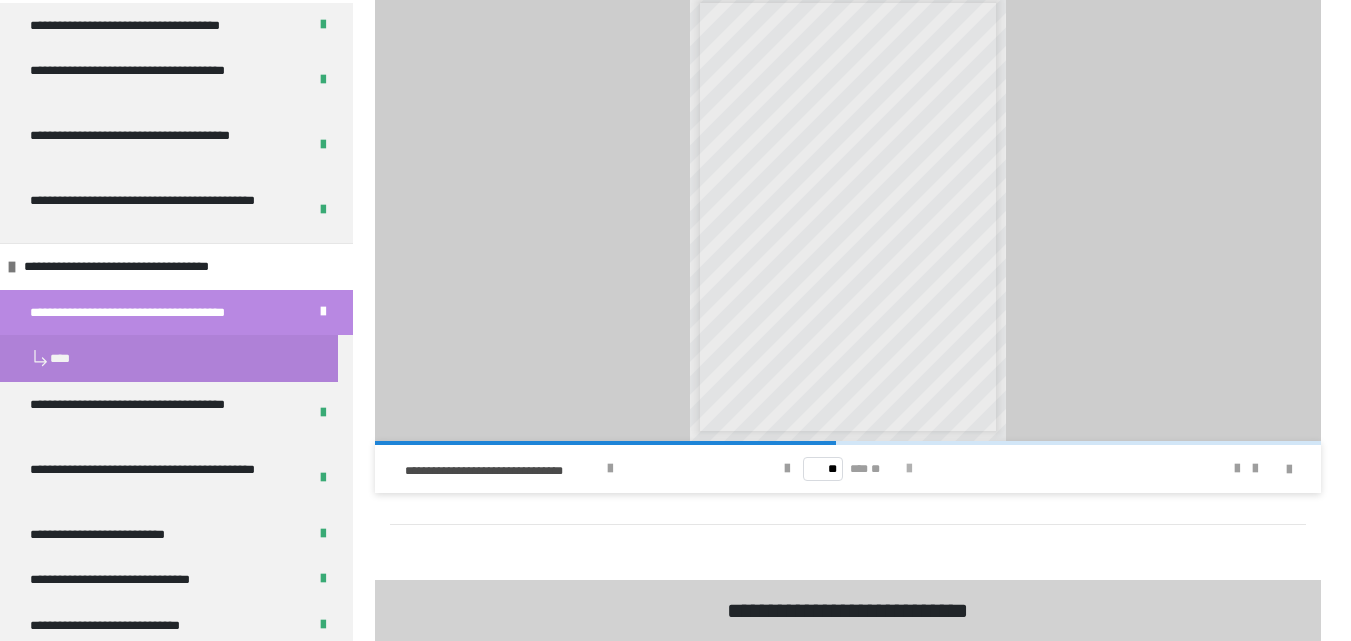 click at bounding box center [909, 469] 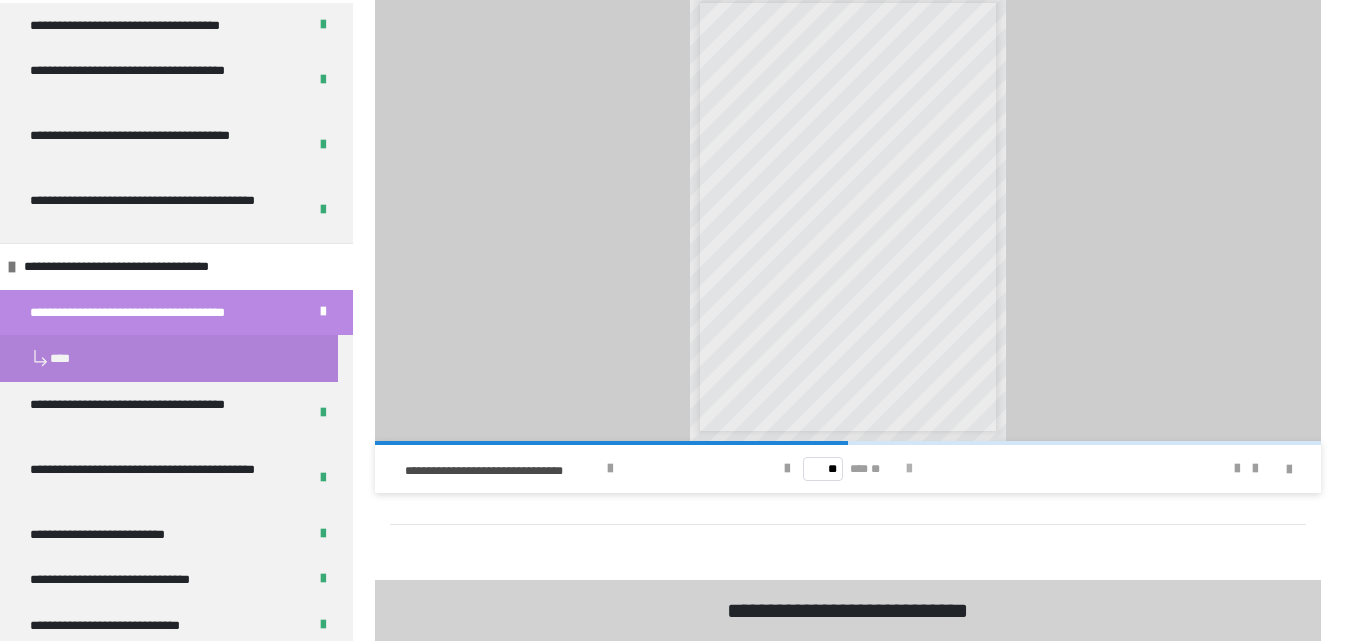 click at bounding box center (909, 469) 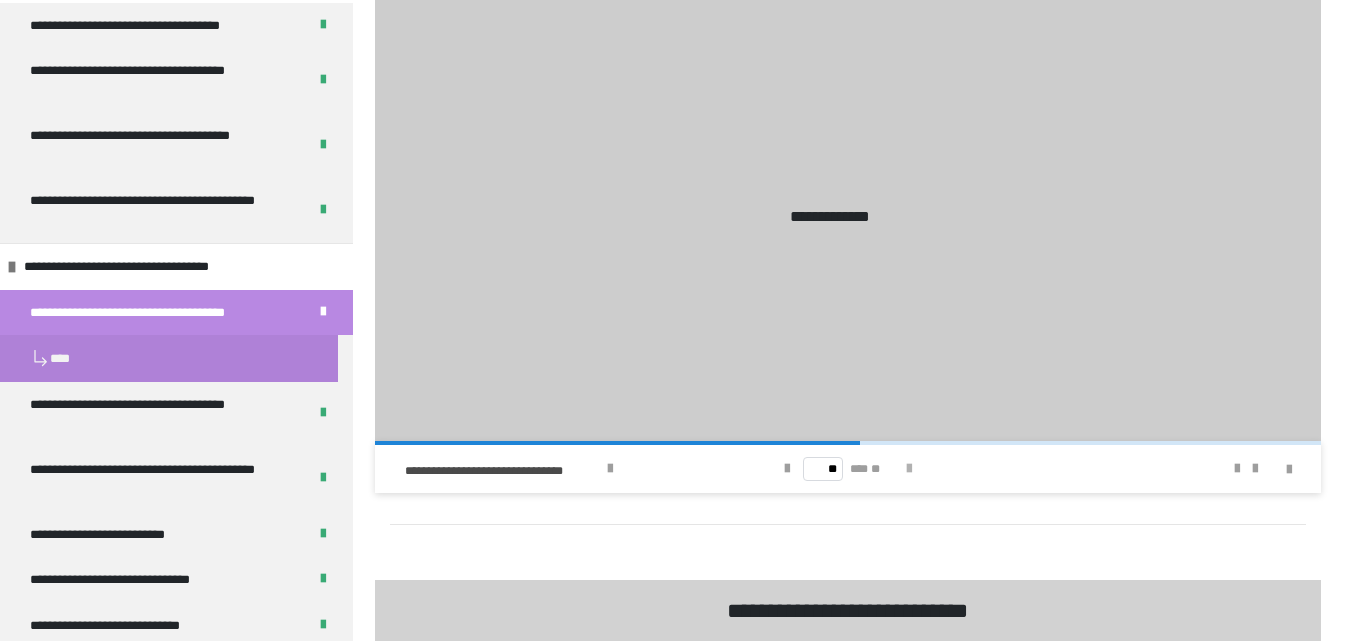click at bounding box center (909, 469) 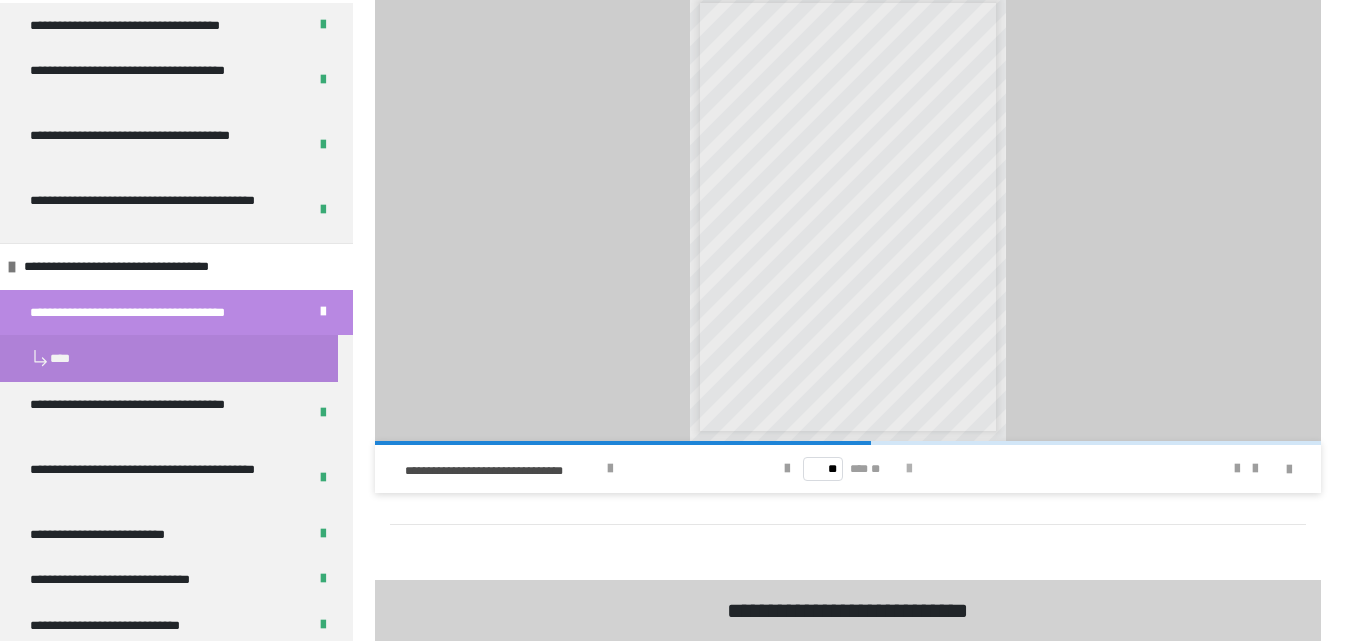 click at bounding box center (909, 469) 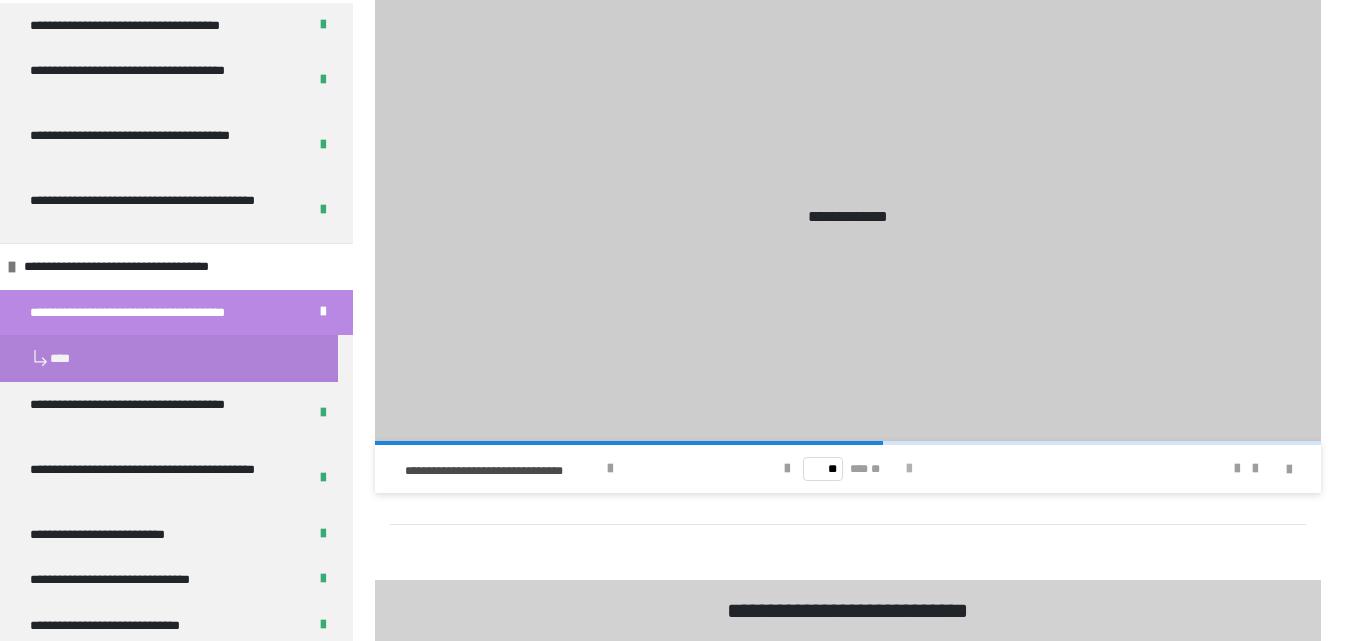 click at bounding box center (909, 469) 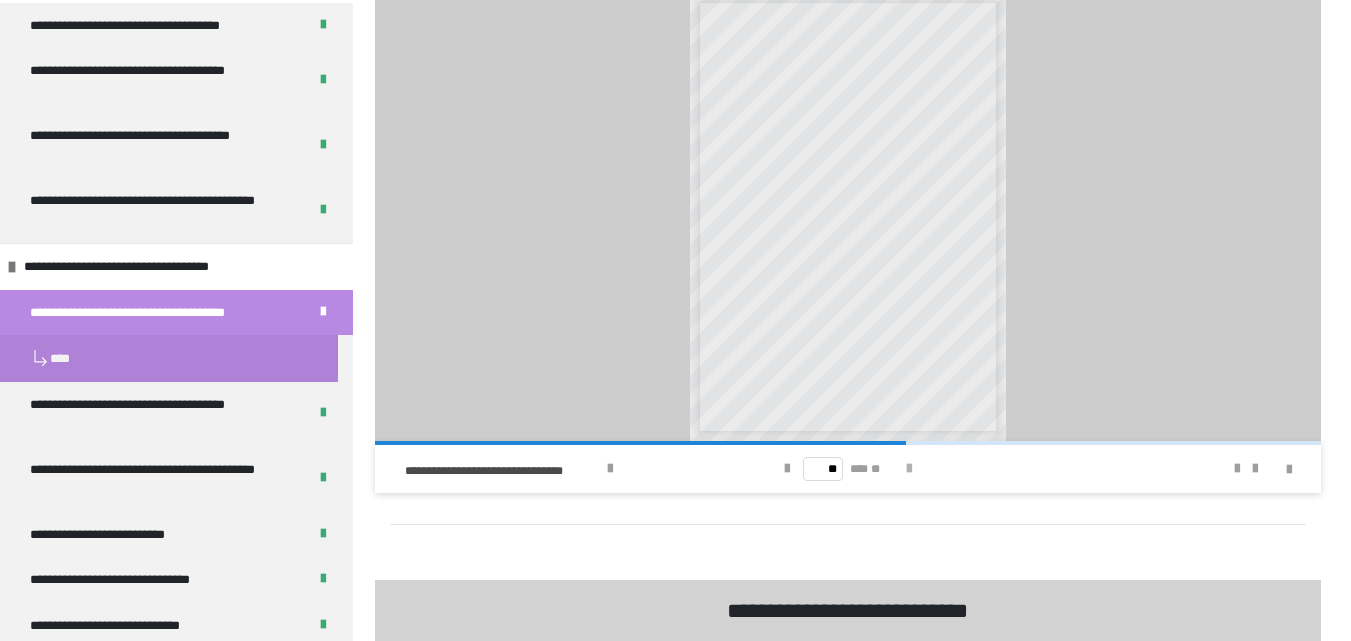 click at bounding box center (909, 469) 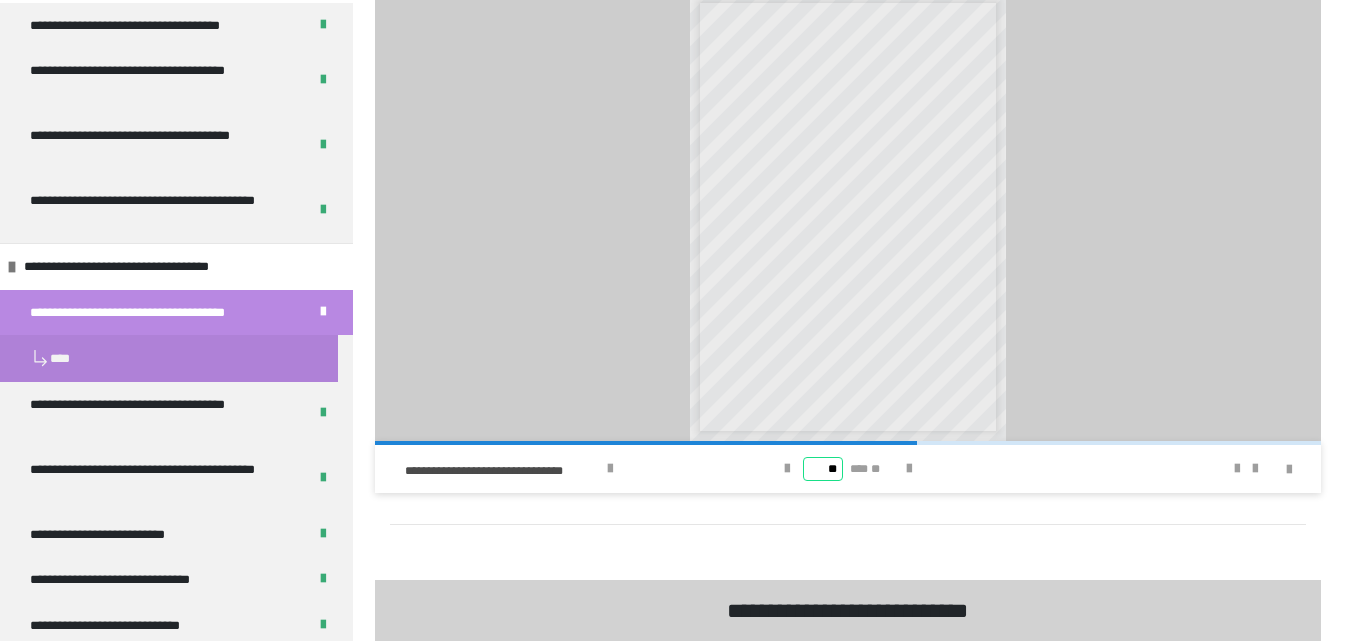 click on "**" at bounding box center (823, 469) 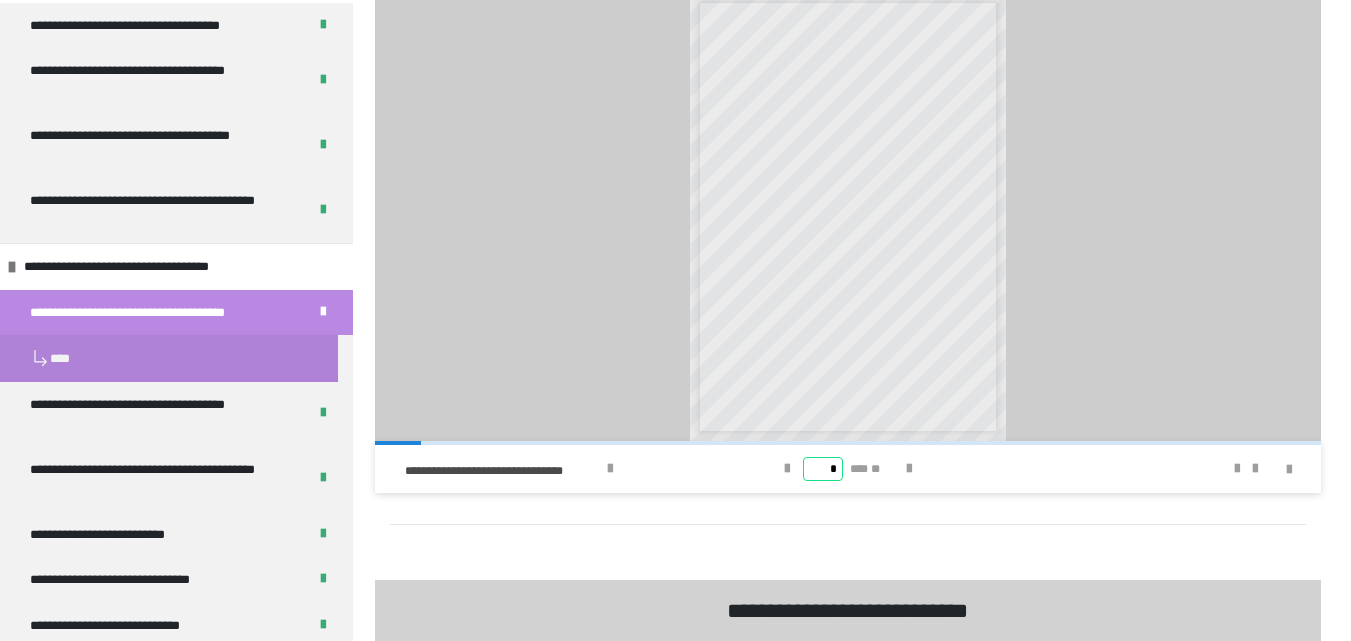 type on "*" 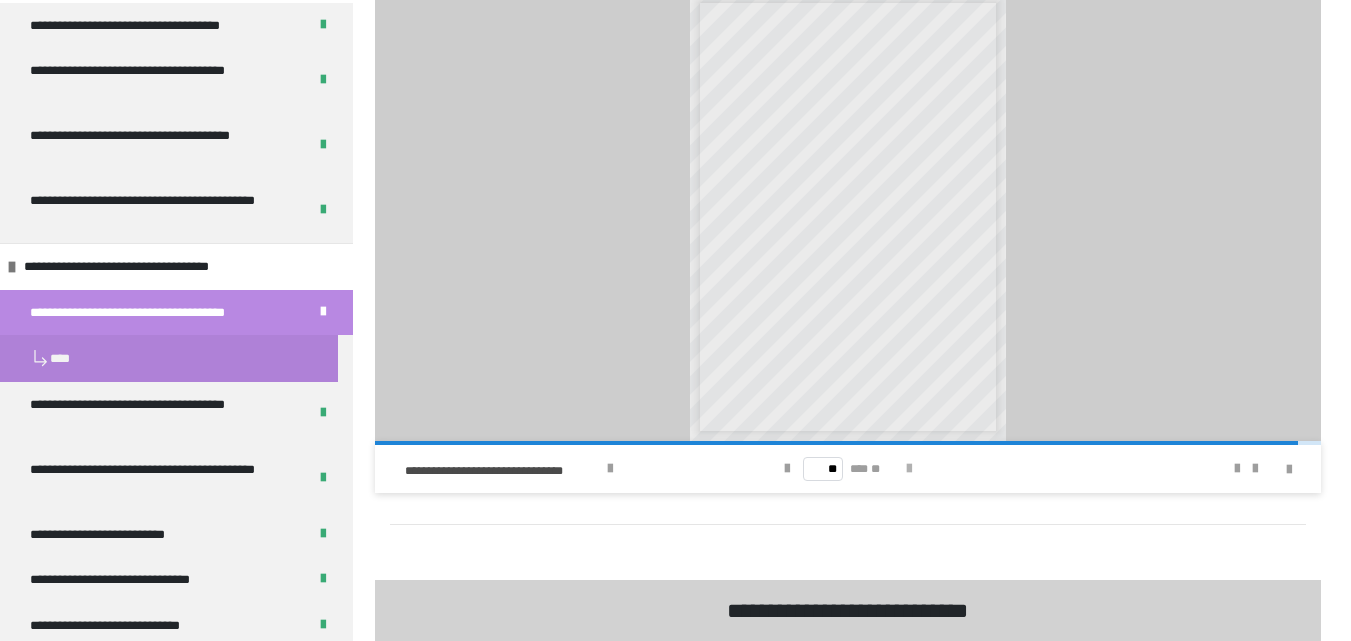 click at bounding box center [909, 469] 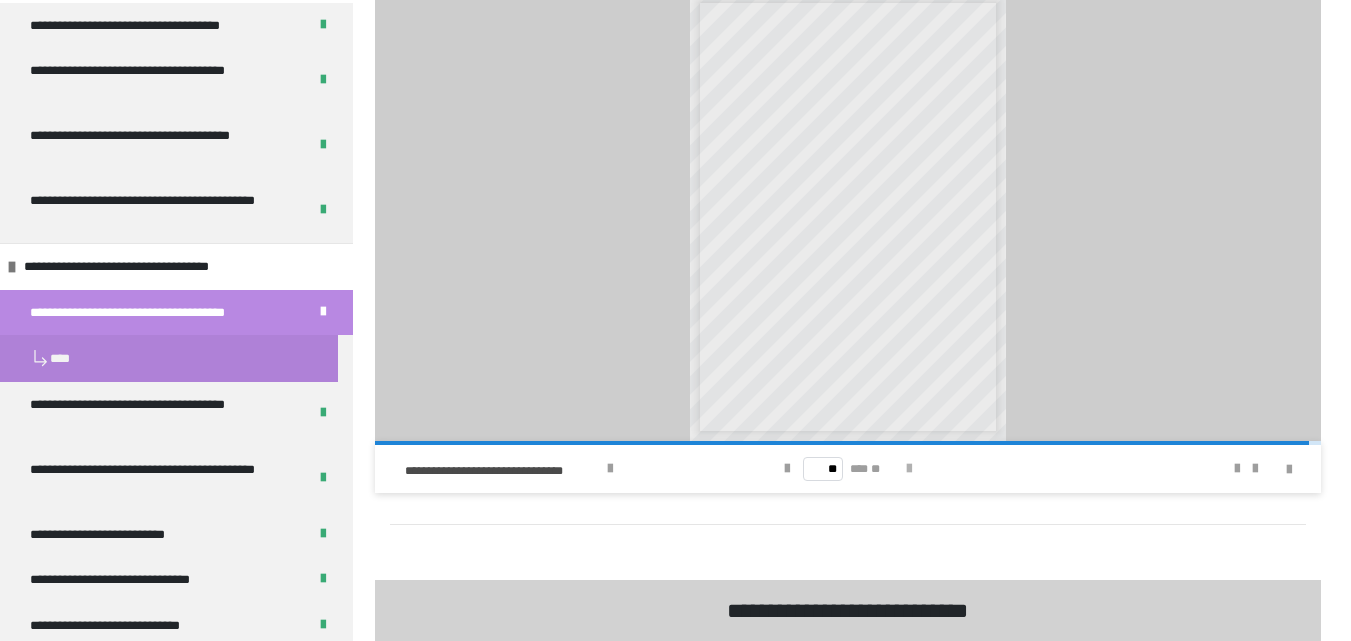 click at bounding box center (909, 469) 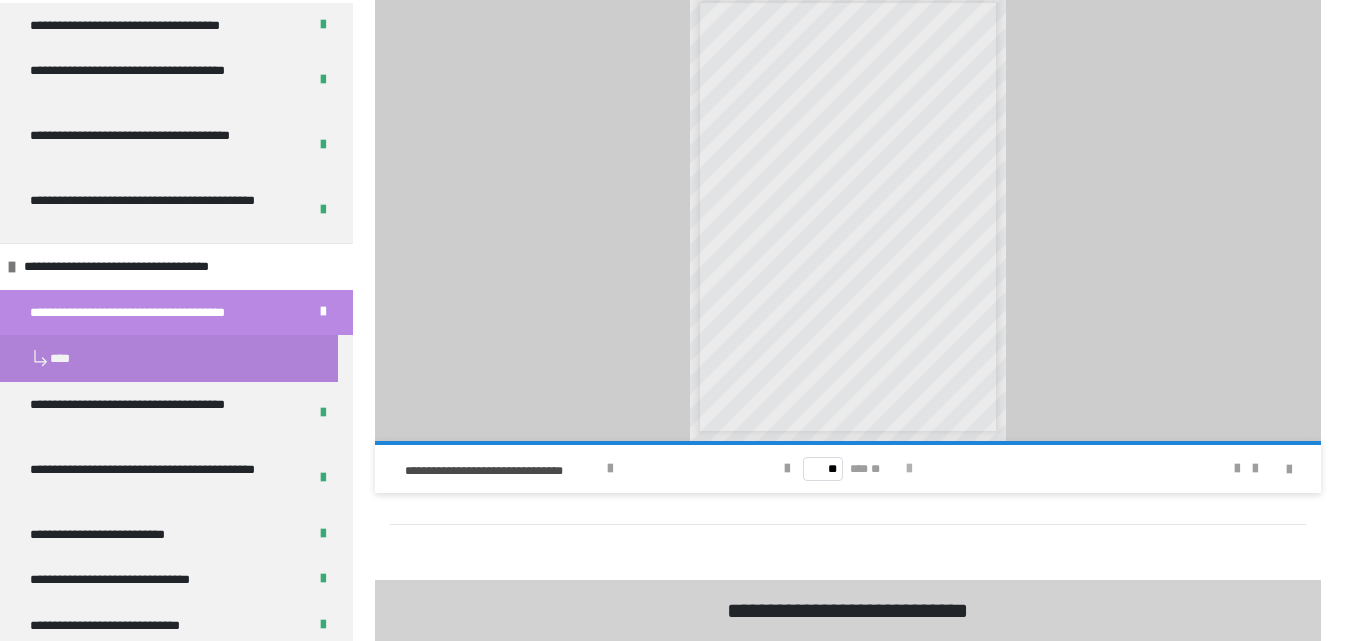 click on "** *** **" at bounding box center (848, 469) 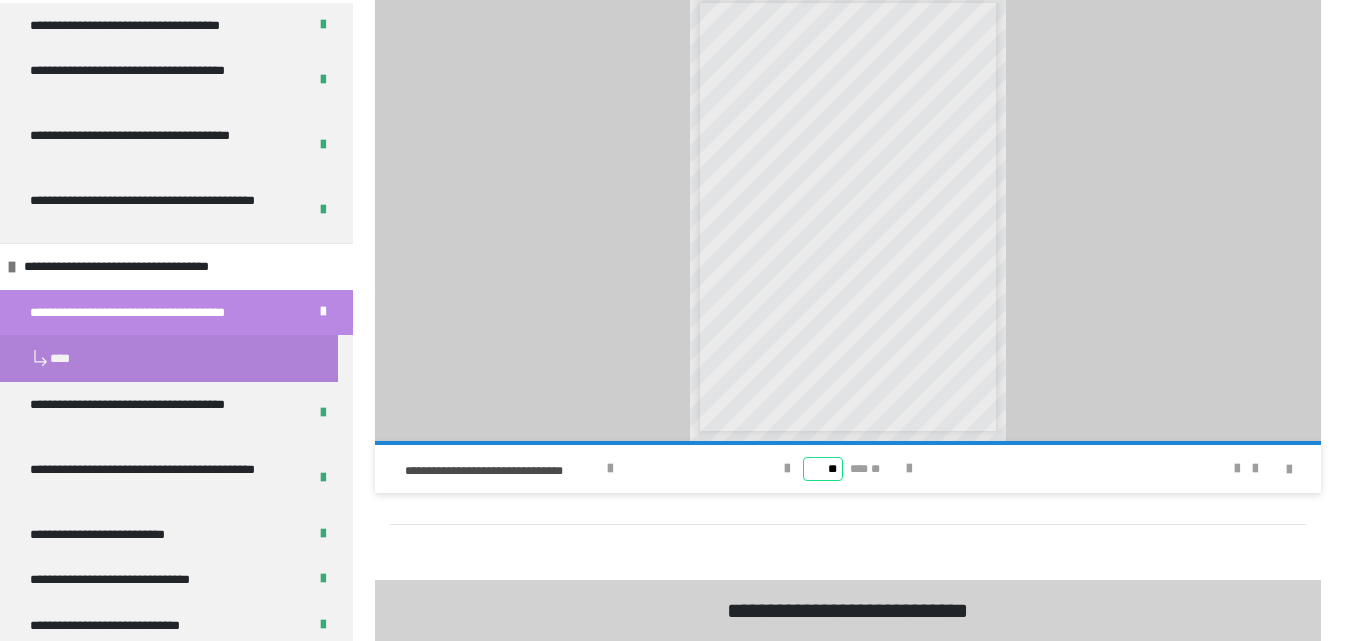 drag, startPoint x: 833, startPoint y: 462, endPoint x: 818, endPoint y: 463, distance: 15.033297 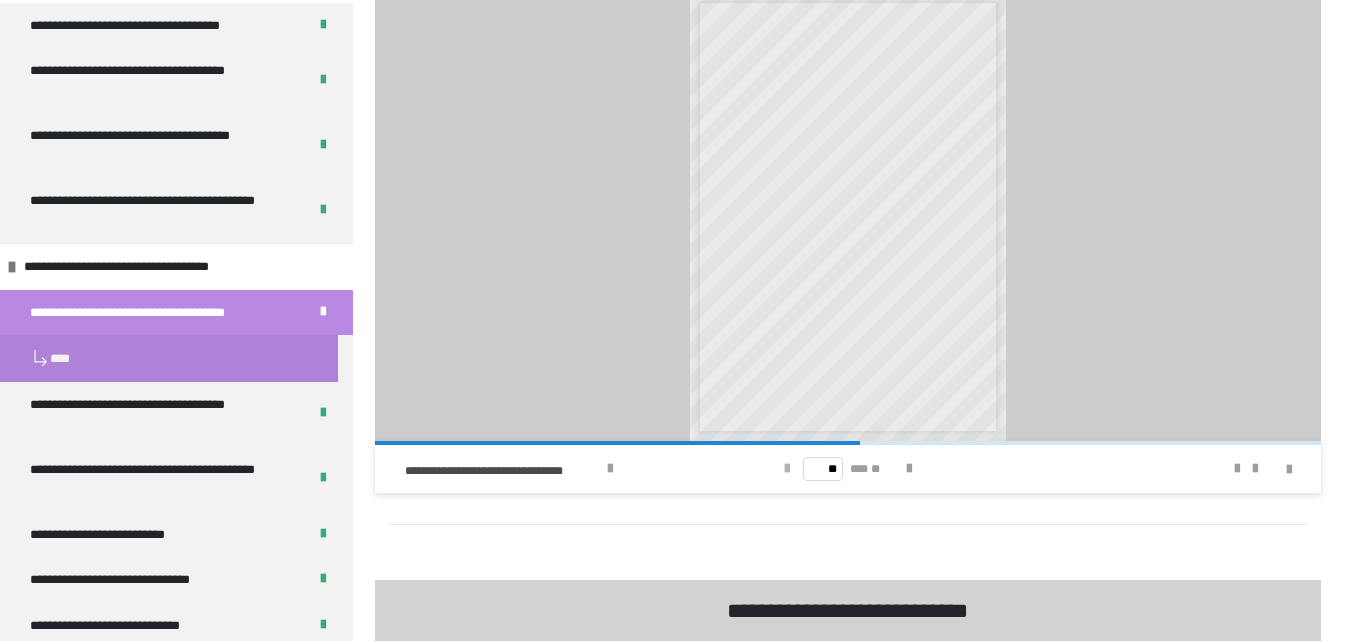 click at bounding box center (787, 469) 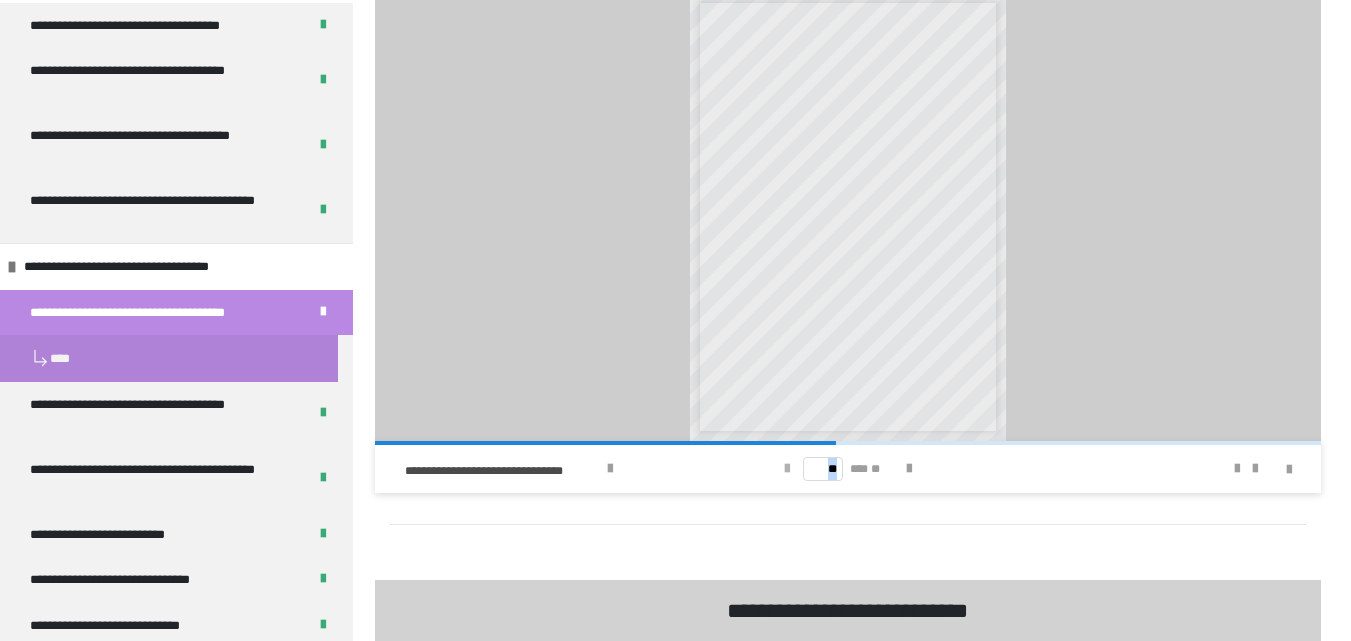 click at bounding box center (787, 469) 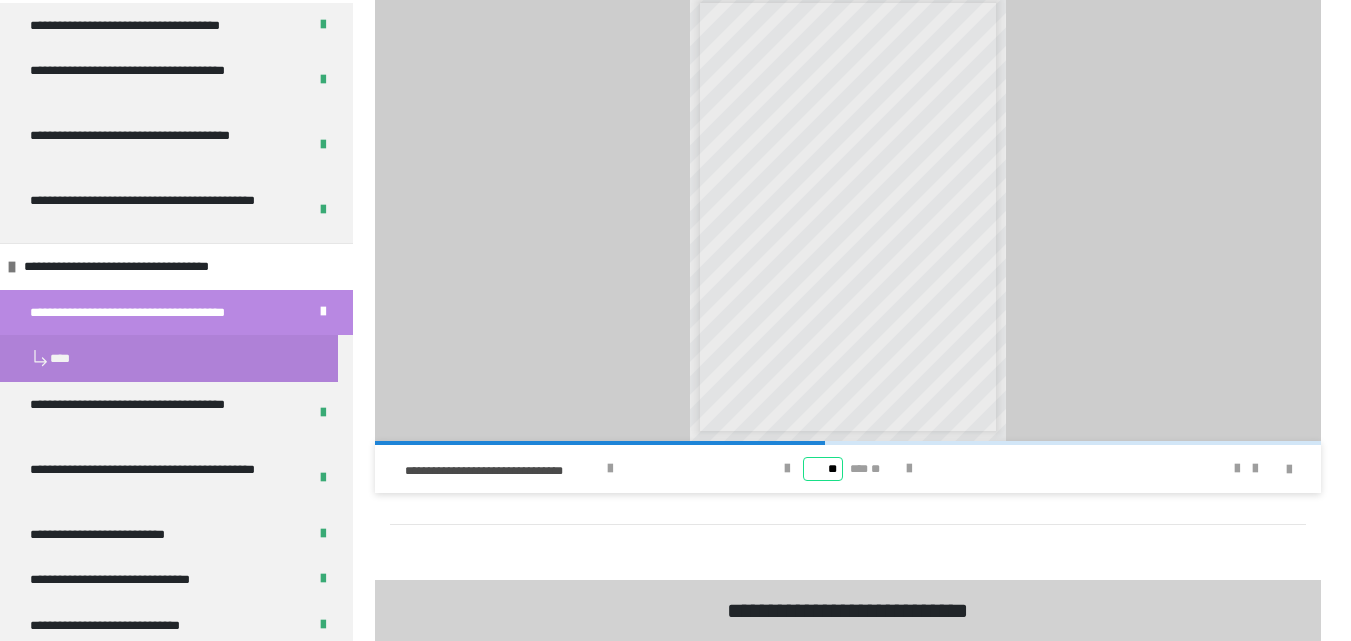 drag, startPoint x: 840, startPoint y: 470, endPoint x: 818, endPoint y: 470, distance: 22 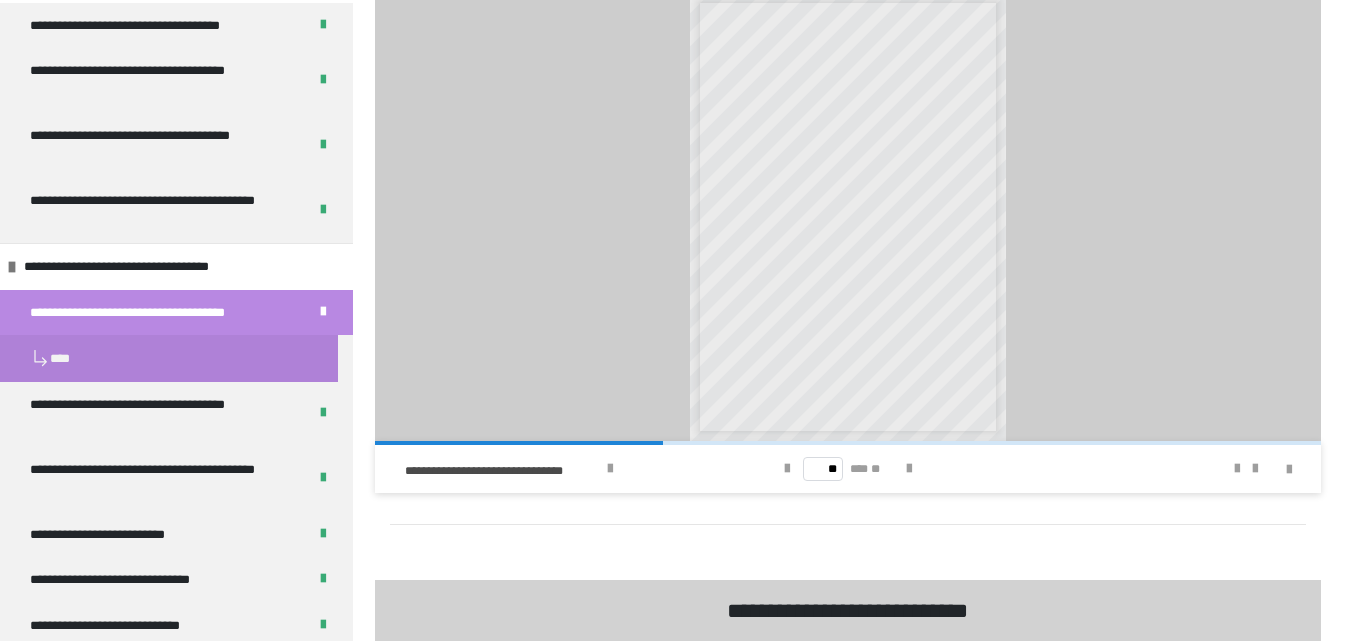 click on "** *** **" at bounding box center [848, 469] 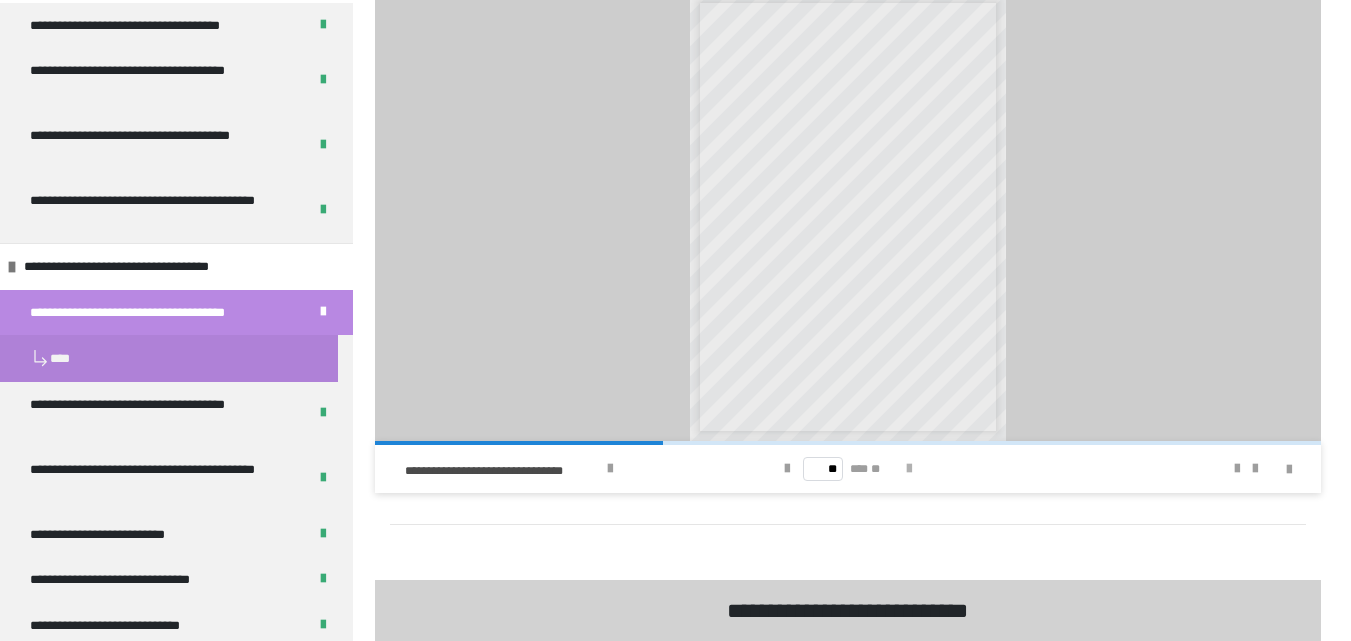 click at bounding box center (909, 469) 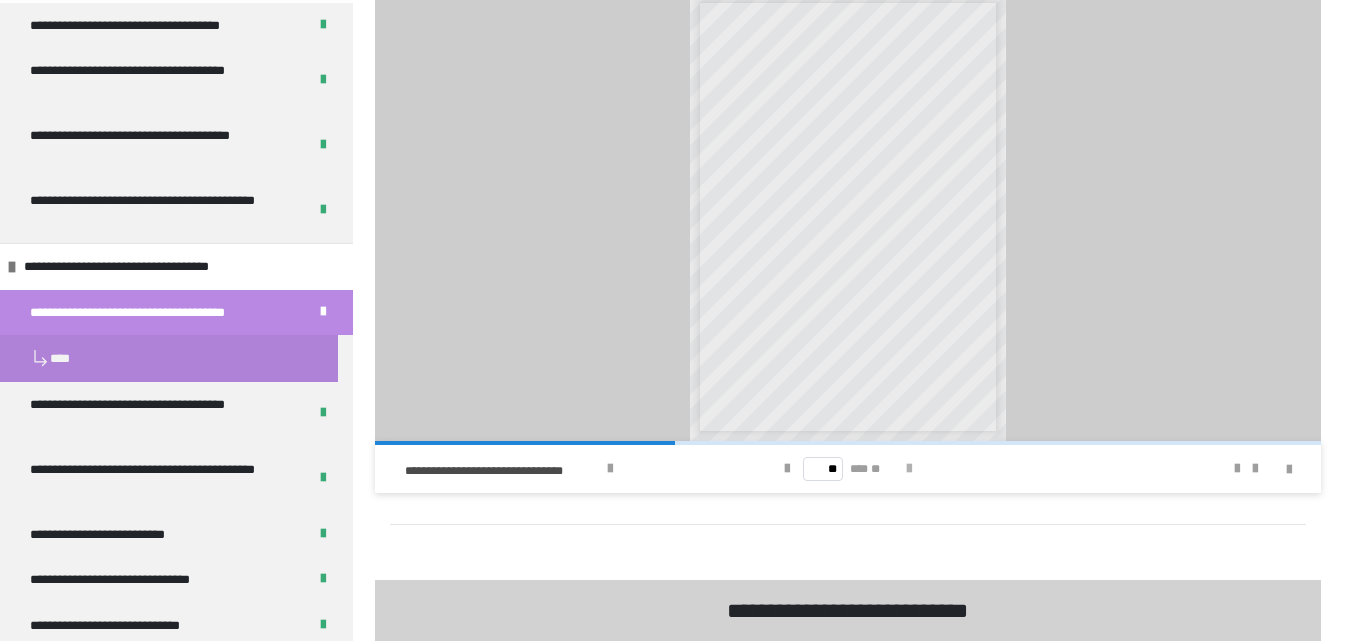 click at bounding box center [909, 469] 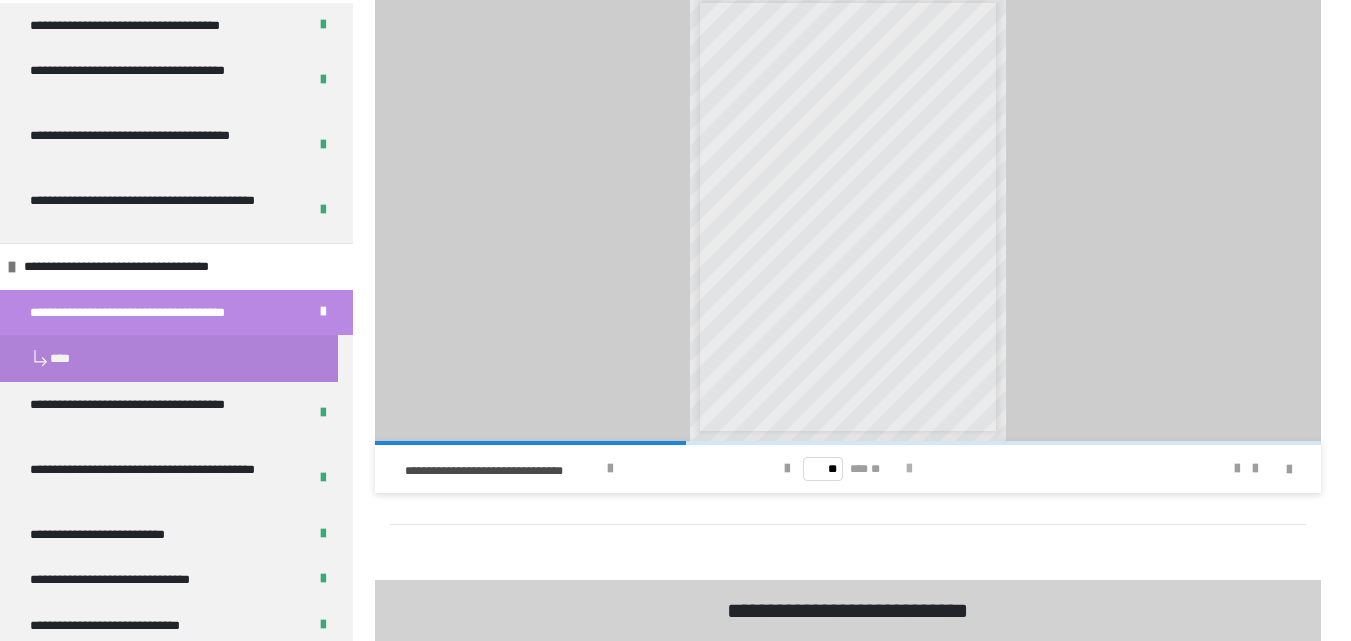 click at bounding box center (909, 469) 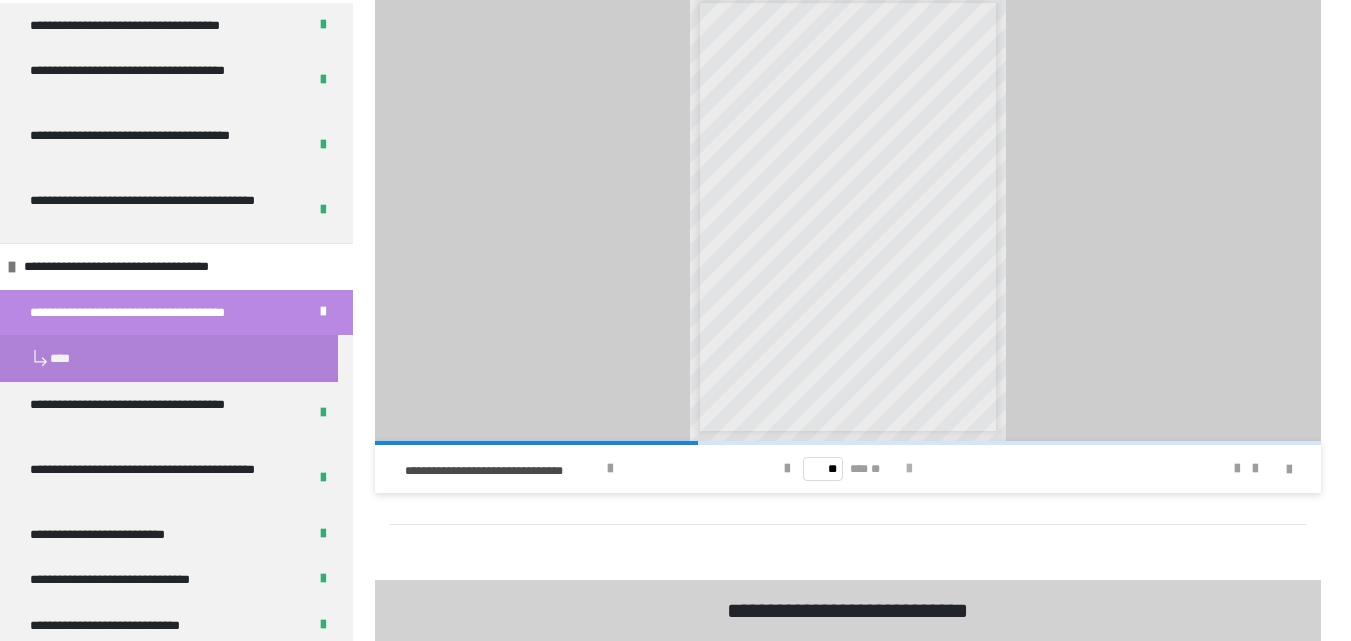click at bounding box center [909, 469] 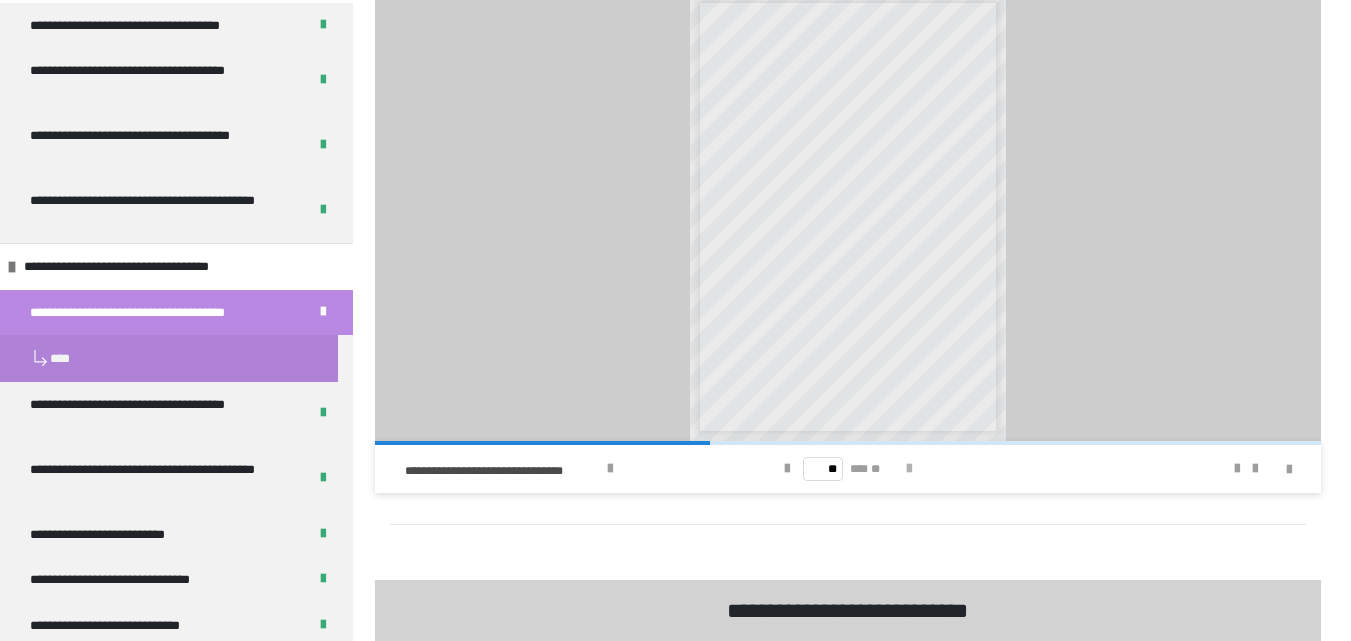 click at bounding box center [909, 469] 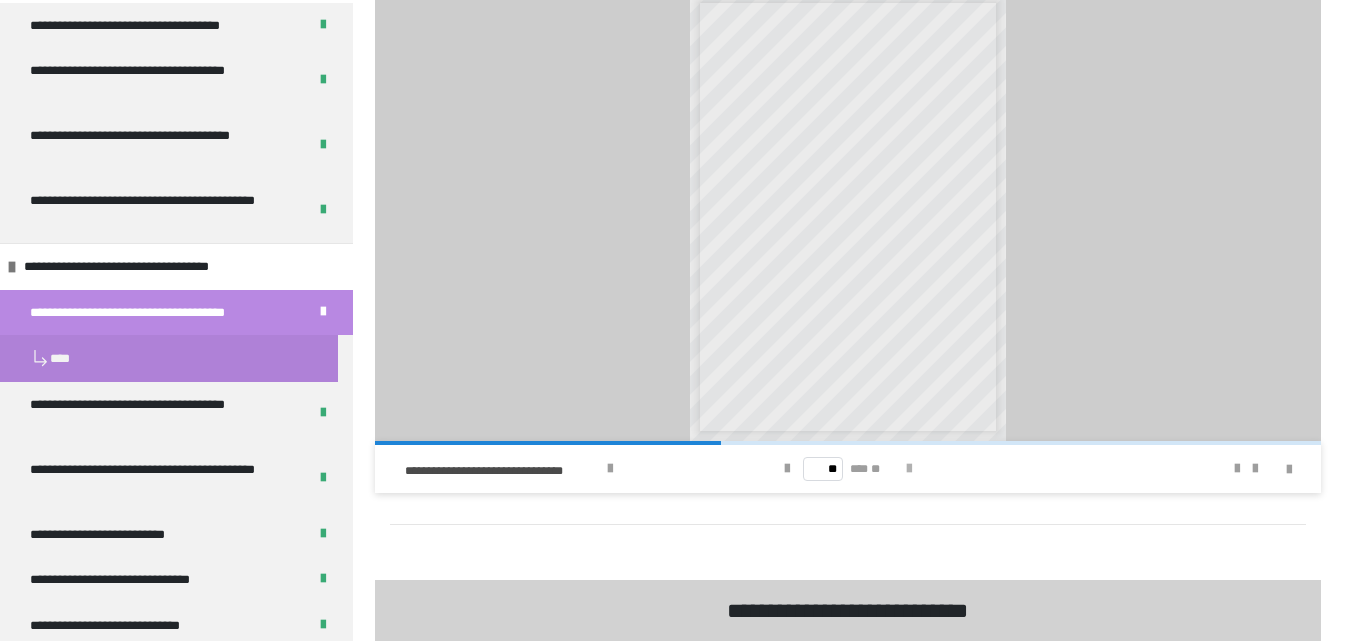 click at bounding box center [909, 469] 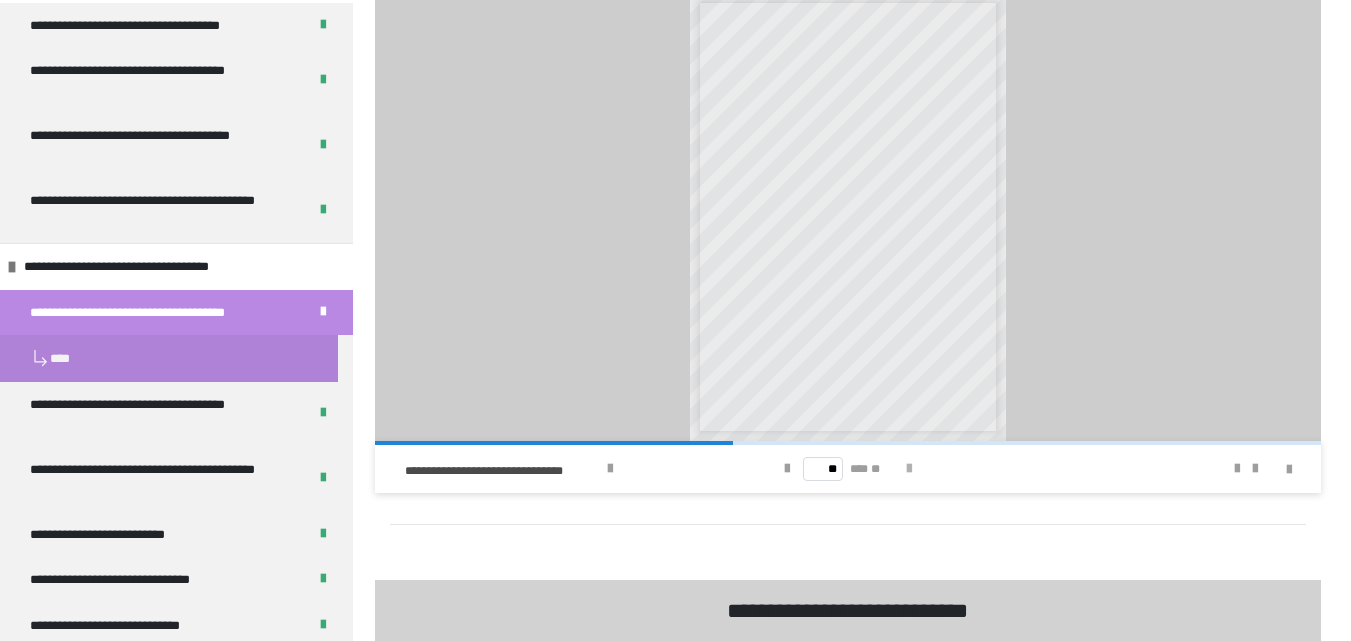 click at bounding box center (909, 469) 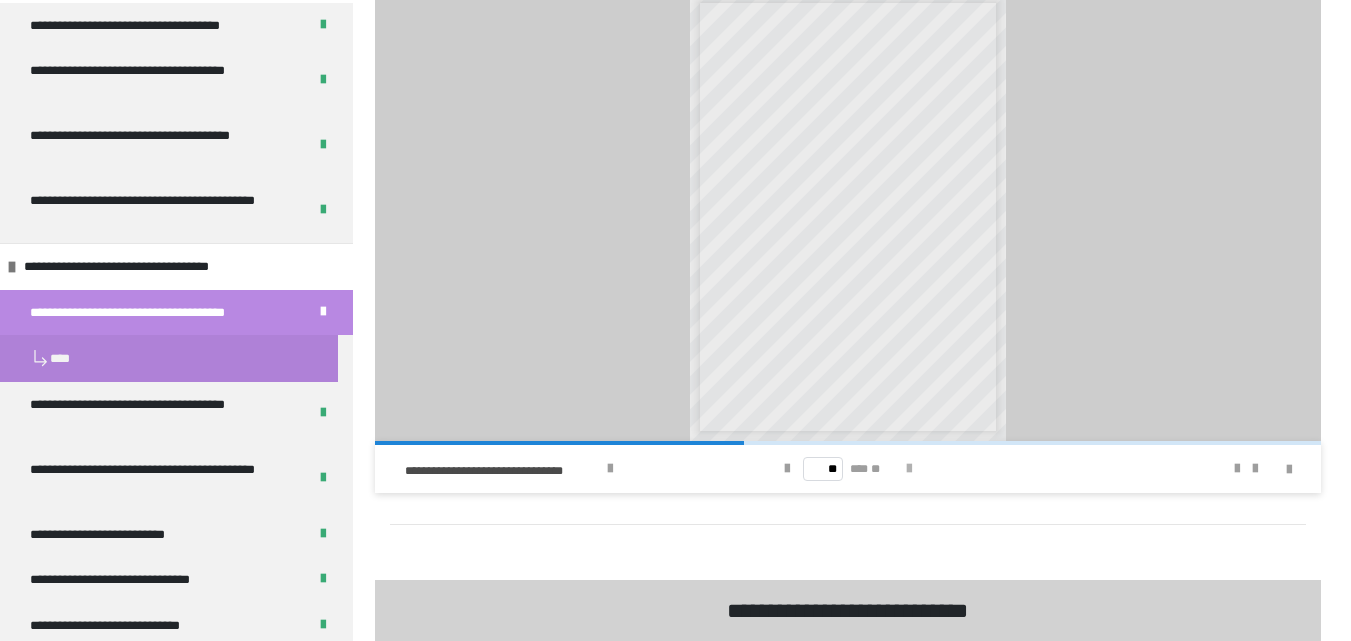 click at bounding box center (909, 469) 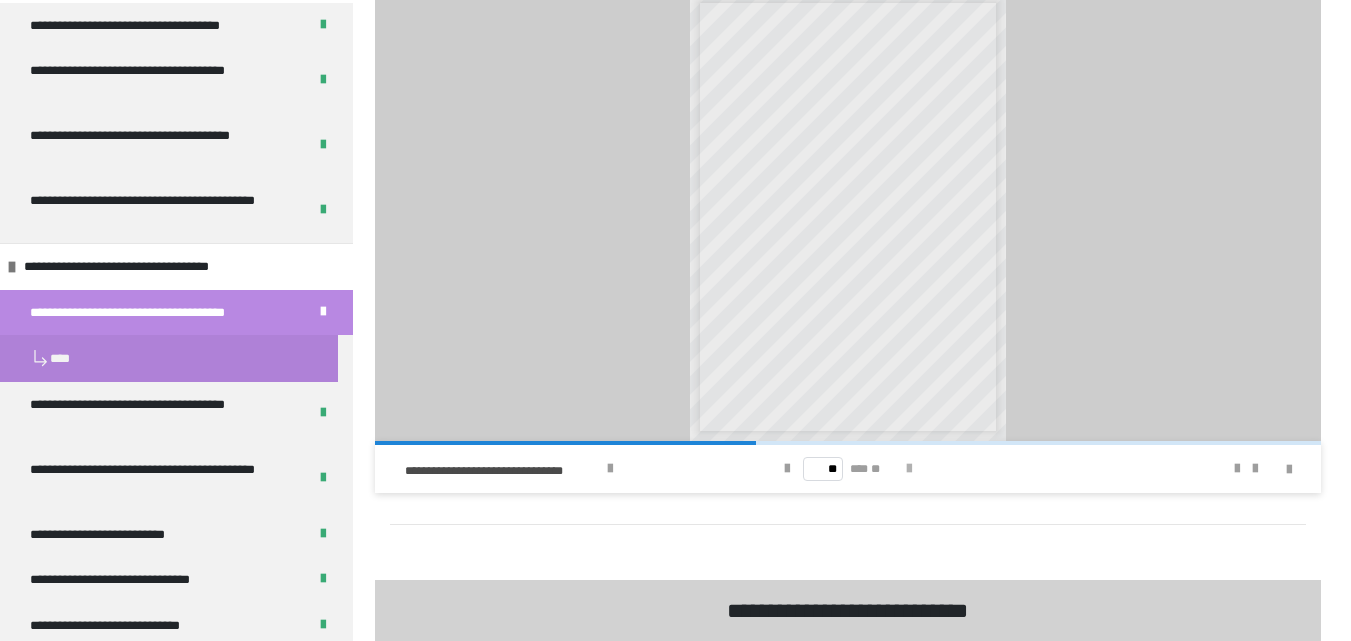 click at bounding box center [909, 469] 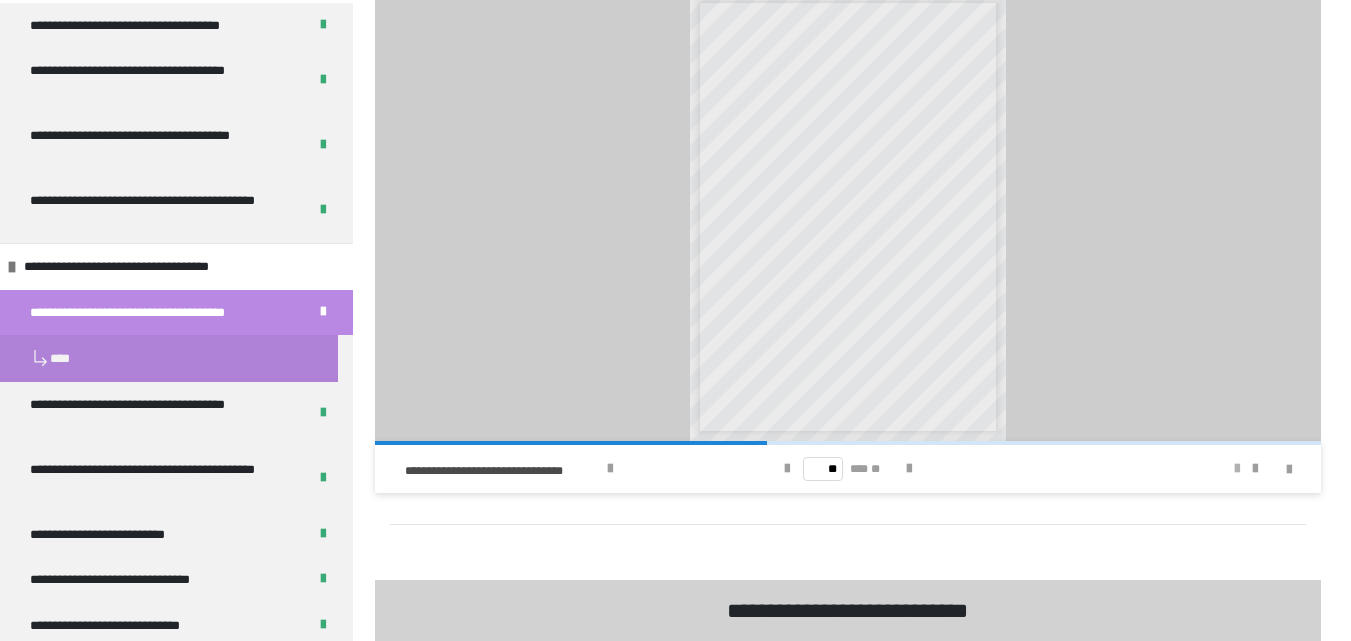 click at bounding box center [1237, 469] 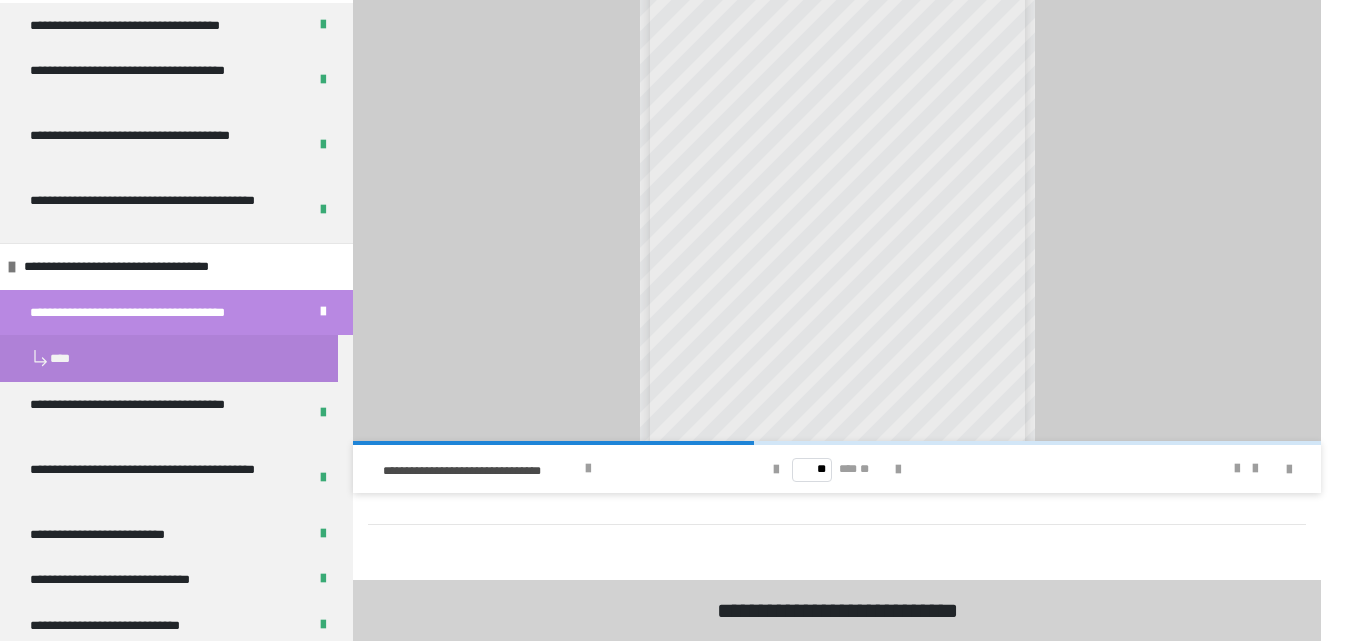 scroll, scrollTop: 112, scrollLeft: 0, axis: vertical 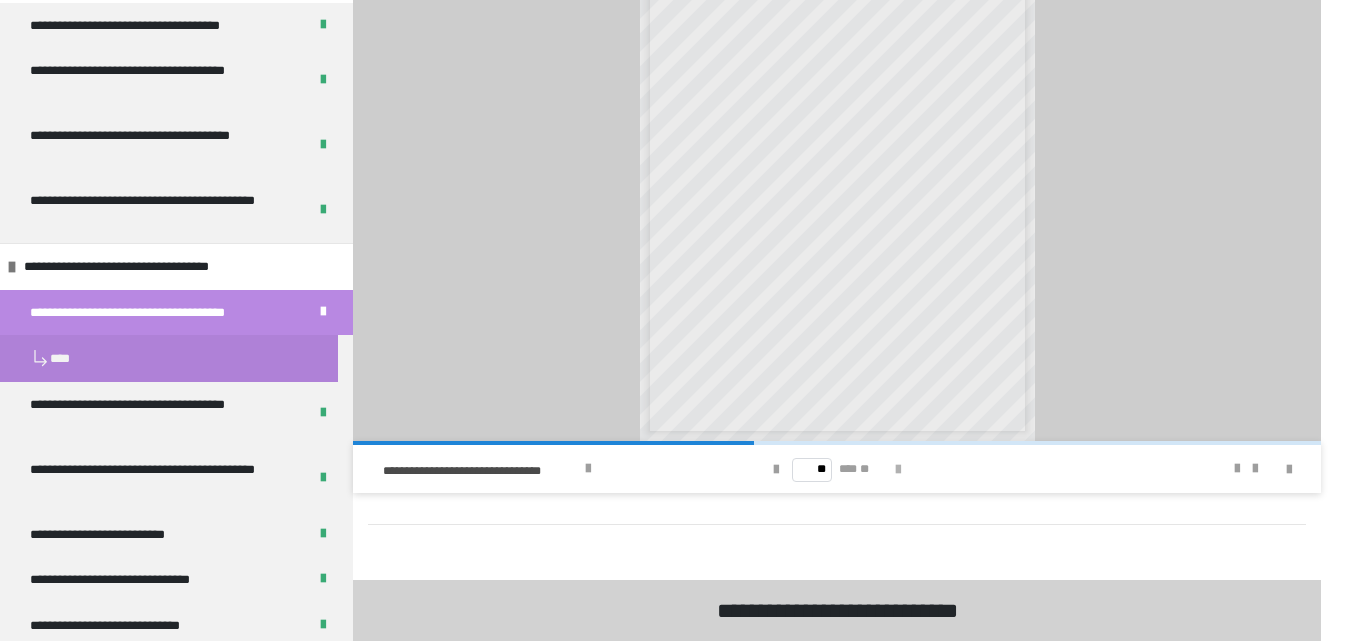 click at bounding box center [898, 470] 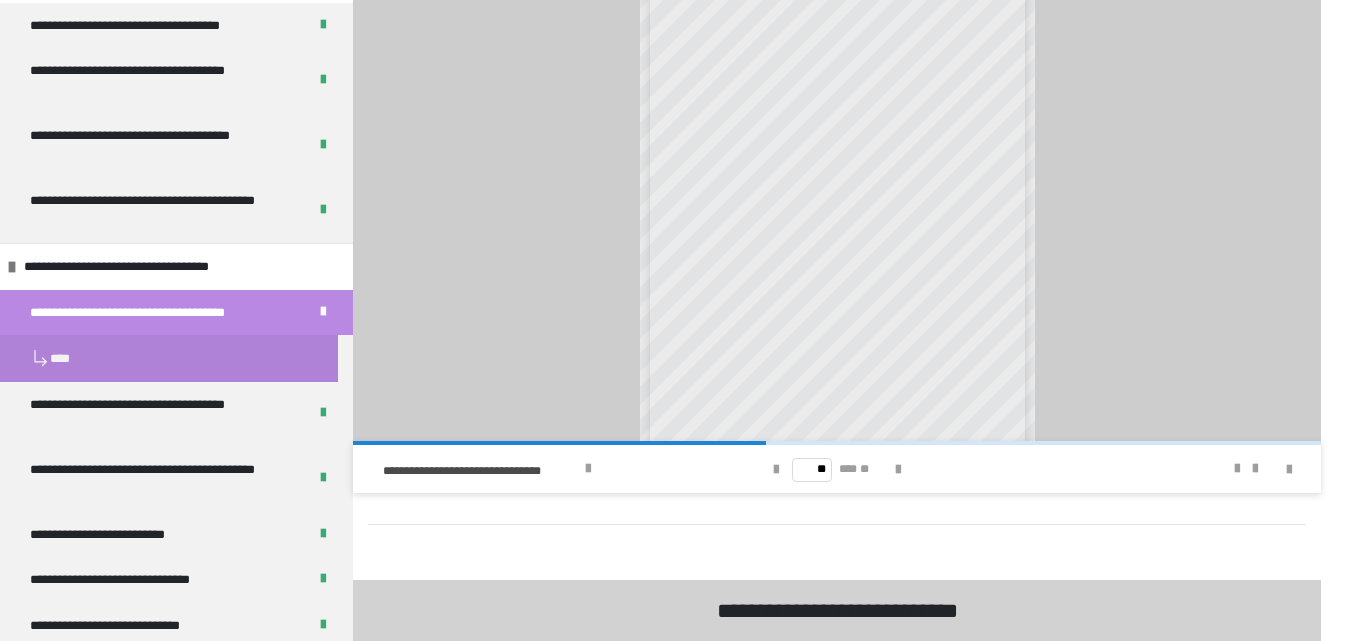 scroll, scrollTop: 0, scrollLeft: 0, axis: both 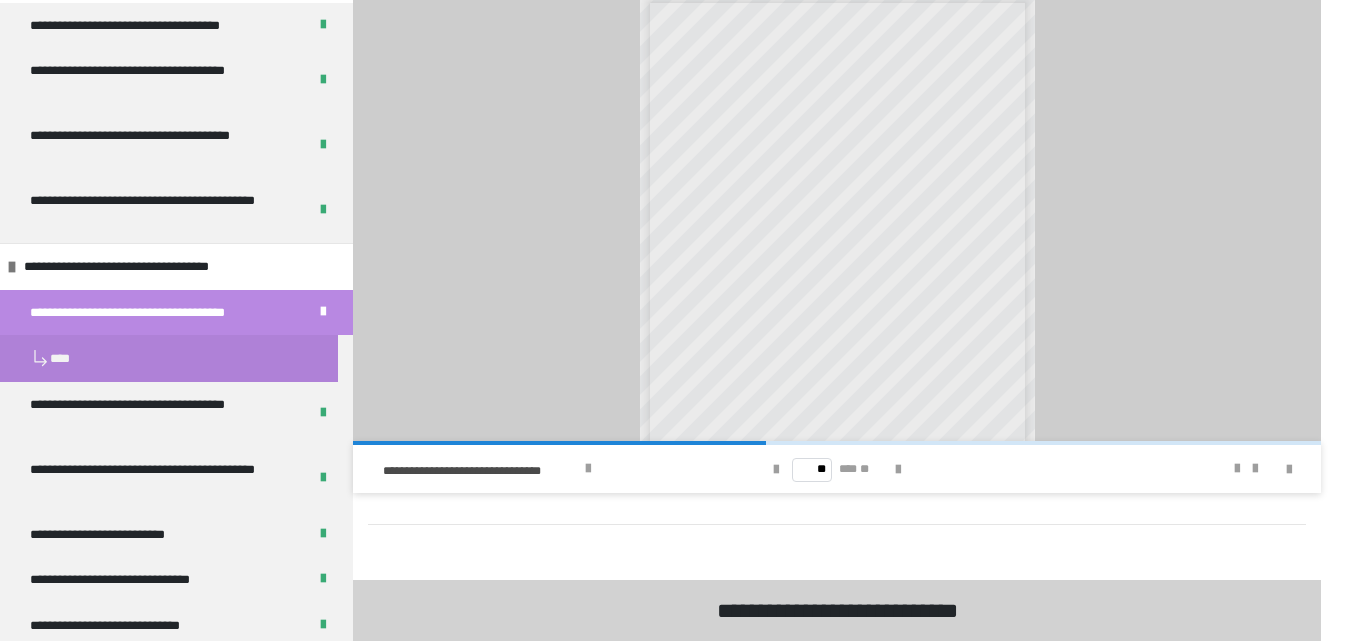drag, startPoint x: 1325, startPoint y: 158, endPoint x: 1327, endPoint y: 189, distance: 31.06445 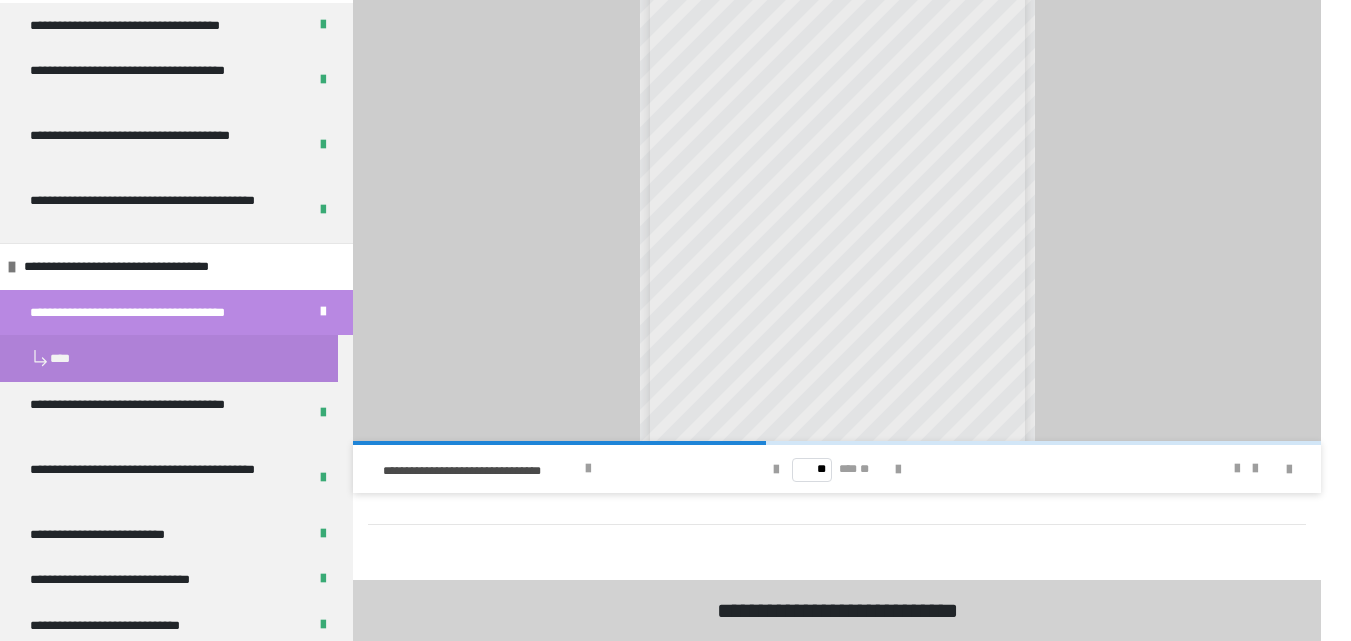 scroll, scrollTop: 112, scrollLeft: 0, axis: vertical 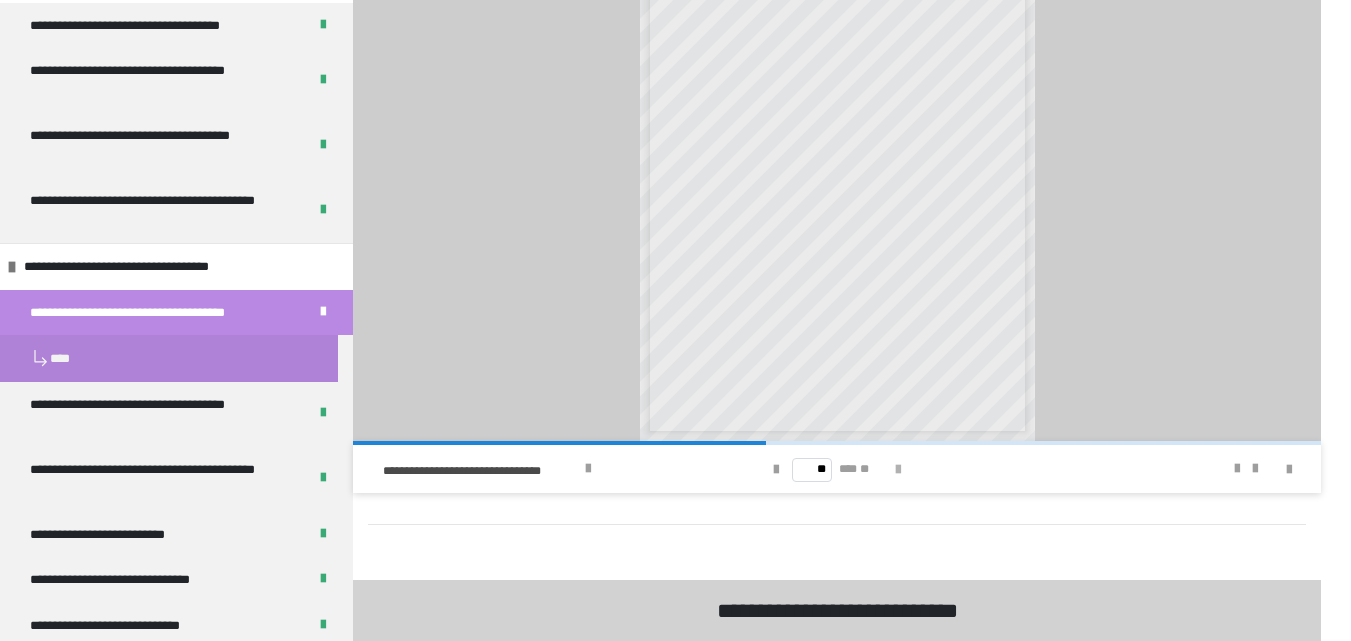 click at bounding box center [898, 470] 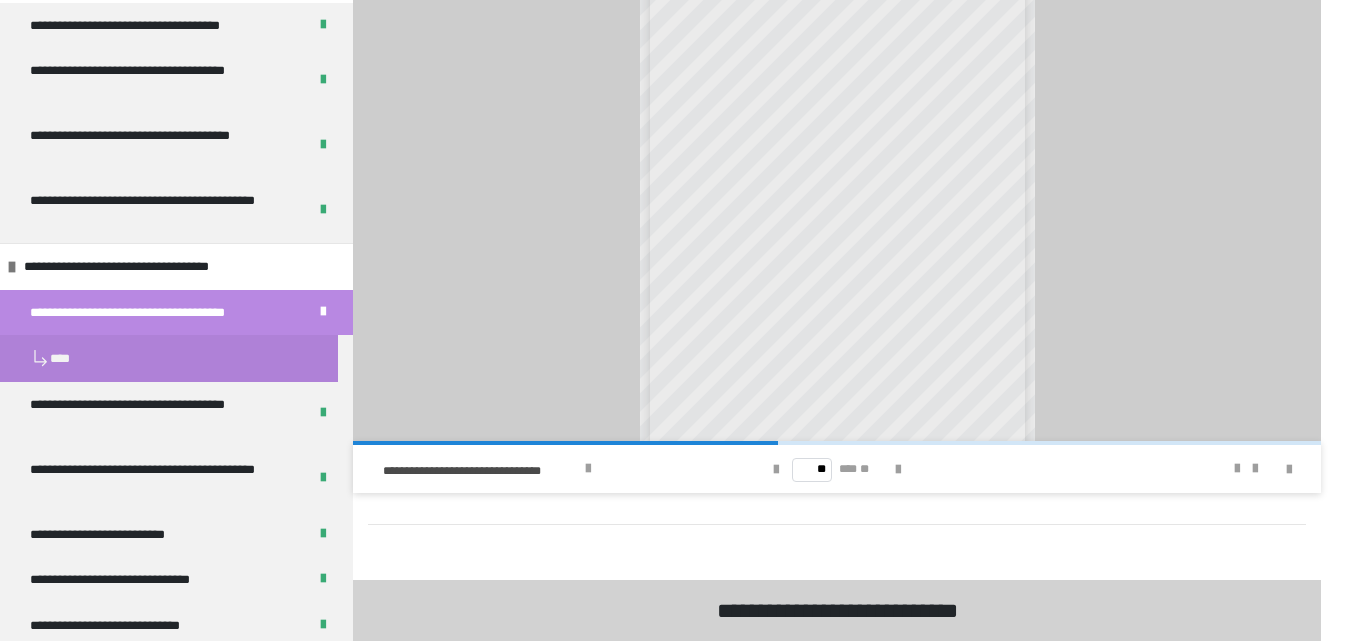 scroll, scrollTop: 0, scrollLeft: 0, axis: both 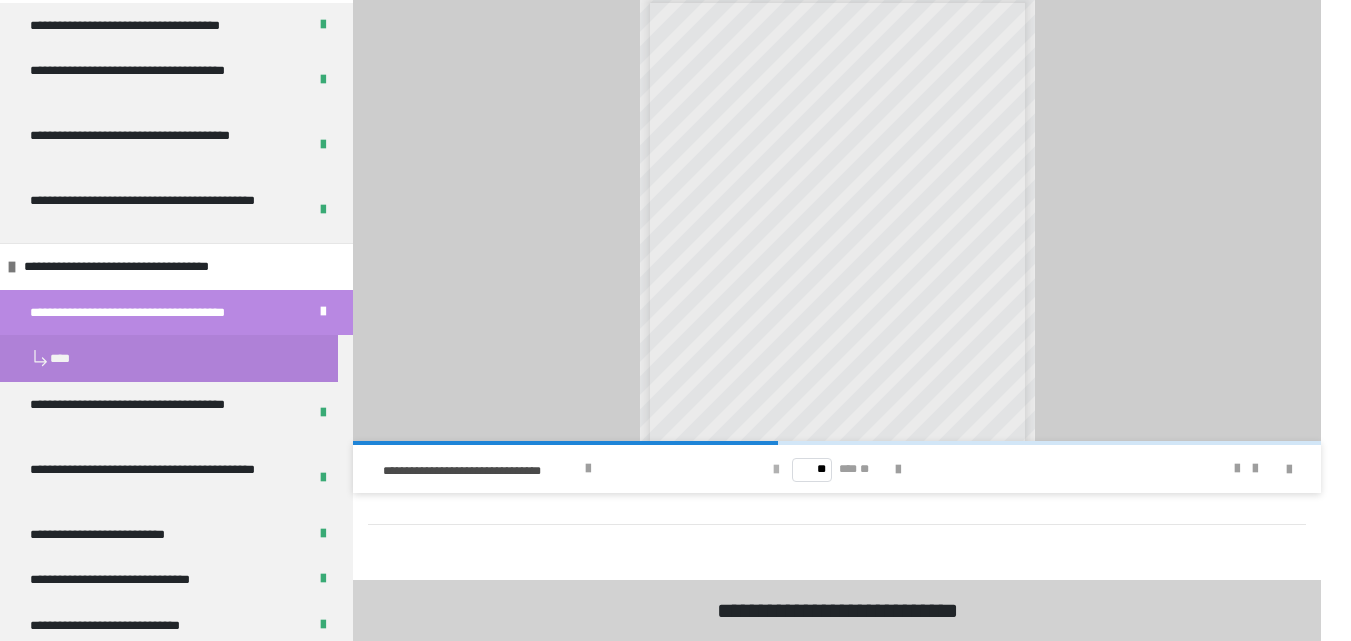 click at bounding box center [776, 470] 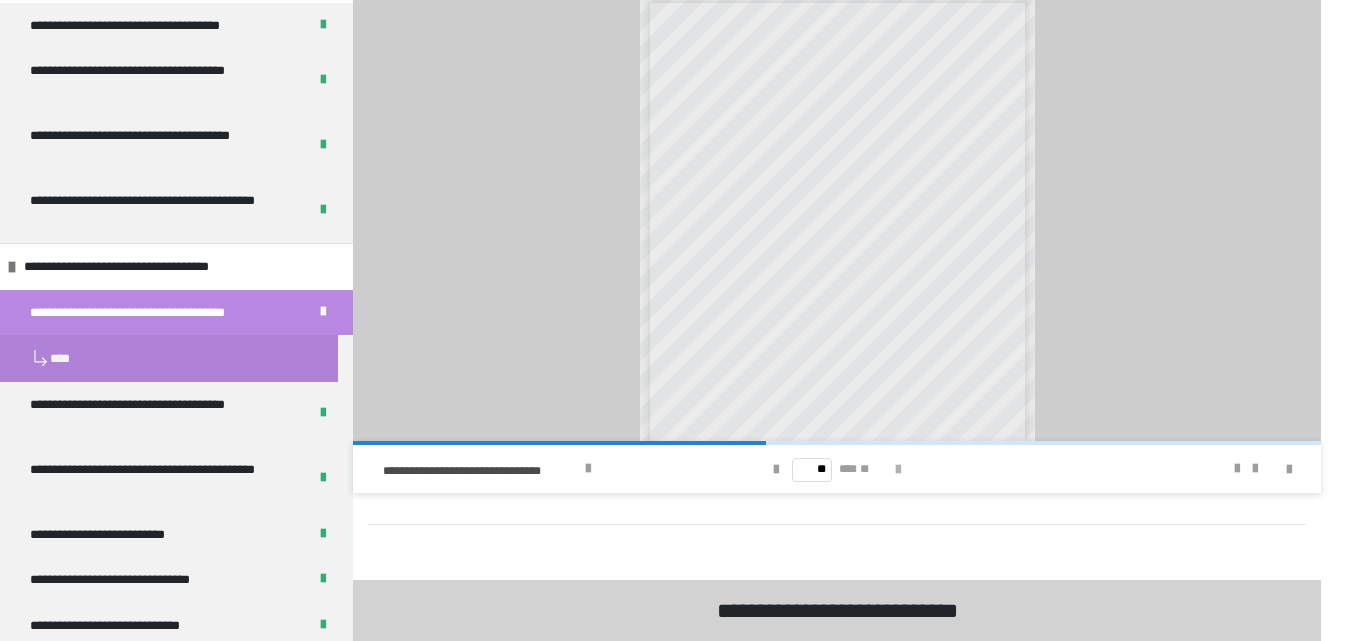 click at bounding box center [898, 470] 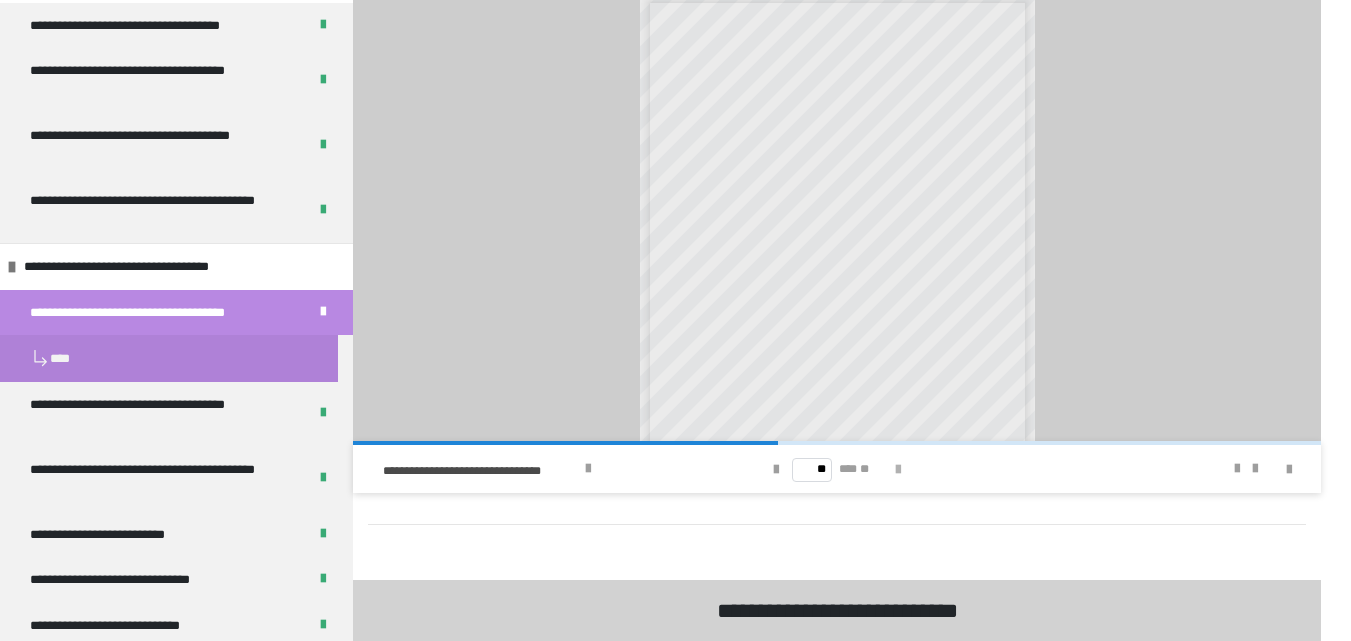 click at bounding box center [898, 470] 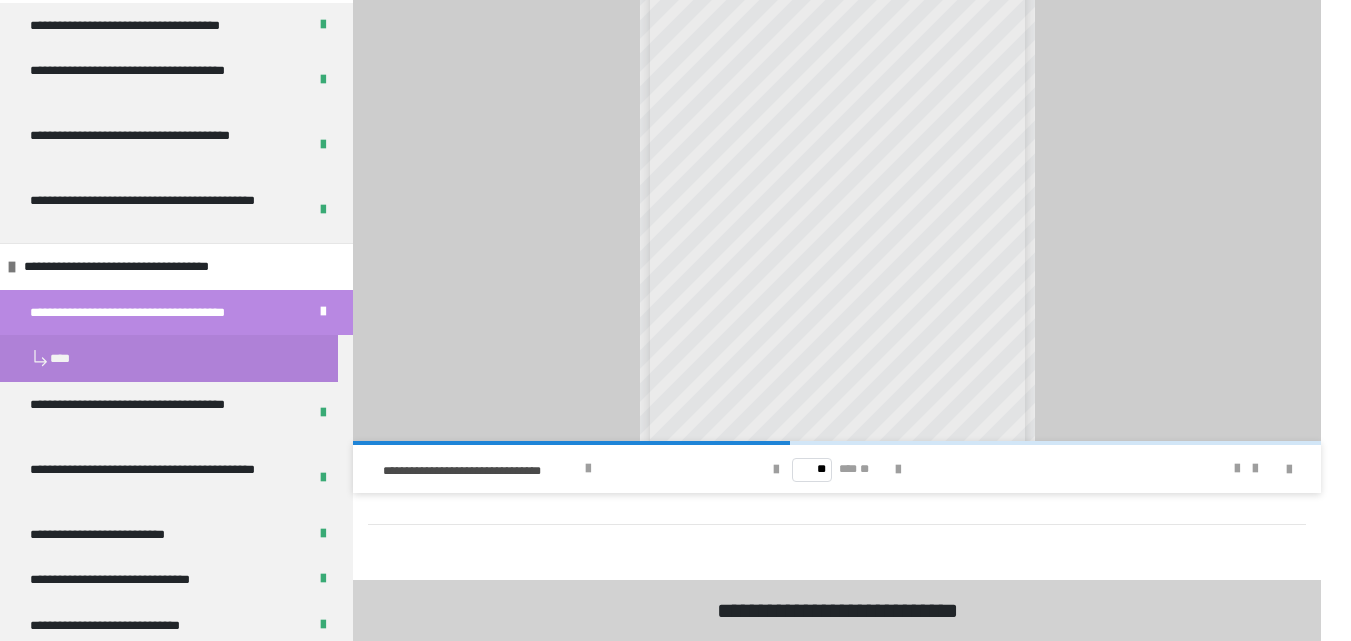 scroll, scrollTop: 93, scrollLeft: 0, axis: vertical 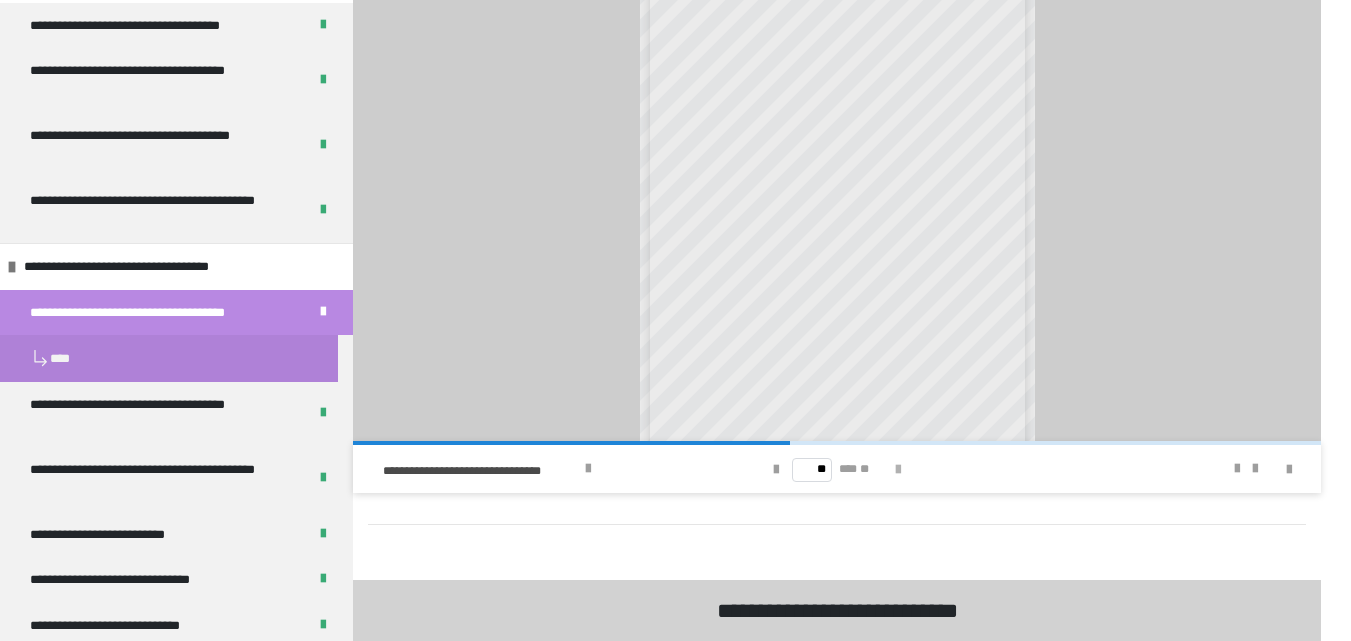 click at bounding box center [898, 470] 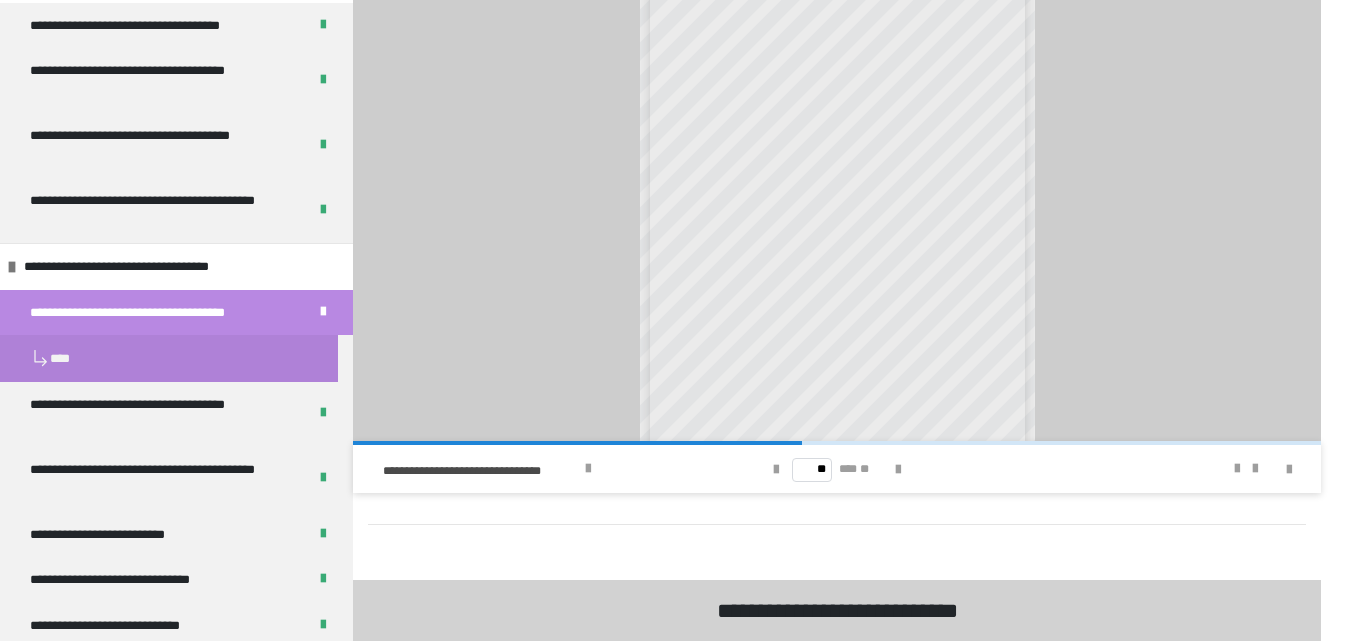 scroll, scrollTop: 0, scrollLeft: 0, axis: both 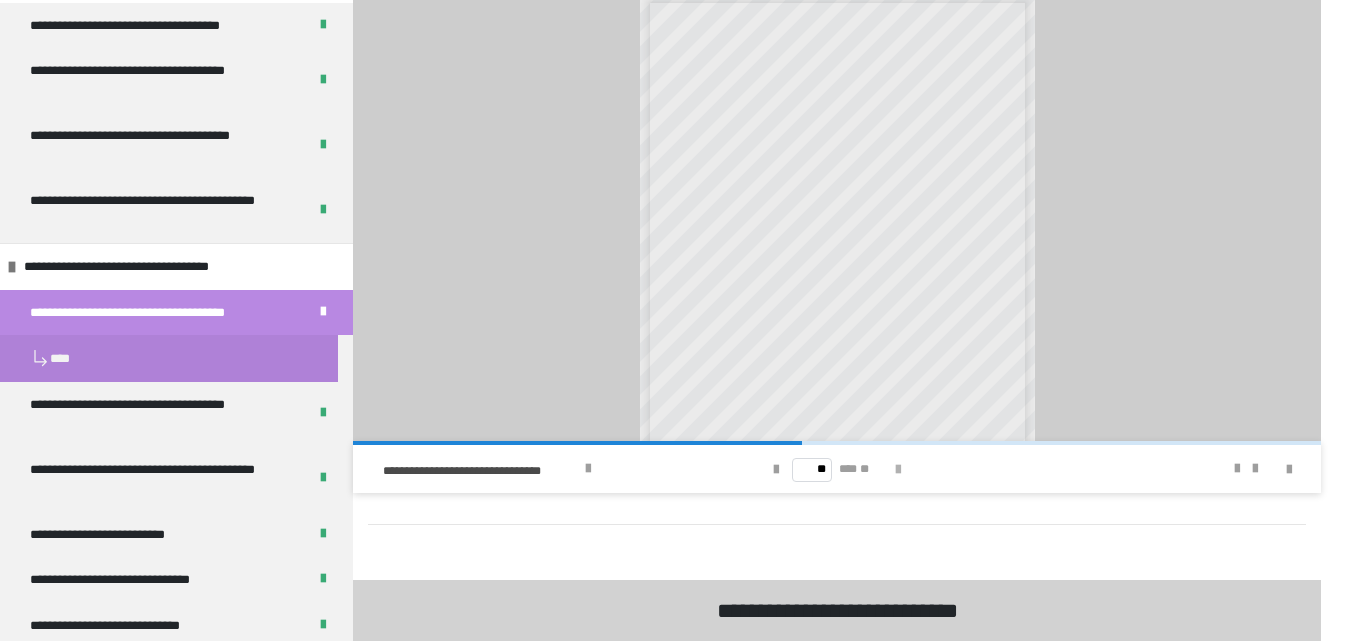 click at bounding box center [898, 470] 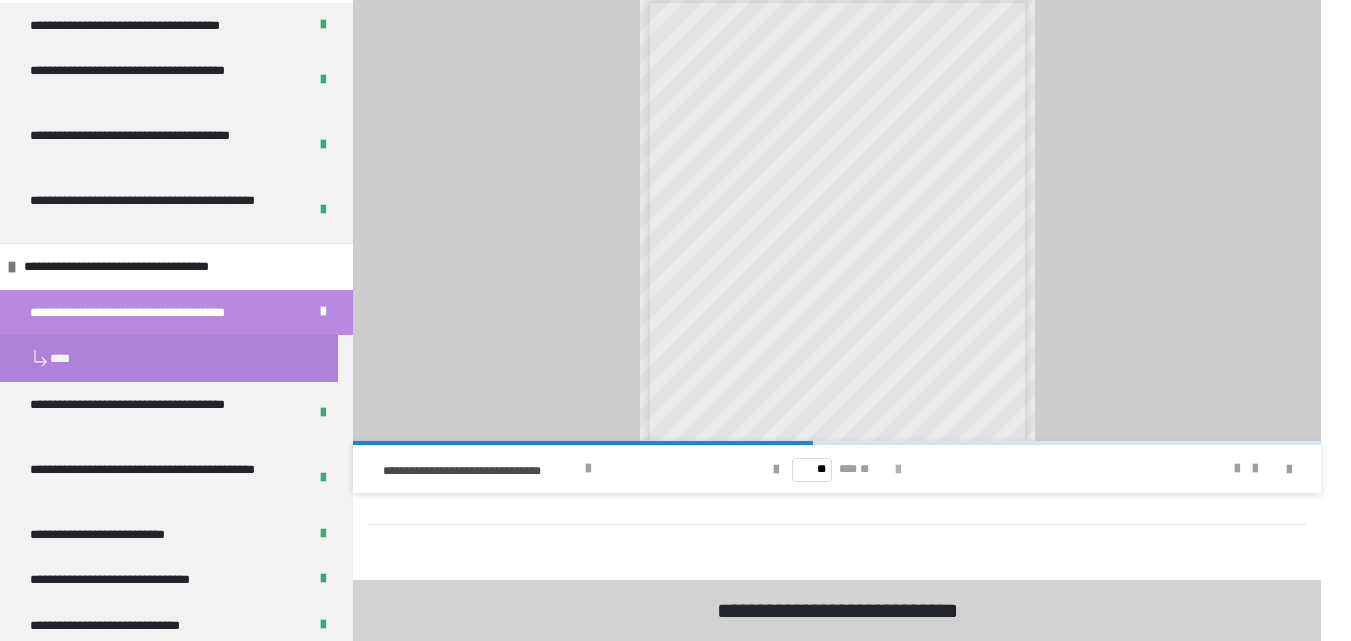 click at bounding box center [898, 470] 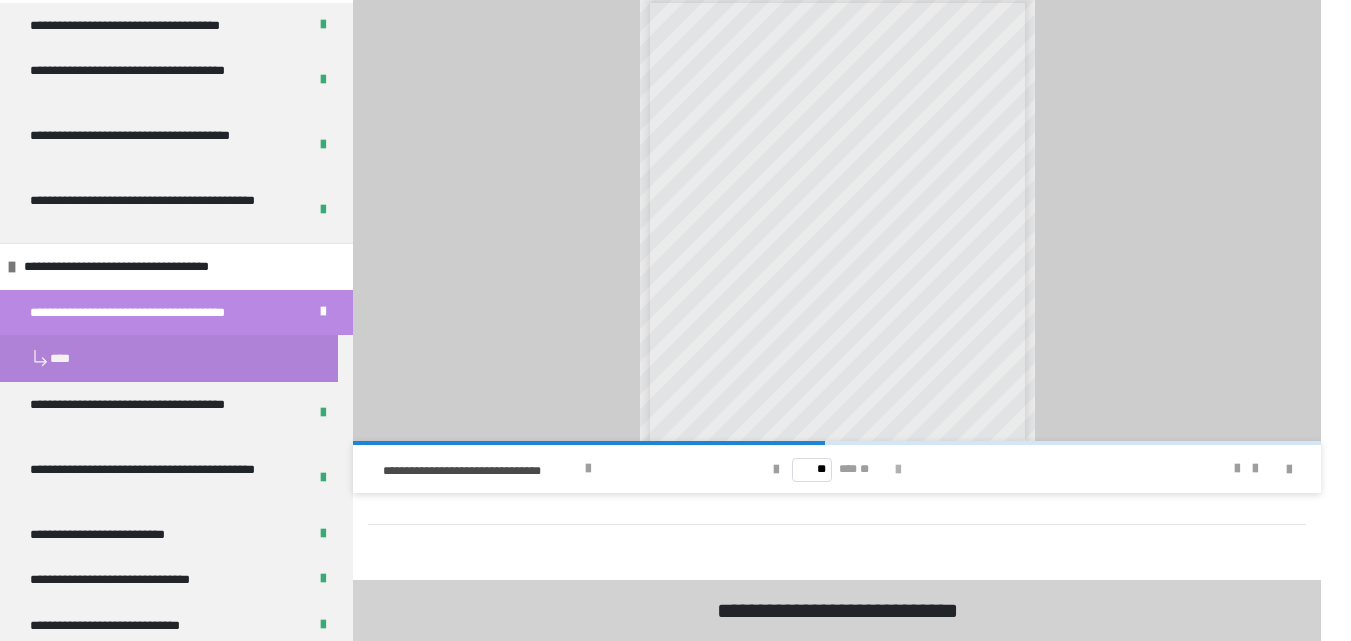 click at bounding box center (898, 470) 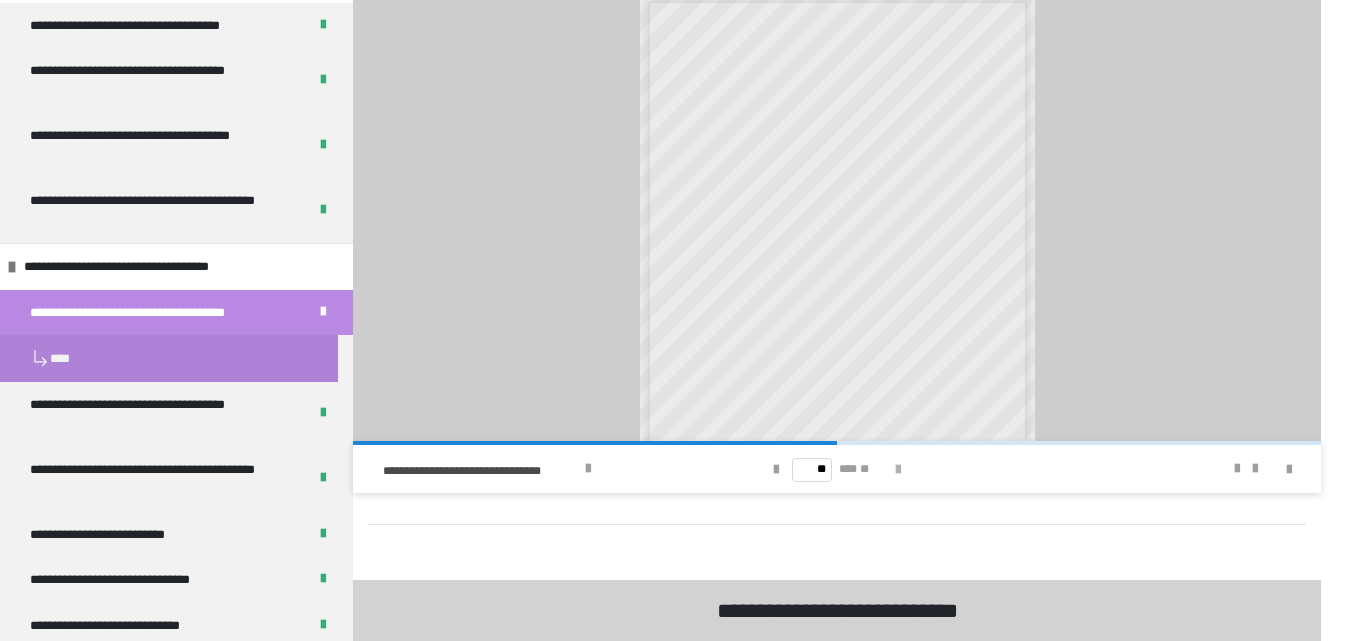 click at bounding box center (898, 470) 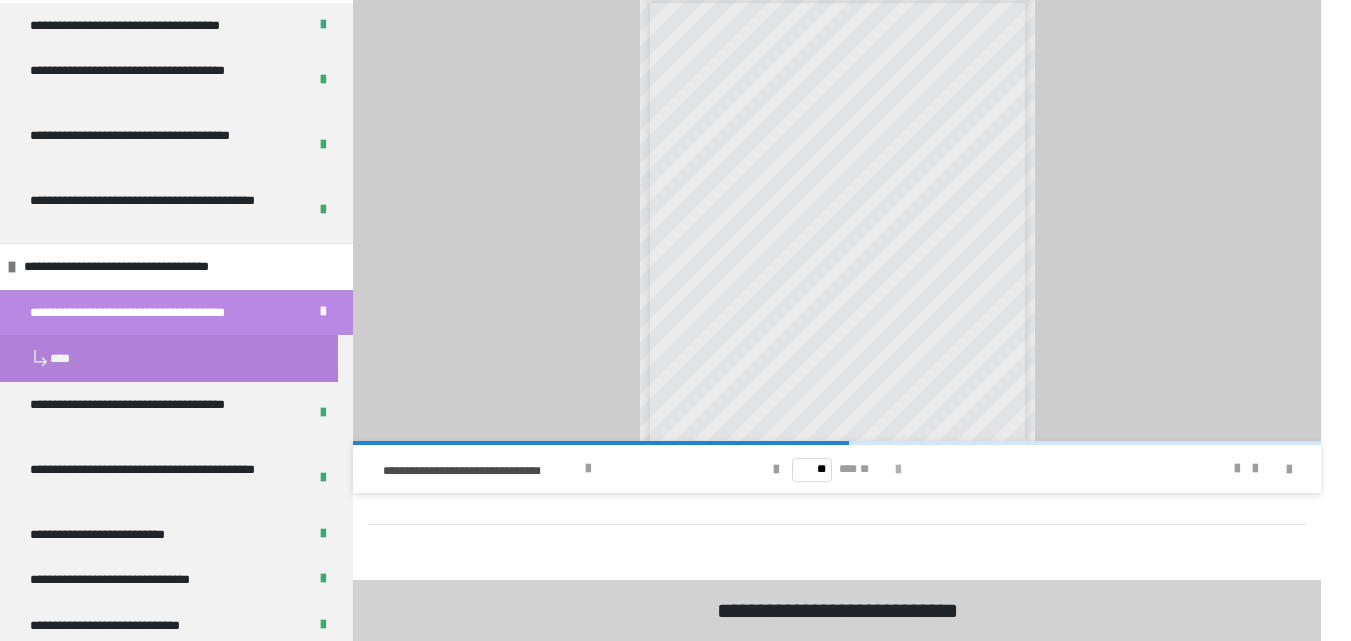 click at bounding box center [898, 470] 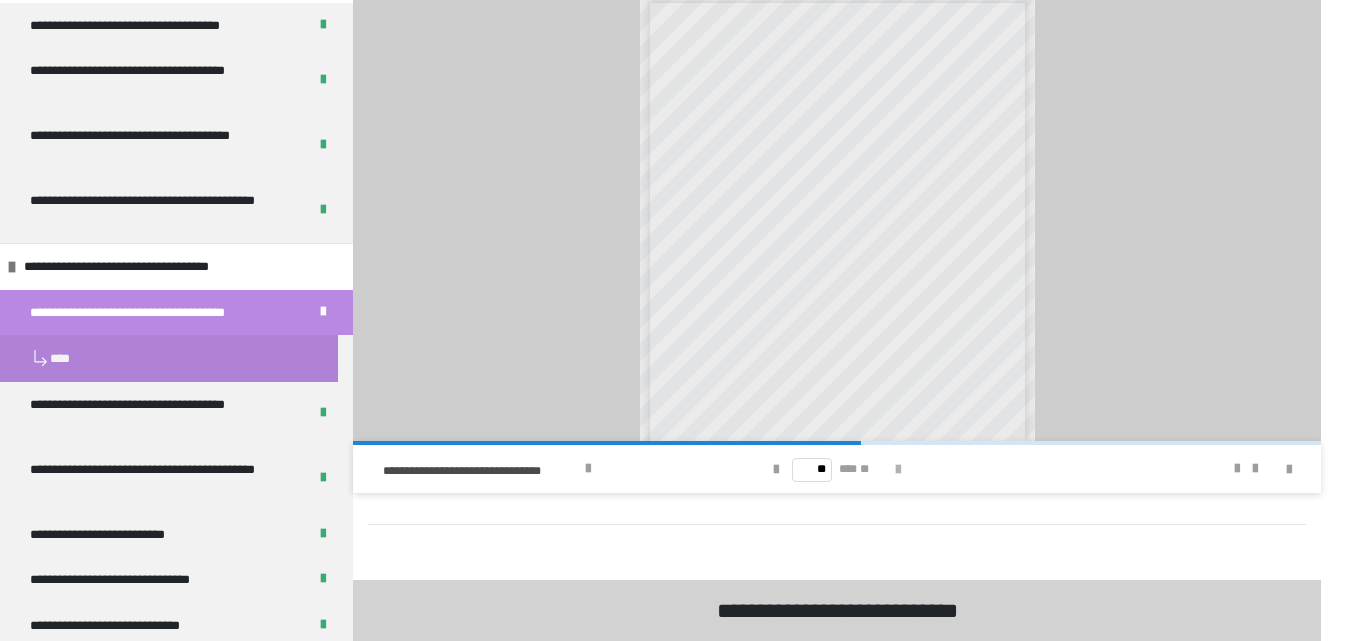 click at bounding box center (898, 470) 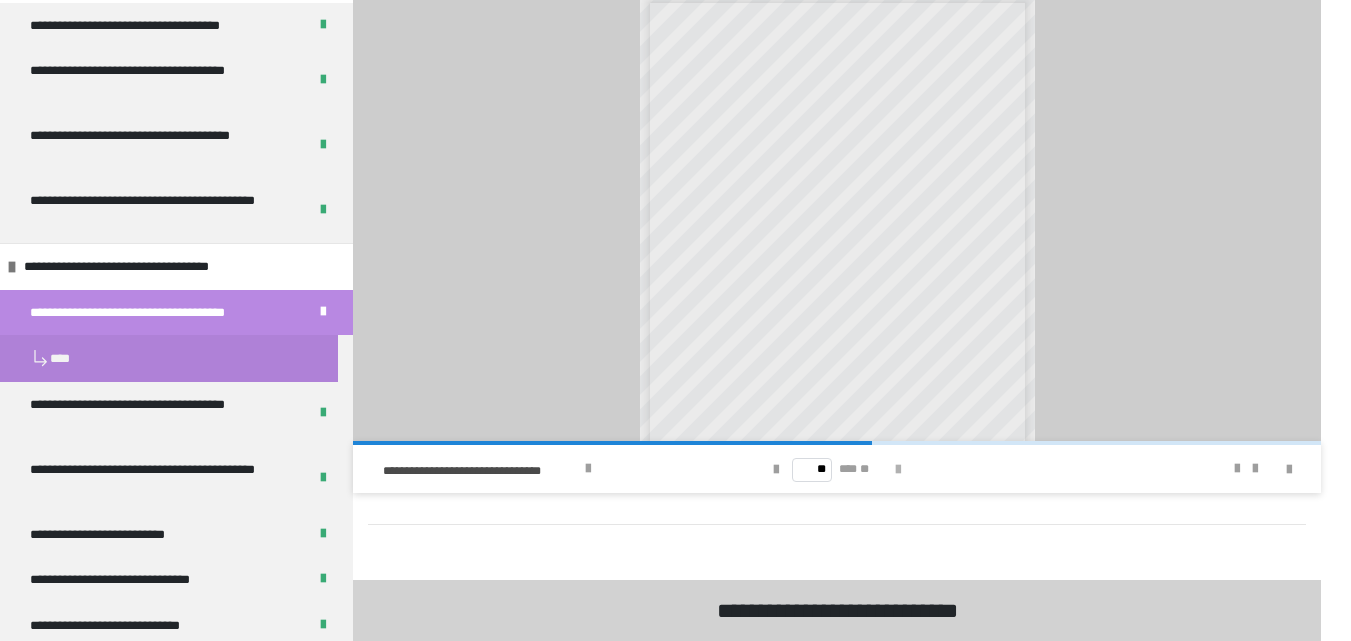 click at bounding box center (898, 470) 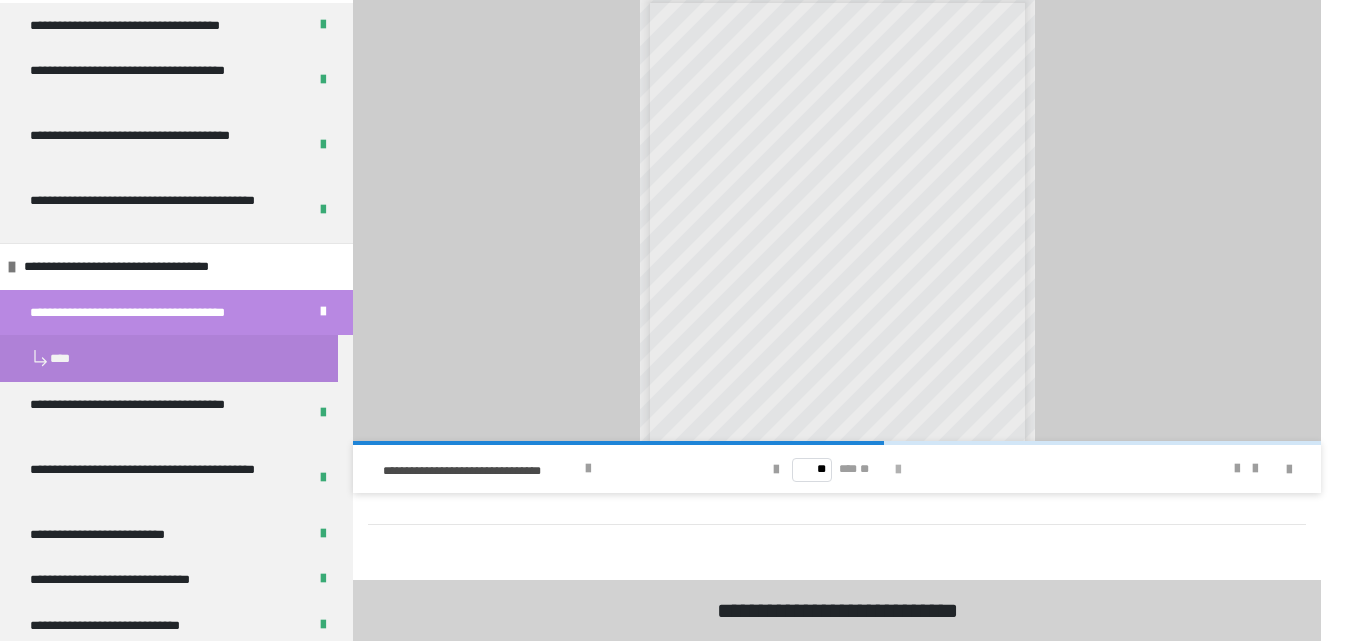 click at bounding box center [898, 470] 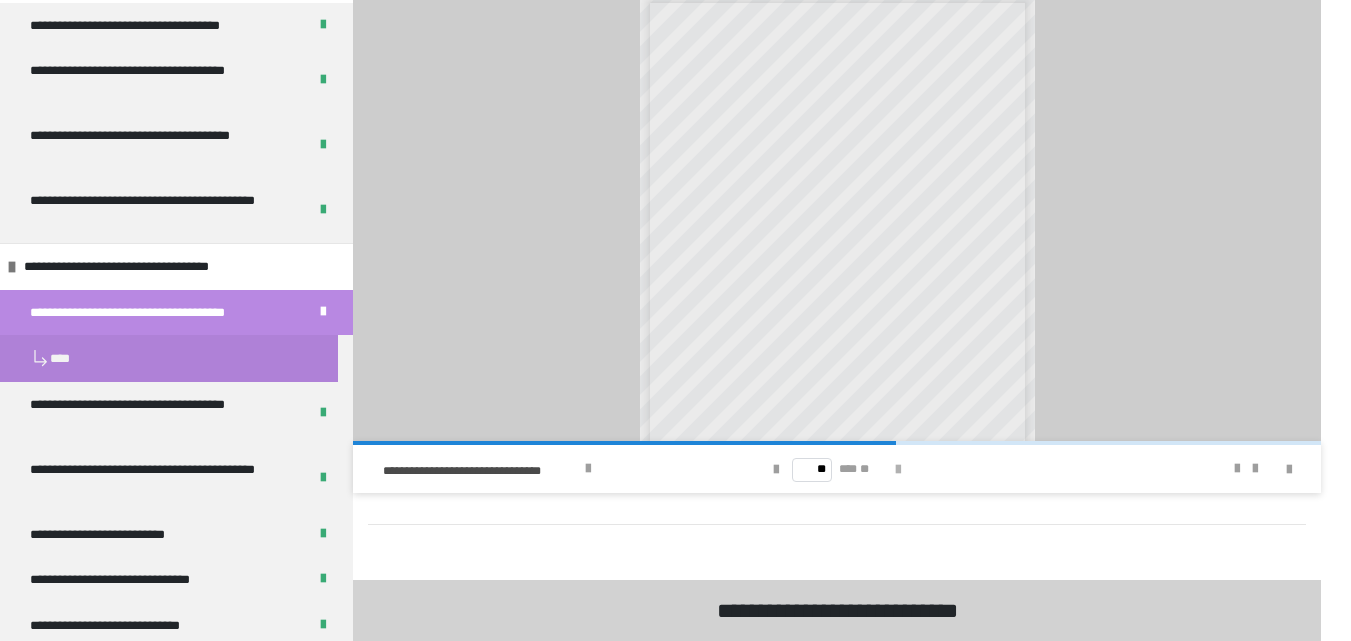 click at bounding box center (898, 470) 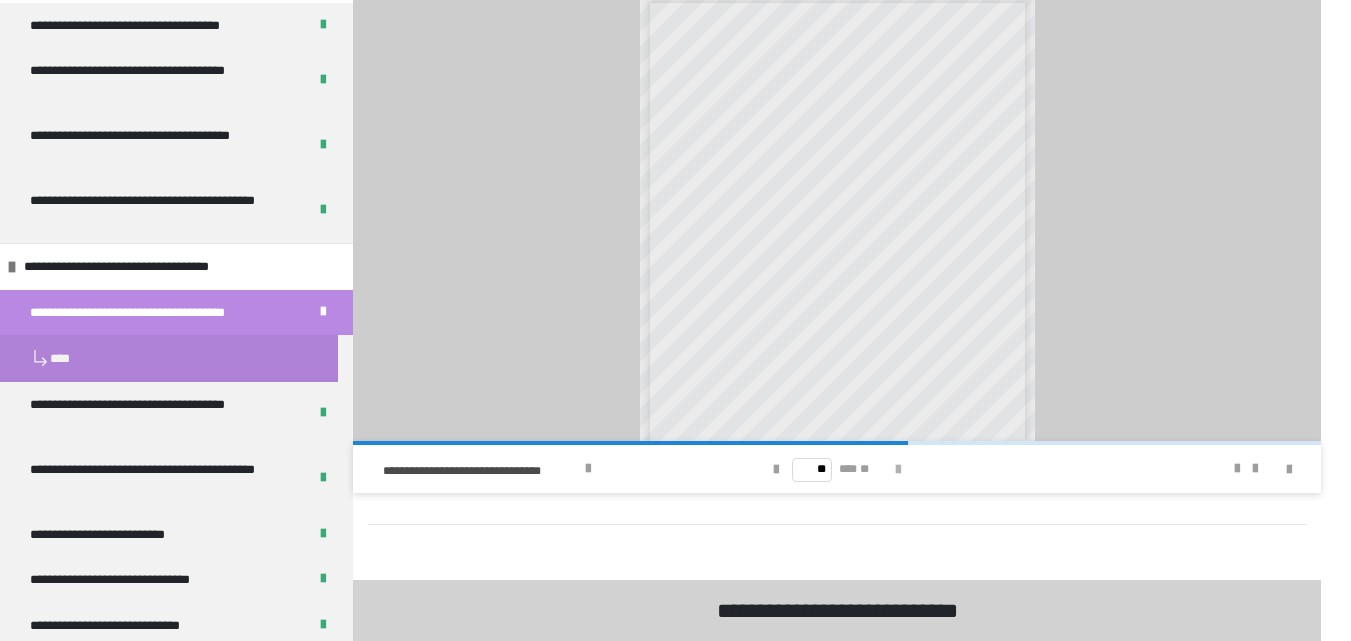 click at bounding box center [898, 470] 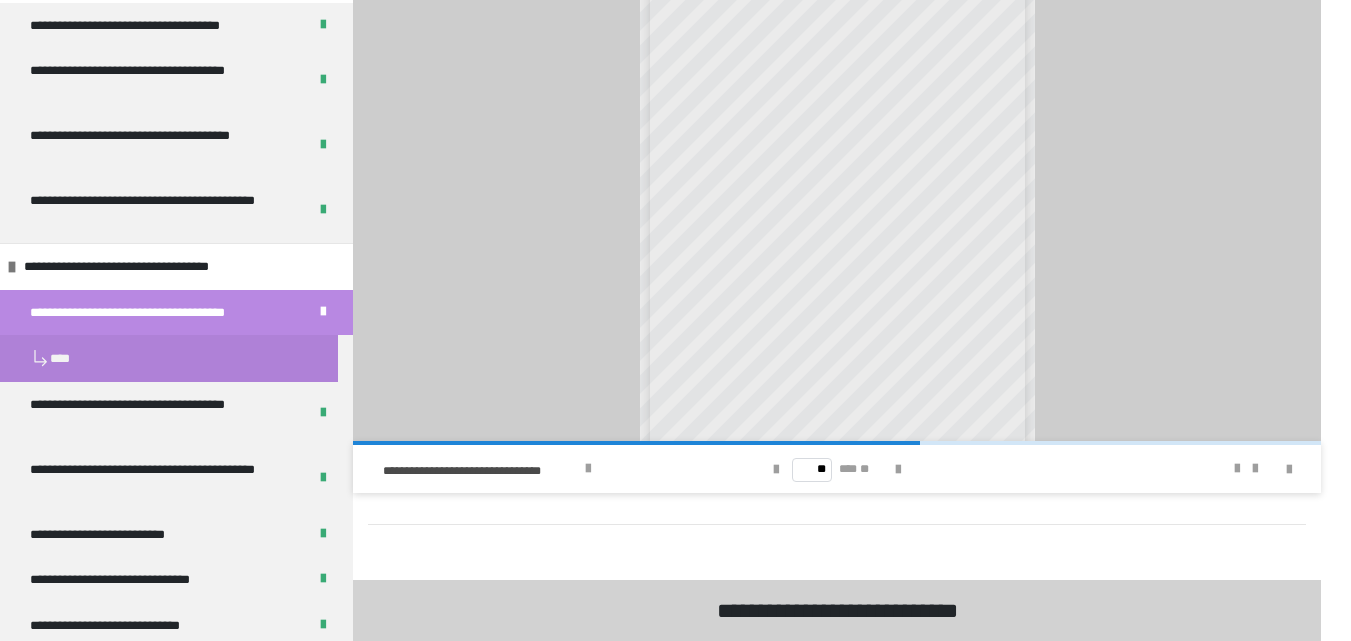 scroll, scrollTop: 74, scrollLeft: 0, axis: vertical 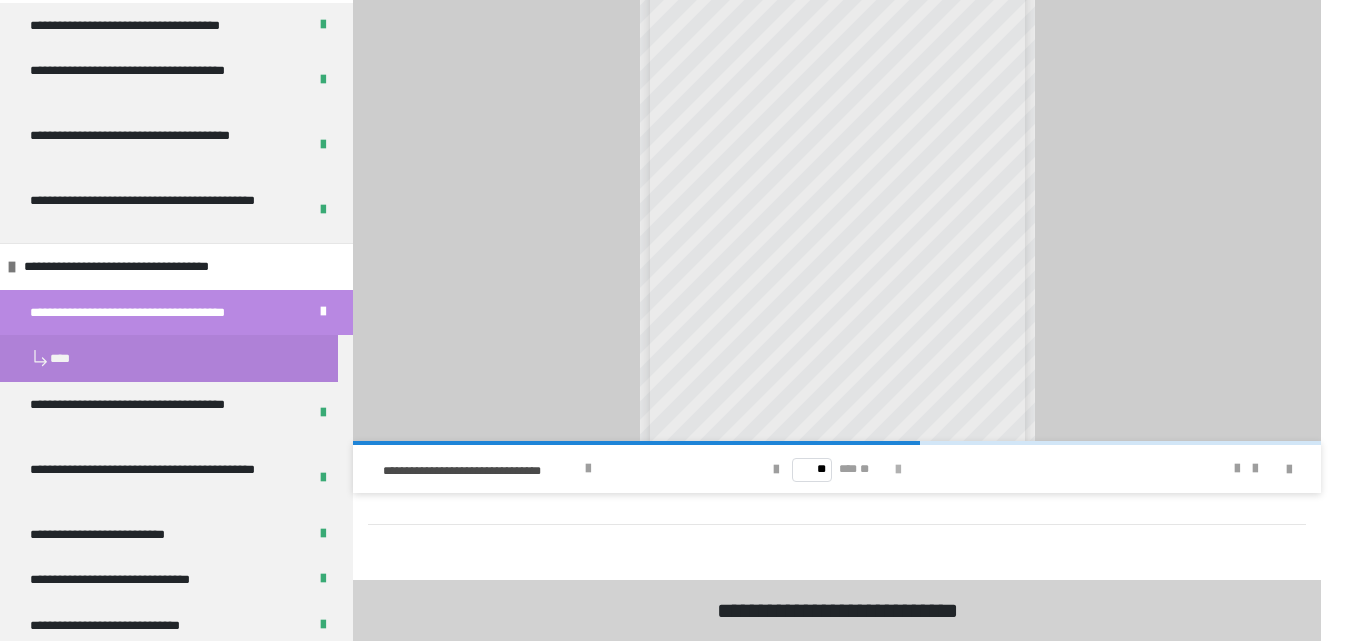 click at bounding box center [898, 470] 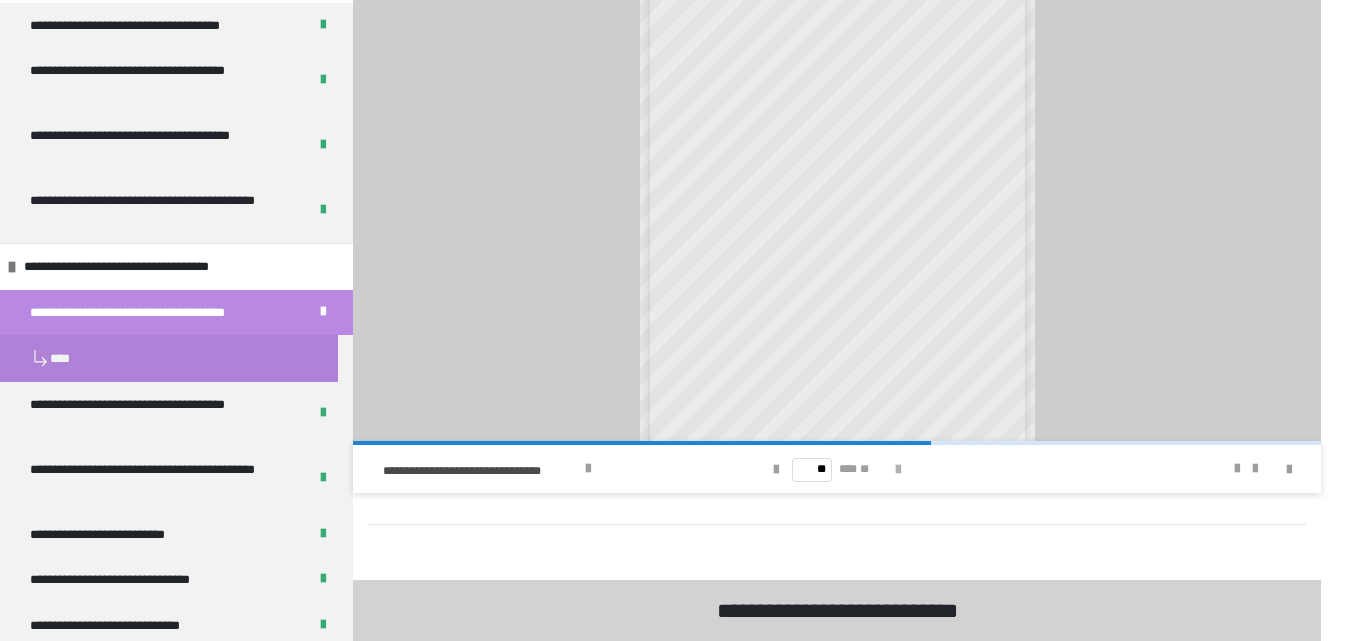 scroll, scrollTop: 0, scrollLeft: 0, axis: both 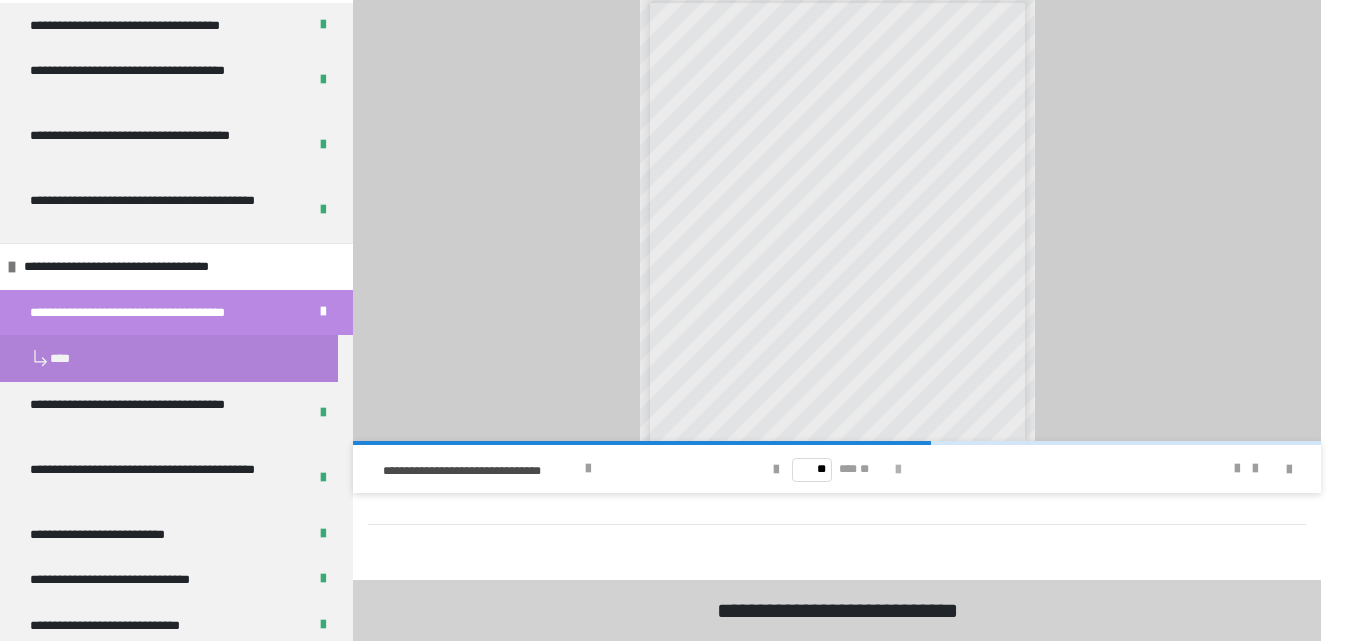 click at bounding box center [898, 470] 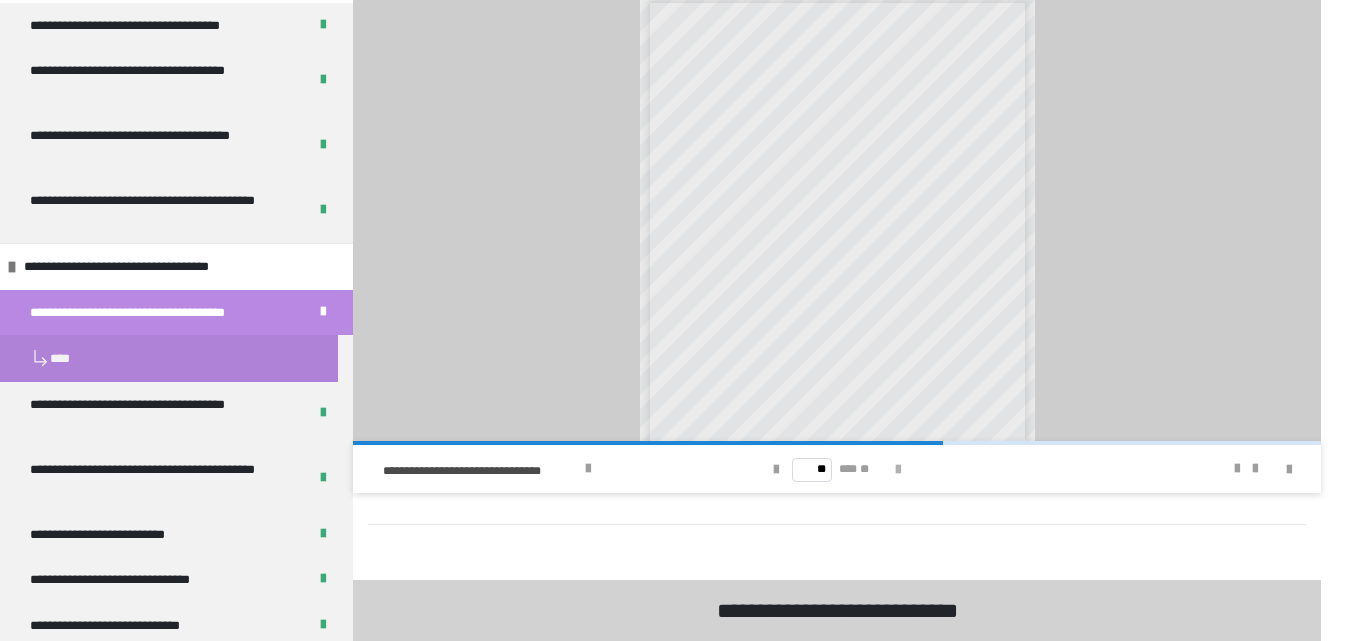 click at bounding box center [898, 470] 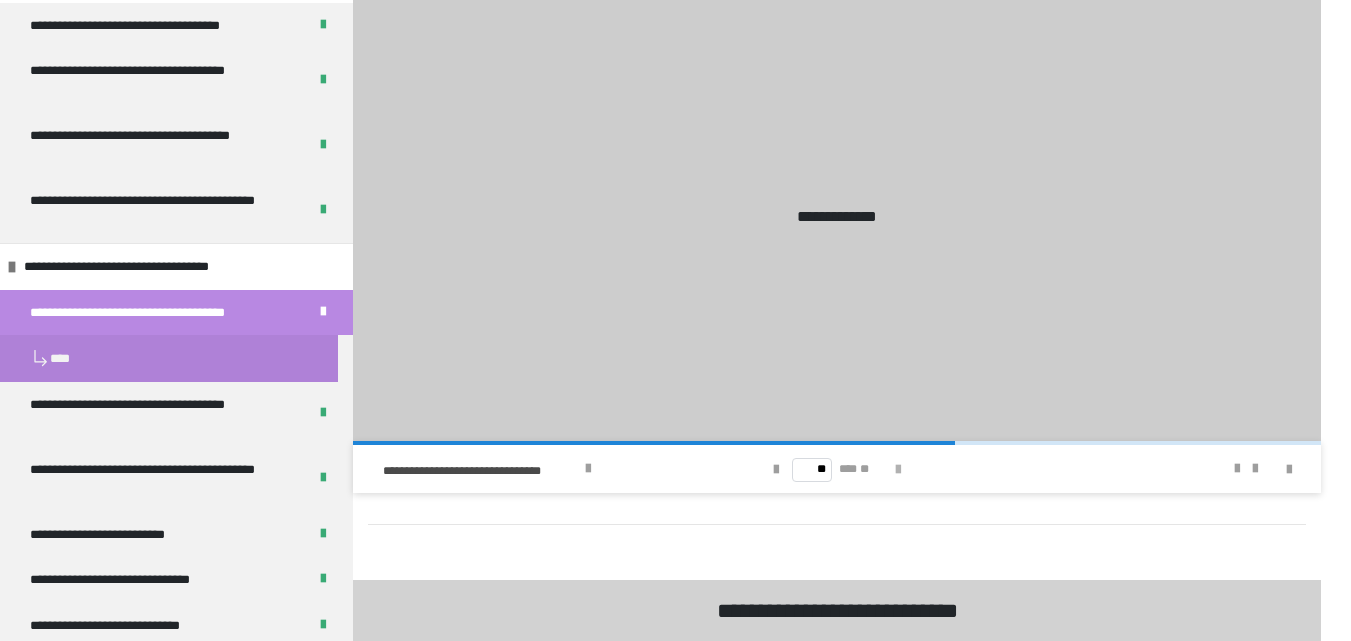 click at bounding box center [898, 470] 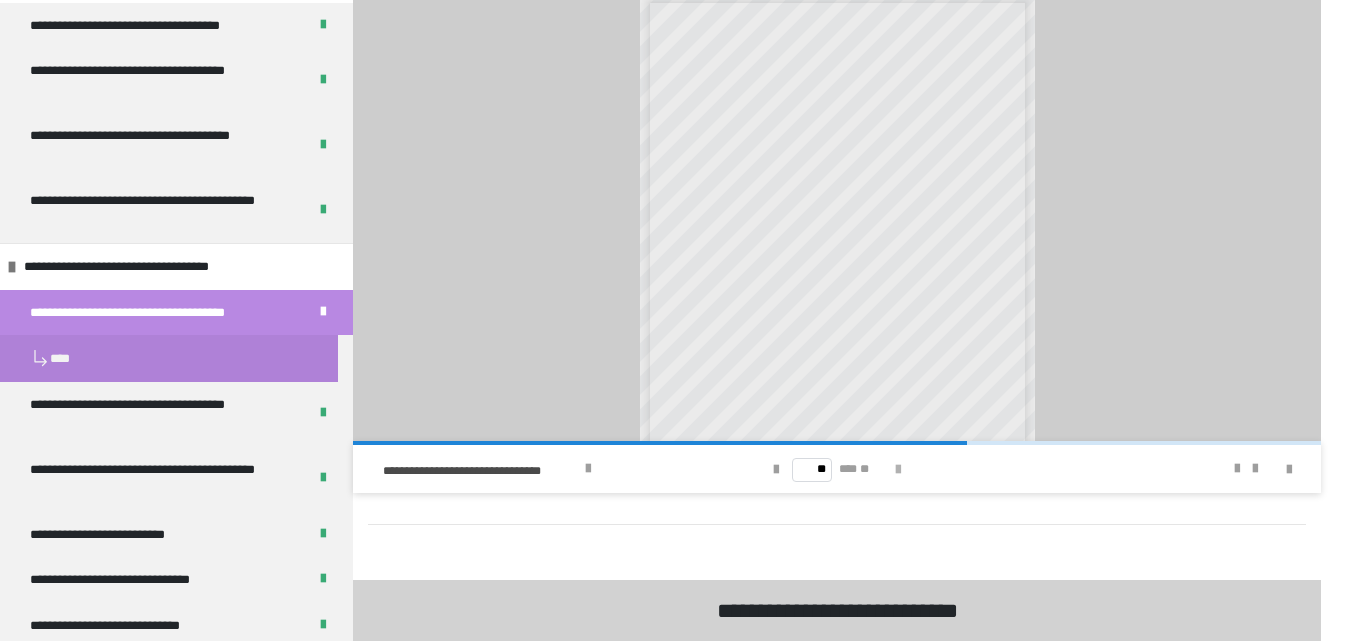 click at bounding box center (898, 470) 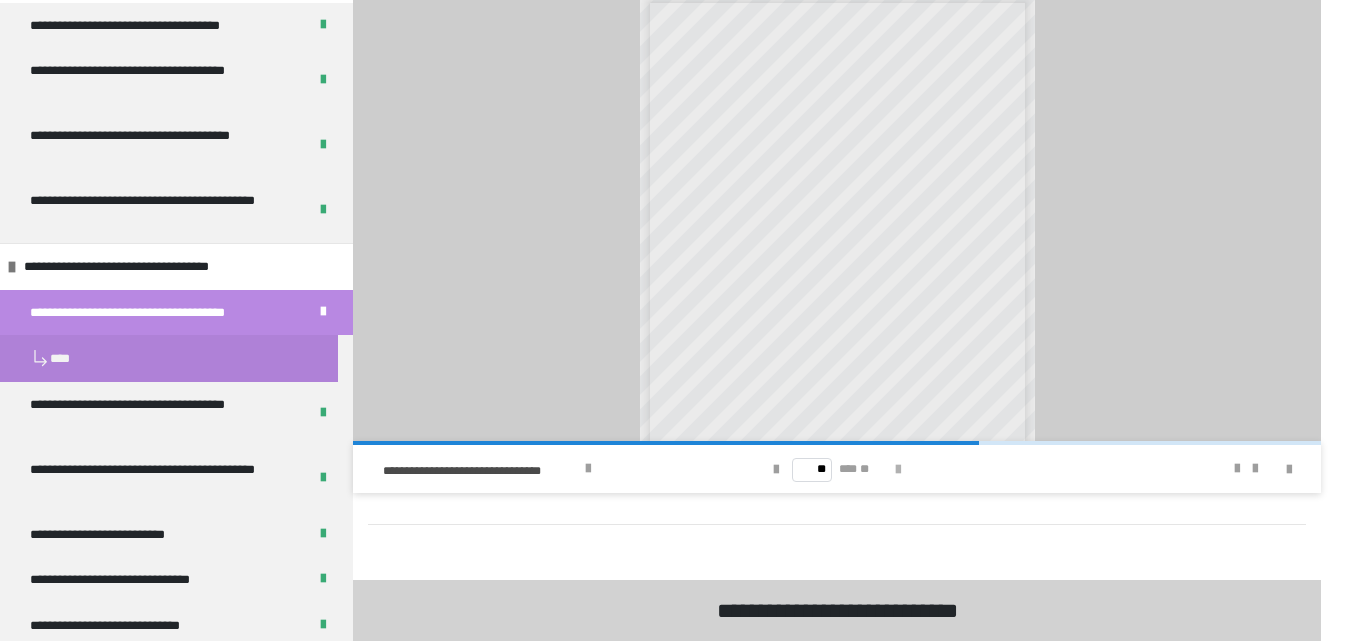 click at bounding box center [898, 470] 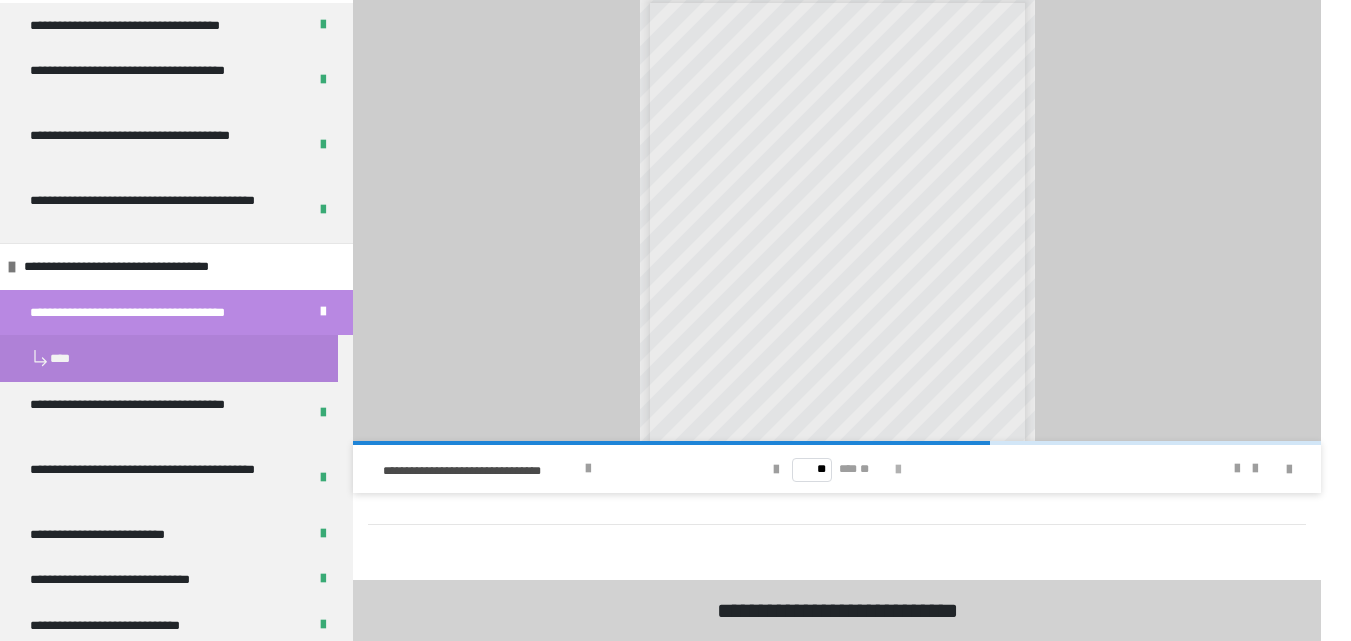click at bounding box center [898, 470] 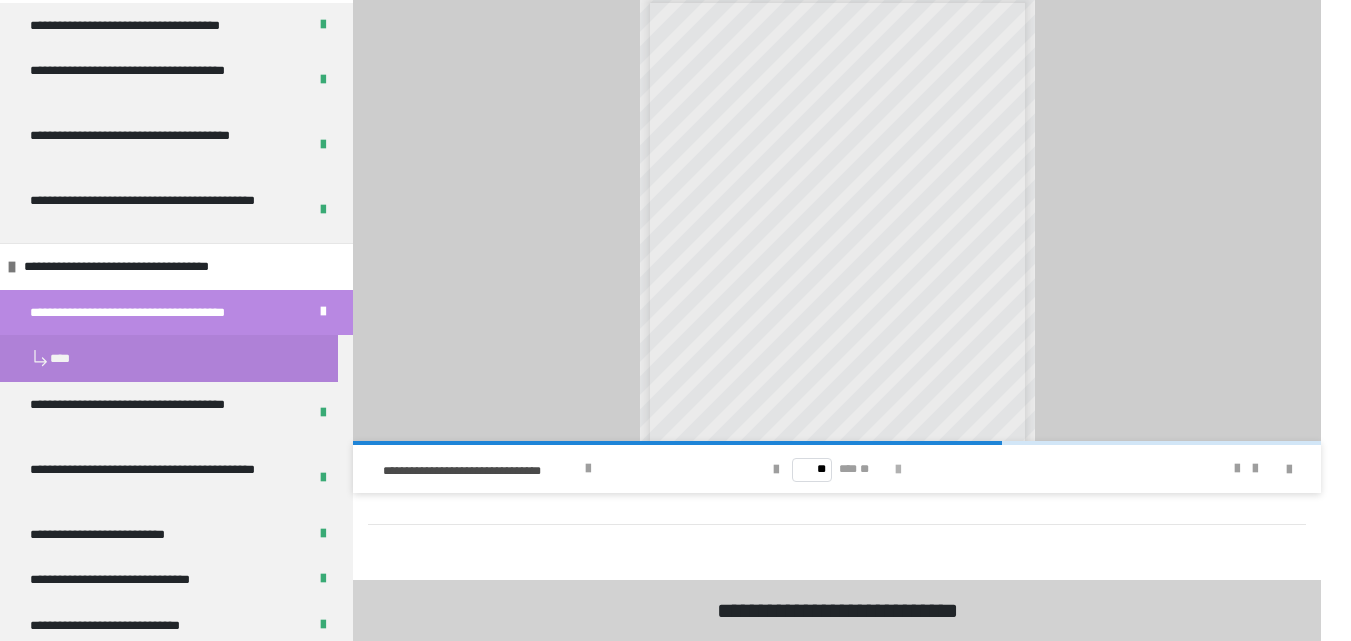 click at bounding box center [898, 470] 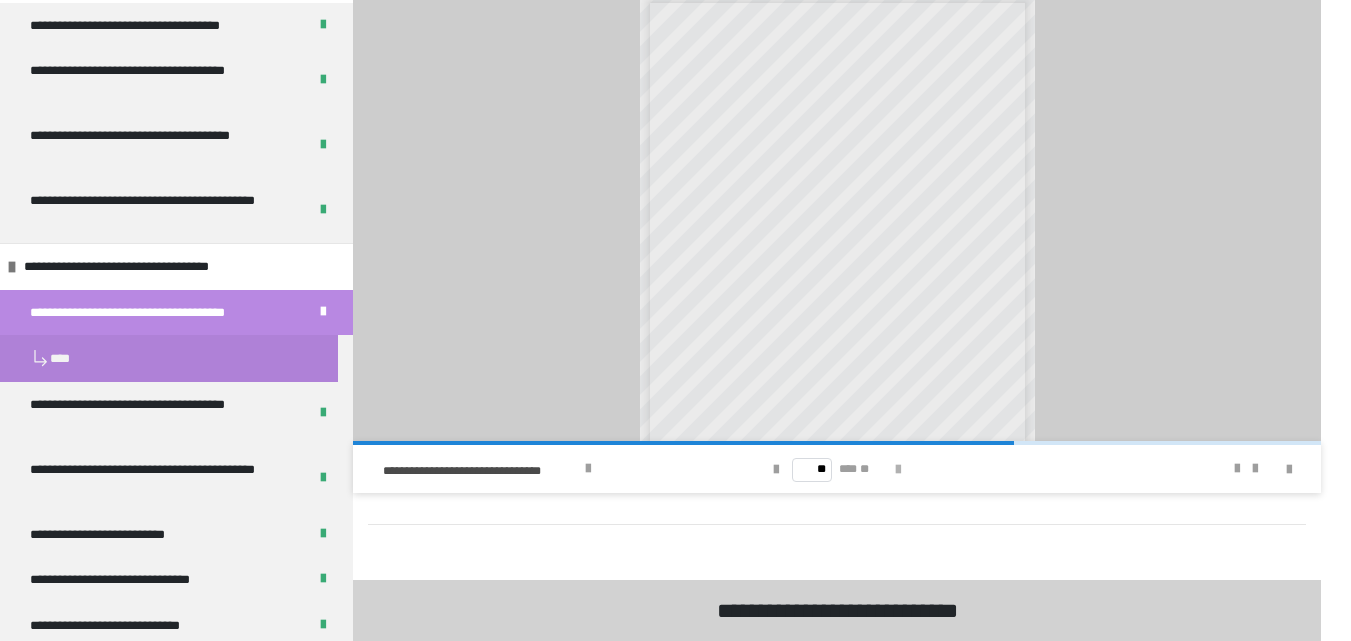 click at bounding box center [898, 470] 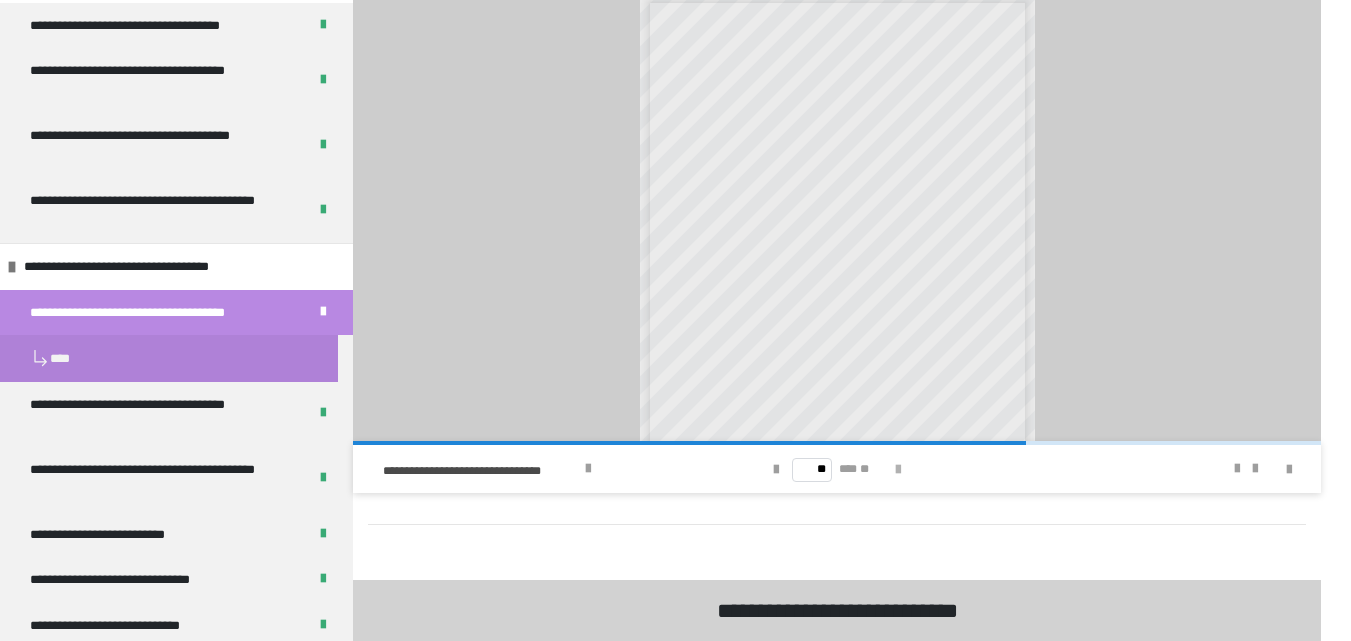 click at bounding box center (898, 470) 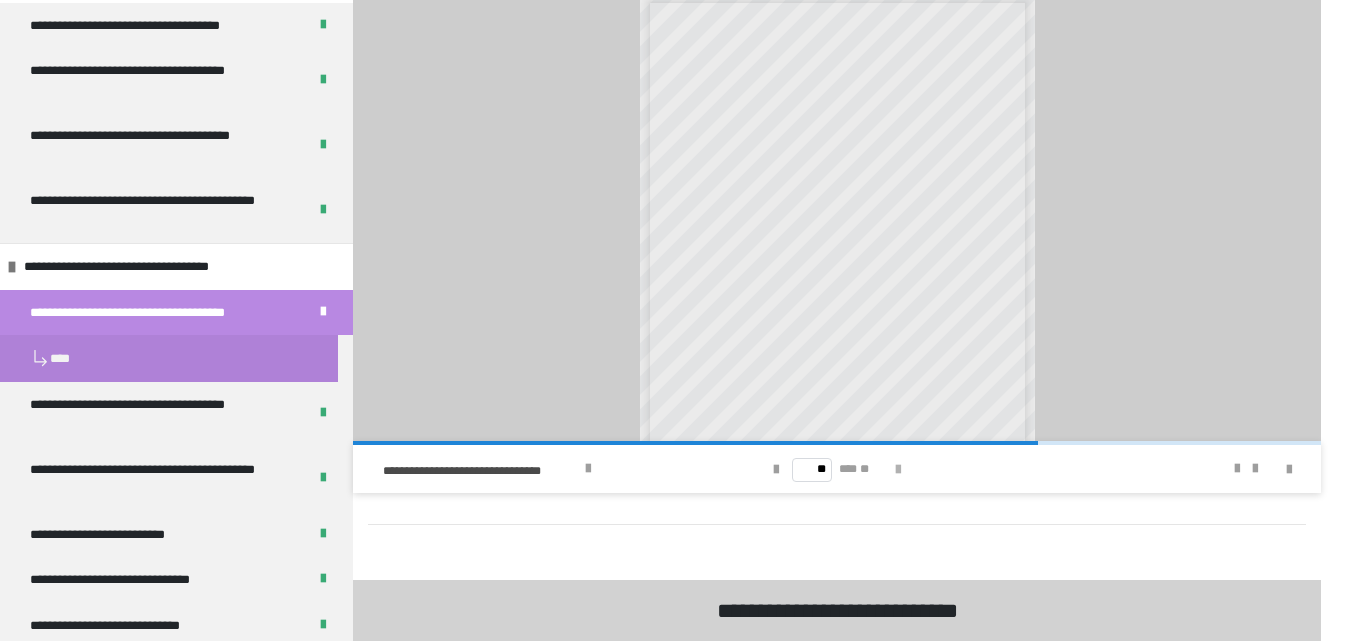 click at bounding box center [898, 470] 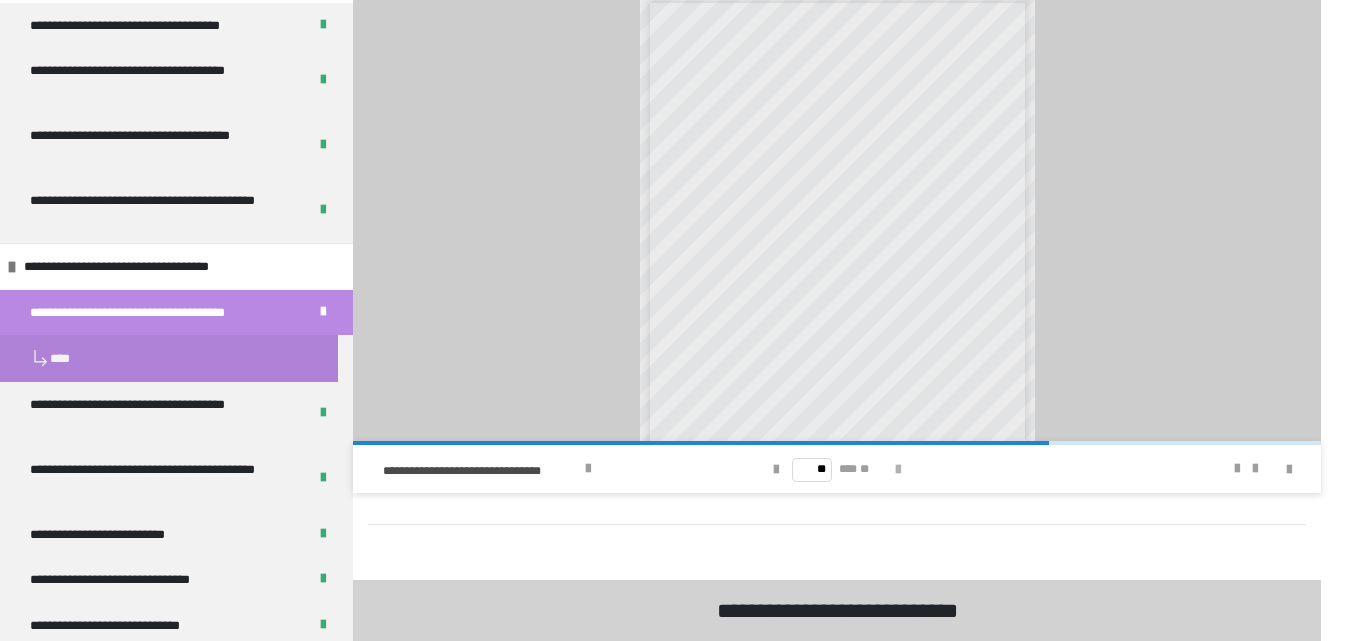 click at bounding box center [898, 470] 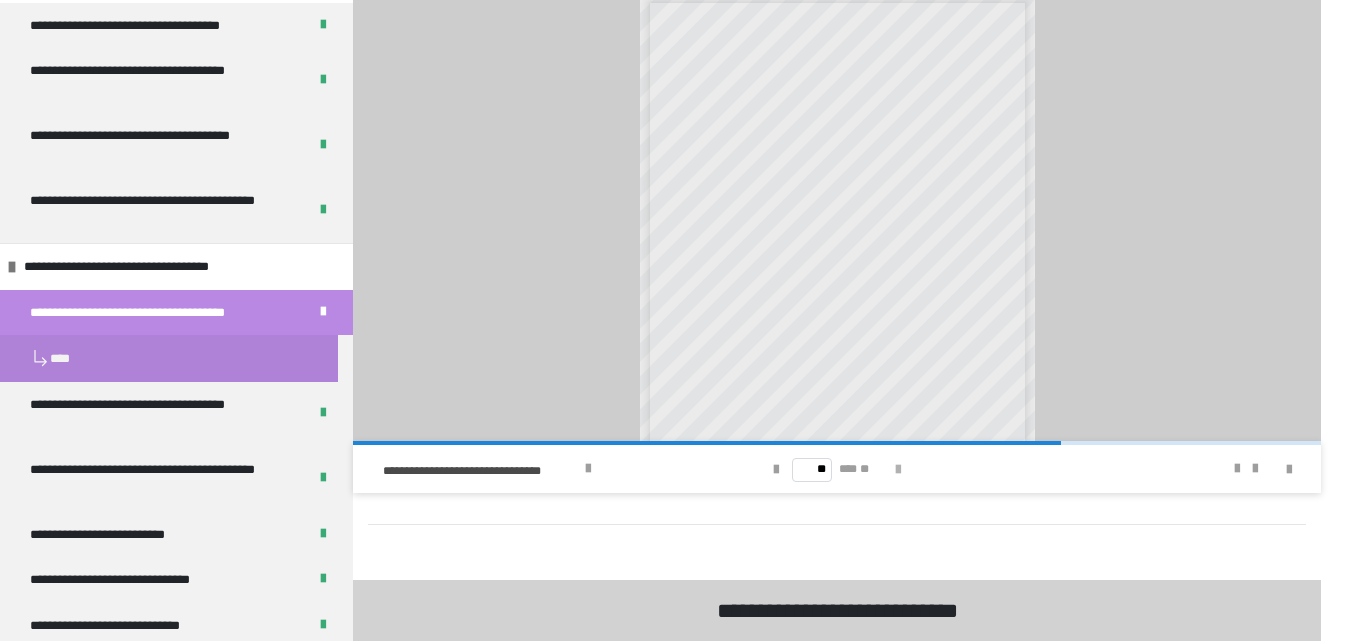 click at bounding box center [898, 470] 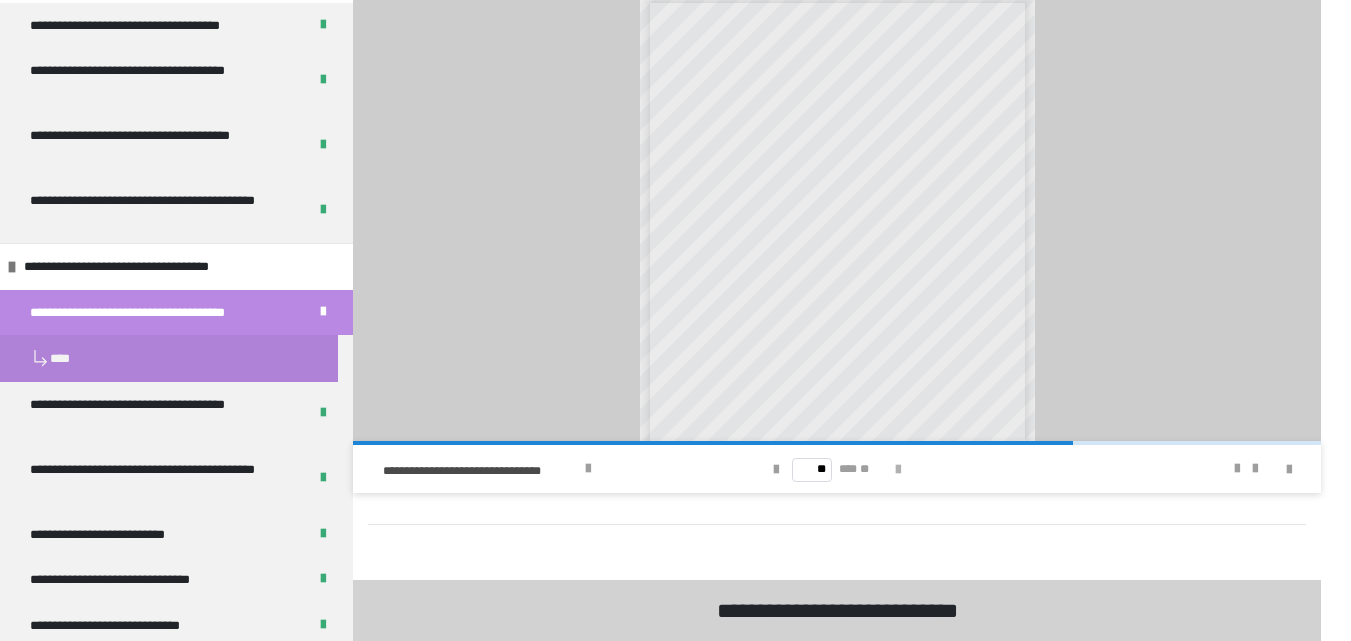 click at bounding box center [898, 470] 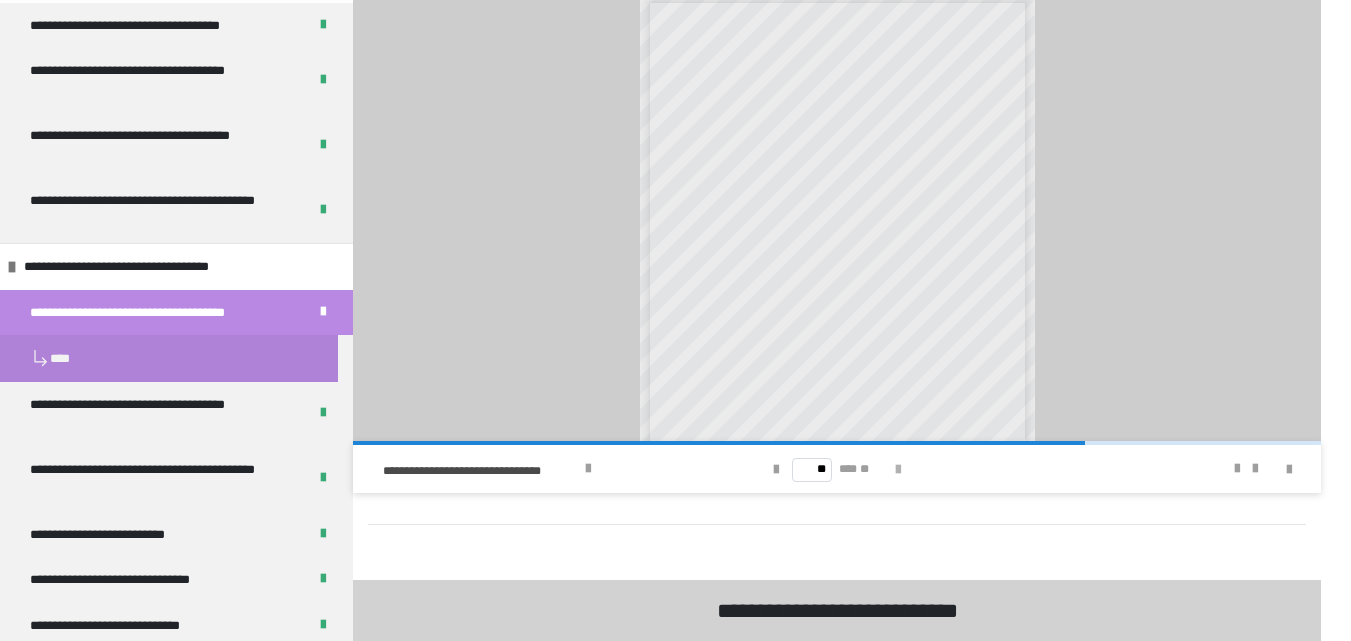 click at bounding box center (898, 470) 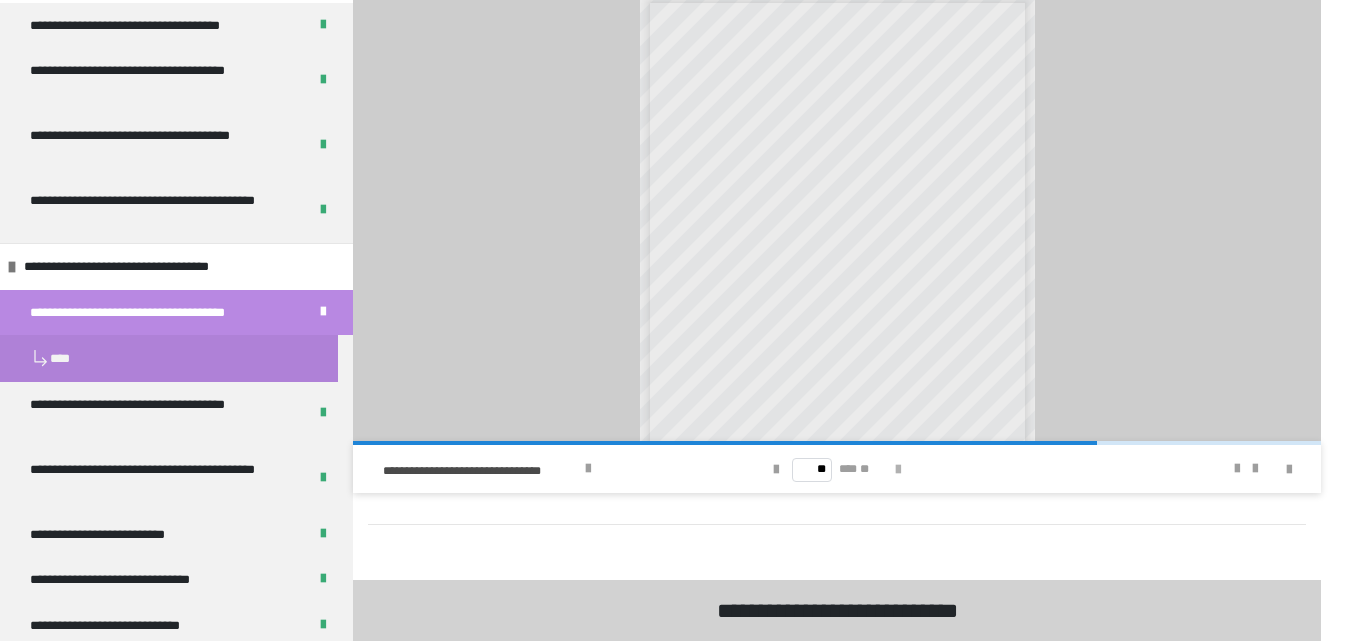 click at bounding box center (898, 470) 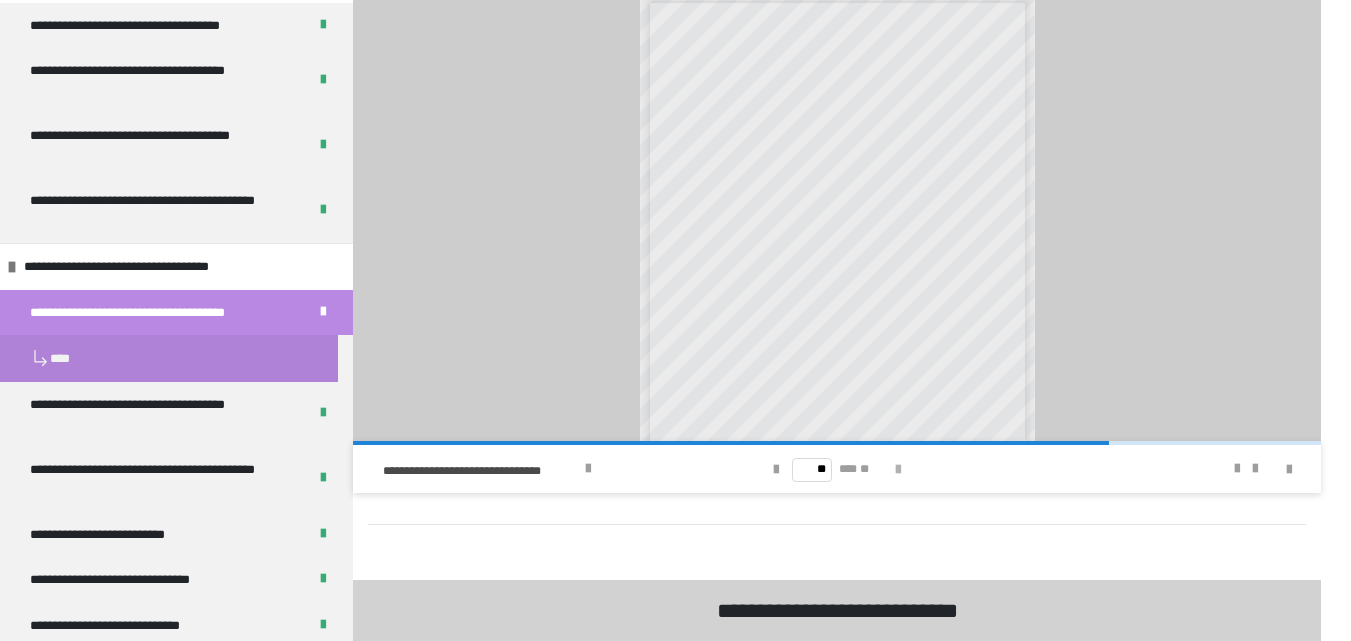 click at bounding box center [898, 470] 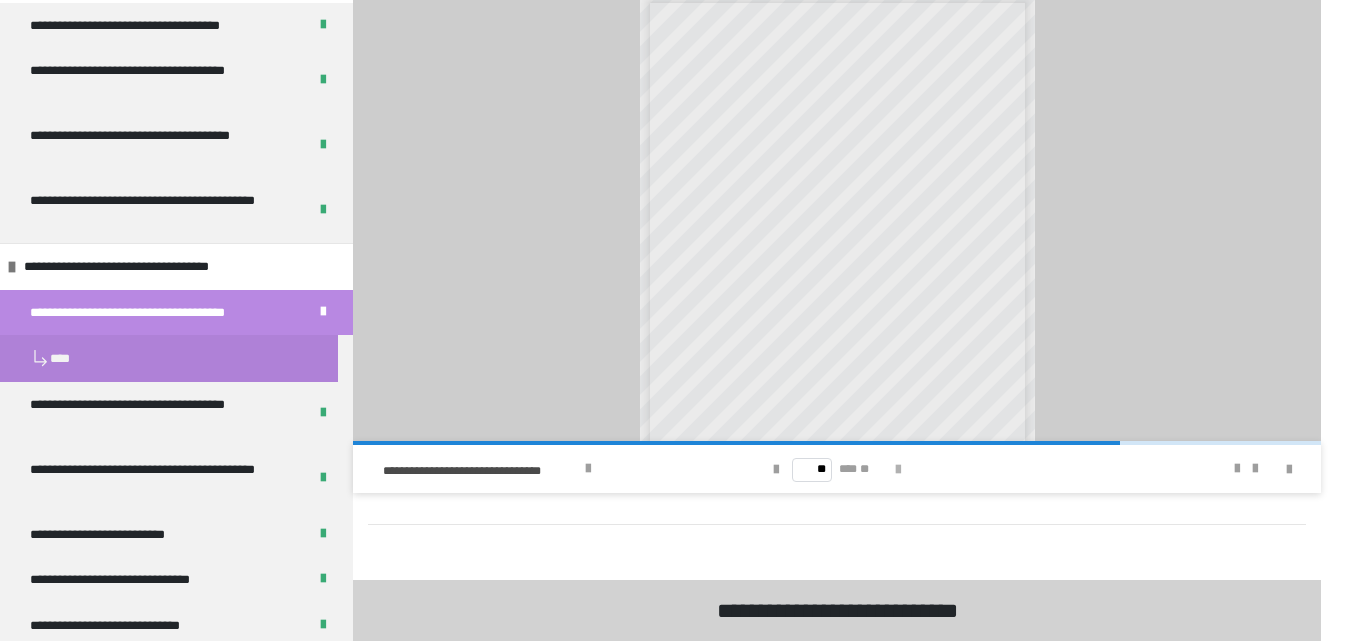 click at bounding box center (898, 470) 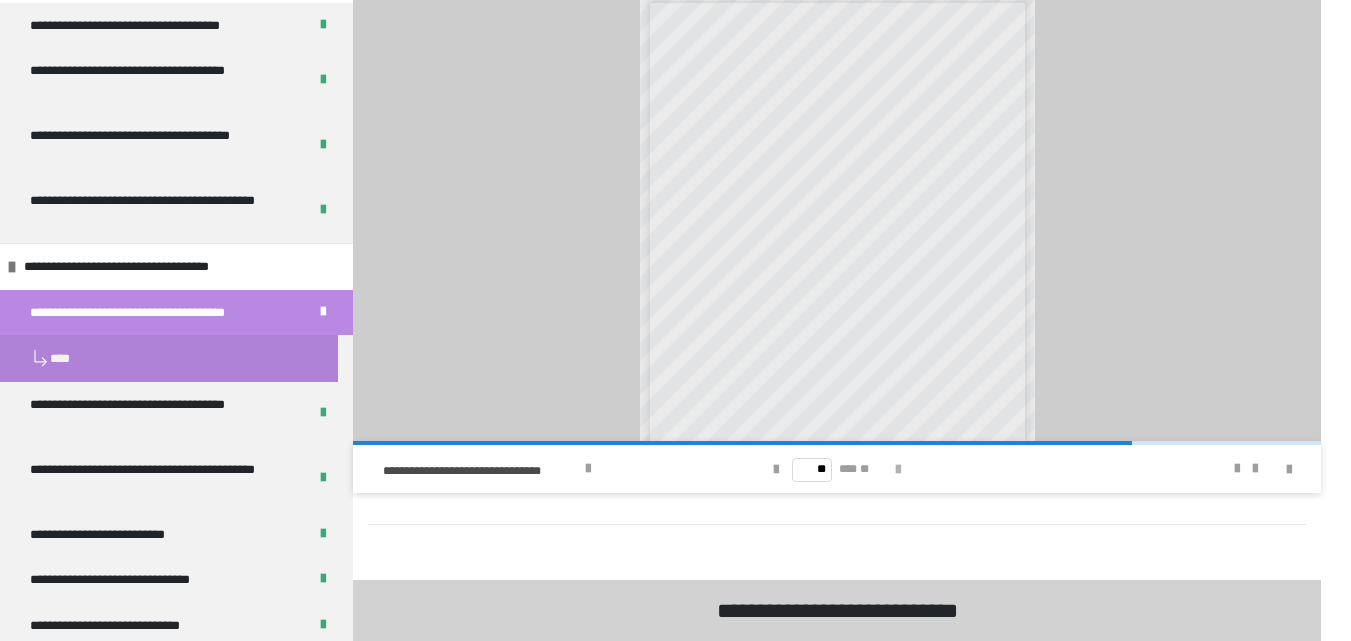 click at bounding box center (898, 470) 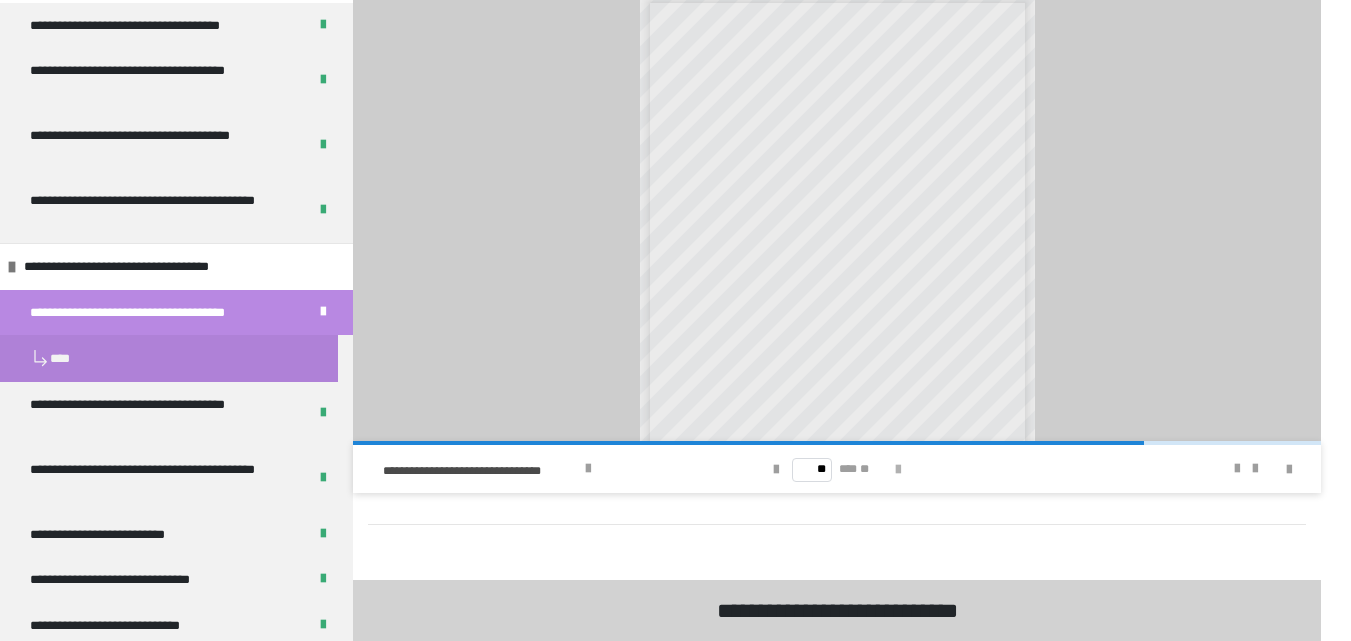 click at bounding box center [898, 470] 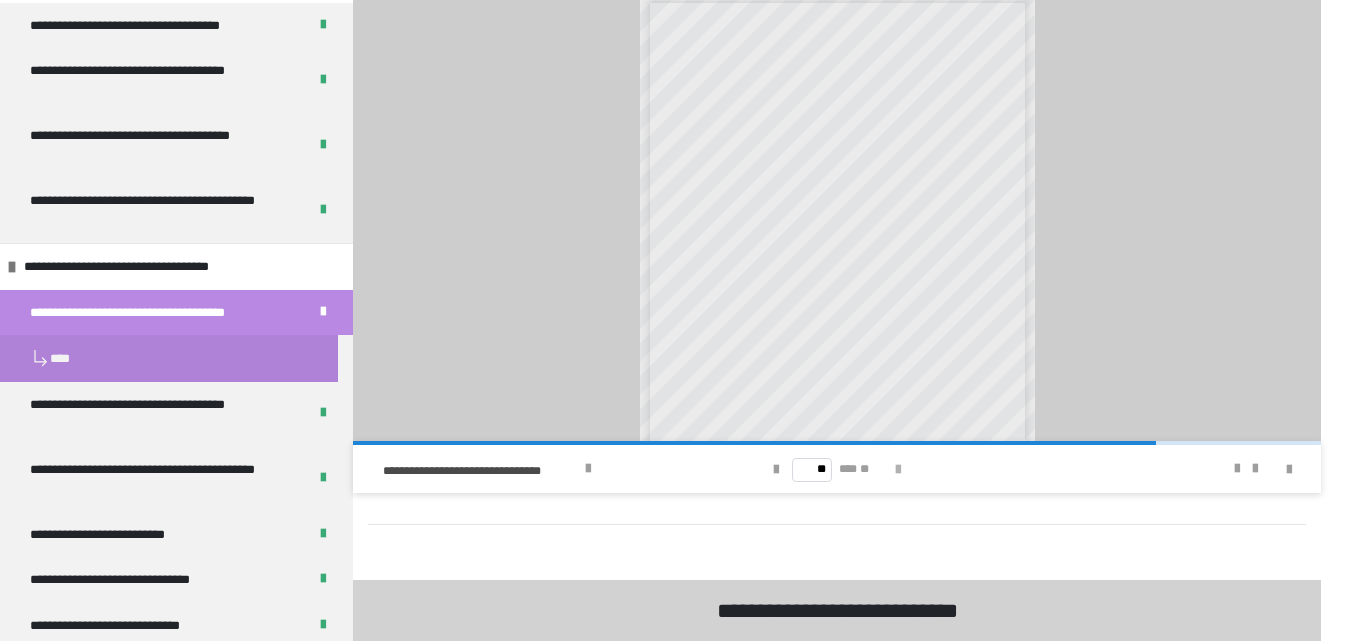 click at bounding box center (898, 470) 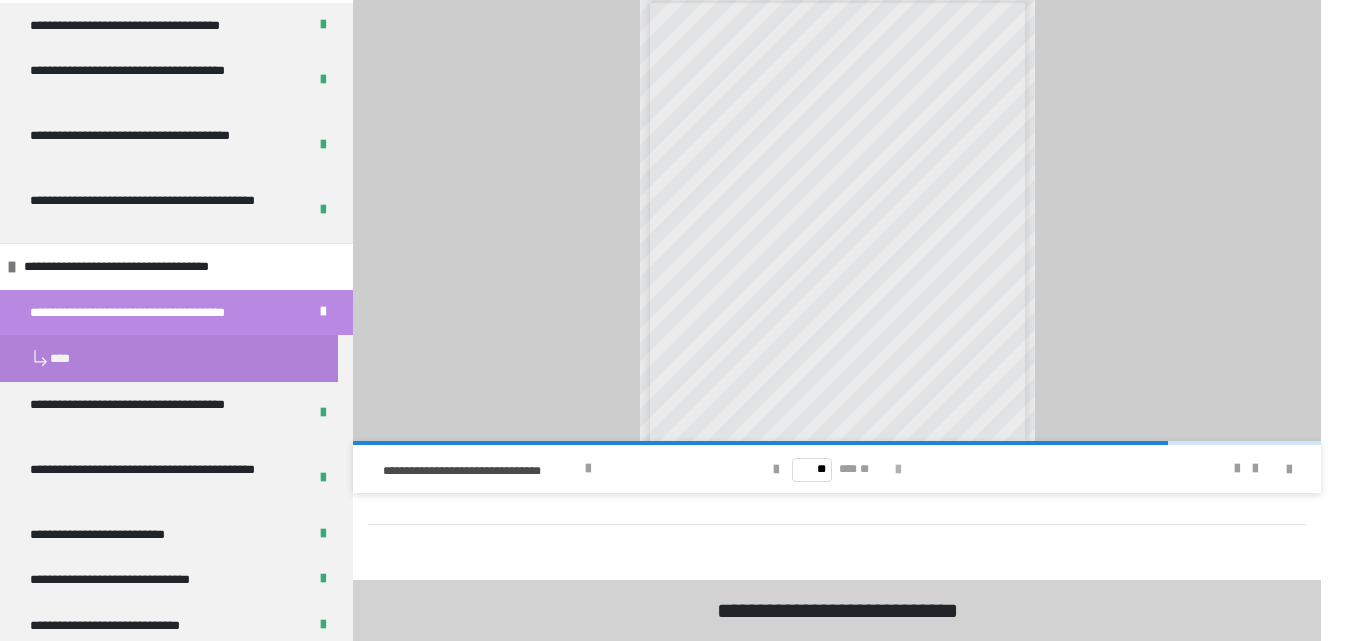 click at bounding box center (898, 470) 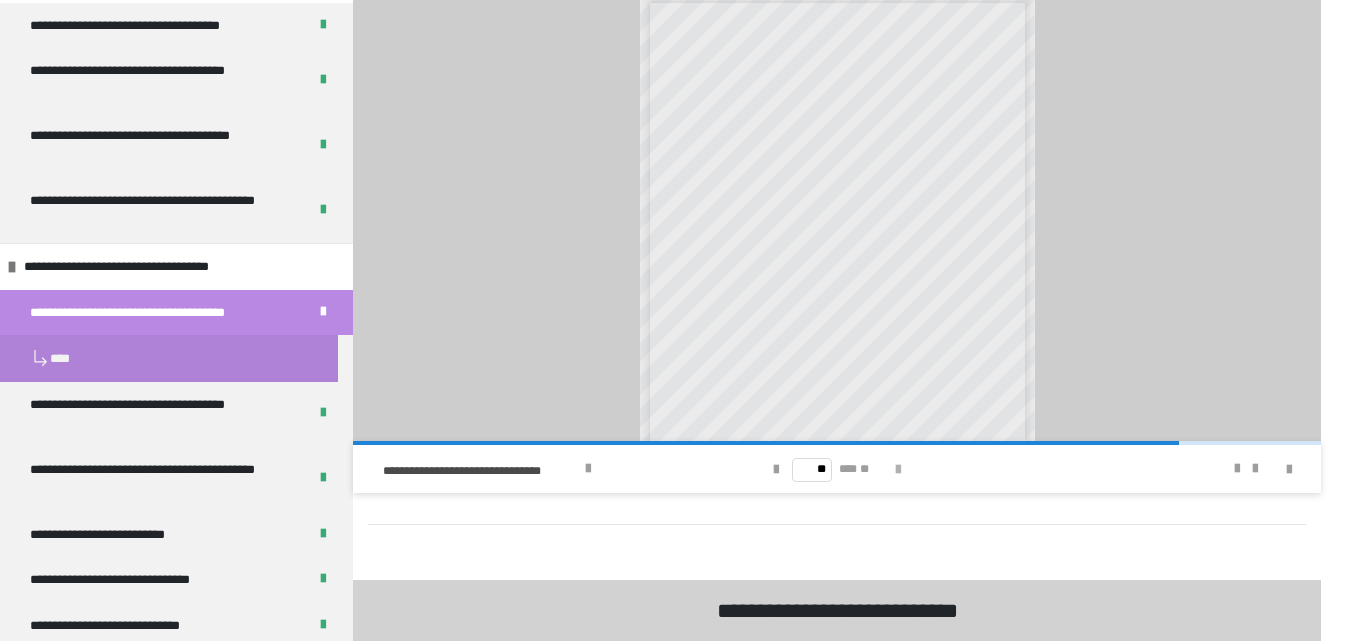 click at bounding box center (898, 470) 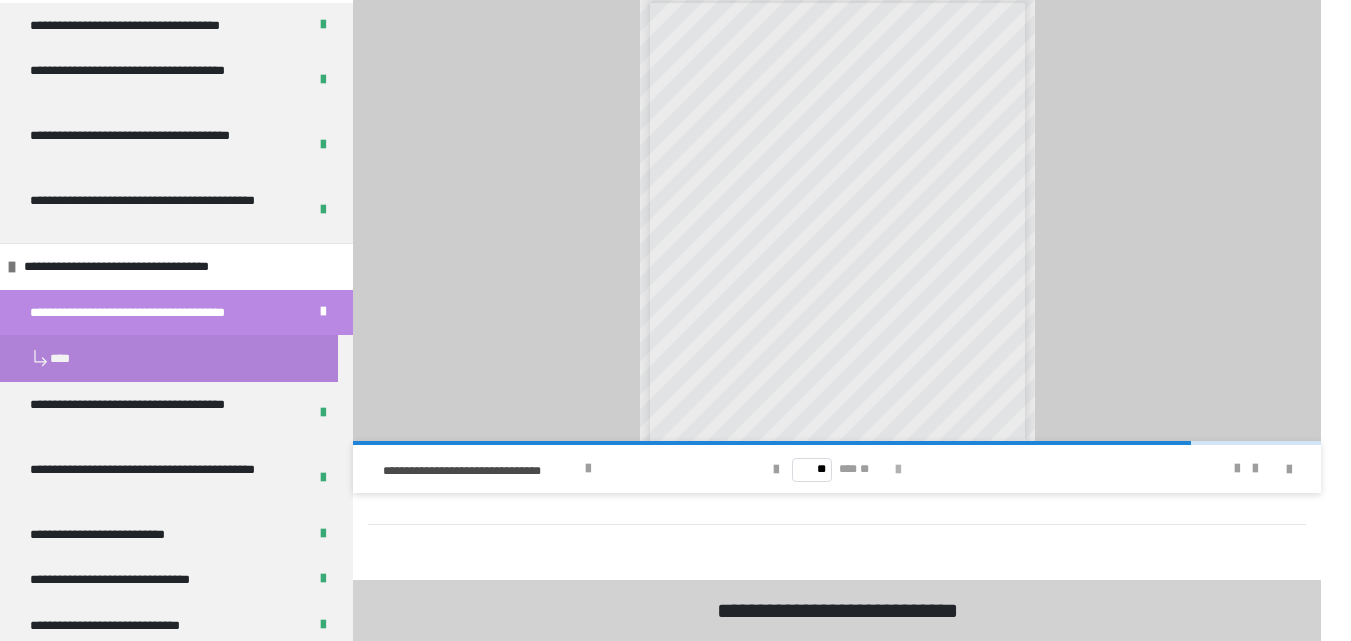 click at bounding box center (898, 470) 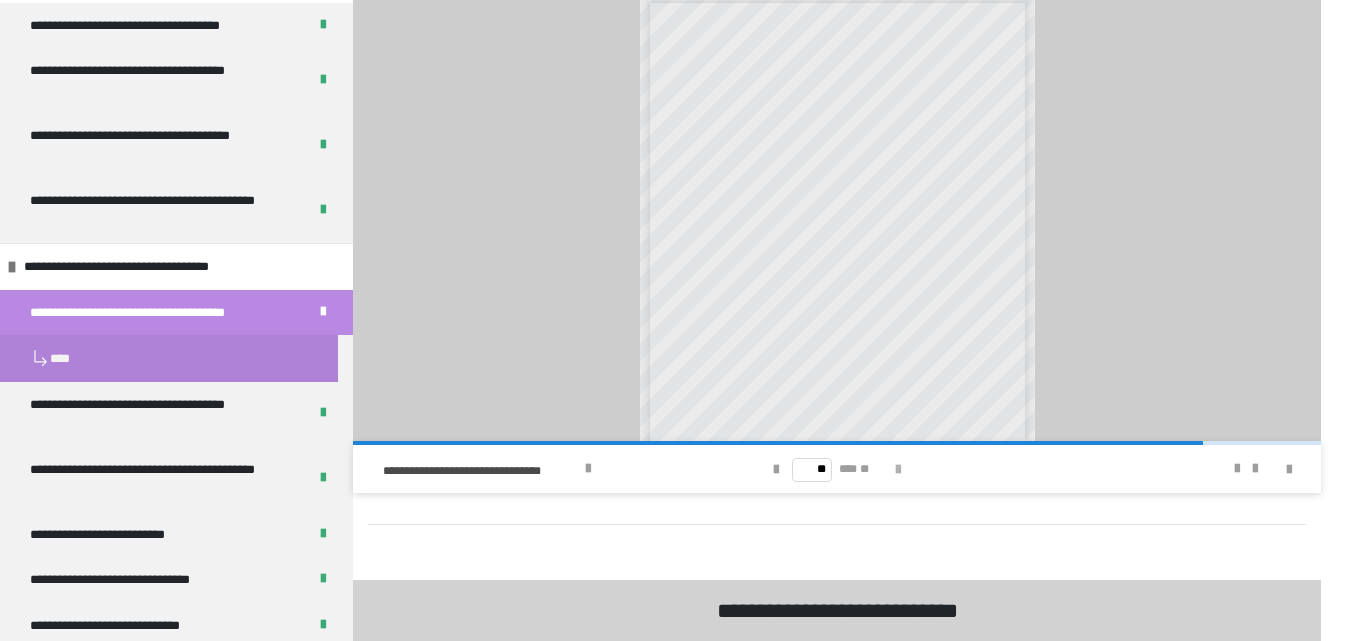 click at bounding box center [898, 470] 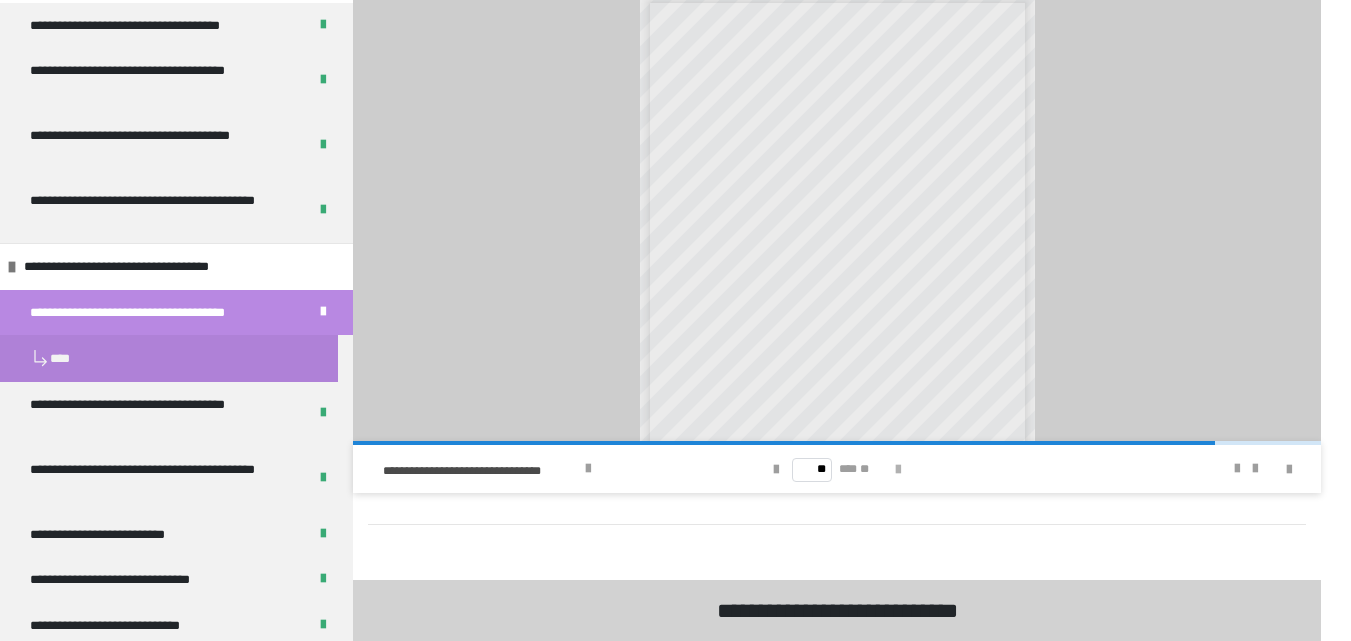 click at bounding box center (898, 470) 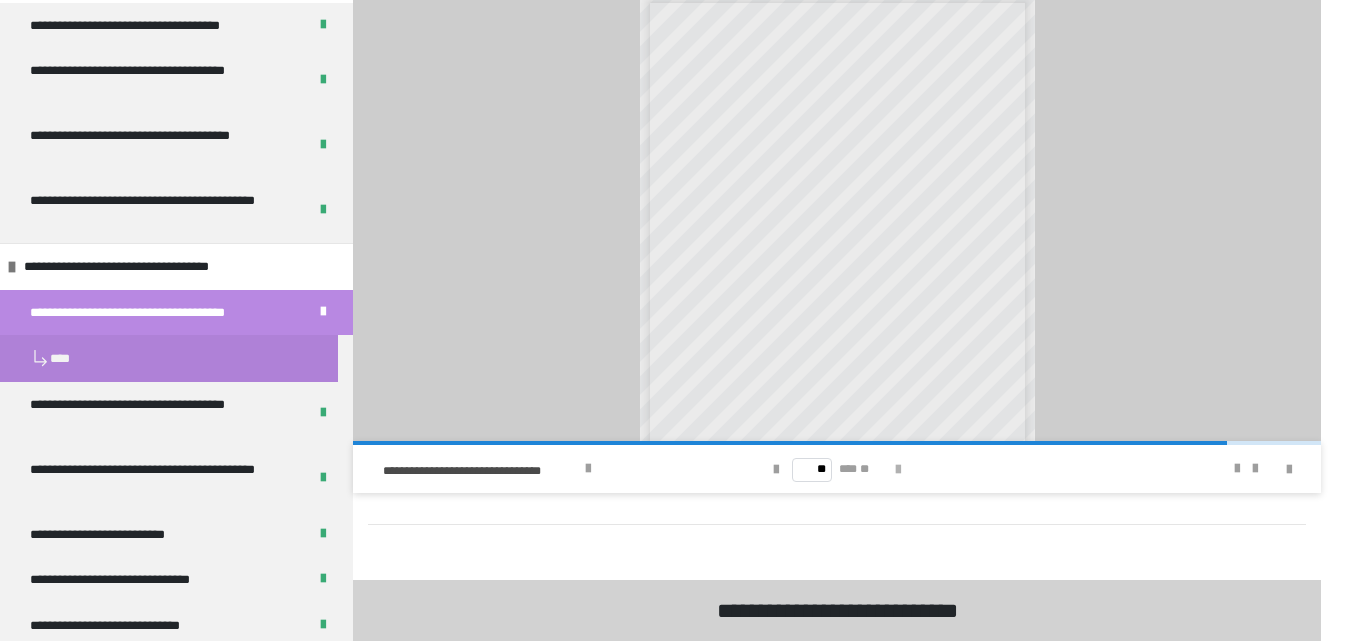 click at bounding box center (898, 470) 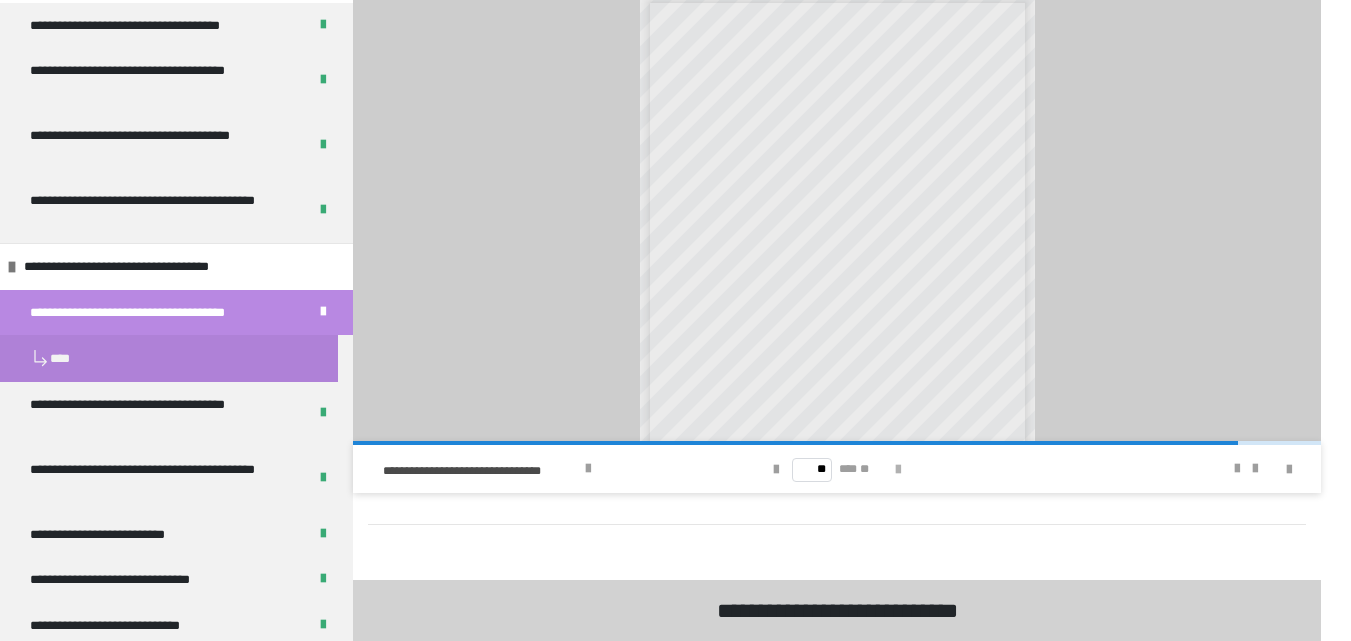 click at bounding box center (898, 470) 